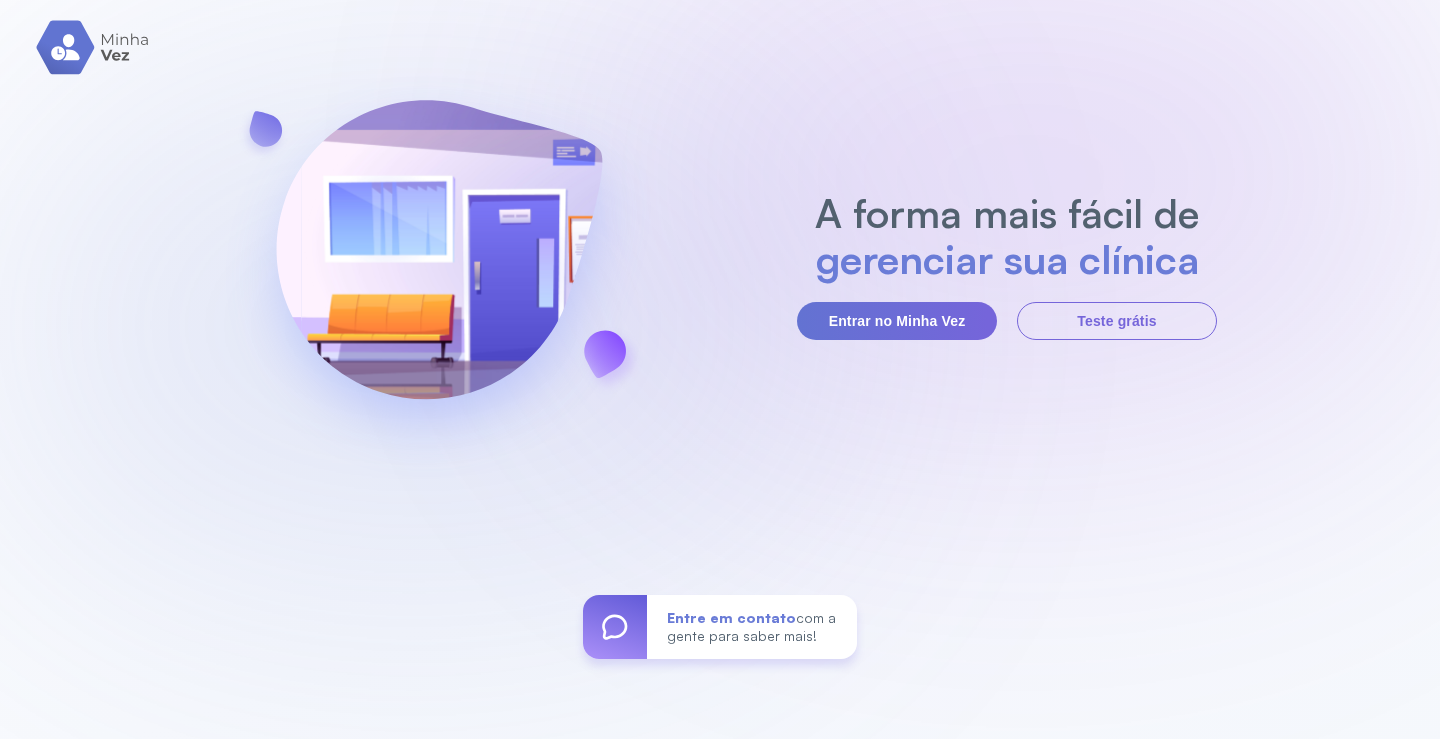 scroll, scrollTop: 0, scrollLeft: 0, axis: both 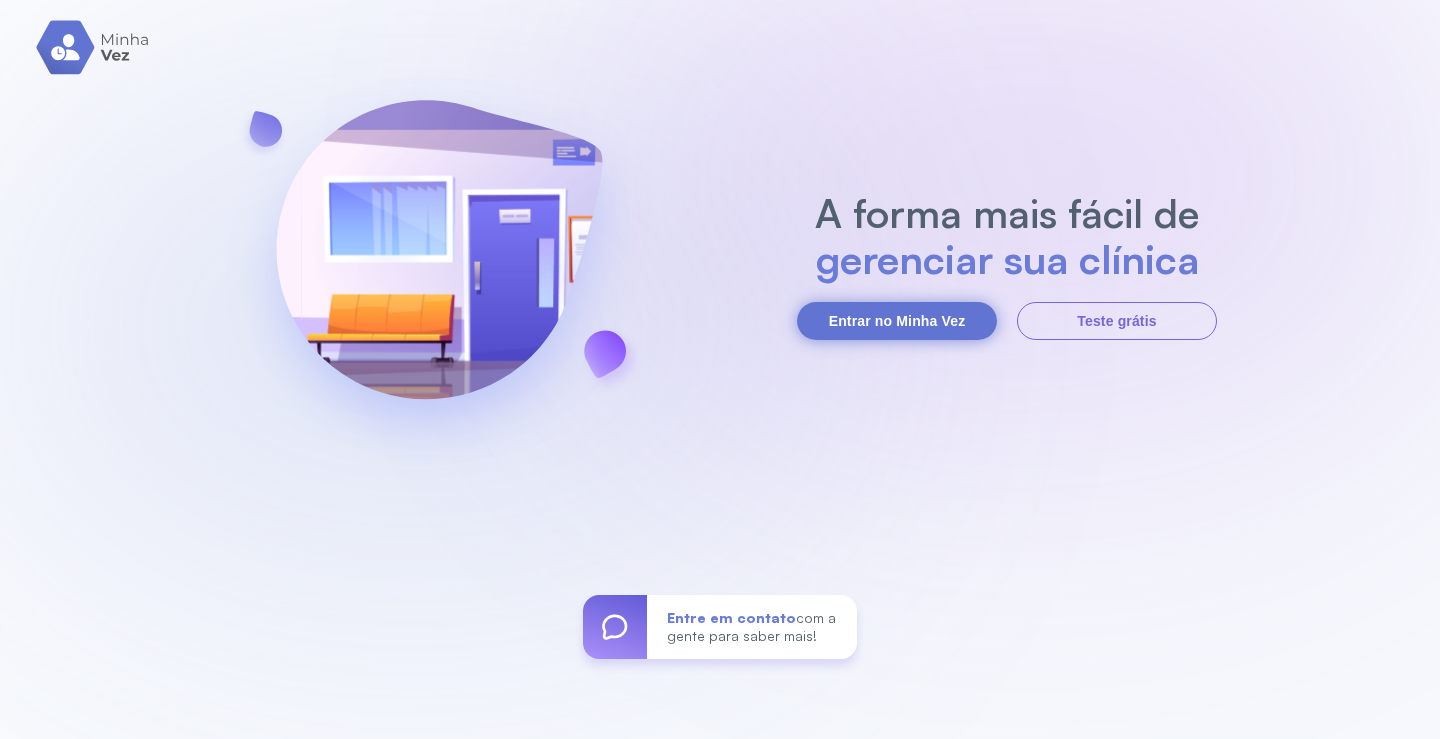 click on "Entrar no Minha Vez" at bounding box center [897, 321] 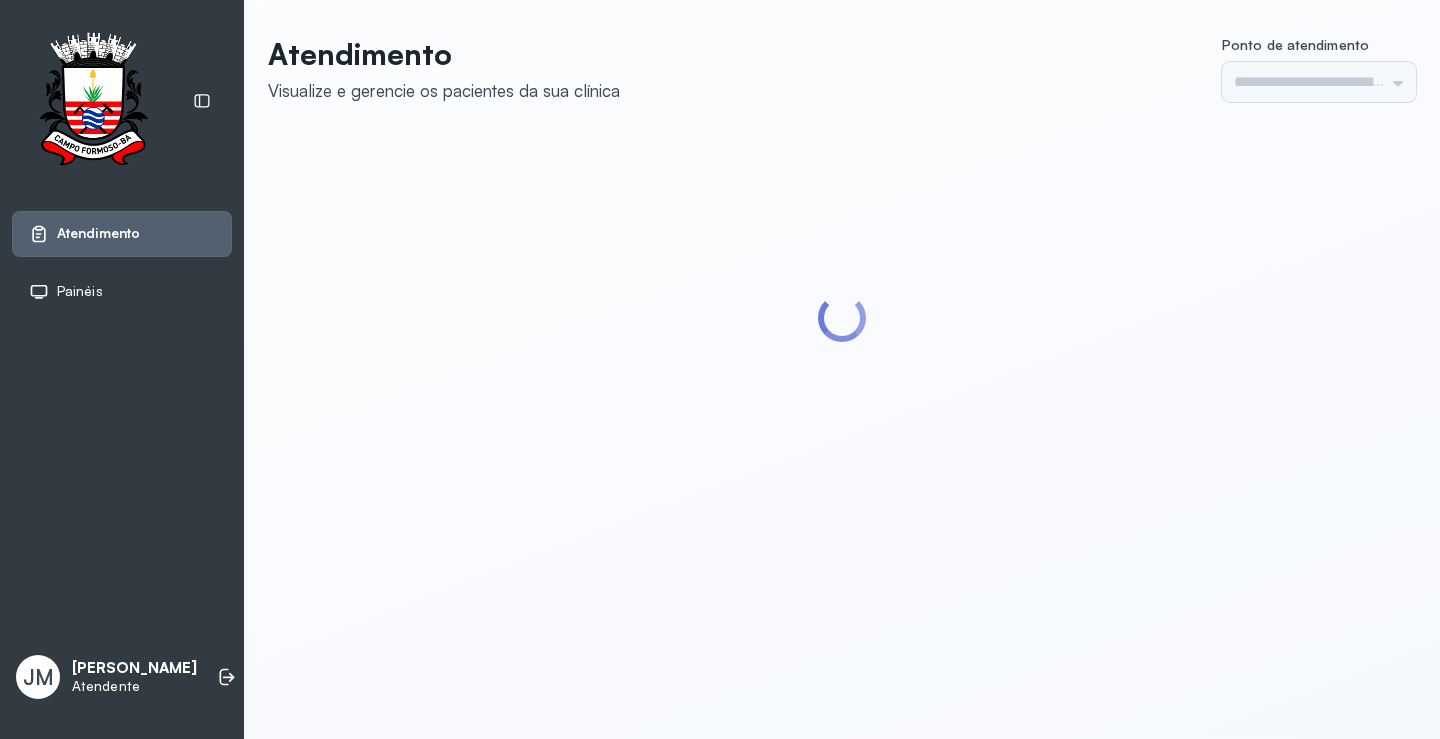 scroll, scrollTop: 0, scrollLeft: 0, axis: both 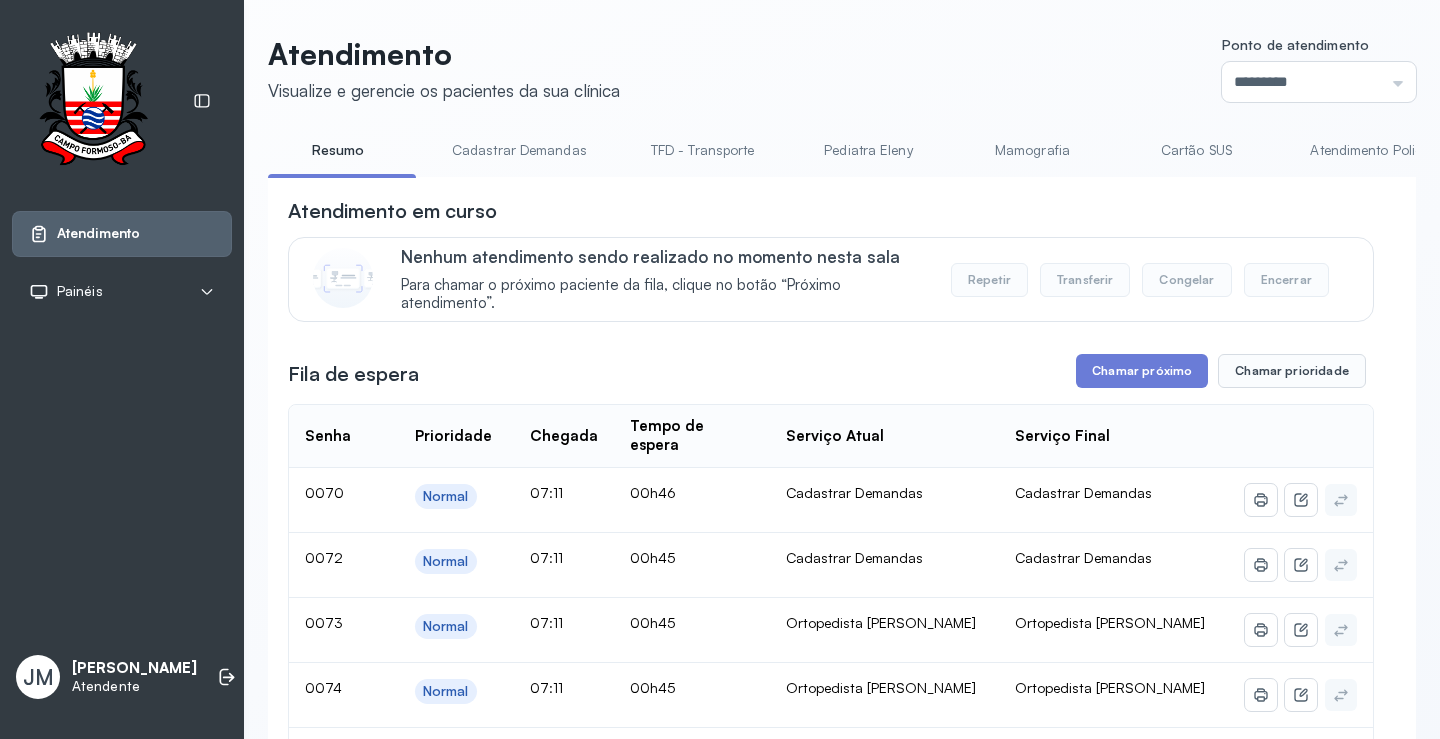click on "TFD - Transporte" at bounding box center [703, 150] 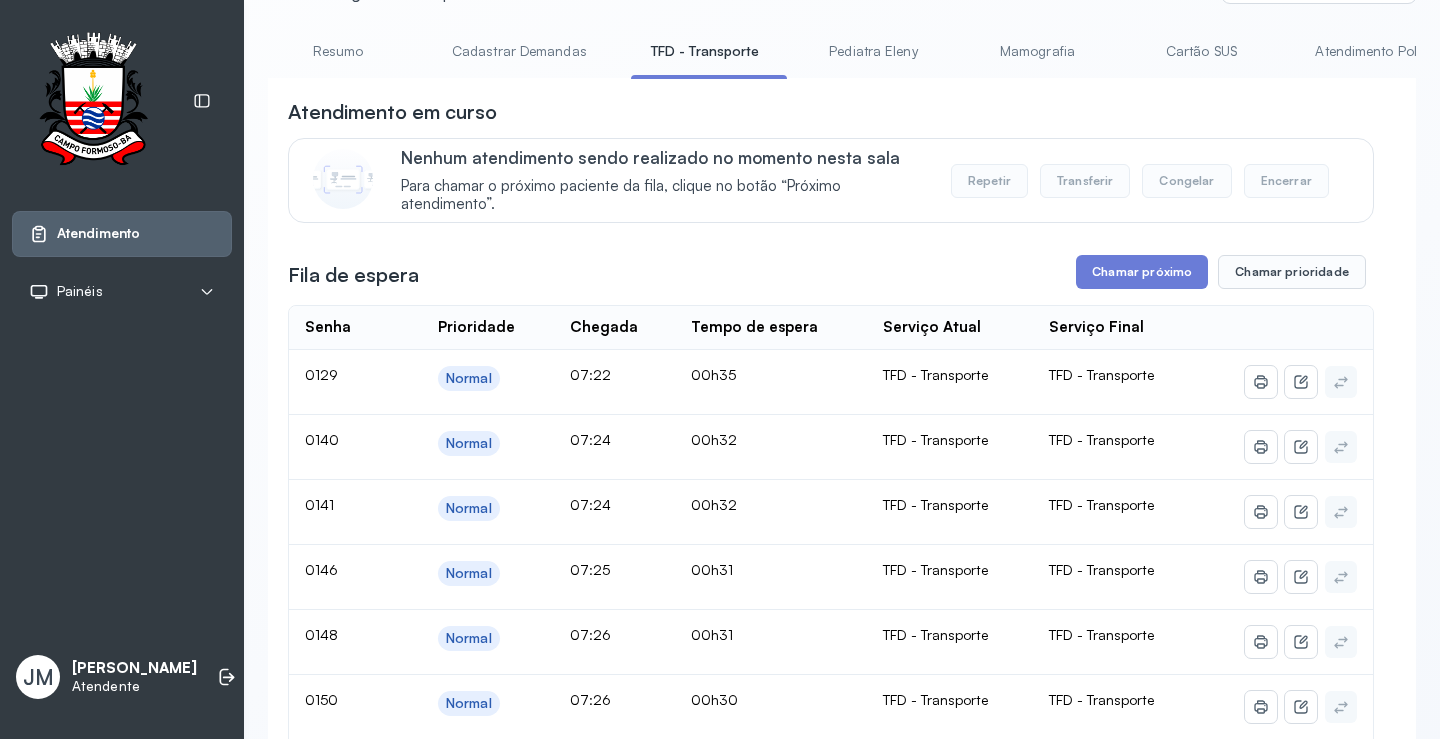 scroll, scrollTop: 0, scrollLeft: 0, axis: both 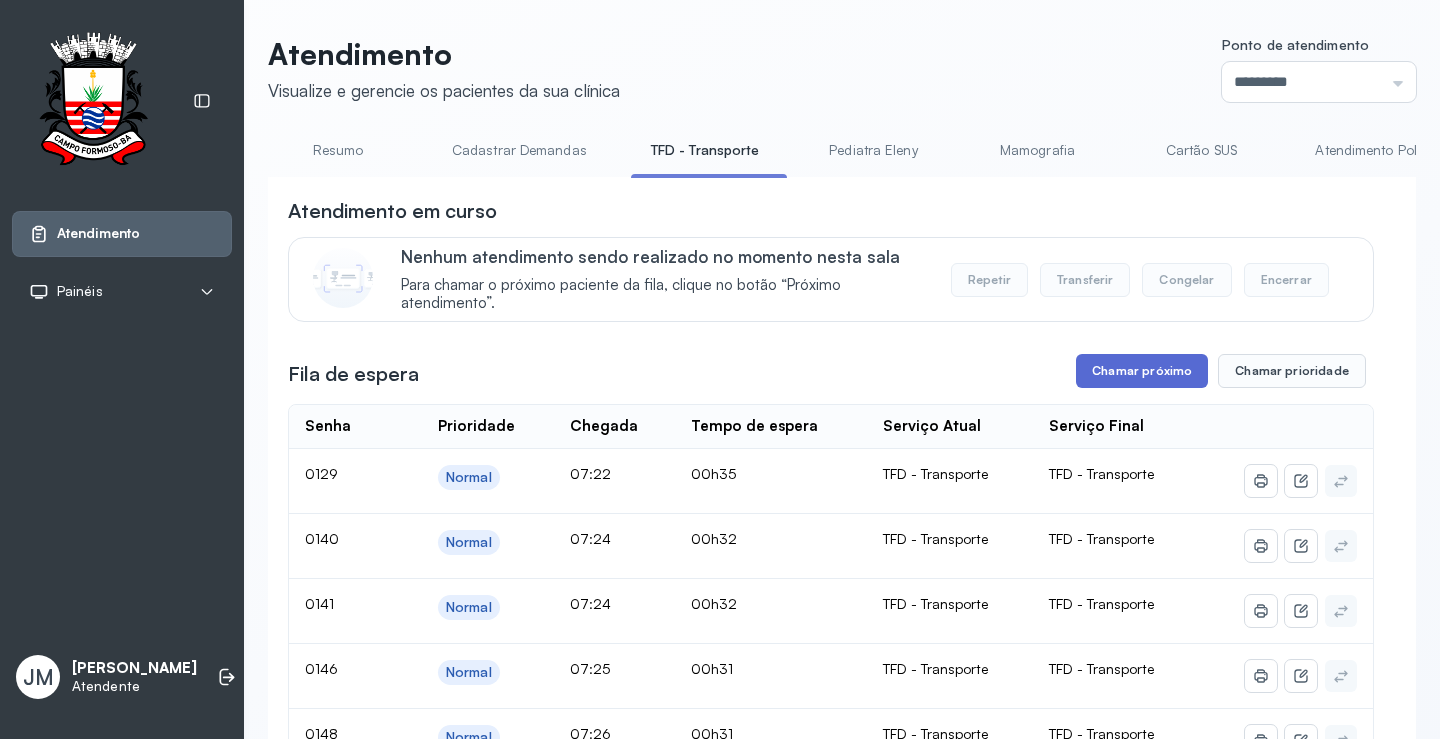 click on "Chamar próximo" at bounding box center (1142, 371) 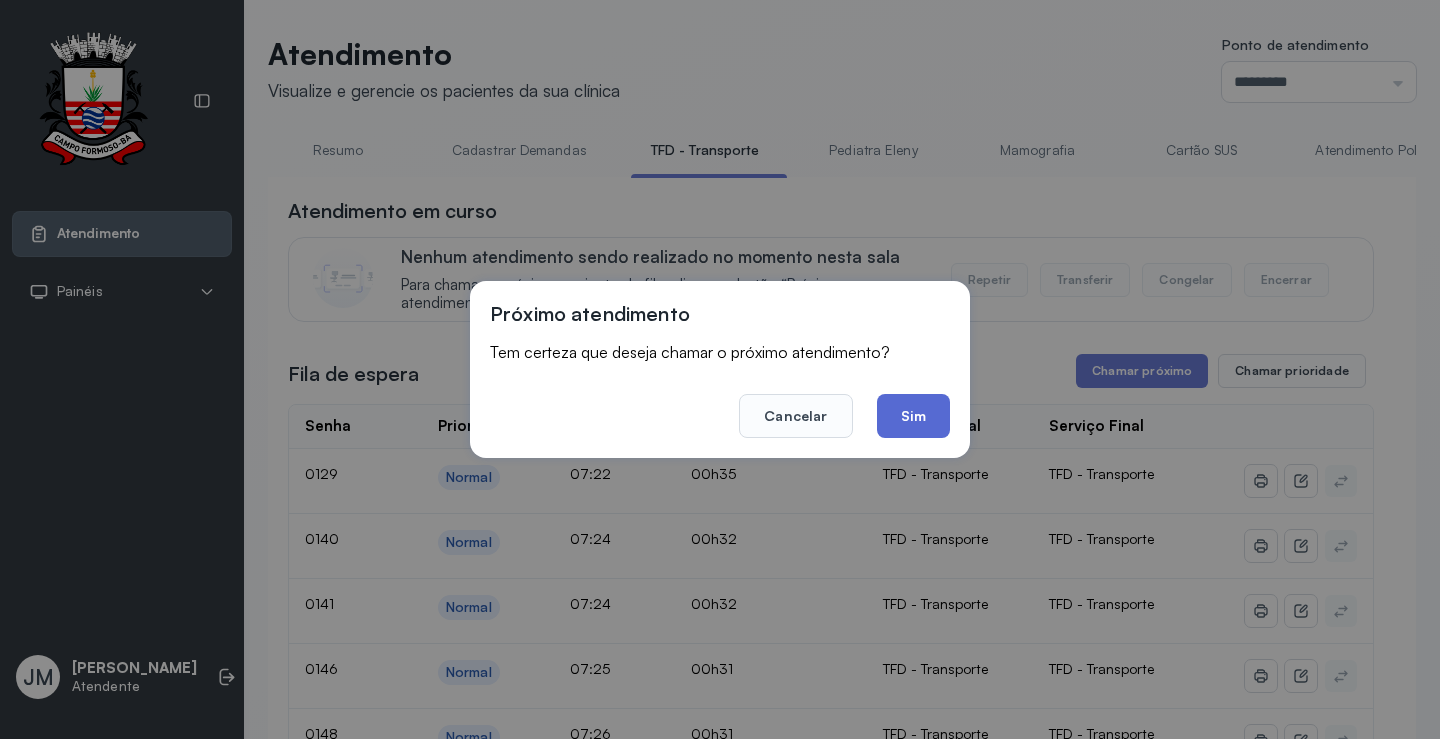 click on "Sim" 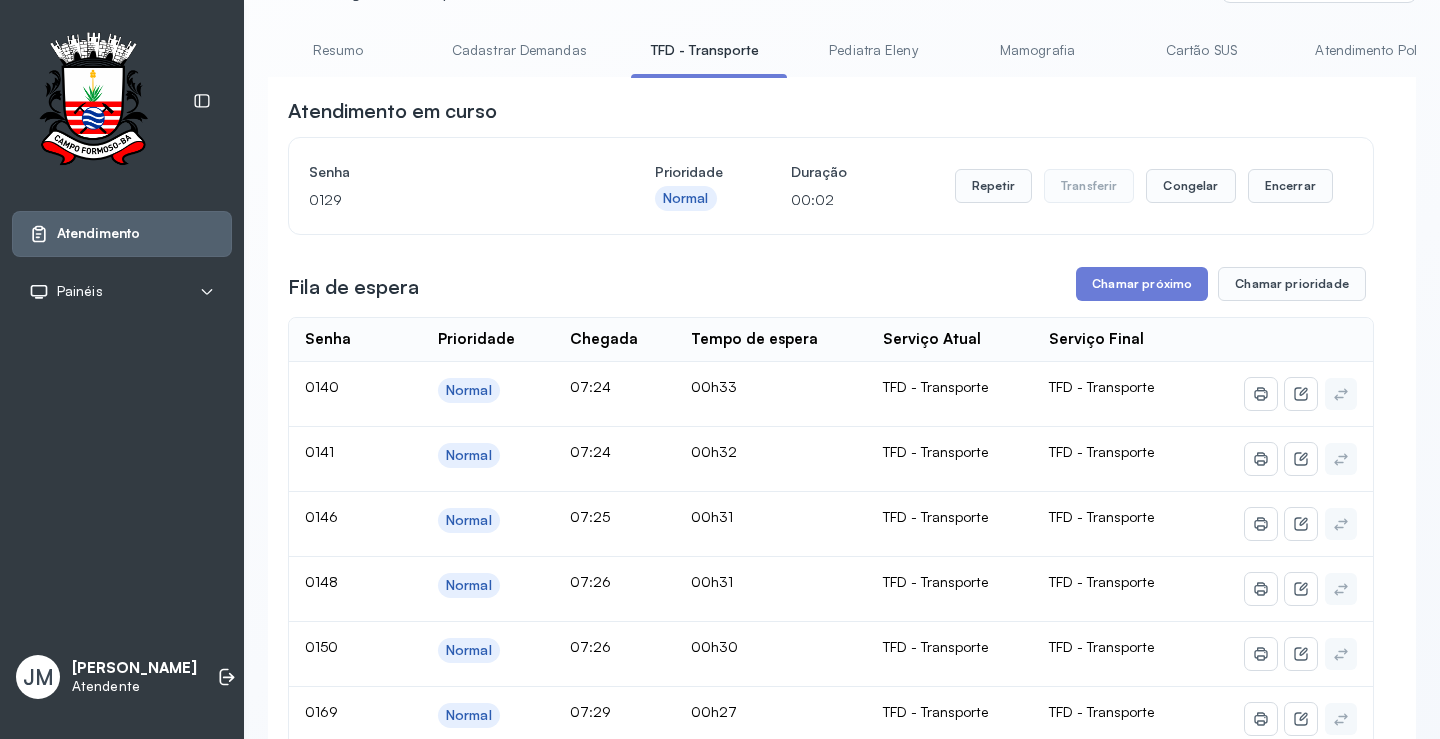 scroll, scrollTop: 0, scrollLeft: 0, axis: both 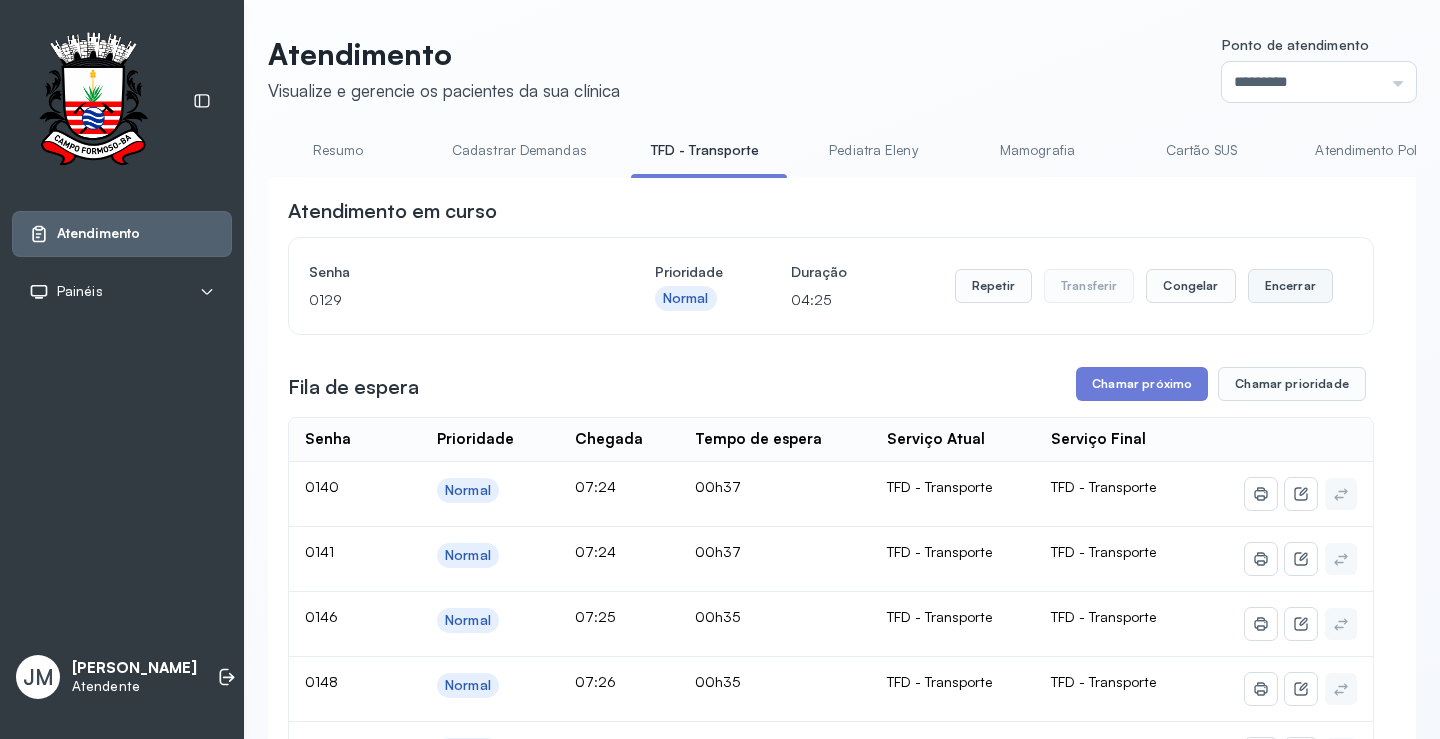 click on "Encerrar" at bounding box center (1290, 286) 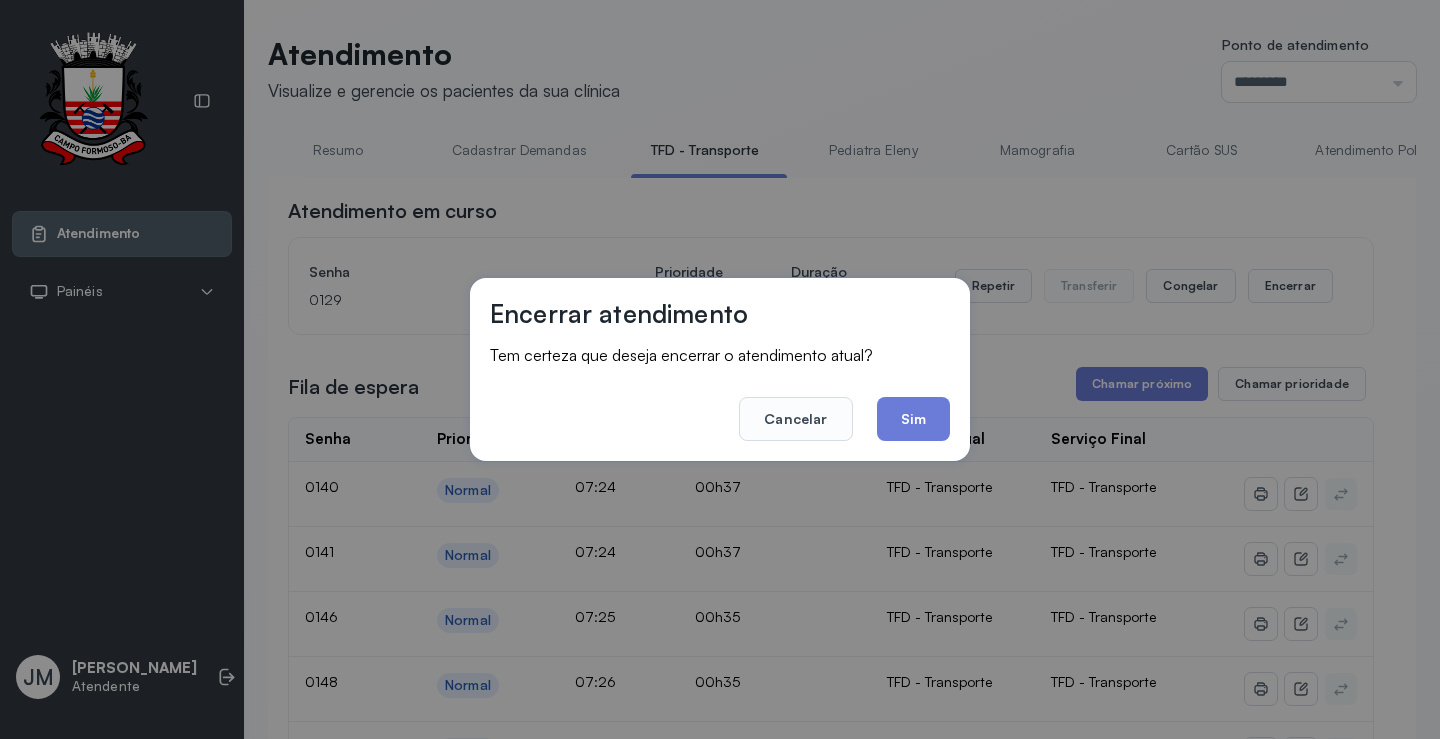 drag, startPoint x: 888, startPoint y: 412, endPoint x: 1049, endPoint y: 389, distance: 162.63457 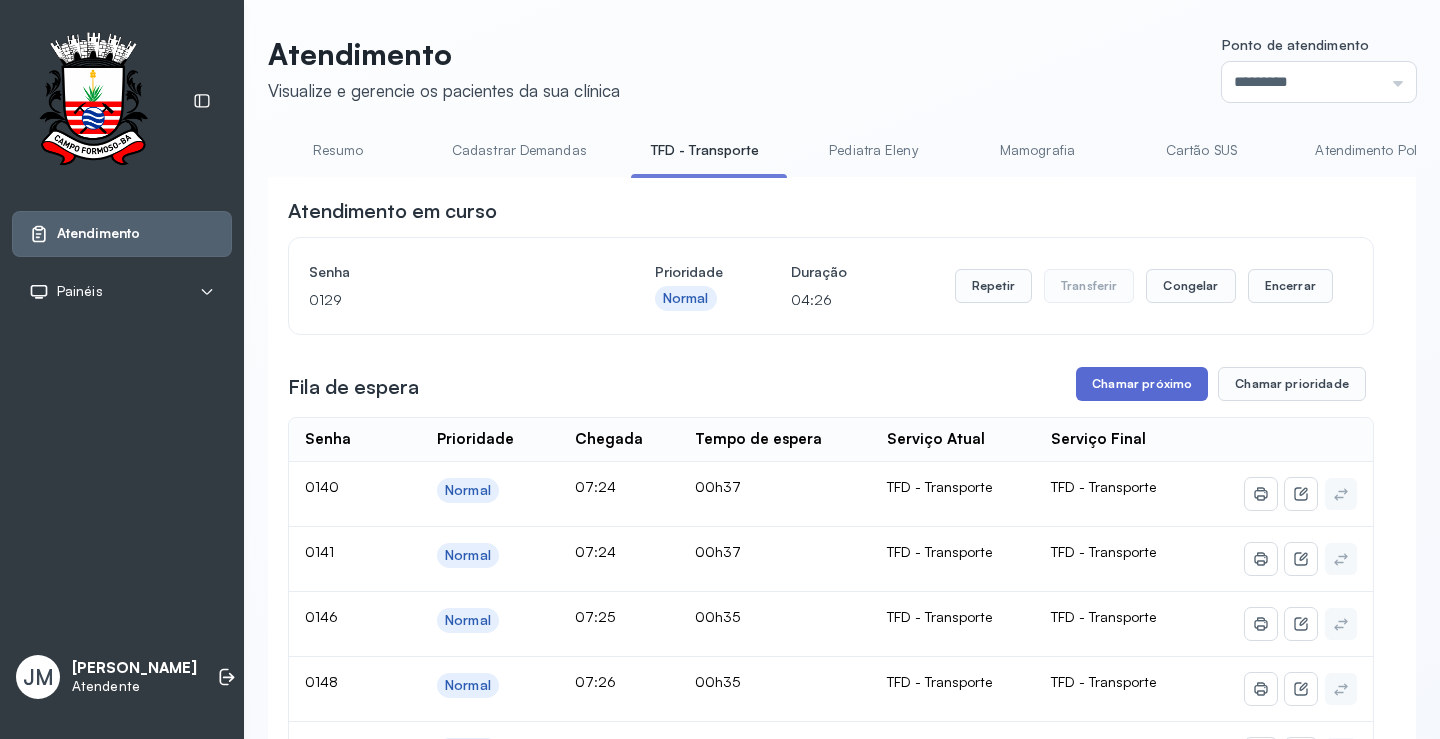 click on "Chamar próximo" at bounding box center [1142, 384] 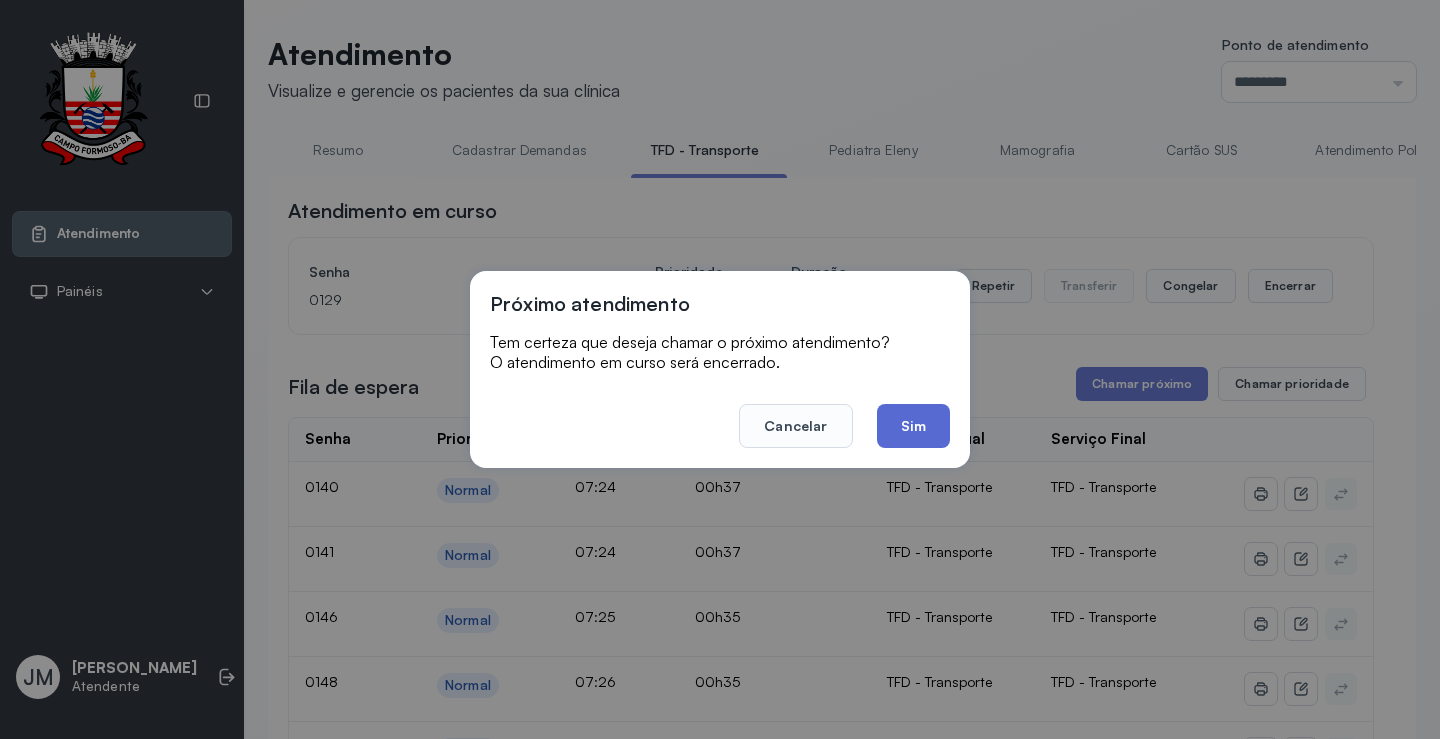 click on "Sim" 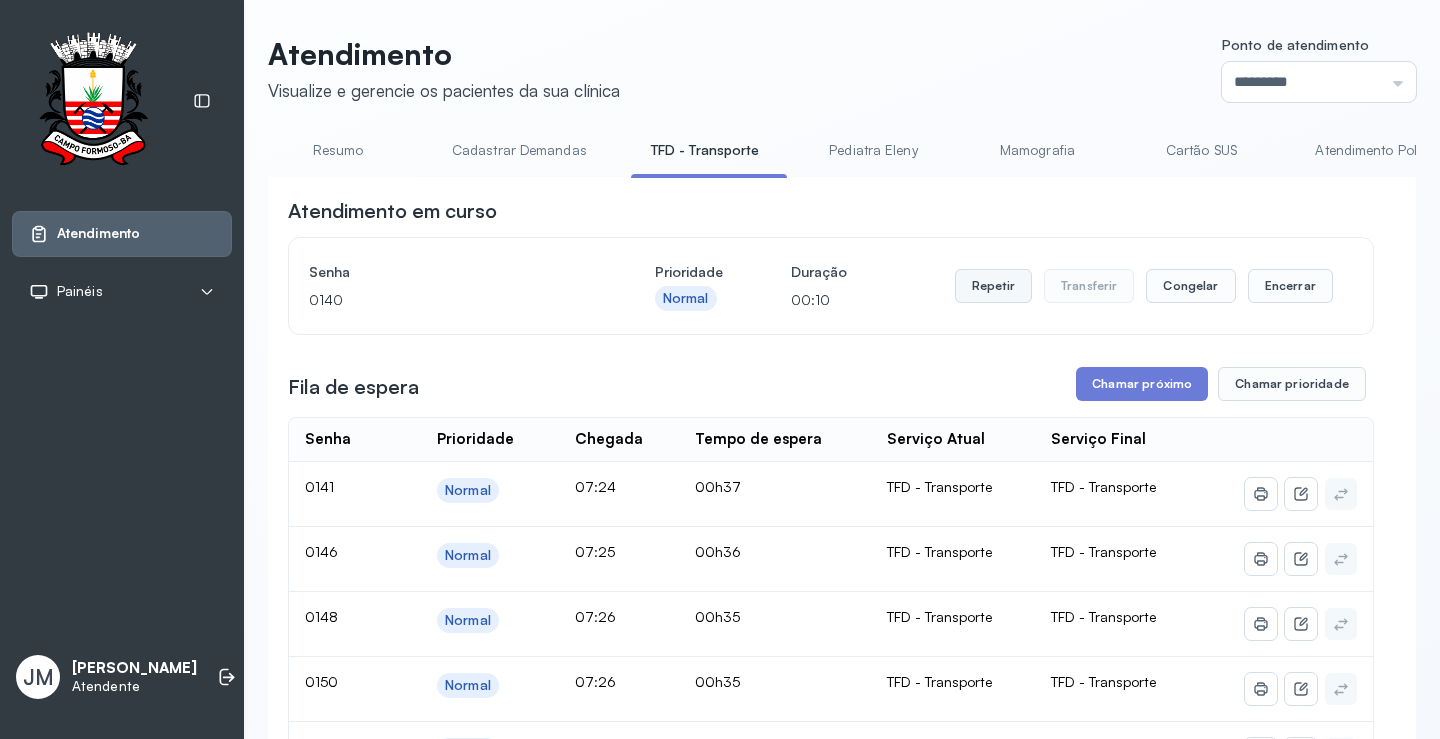 click on "Repetir" at bounding box center [993, 286] 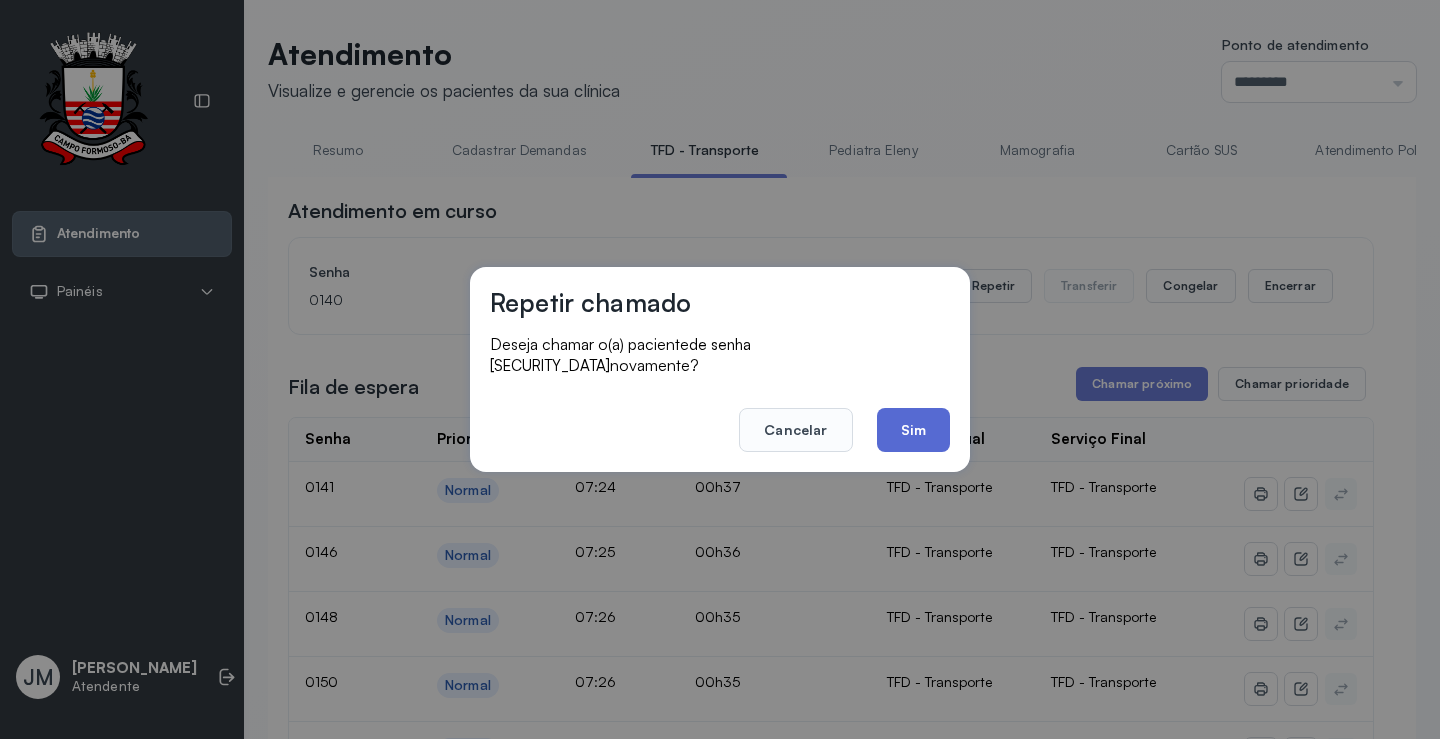 click on "Sim" 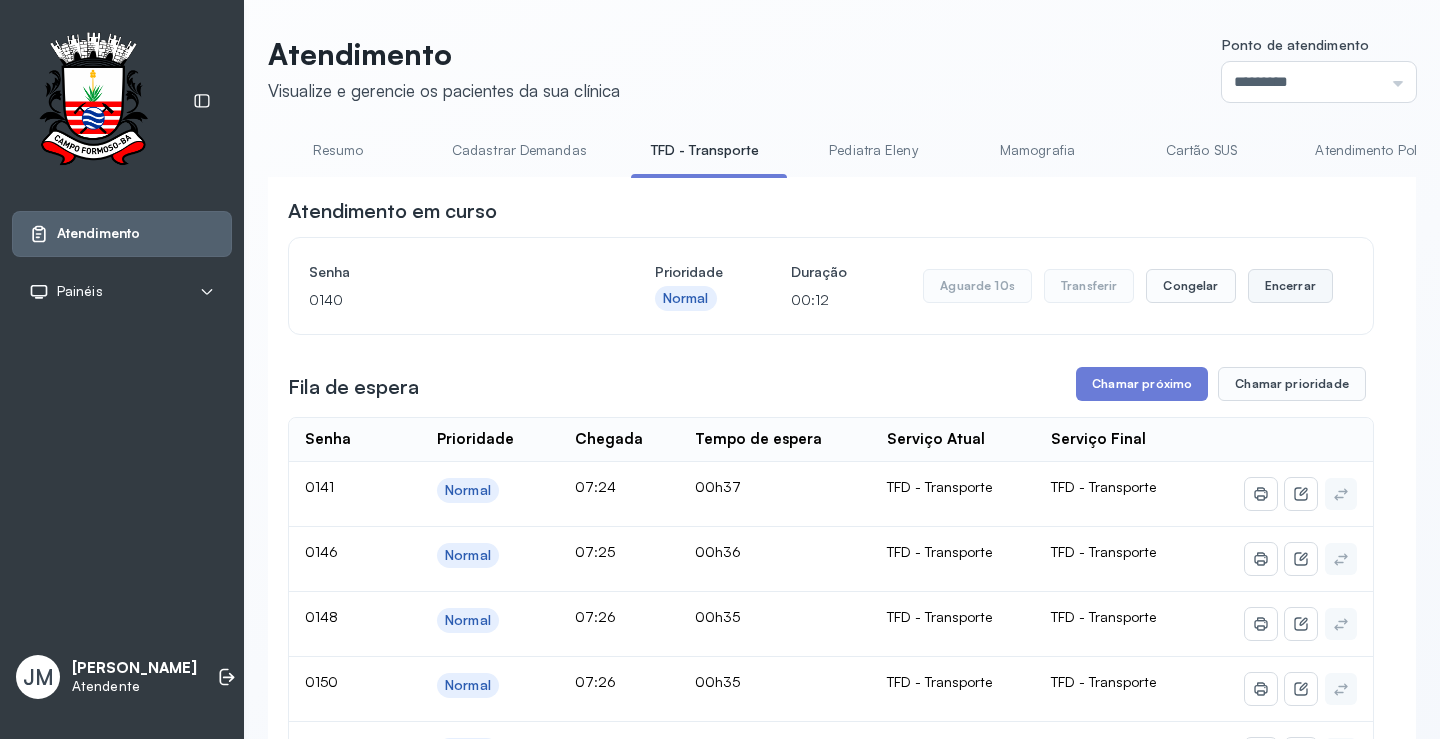 click on "Encerrar" at bounding box center (1290, 286) 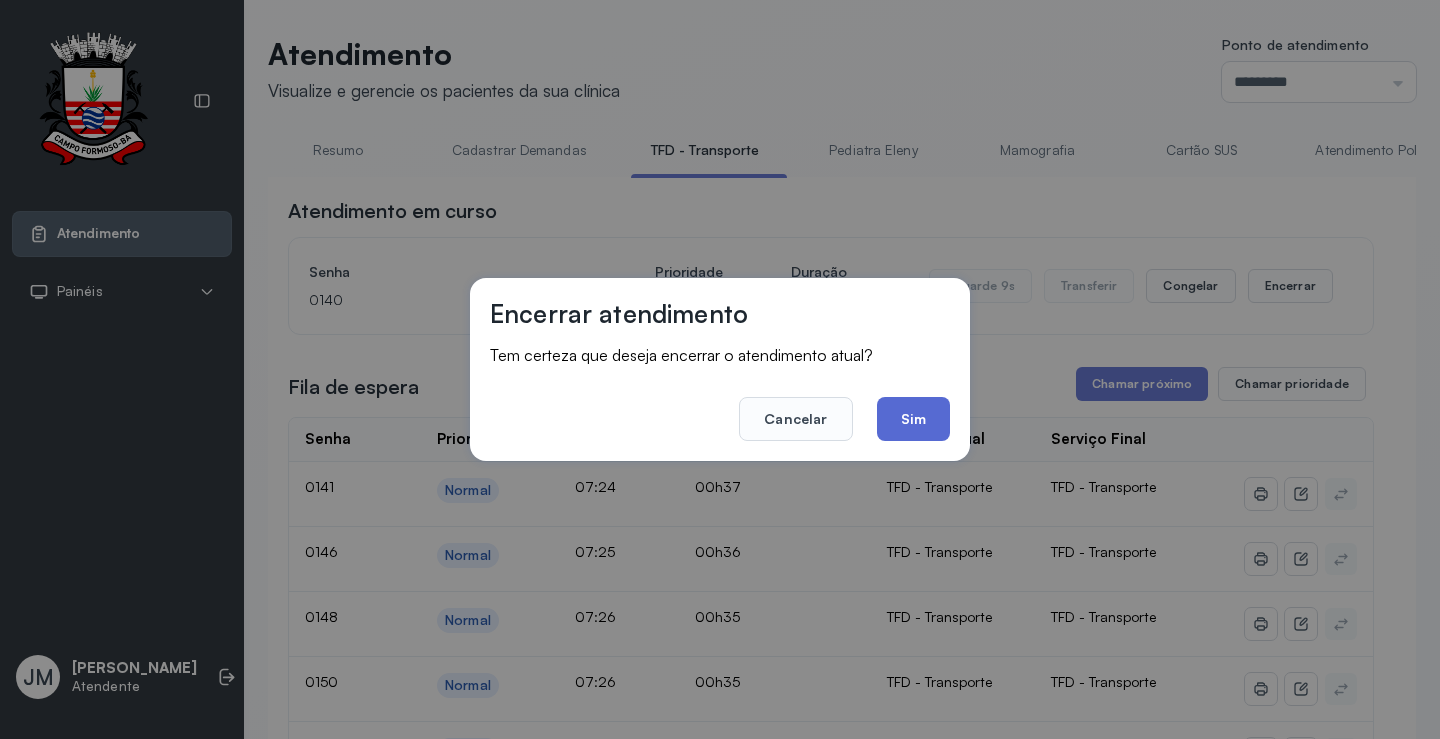 click on "Sim" 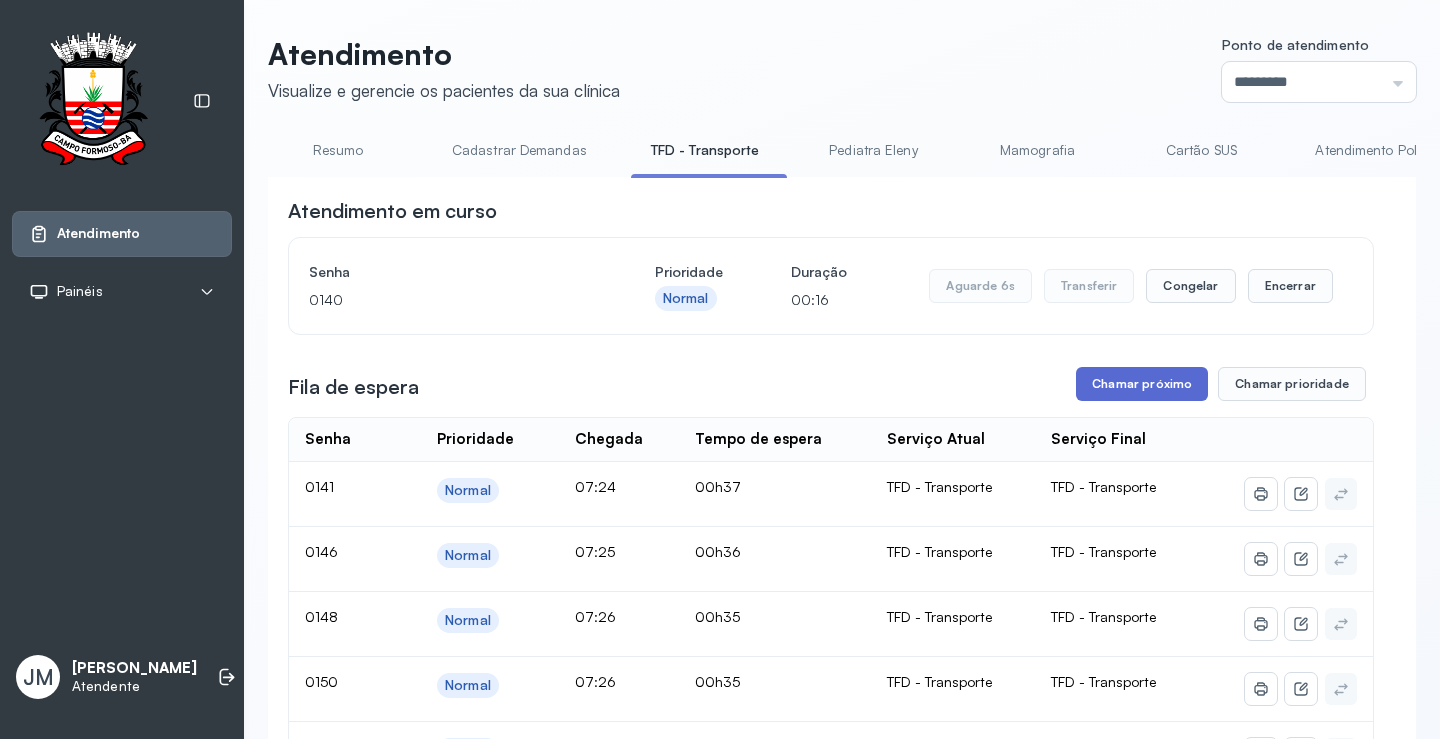 click on "Chamar próximo" at bounding box center (1142, 384) 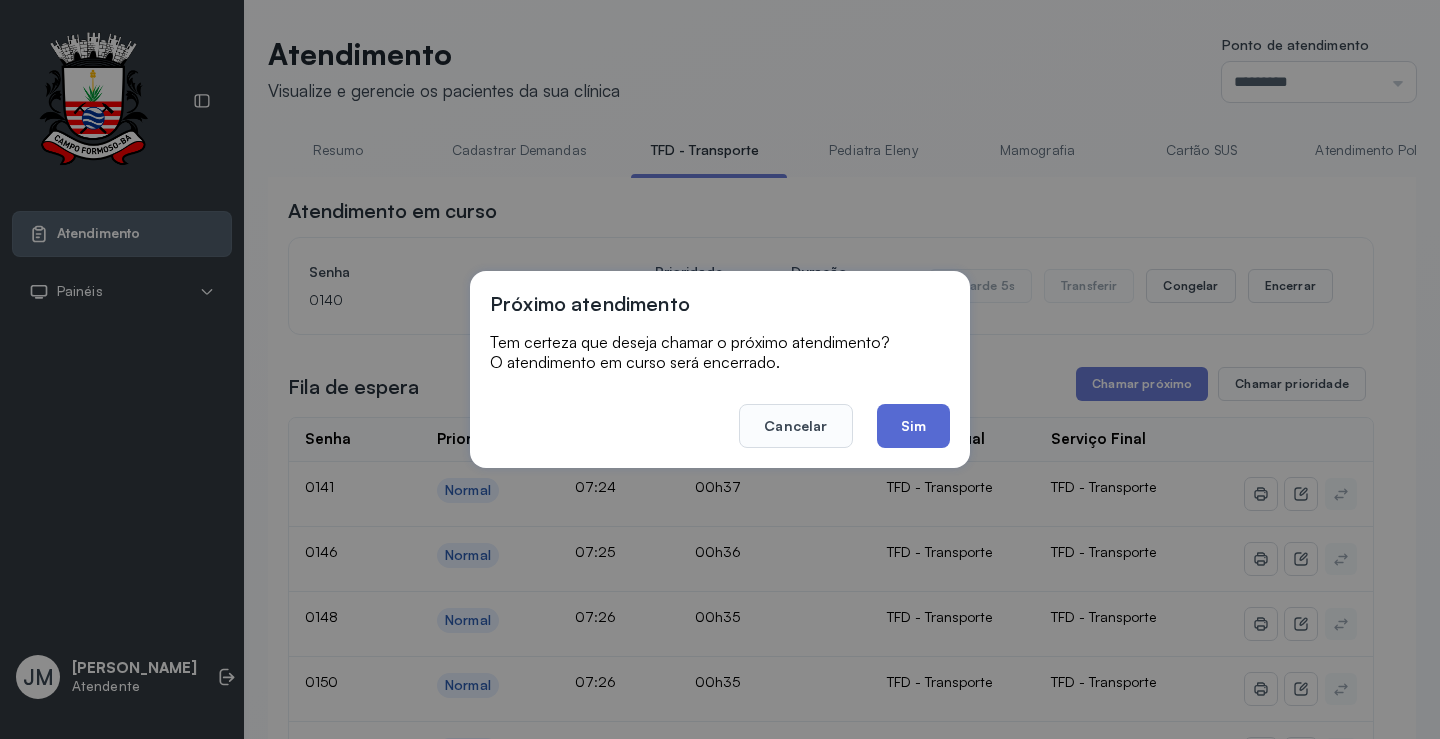click on "Sim" 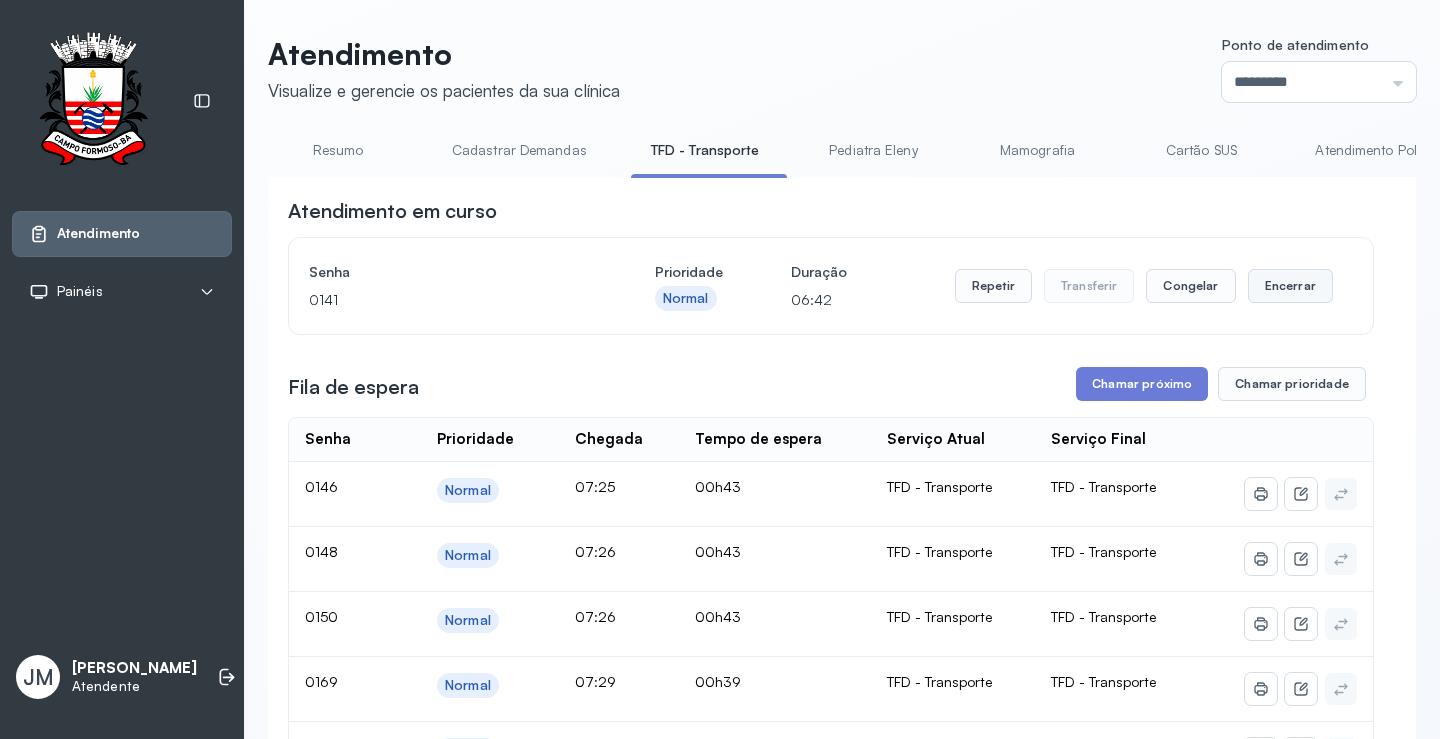 click on "Encerrar" at bounding box center [1290, 286] 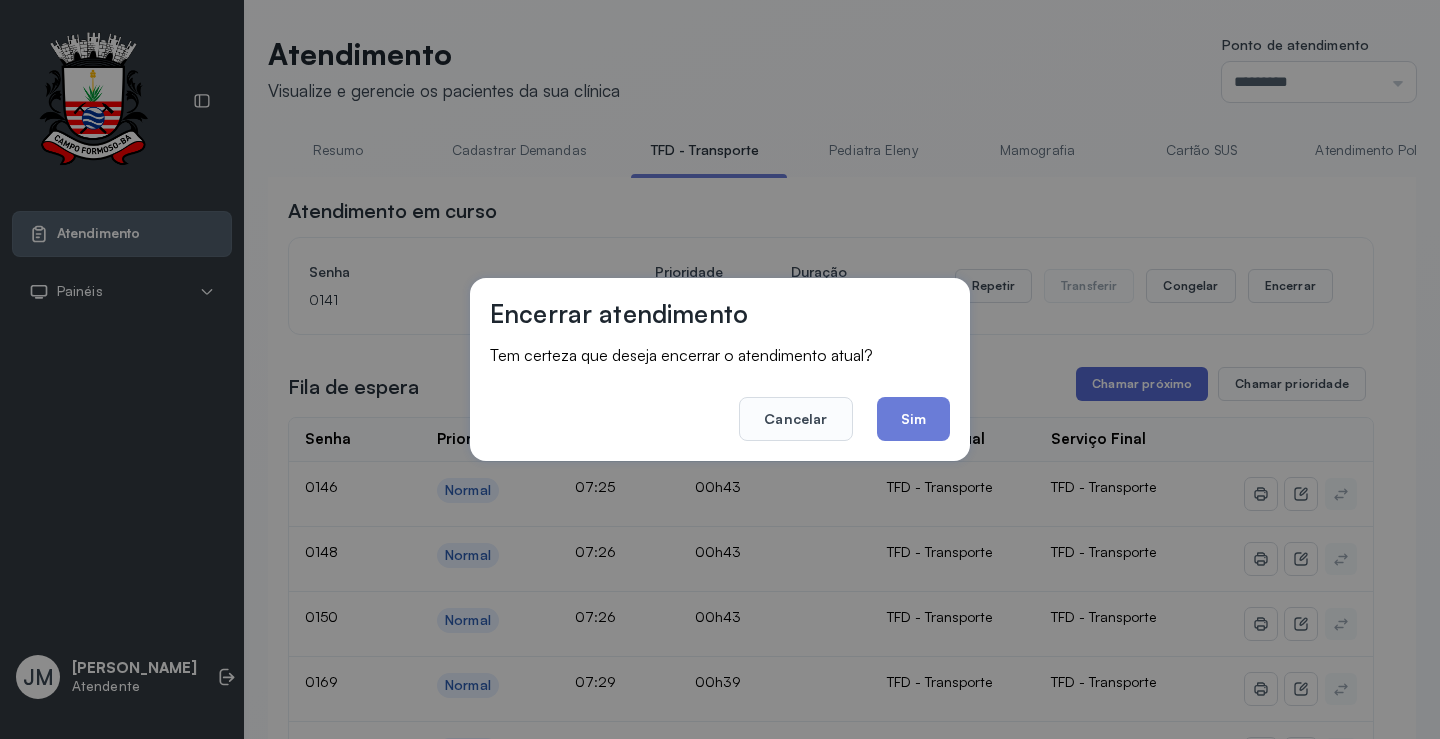 drag, startPoint x: 909, startPoint y: 428, endPoint x: 1078, endPoint y: 390, distance: 173.21951 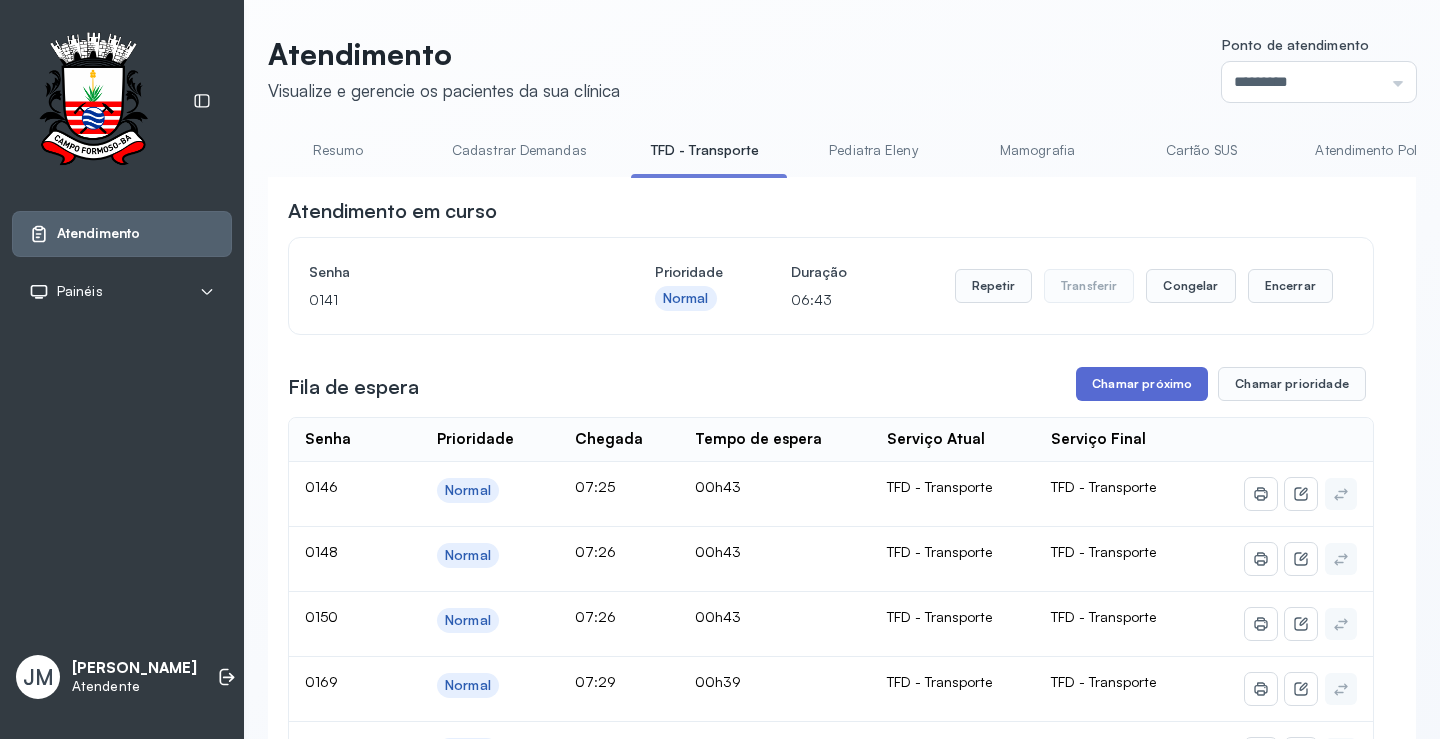 click on "Chamar próximo" at bounding box center [1142, 384] 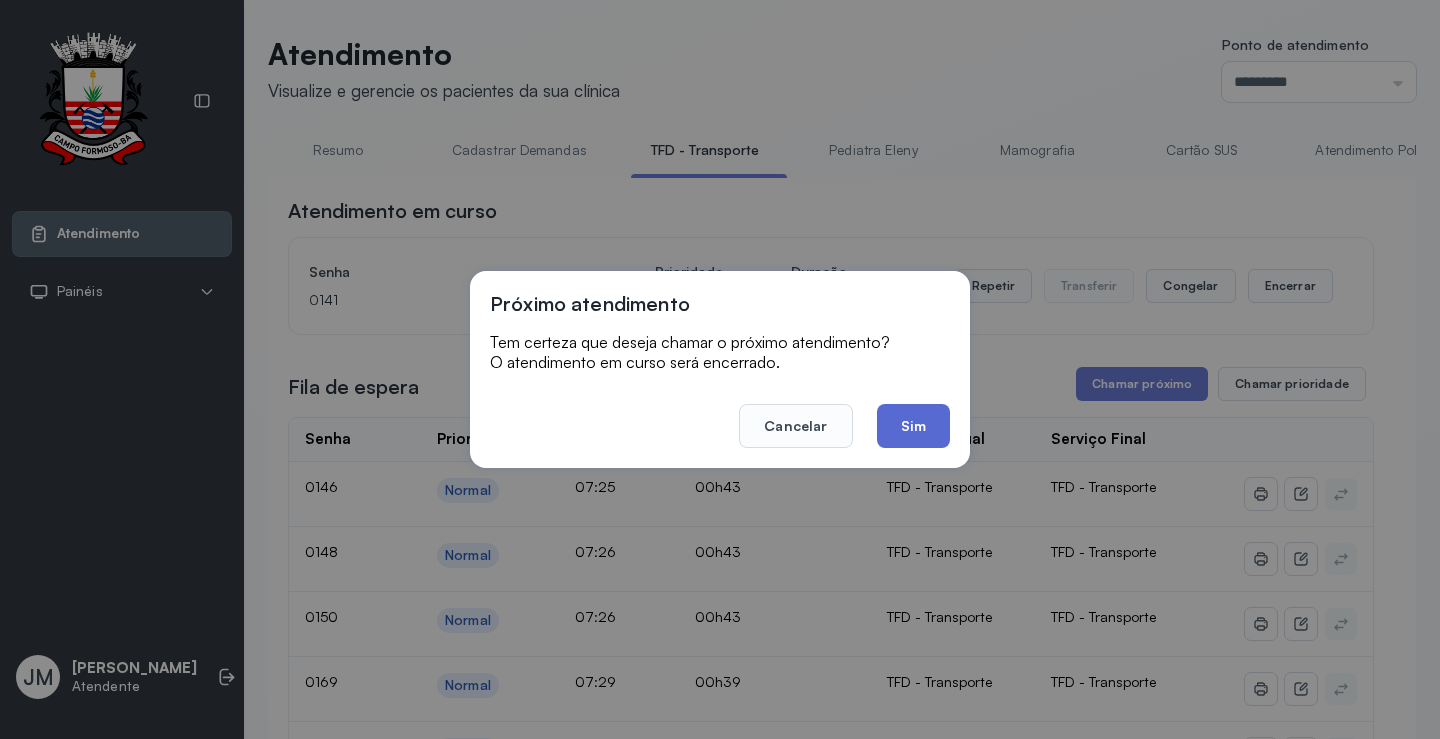 click on "Sim" 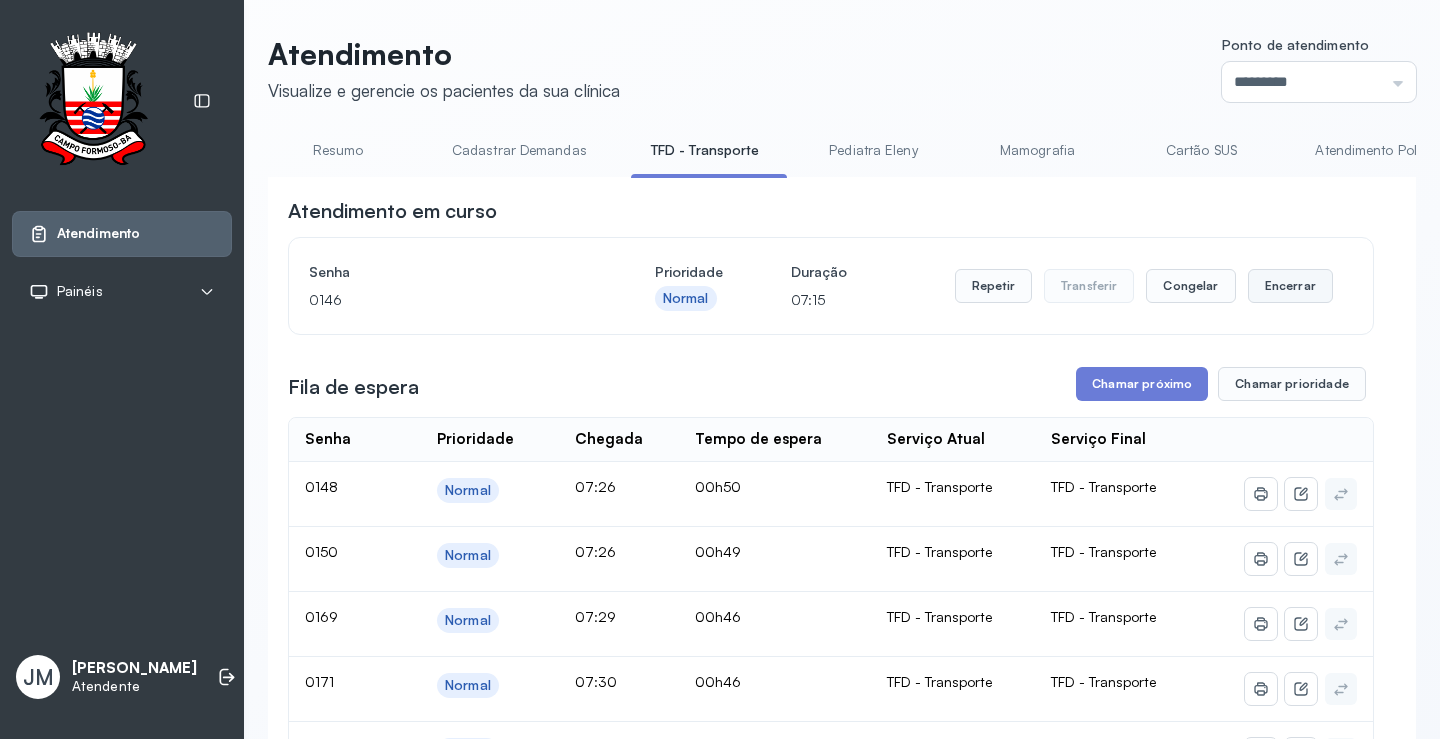 click on "Encerrar" at bounding box center (1290, 286) 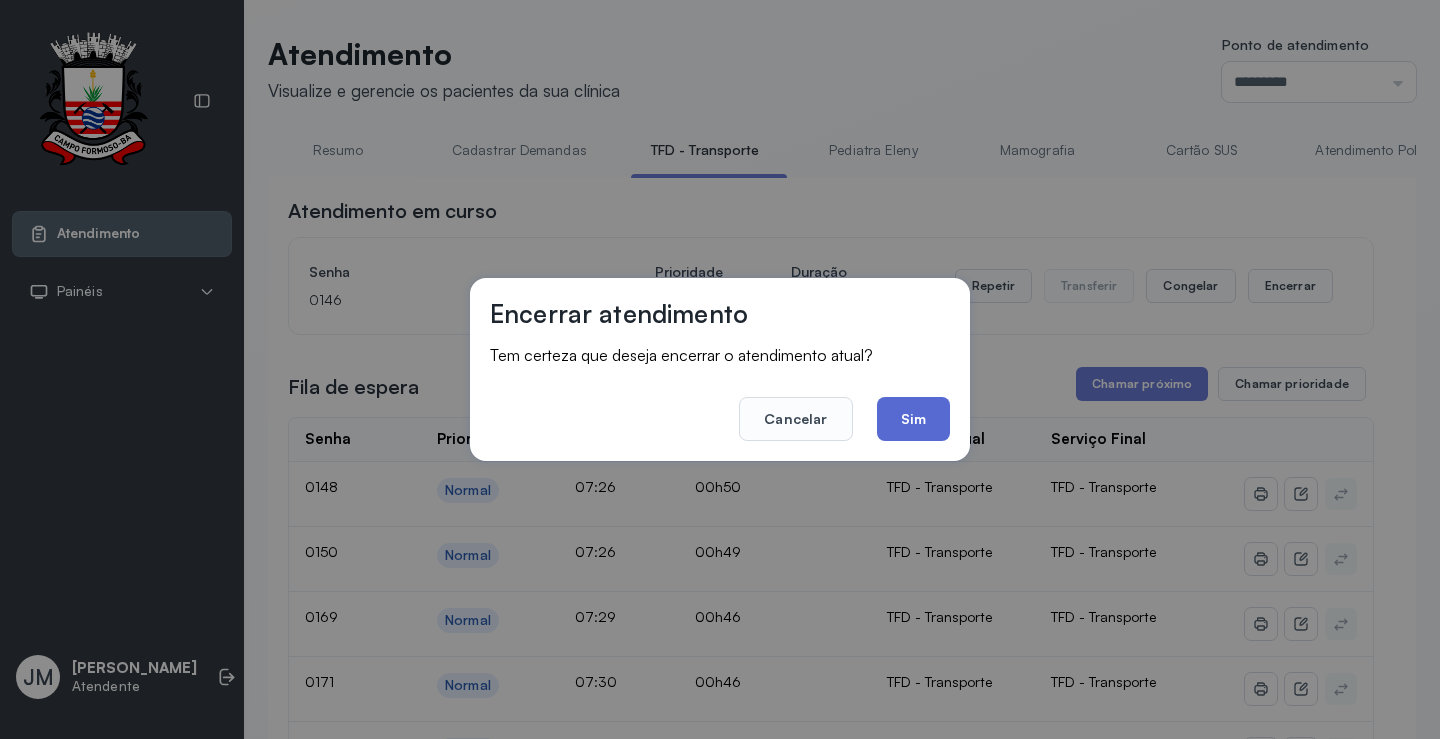 click on "Sim" 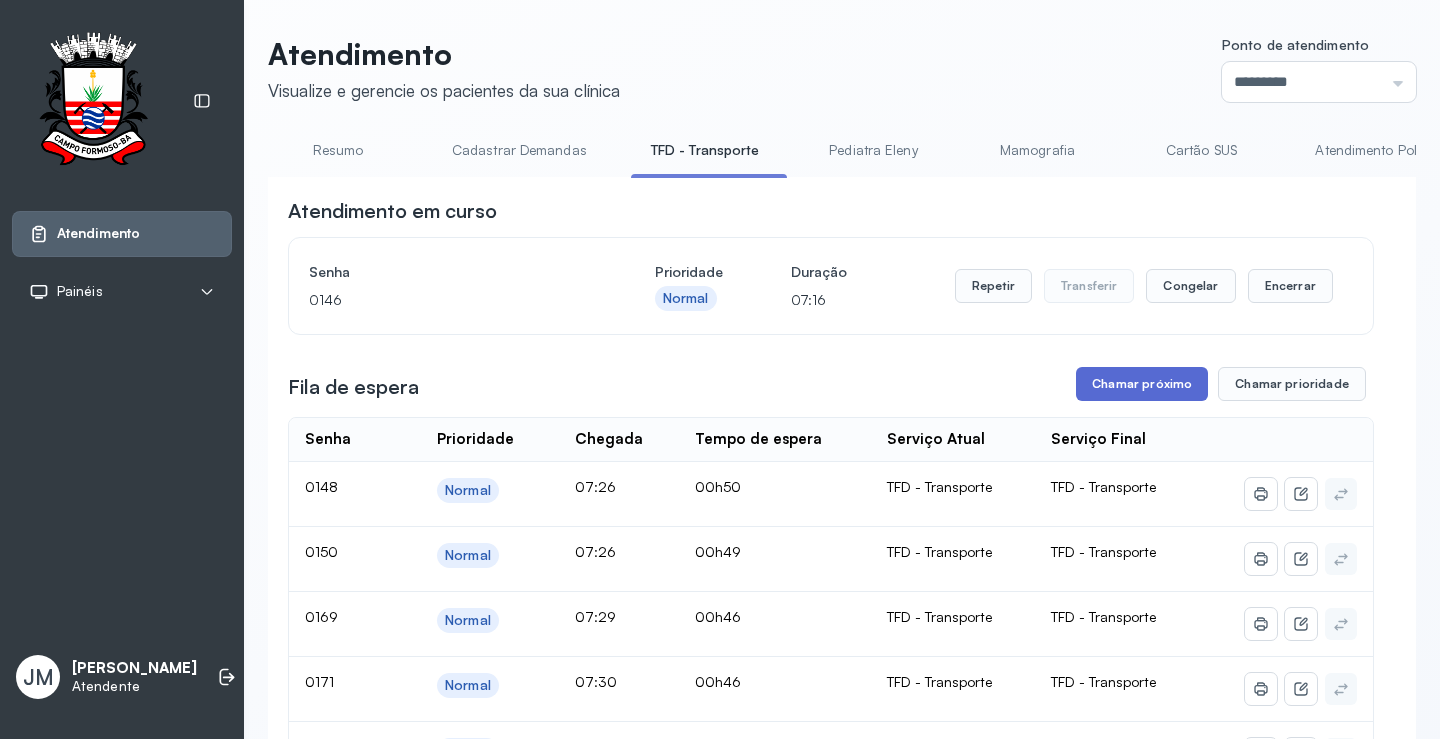 click on "Chamar próximo" at bounding box center (1142, 384) 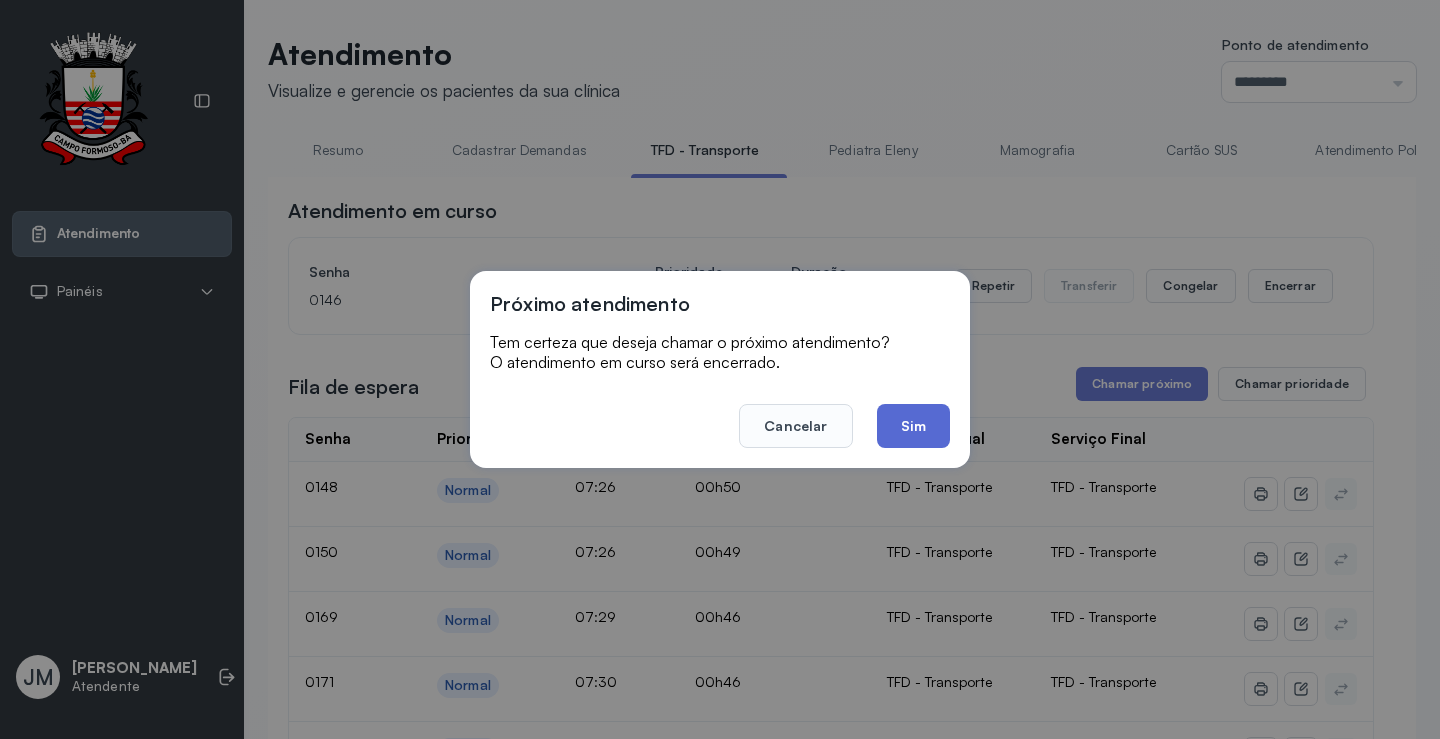 click on "Sim" 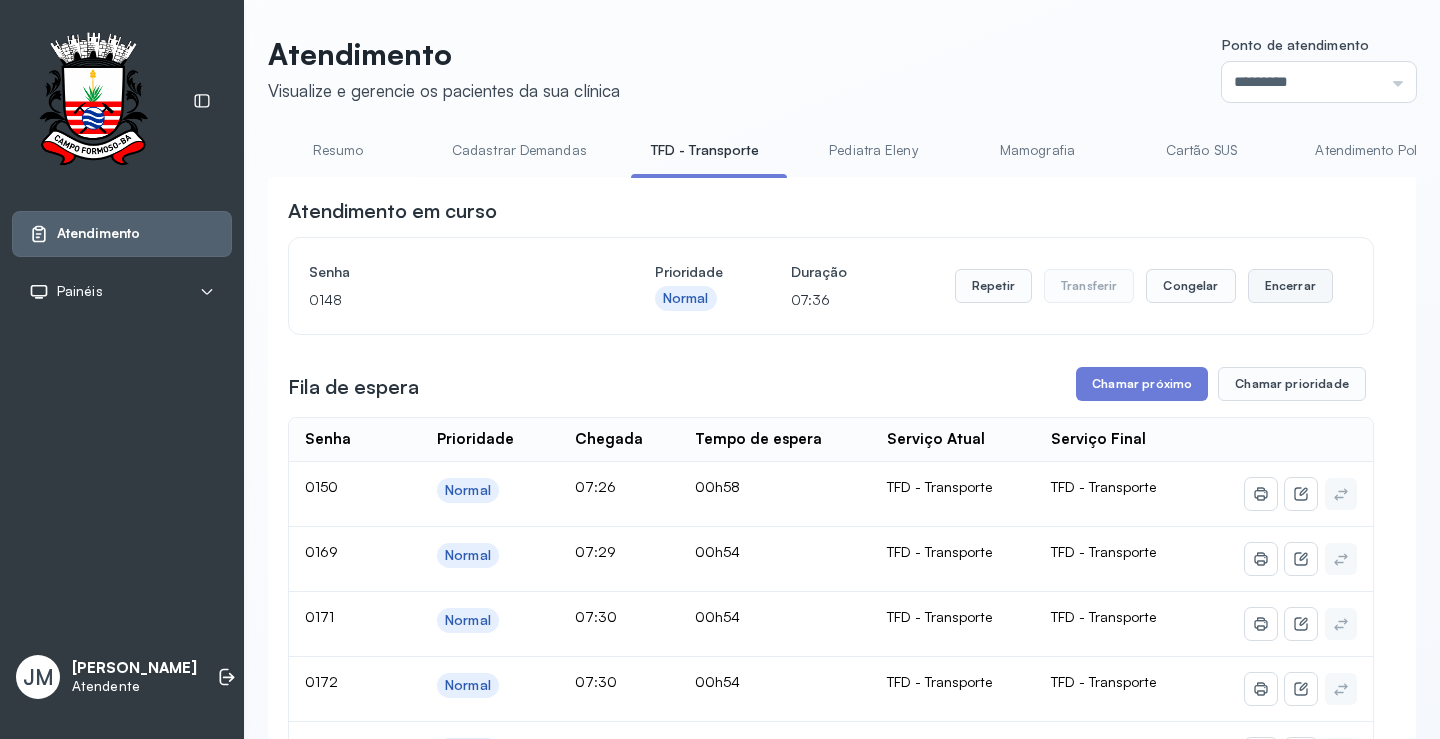 click on "Encerrar" at bounding box center (1290, 286) 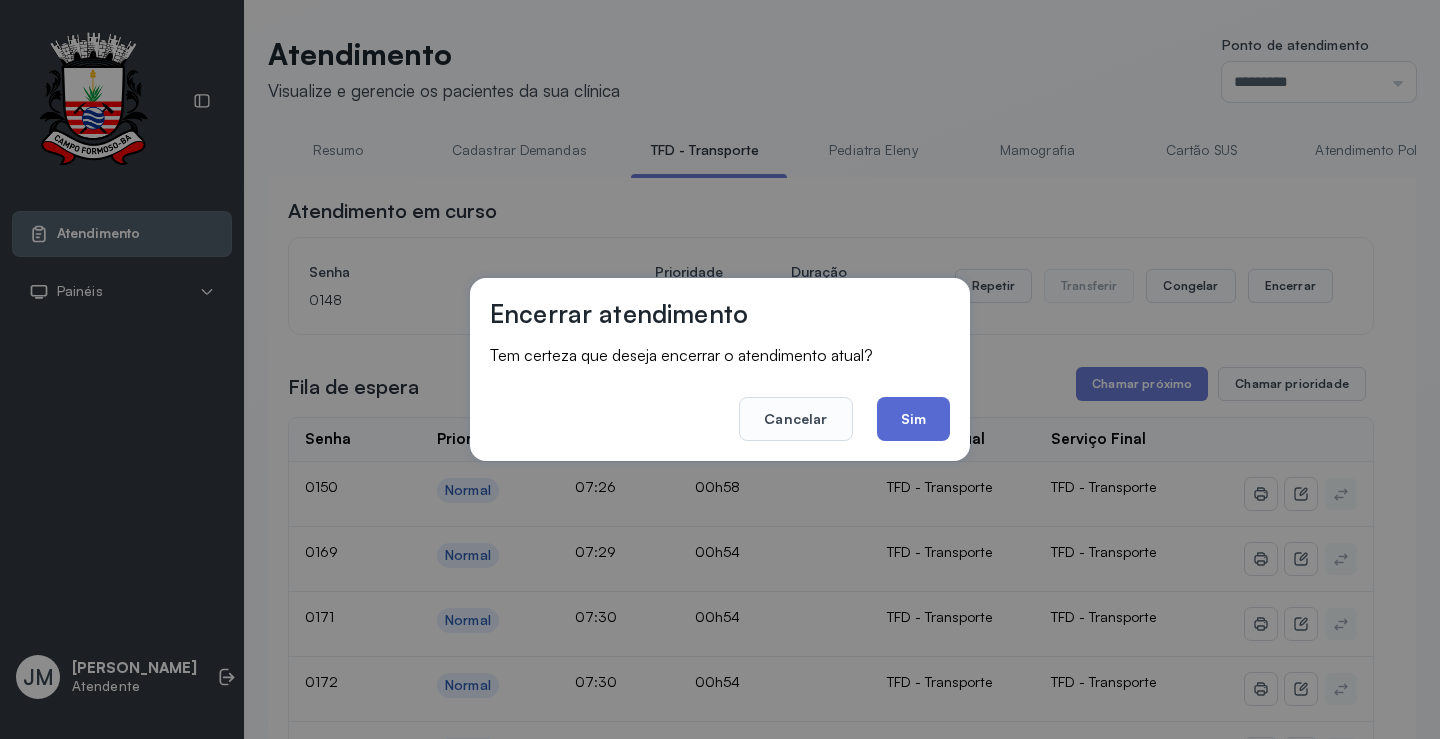 click on "Sim" 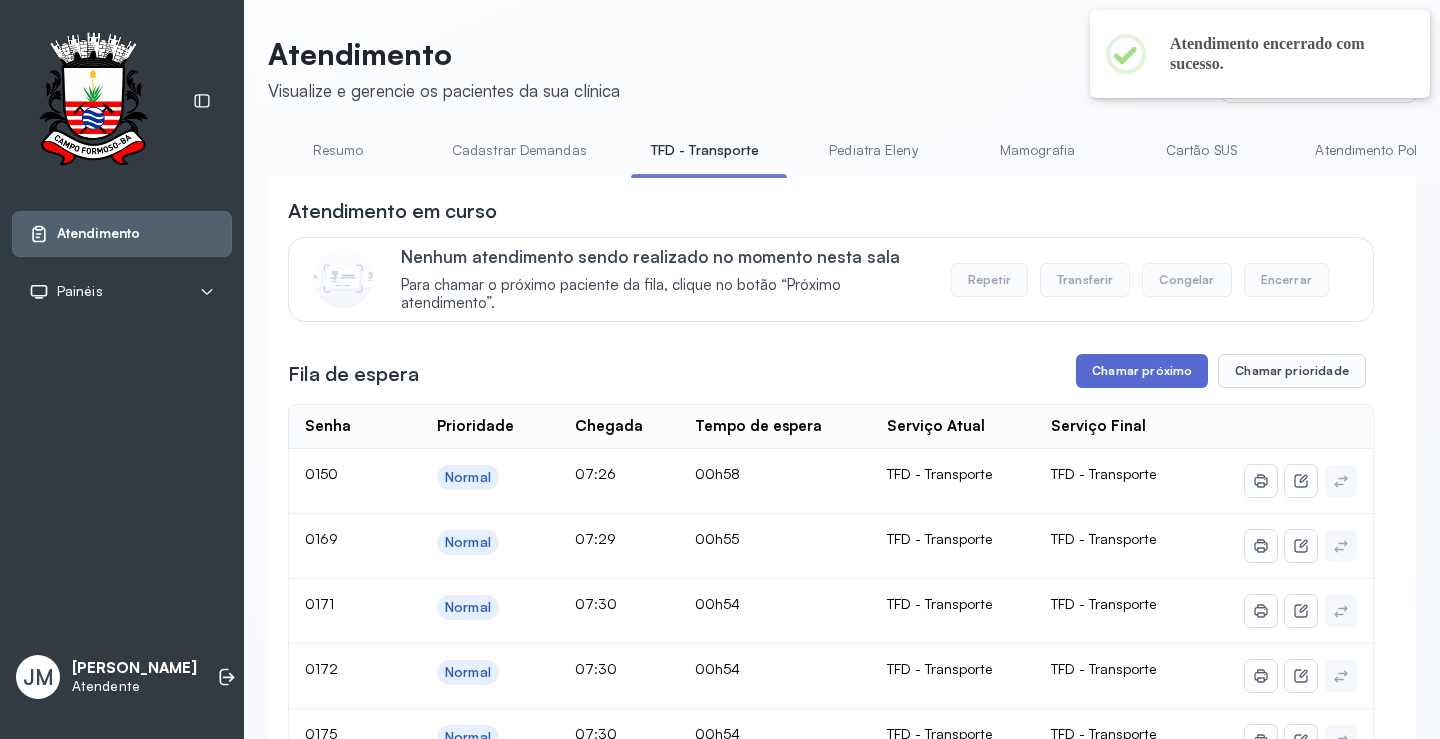 click on "Chamar próximo" at bounding box center [1142, 371] 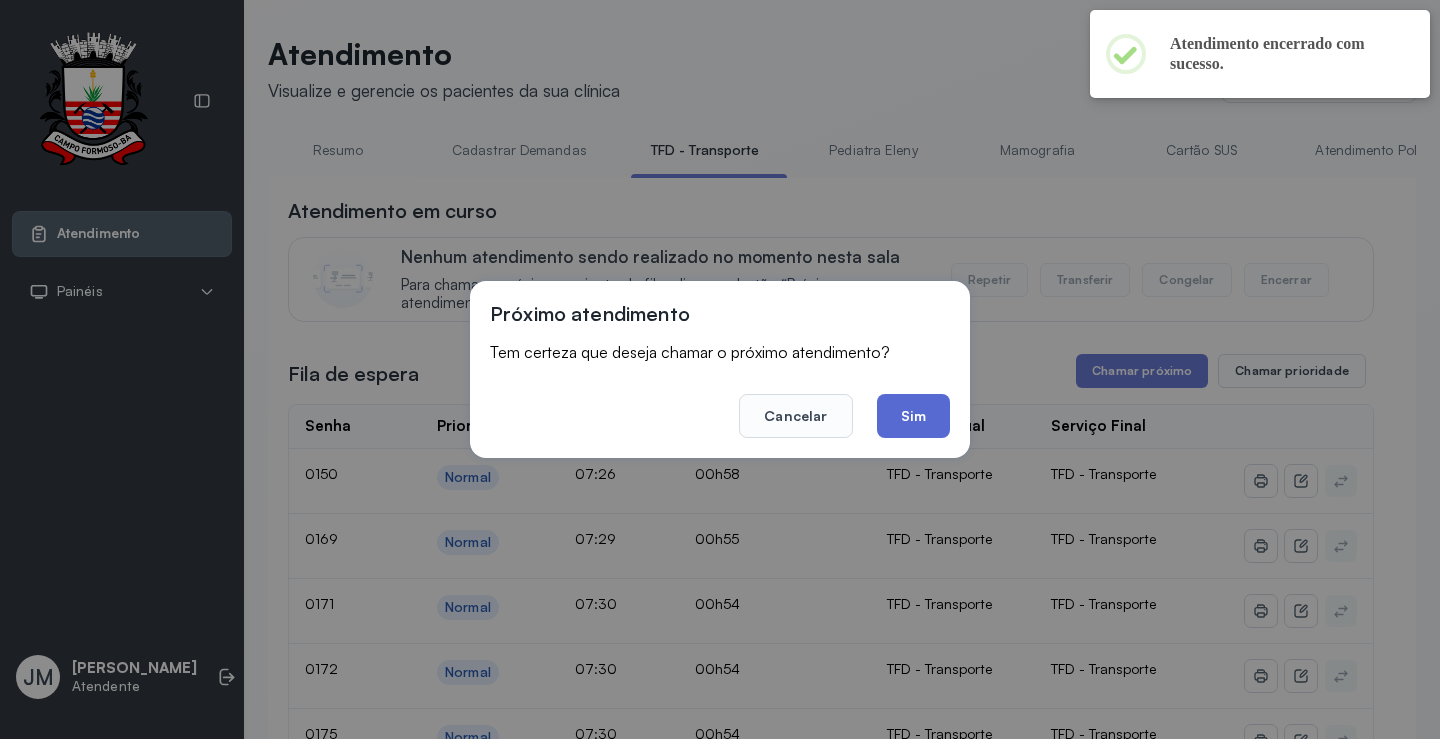 click on "Sim" 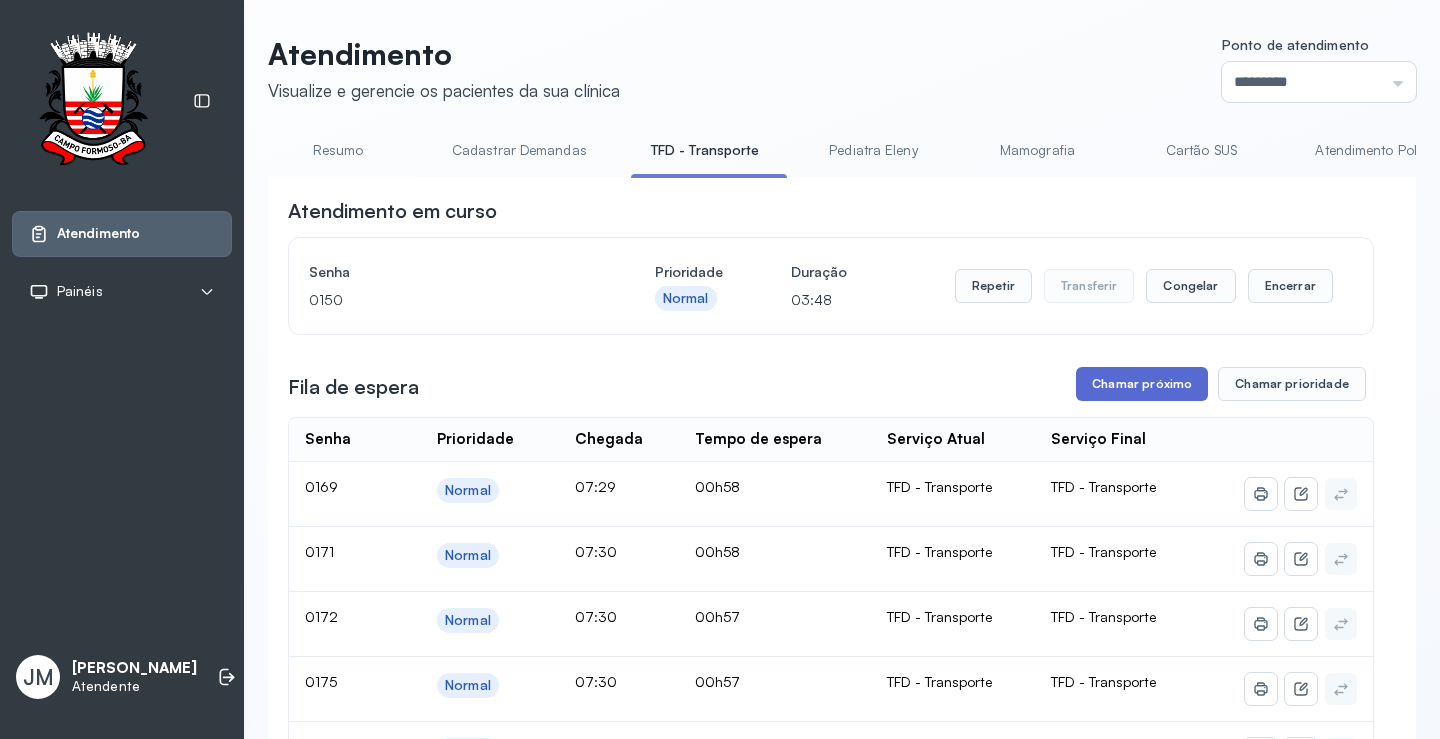 click on "Chamar próximo" at bounding box center [1142, 384] 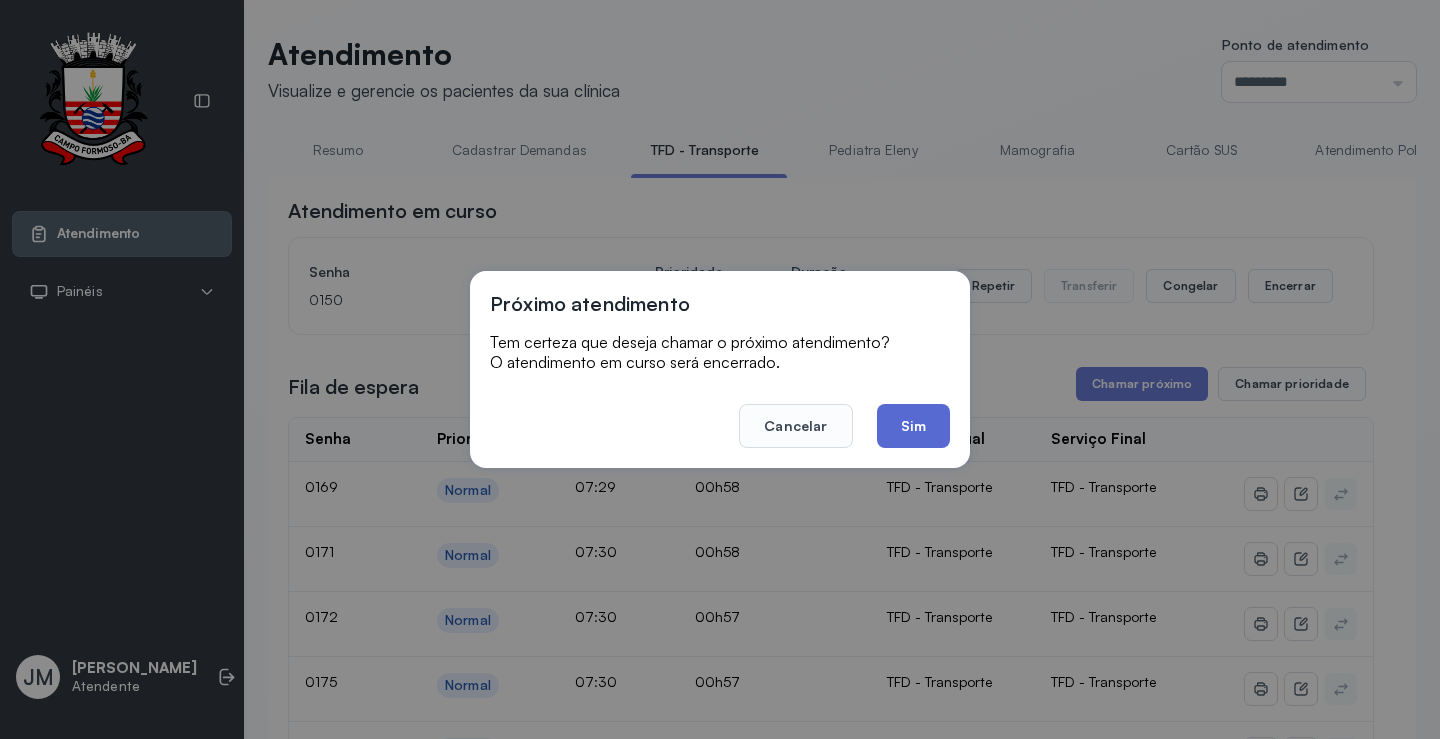 click on "Sim" 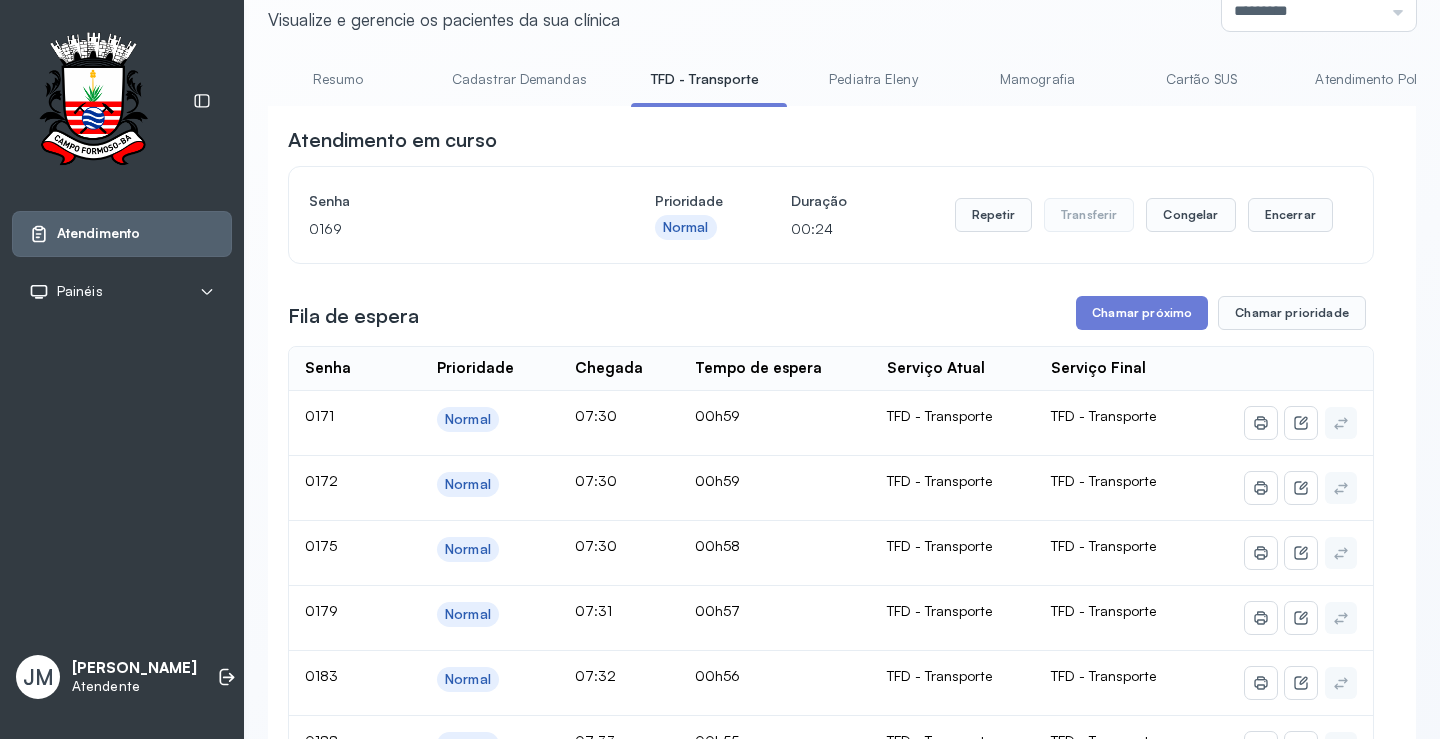 scroll, scrollTop: 100, scrollLeft: 0, axis: vertical 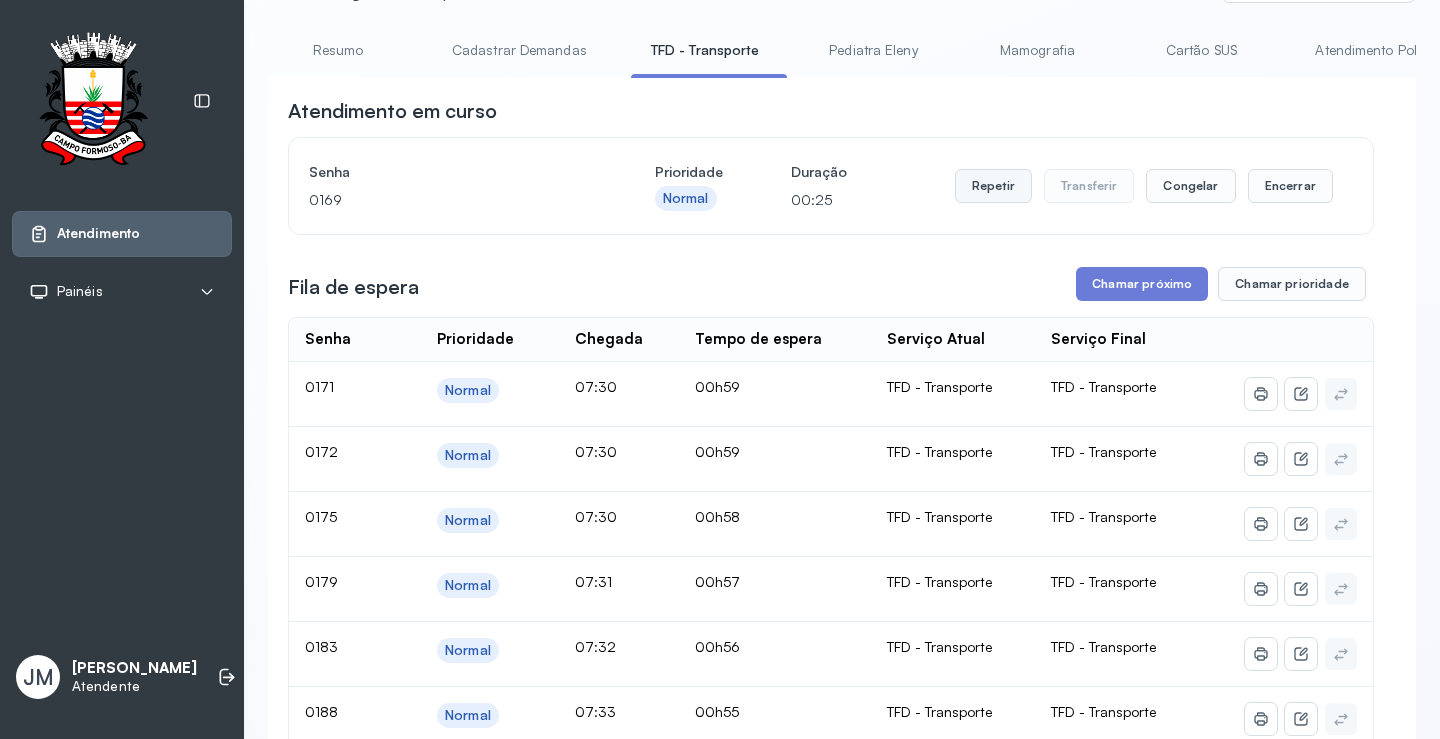 click on "Repetir" at bounding box center [993, 186] 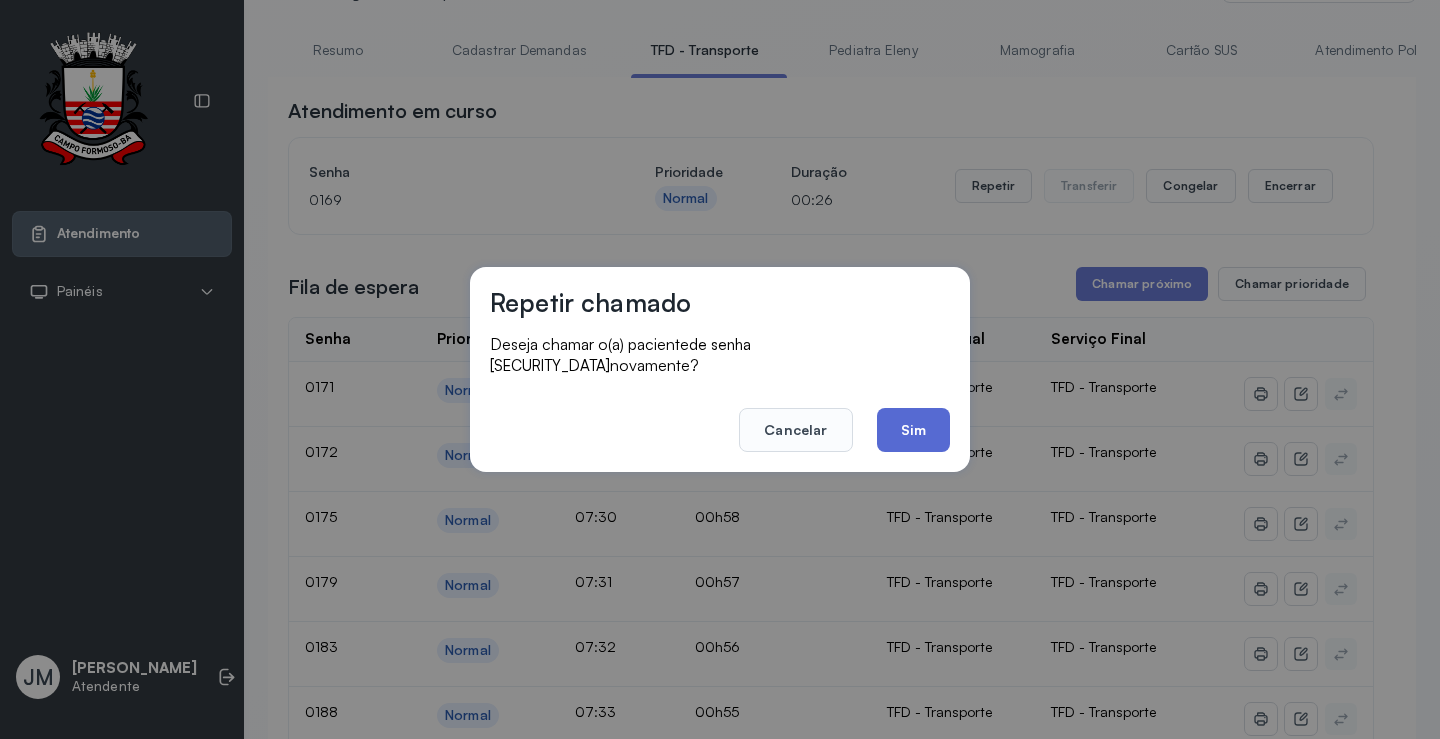 click on "Sim" 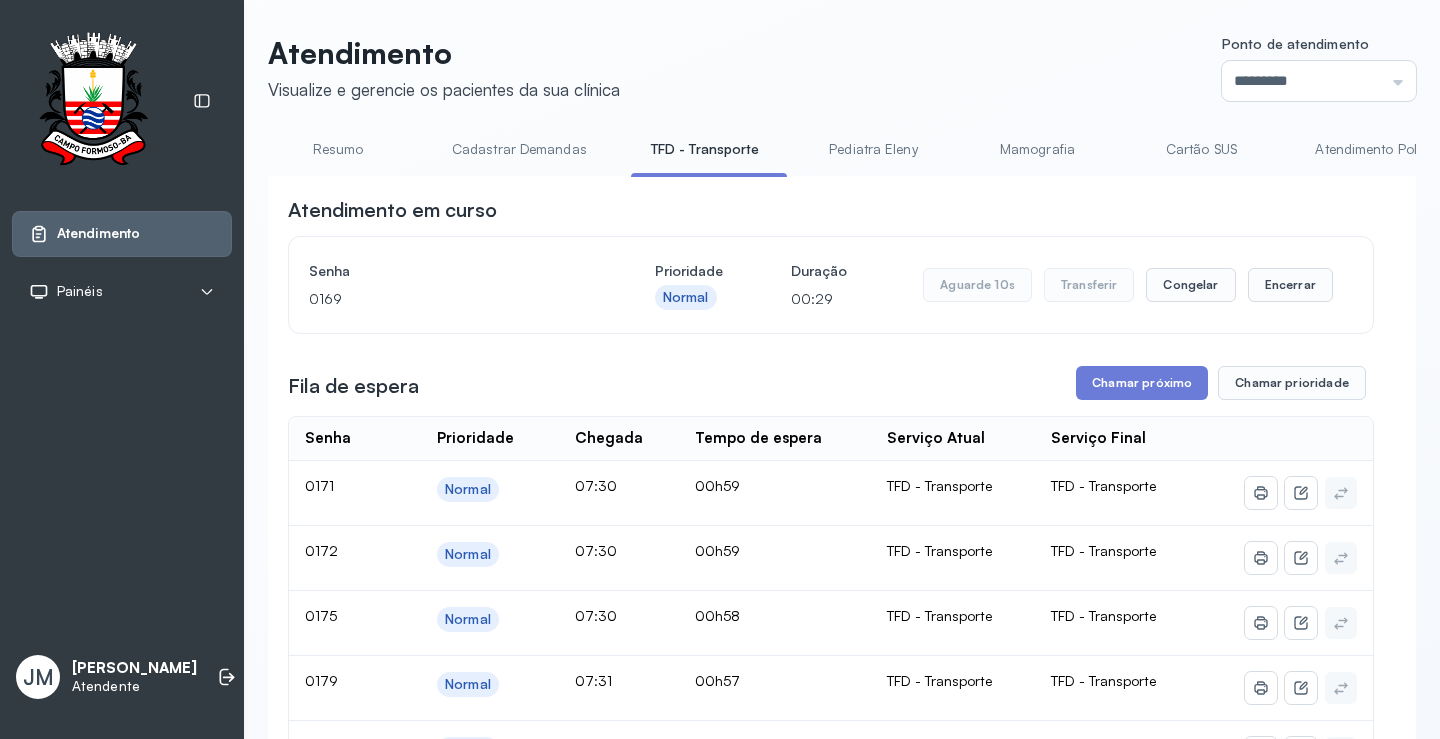 scroll, scrollTop: 100, scrollLeft: 0, axis: vertical 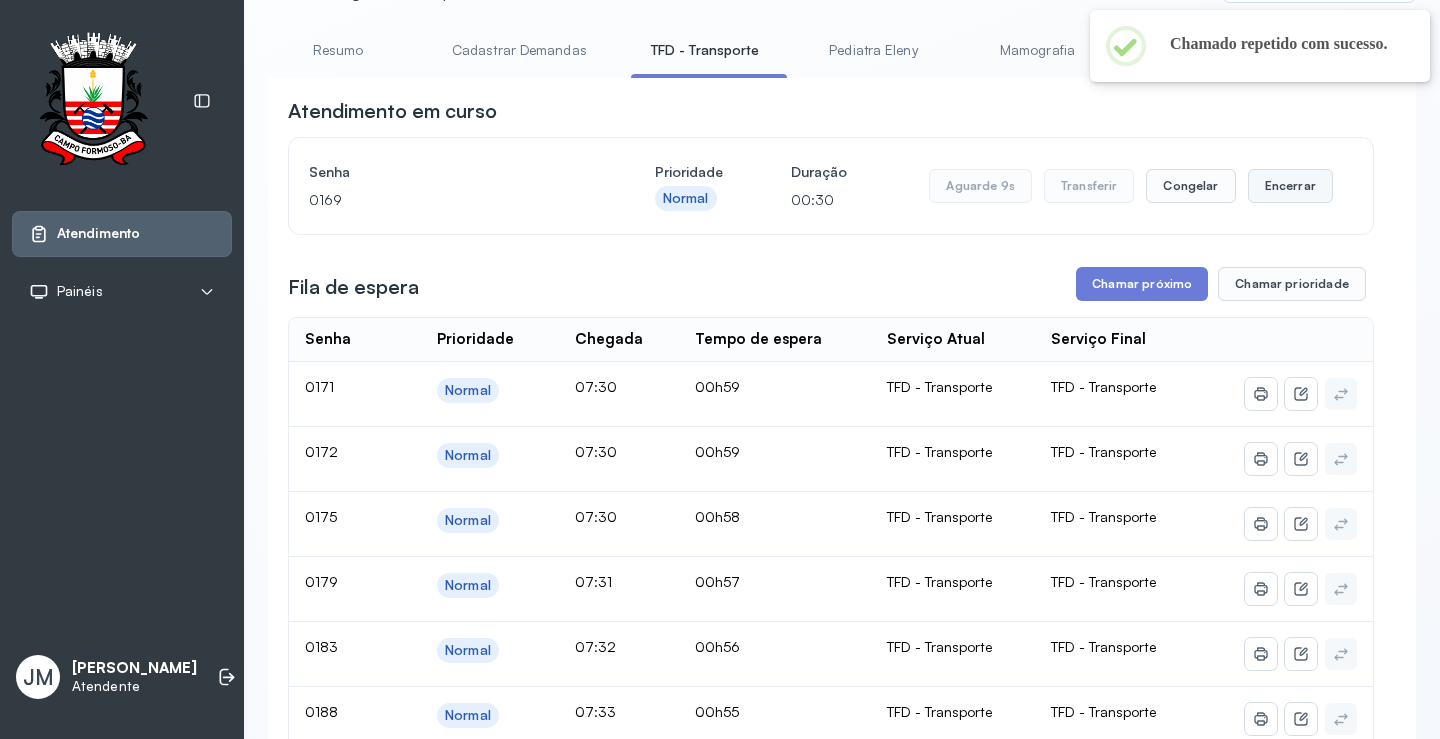 click on "Encerrar" at bounding box center (1290, 186) 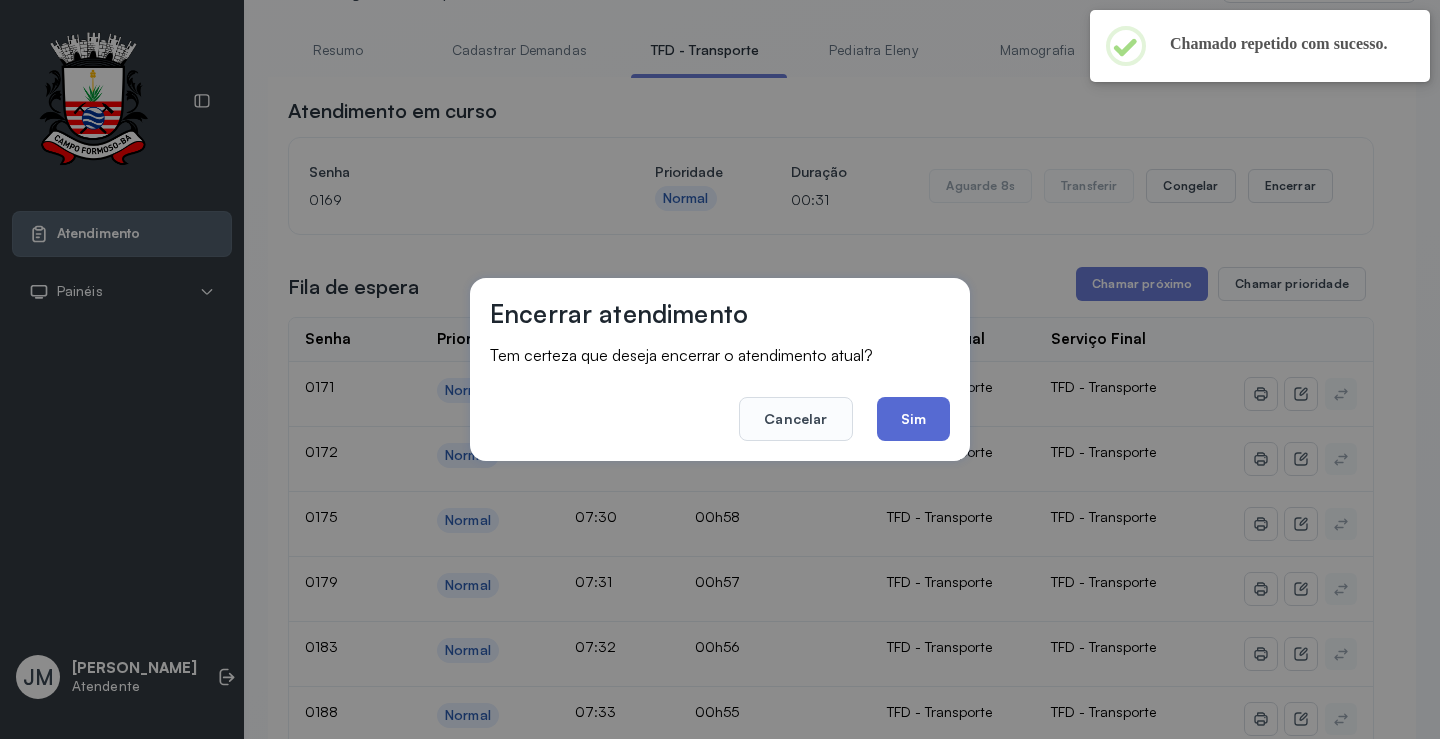 click on "Sim" 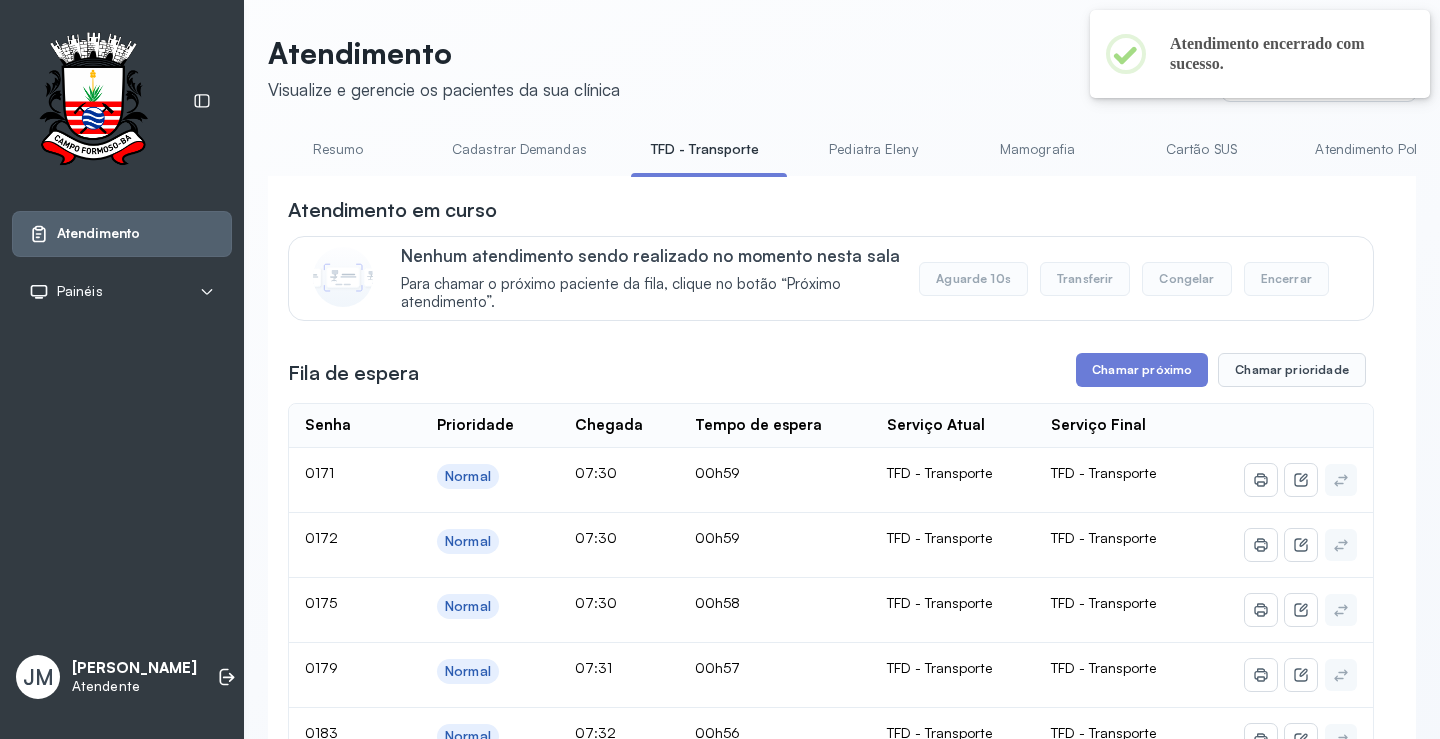 scroll, scrollTop: 100, scrollLeft: 0, axis: vertical 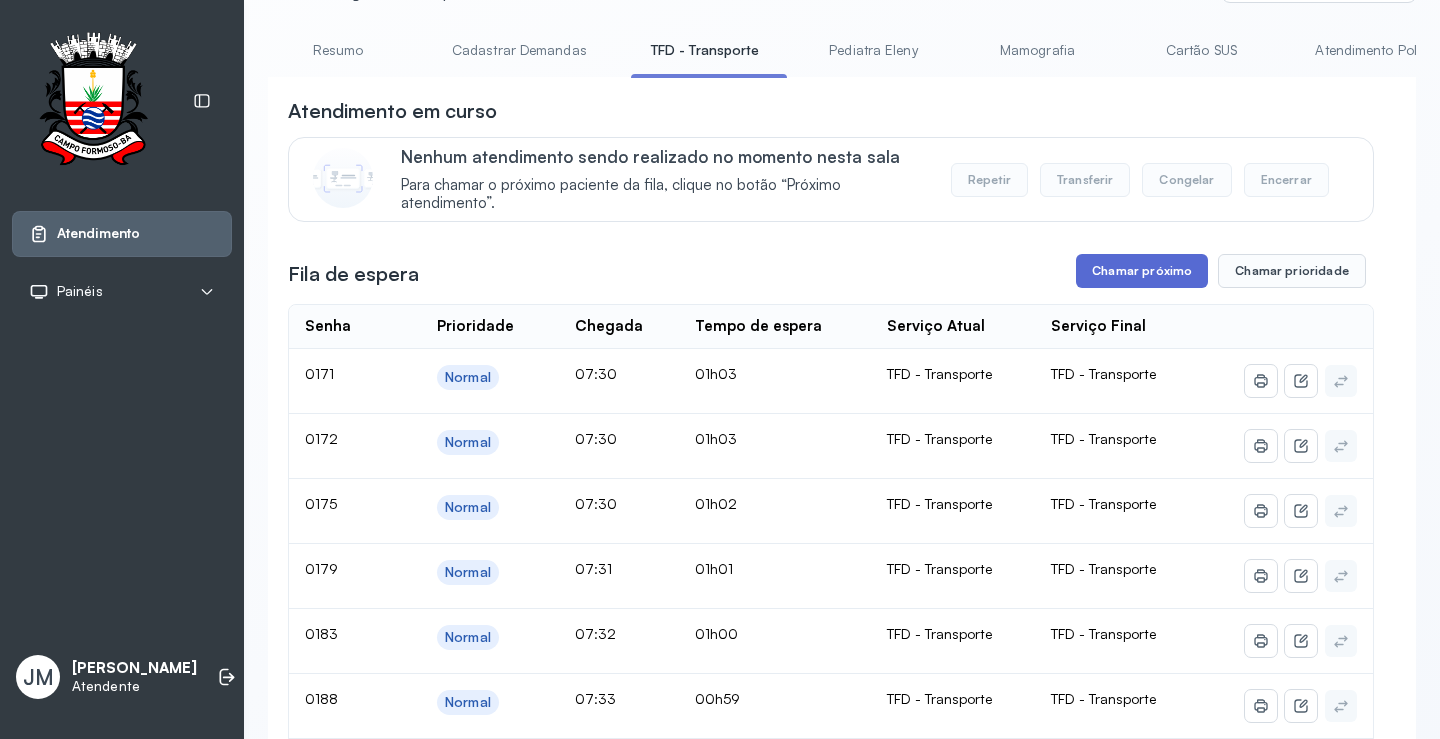 click on "Chamar próximo" at bounding box center (1142, 271) 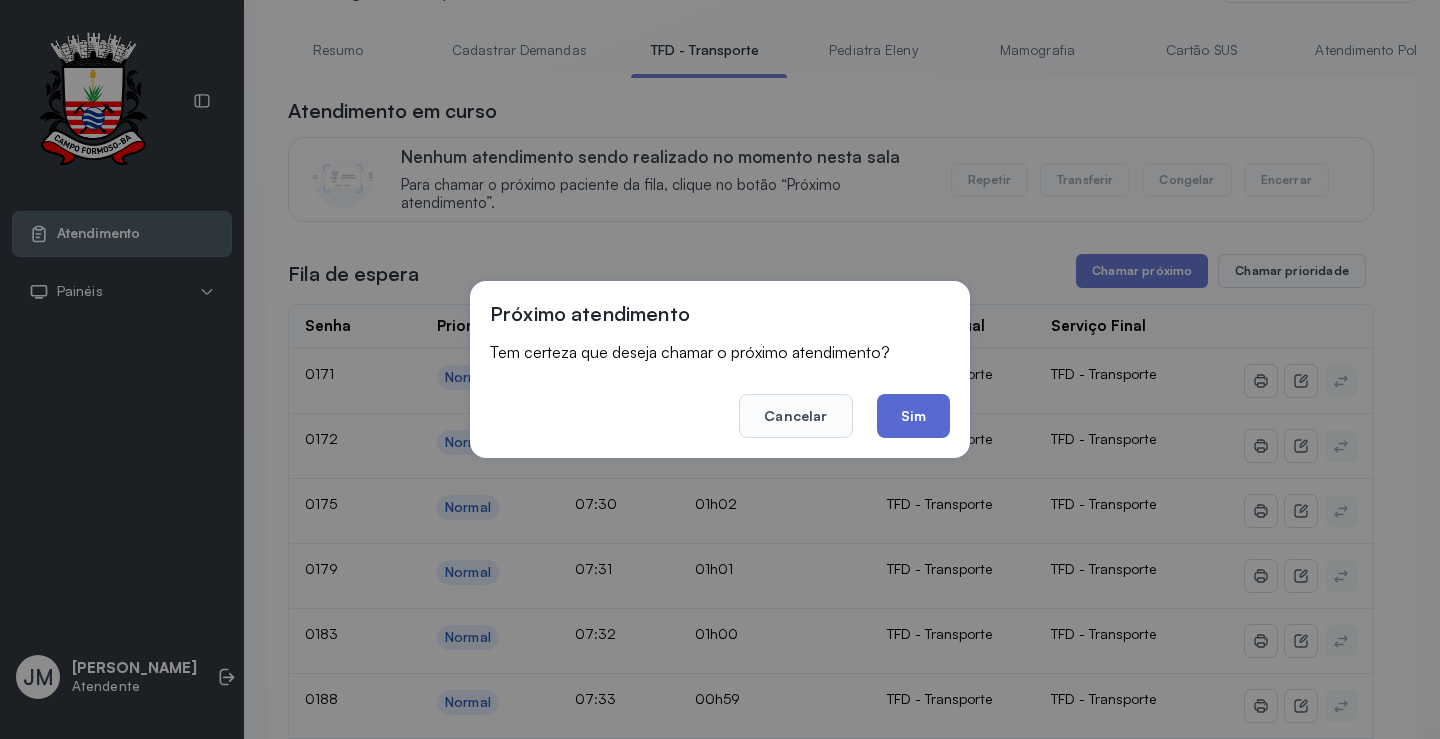 click on "Sim" 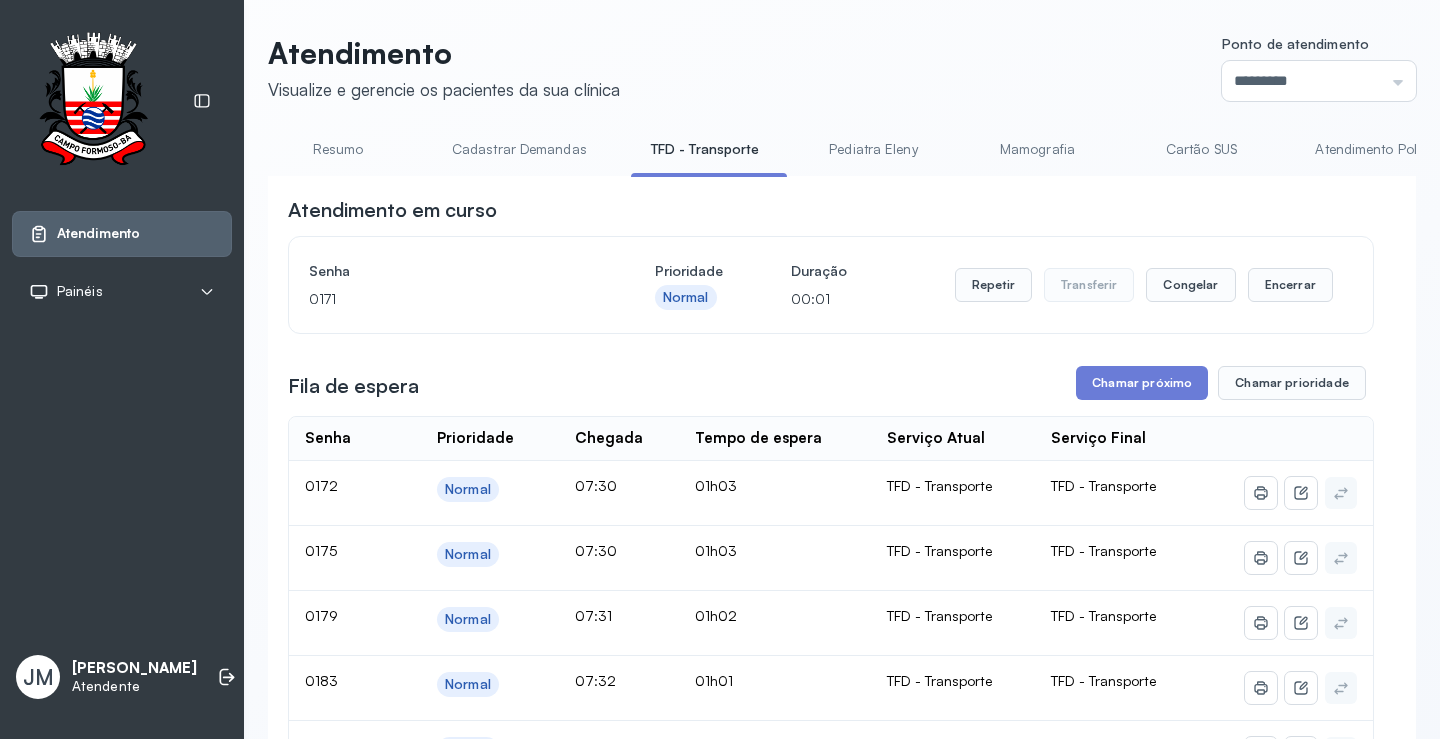 scroll, scrollTop: 100, scrollLeft: 0, axis: vertical 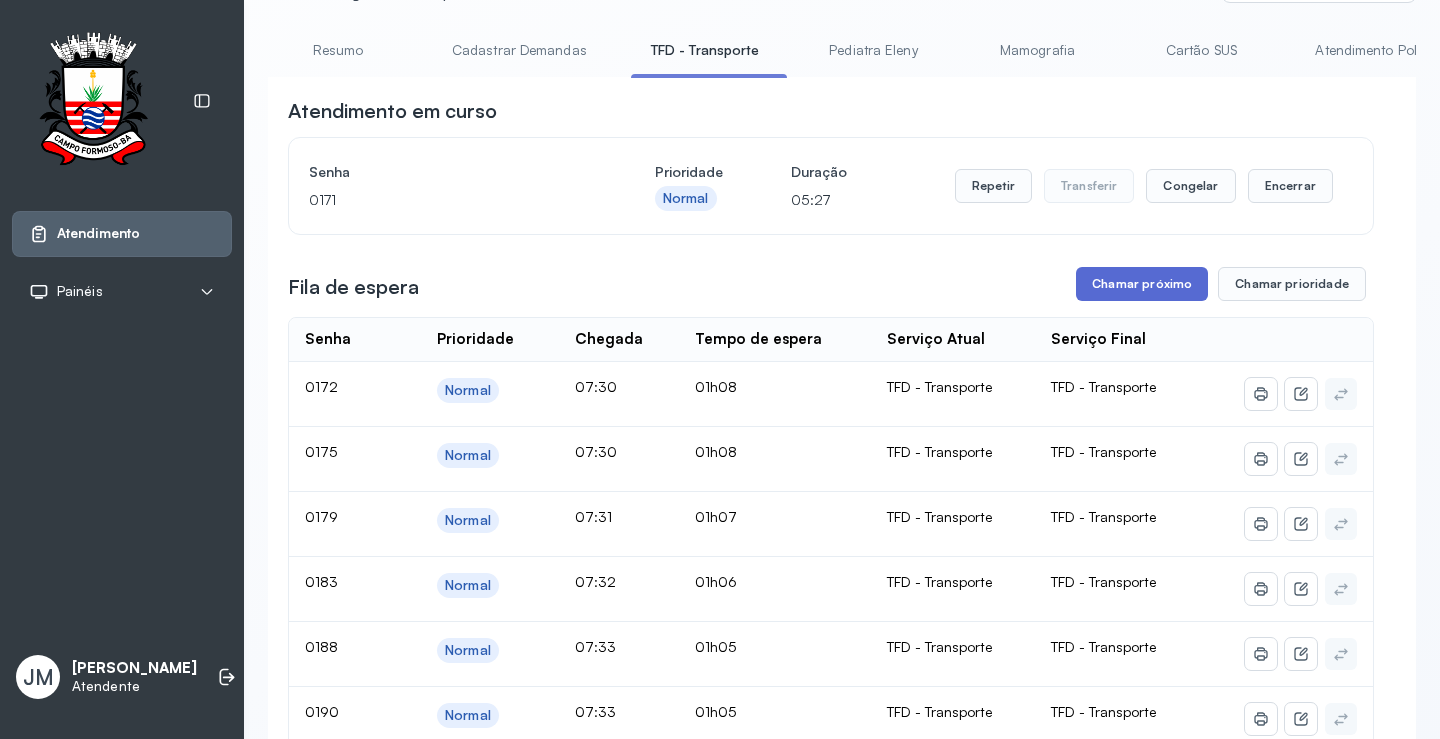 click on "Chamar próximo" at bounding box center [1142, 284] 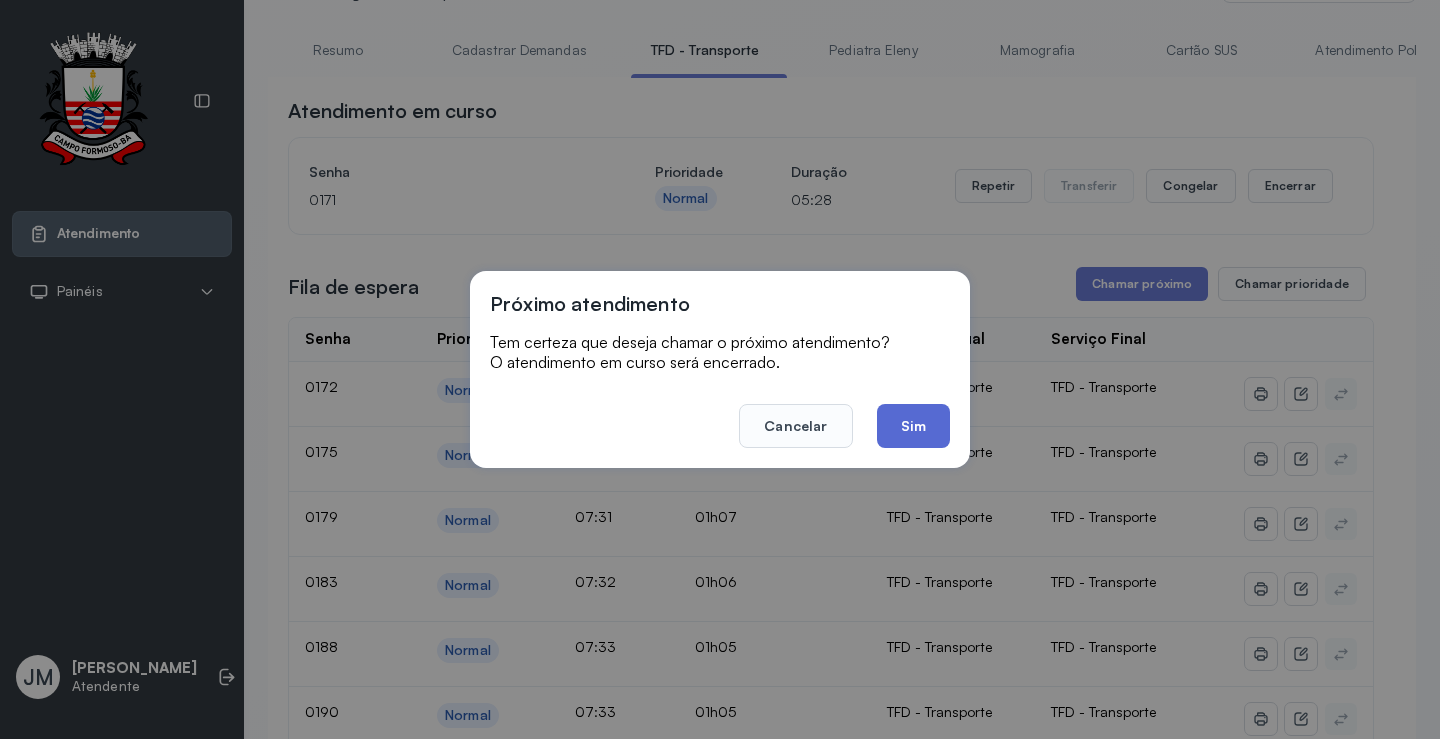 click on "Sim" 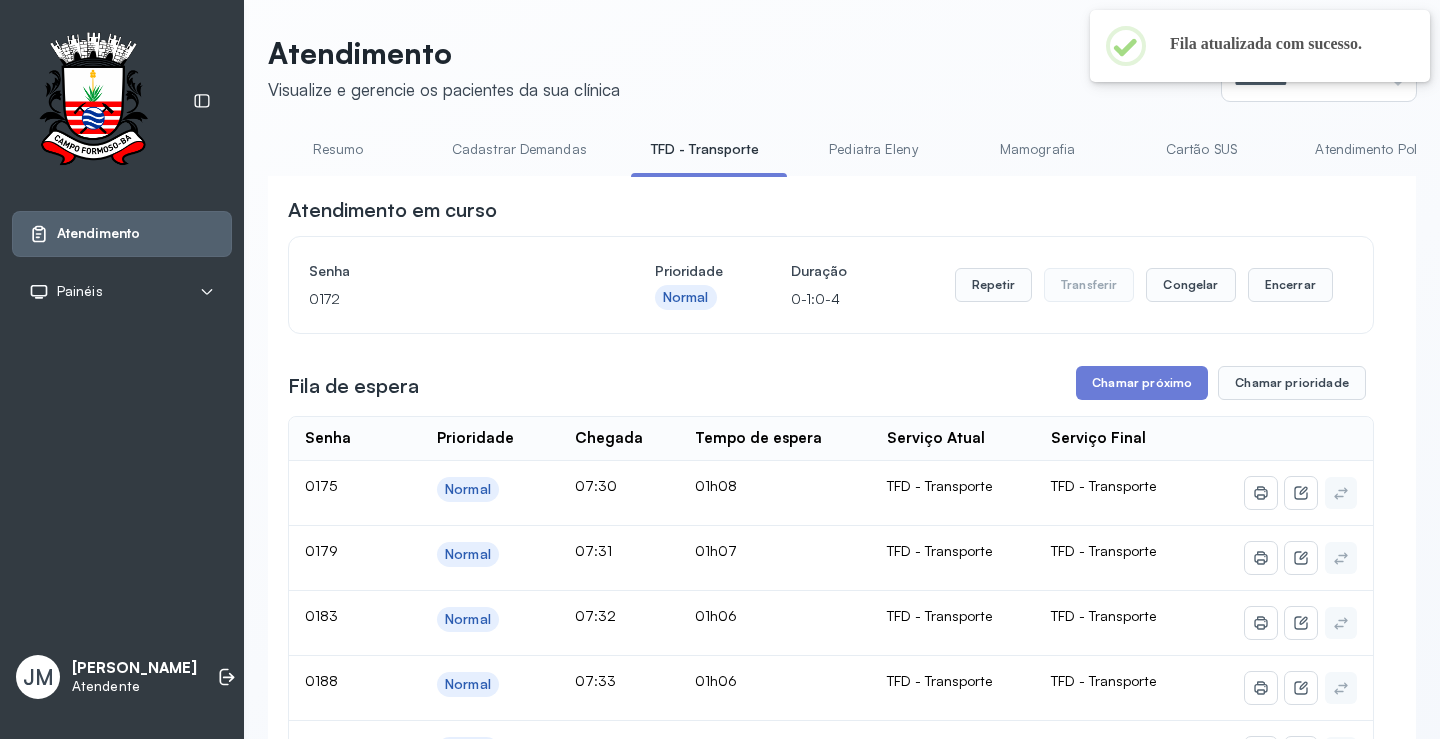 scroll, scrollTop: 100, scrollLeft: 0, axis: vertical 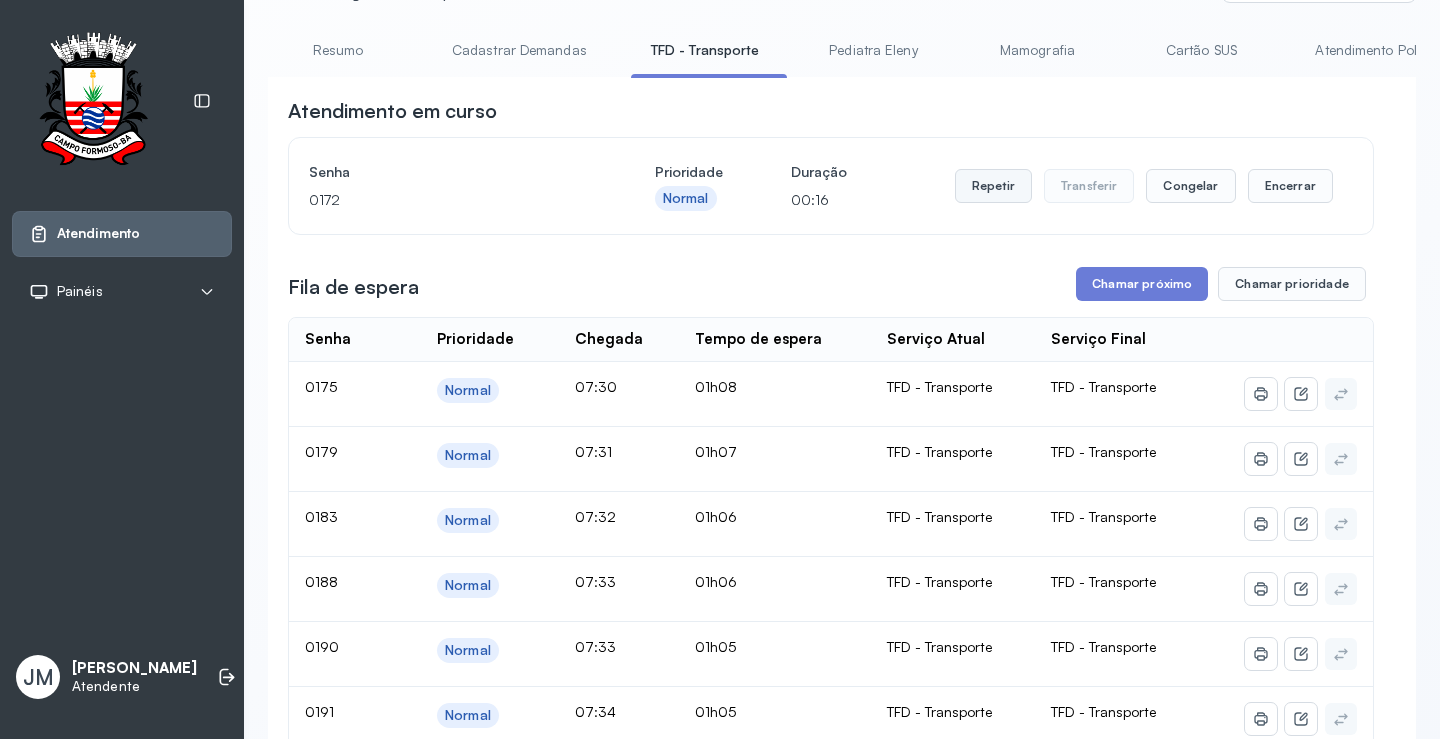 click on "Repetir" at bounding box center [993, 186] 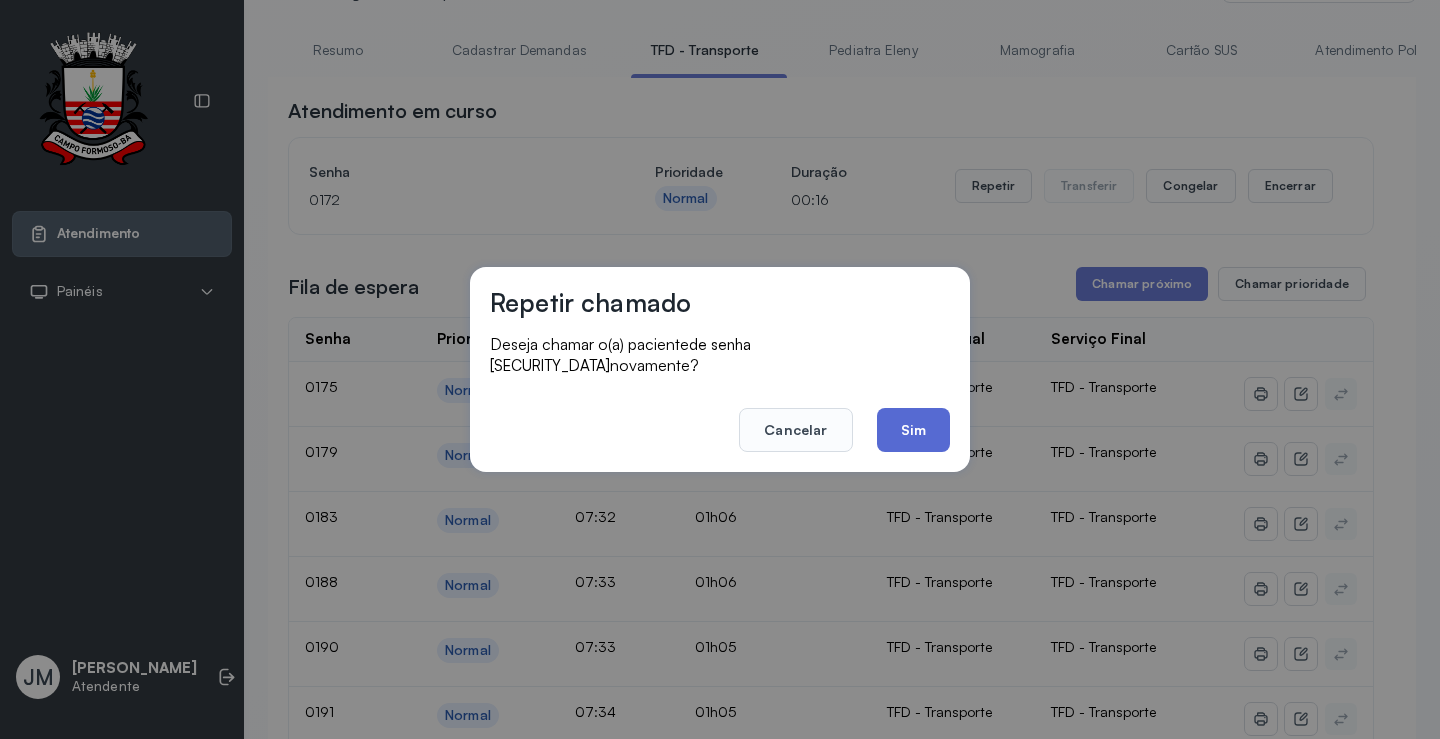 drag, startPoint x: 916, startPoint y: 427, endPoint x: 943, endPoint y: 415, distance: 29.546574 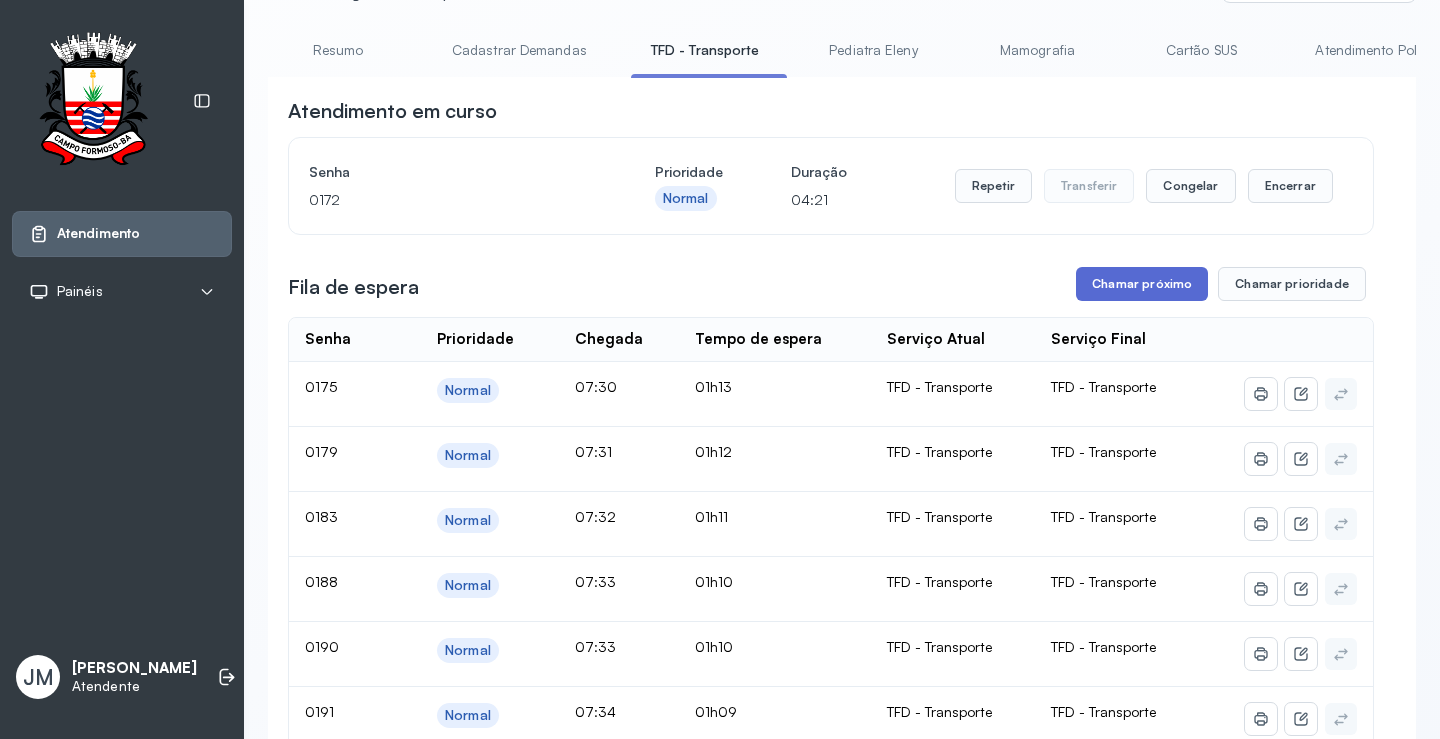 click on "Chamar próximo" at bounding box center (1142, 284) 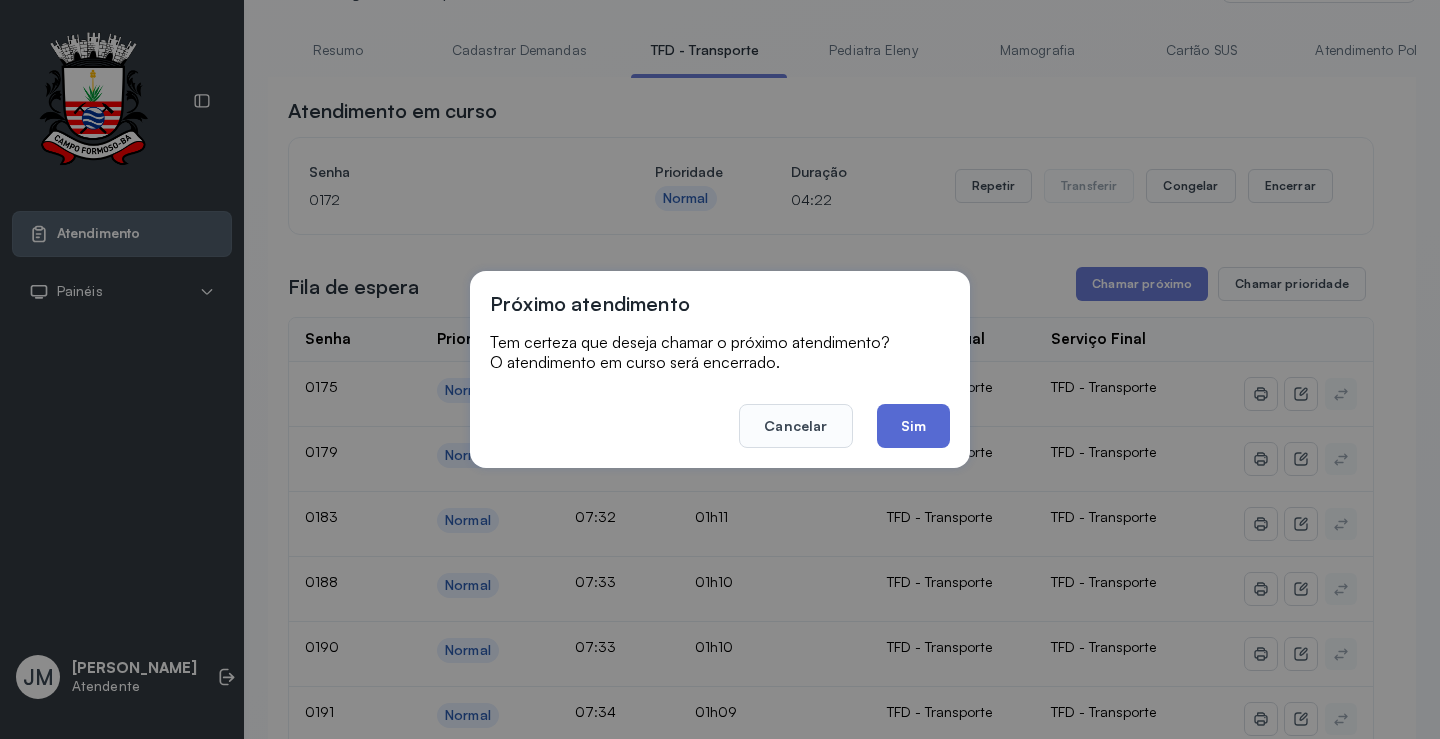 click on "Sim" 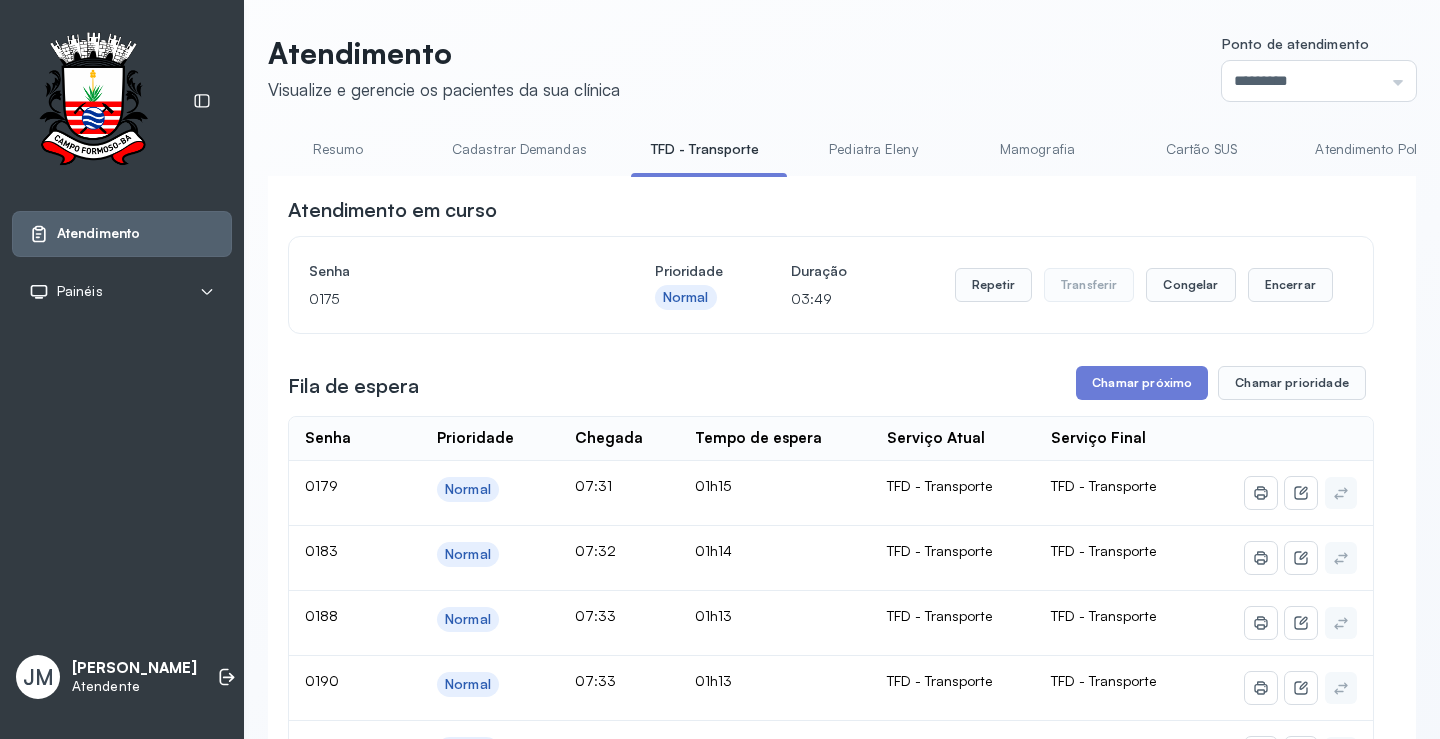 scroll, scrollTop: 100, scrollLeft: 0, axis: vertical 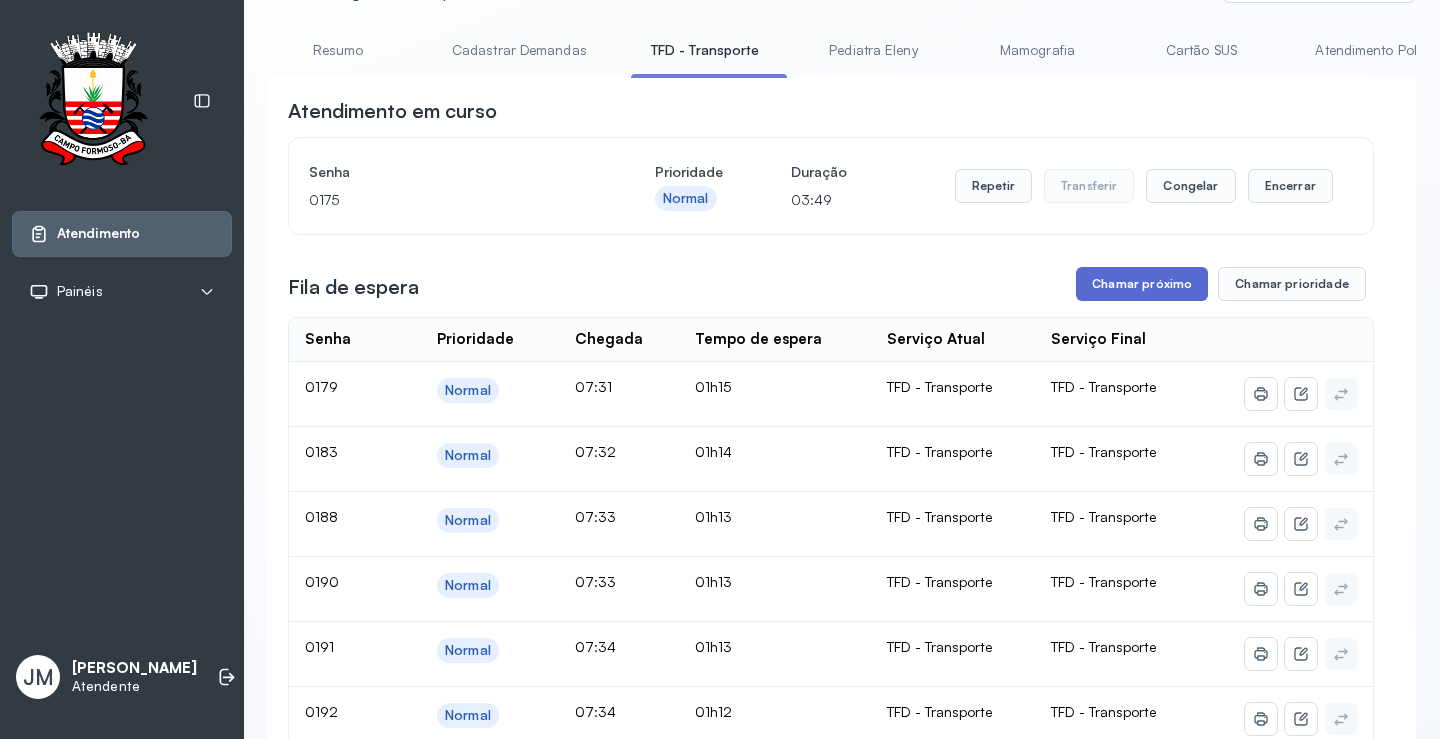 click on "Chamar próximo" at bounding box center [1142, 284] 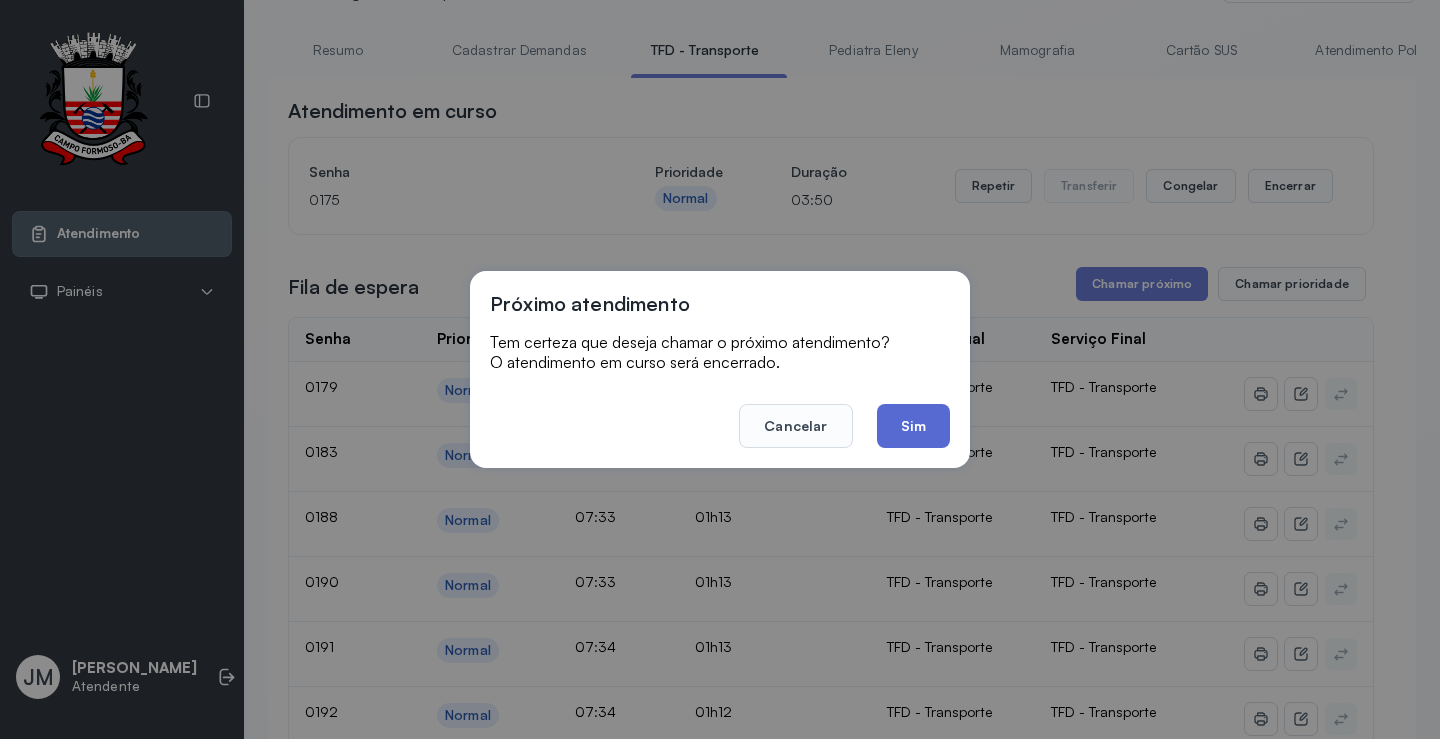 click on "Sim" 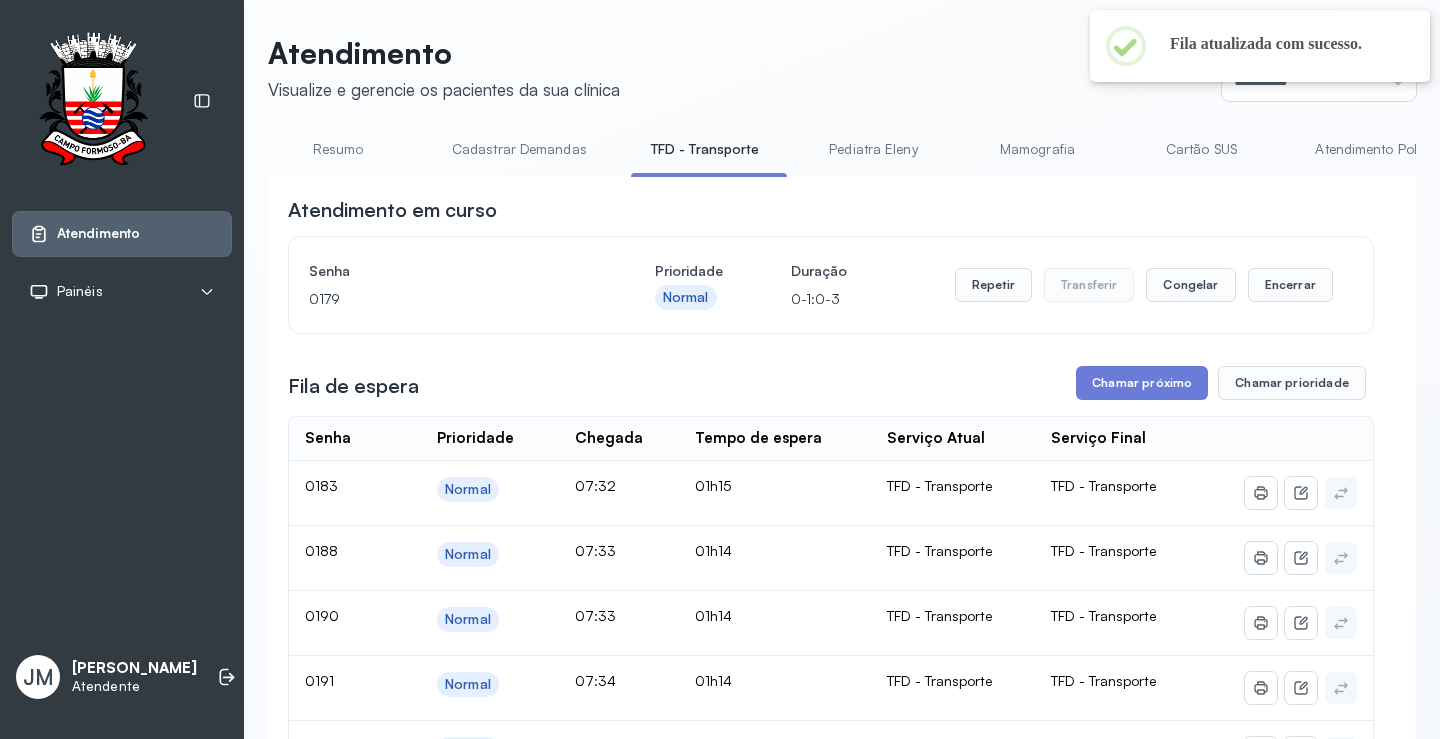 scroll, scrollTop: 100, scrollLeft: 0, axis: vertical 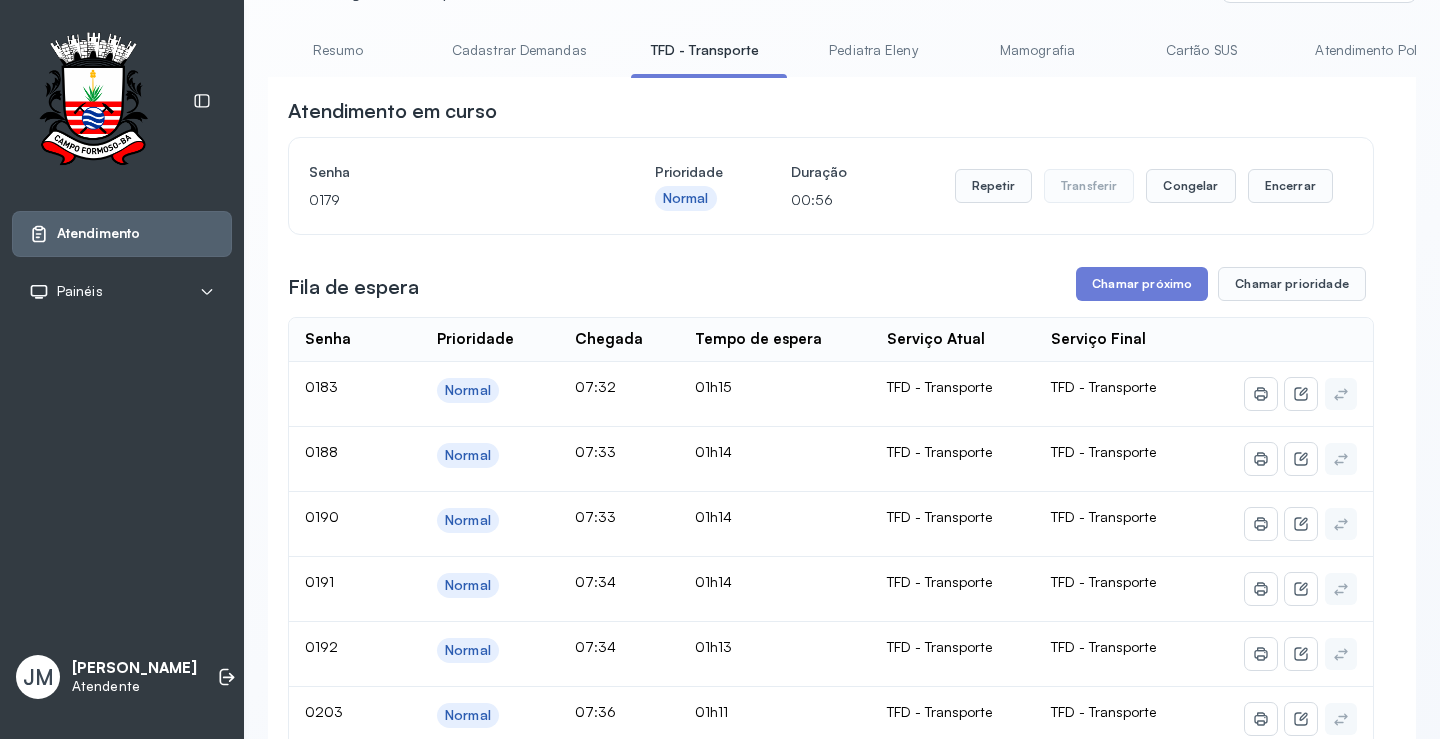 click on "0179" at bounding box center [448, 200] 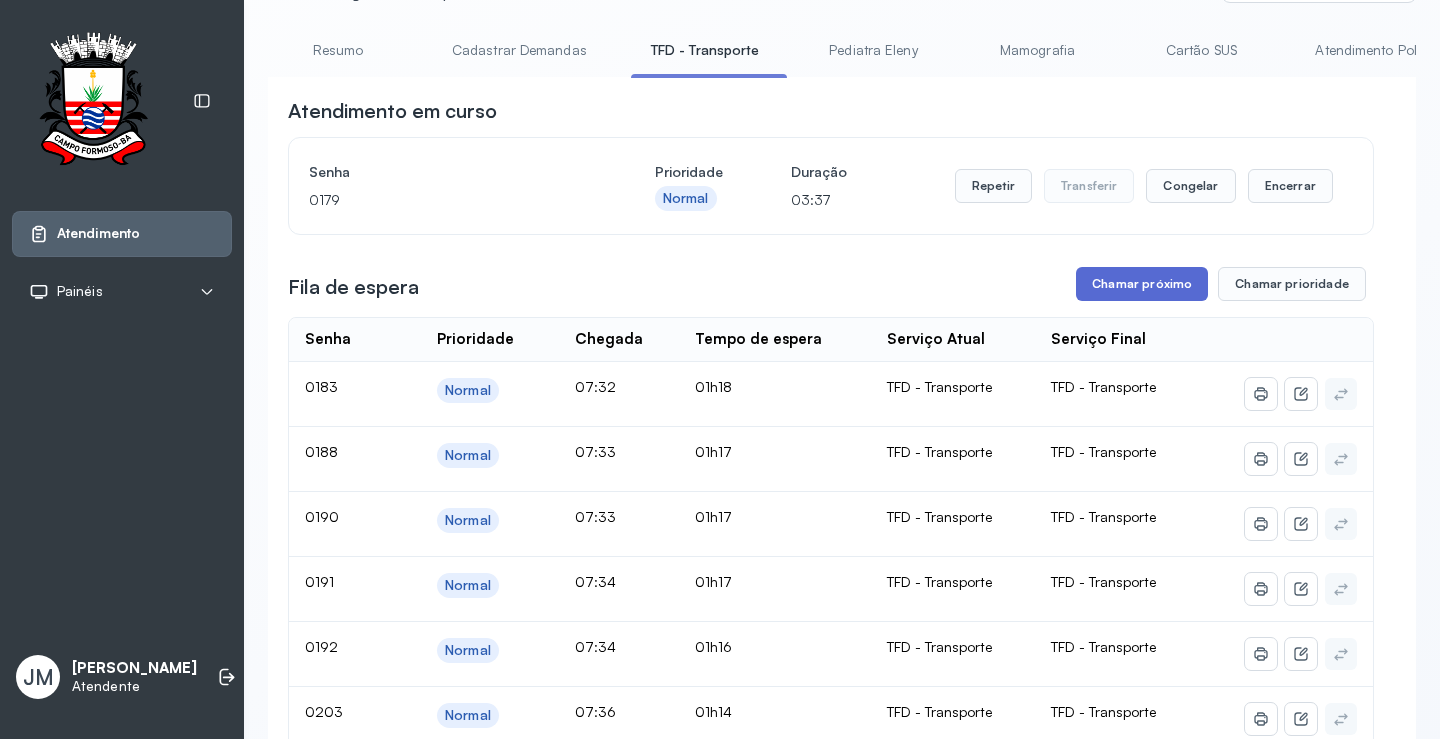 click on "Chamar próximo" at bounding box center (1142, 284) 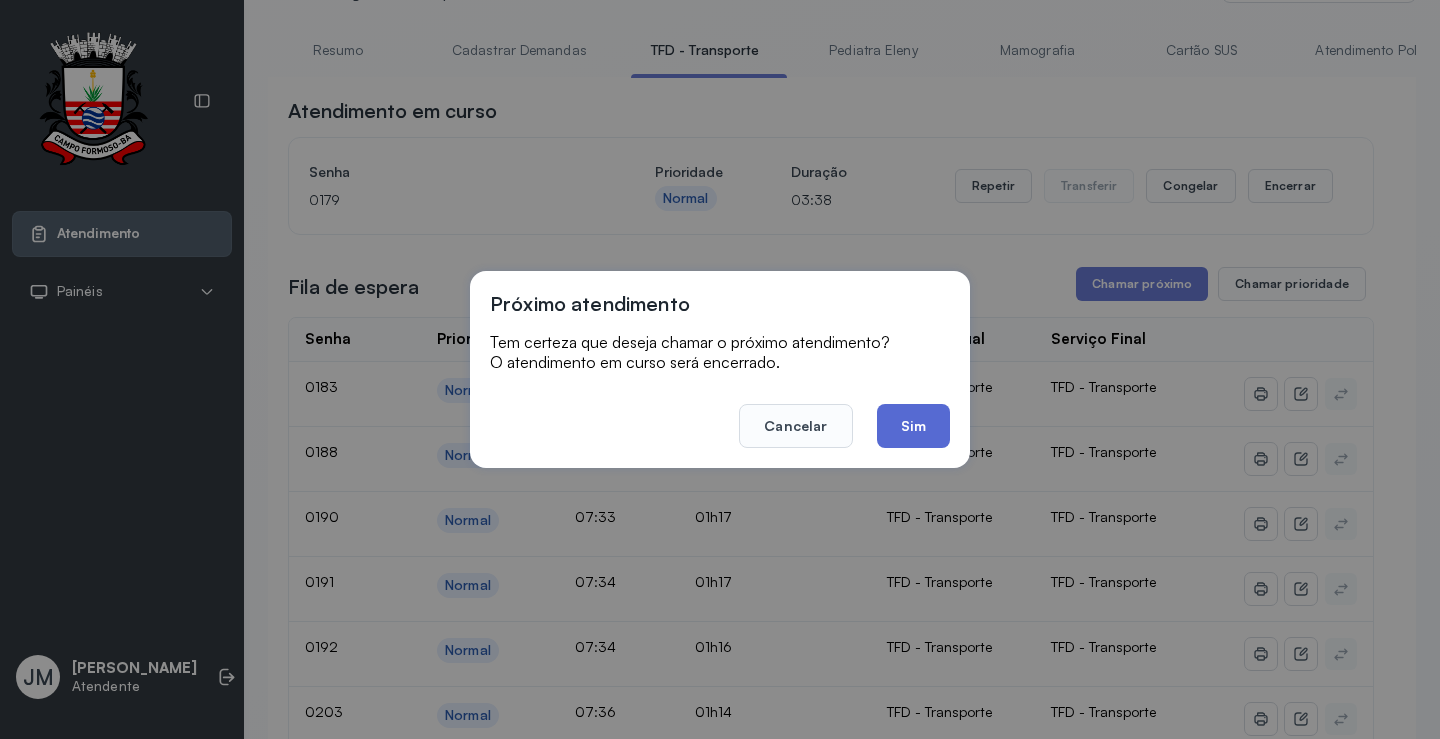 click on "Sim" 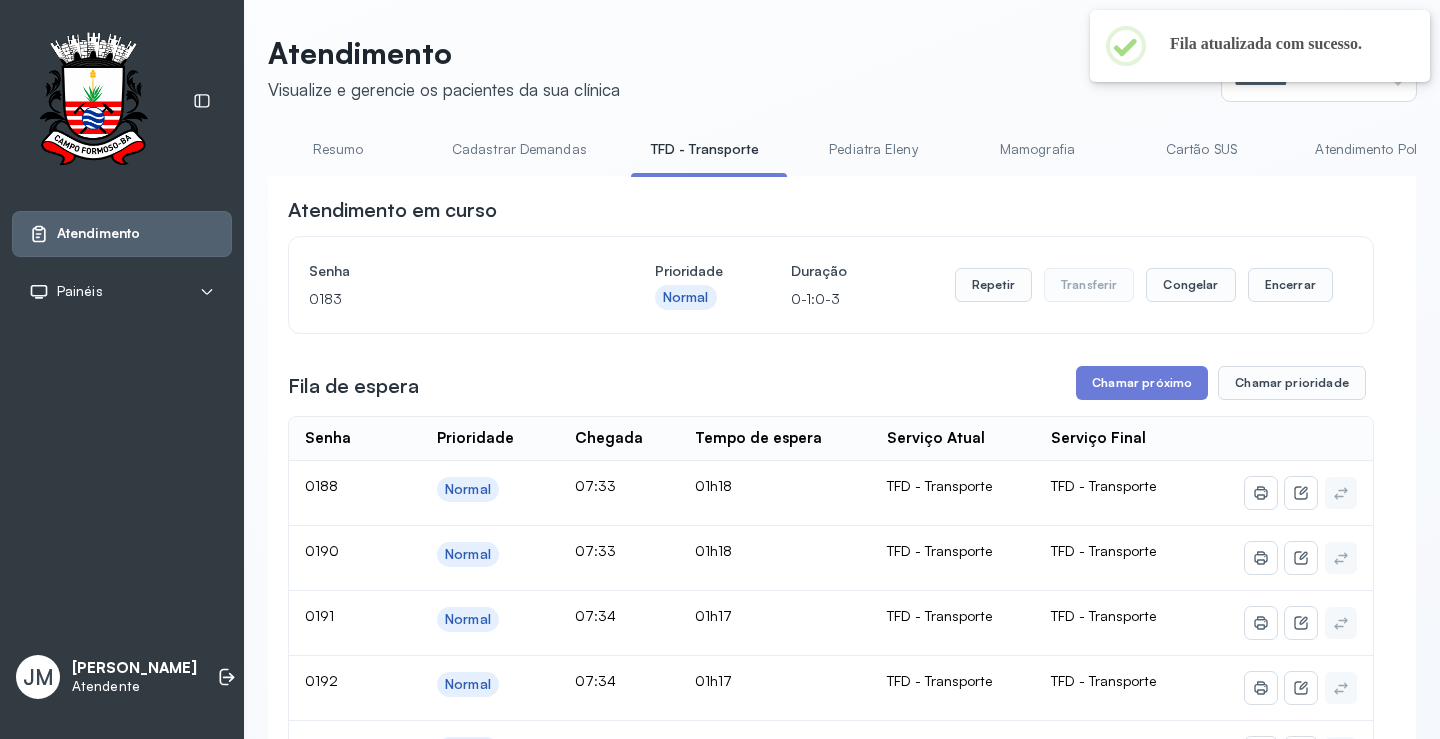 scroll, scrollTop: 100, scrollLeft: 0, axis: vertical 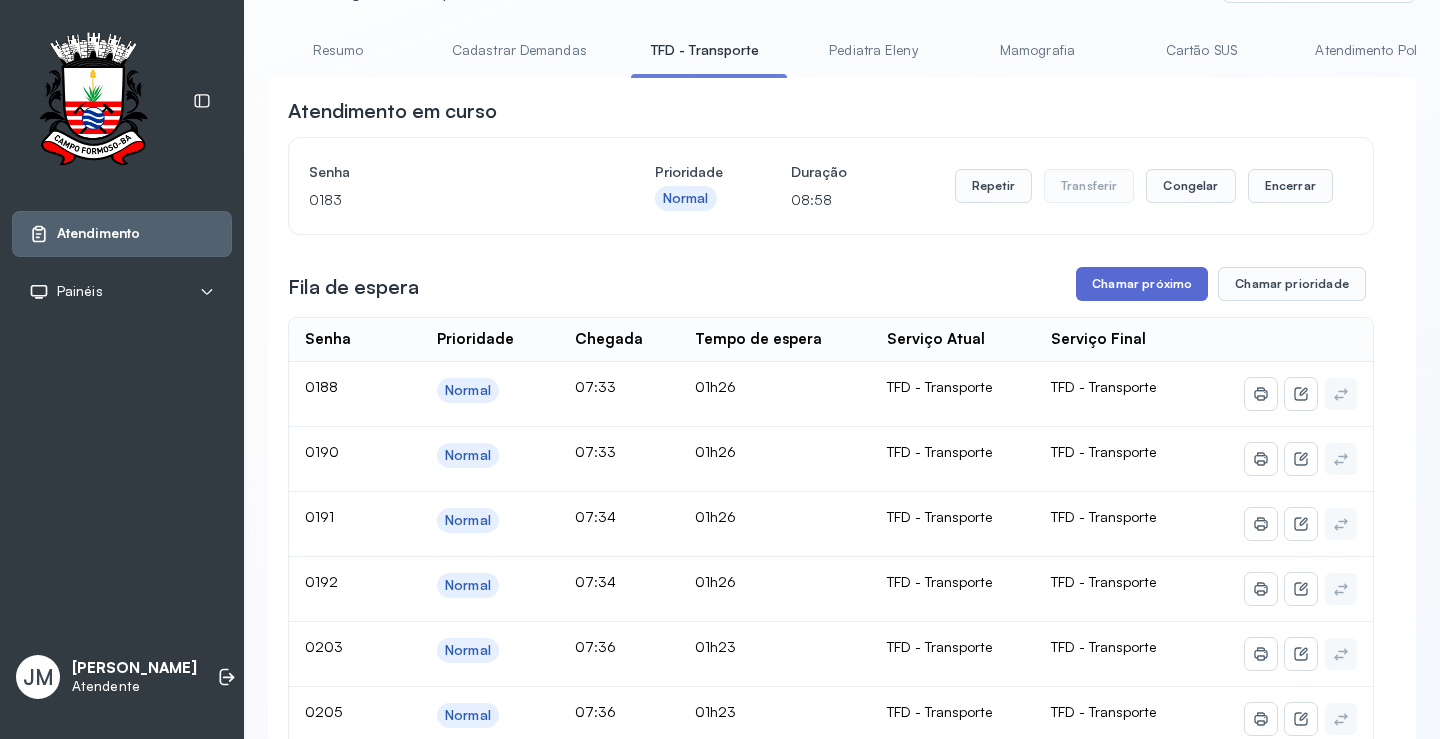 click on "Chamar próximo" at bounding box center [1142, 284] 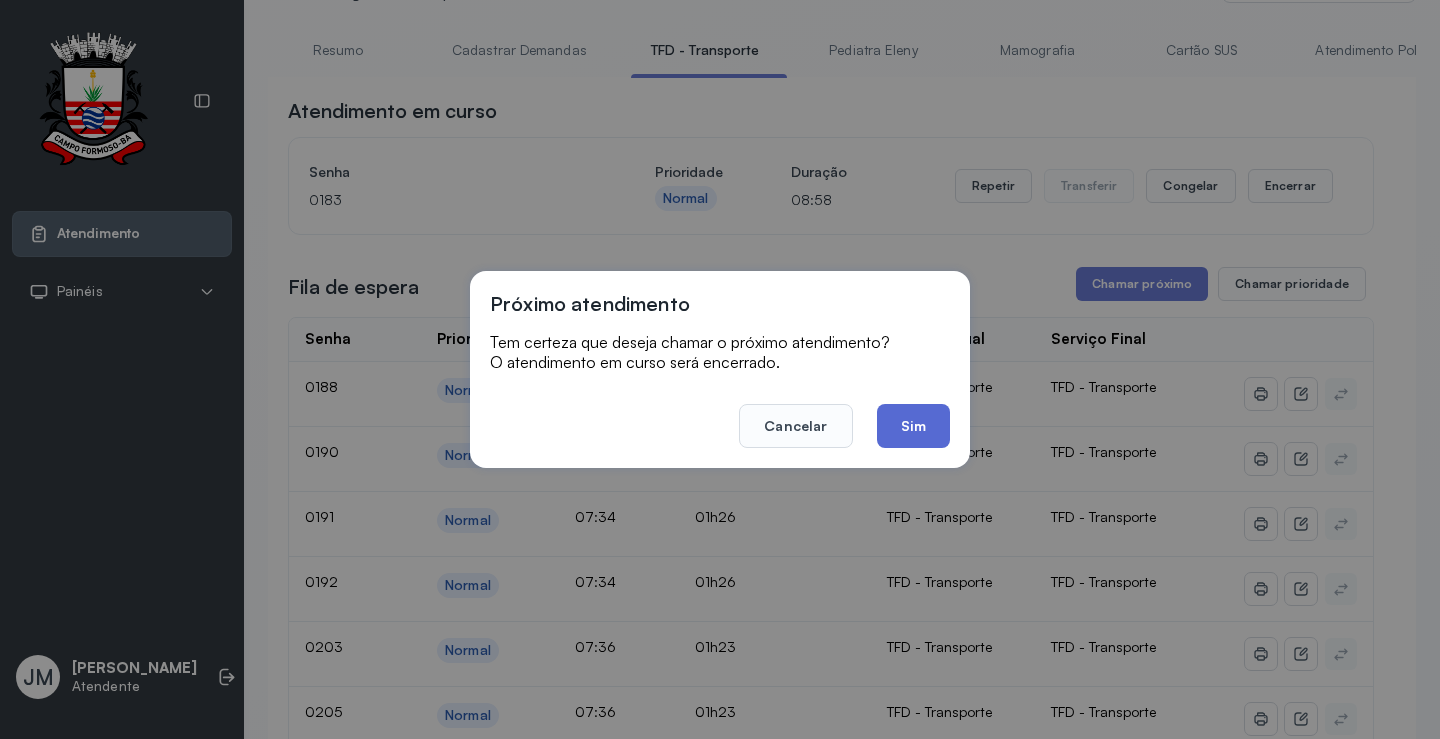 click on "Sim" 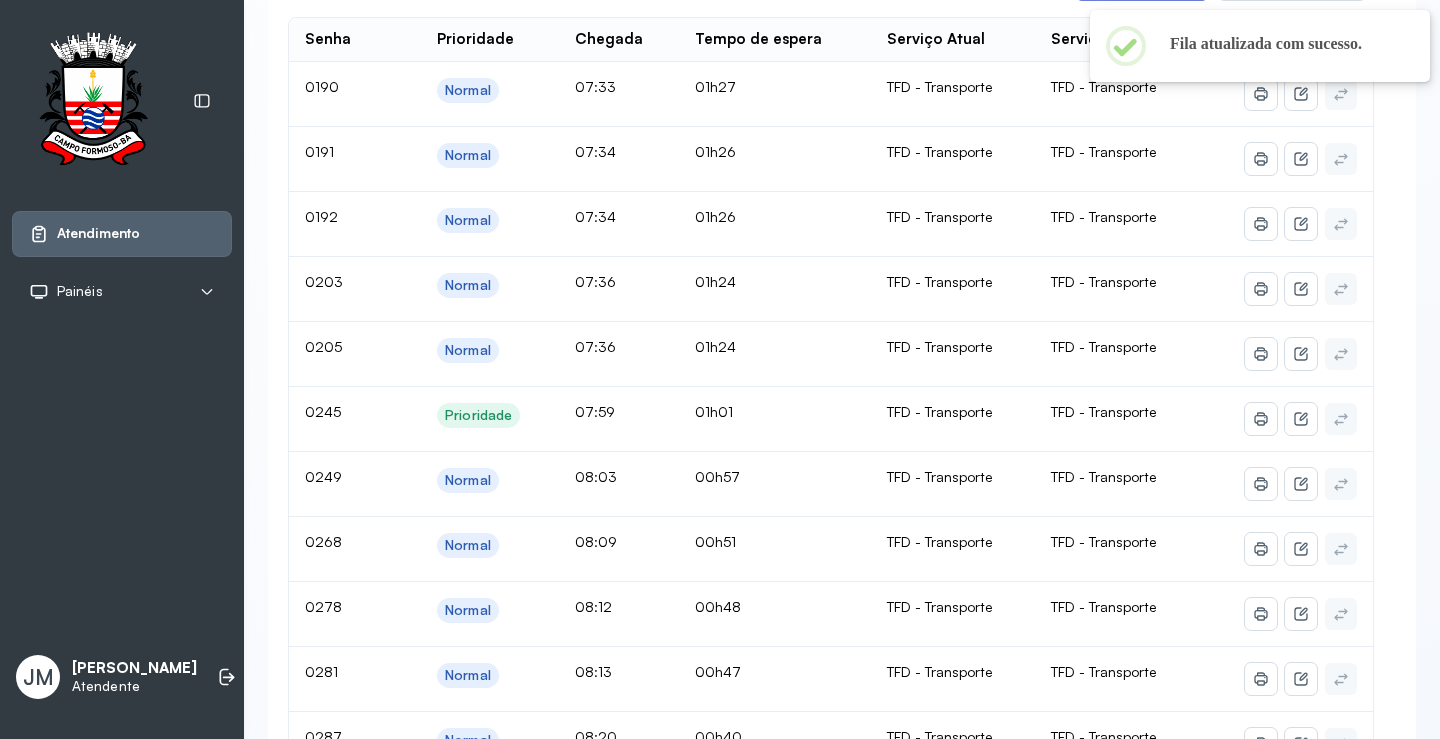 scroll, scrollTop: 0, scrollLeft: 0, axis: both 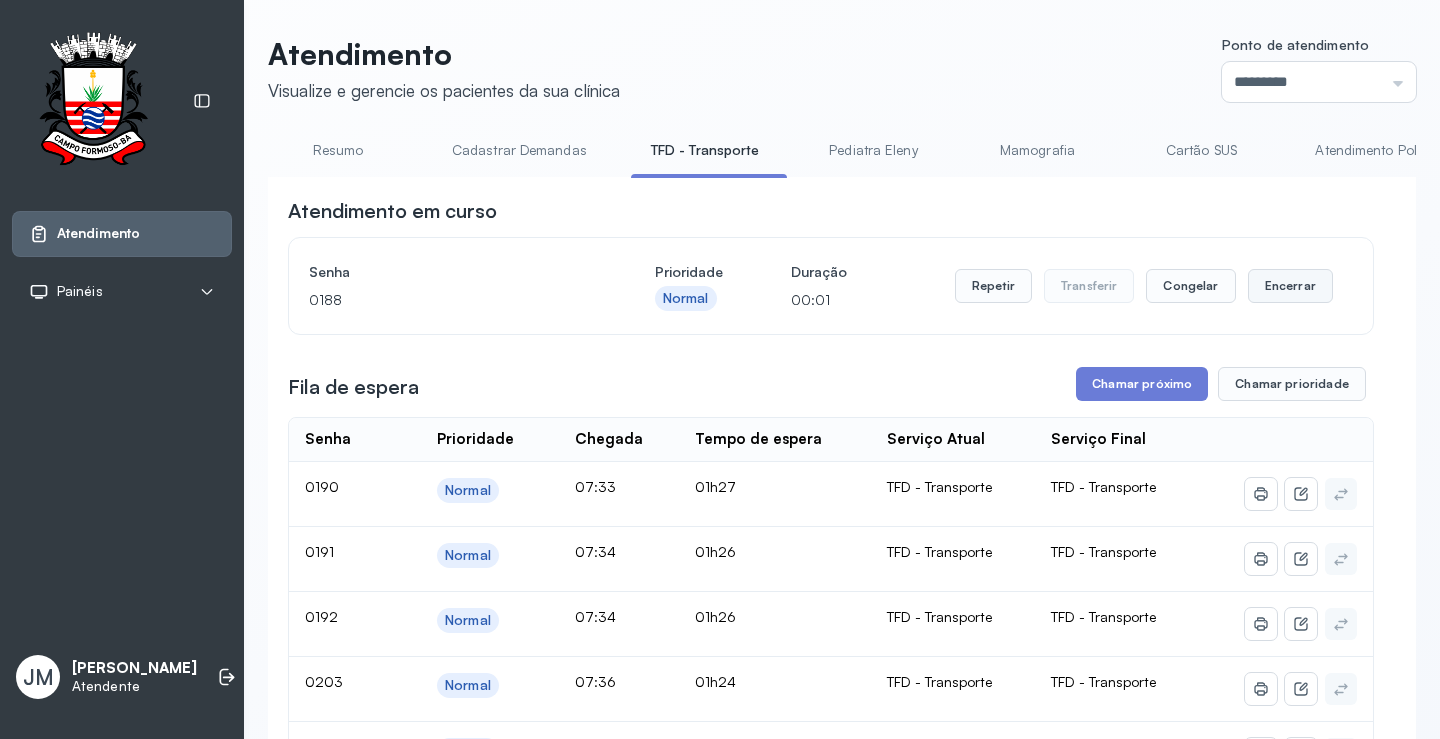 click on "Encerrar" at bounding box center (1290, 286) 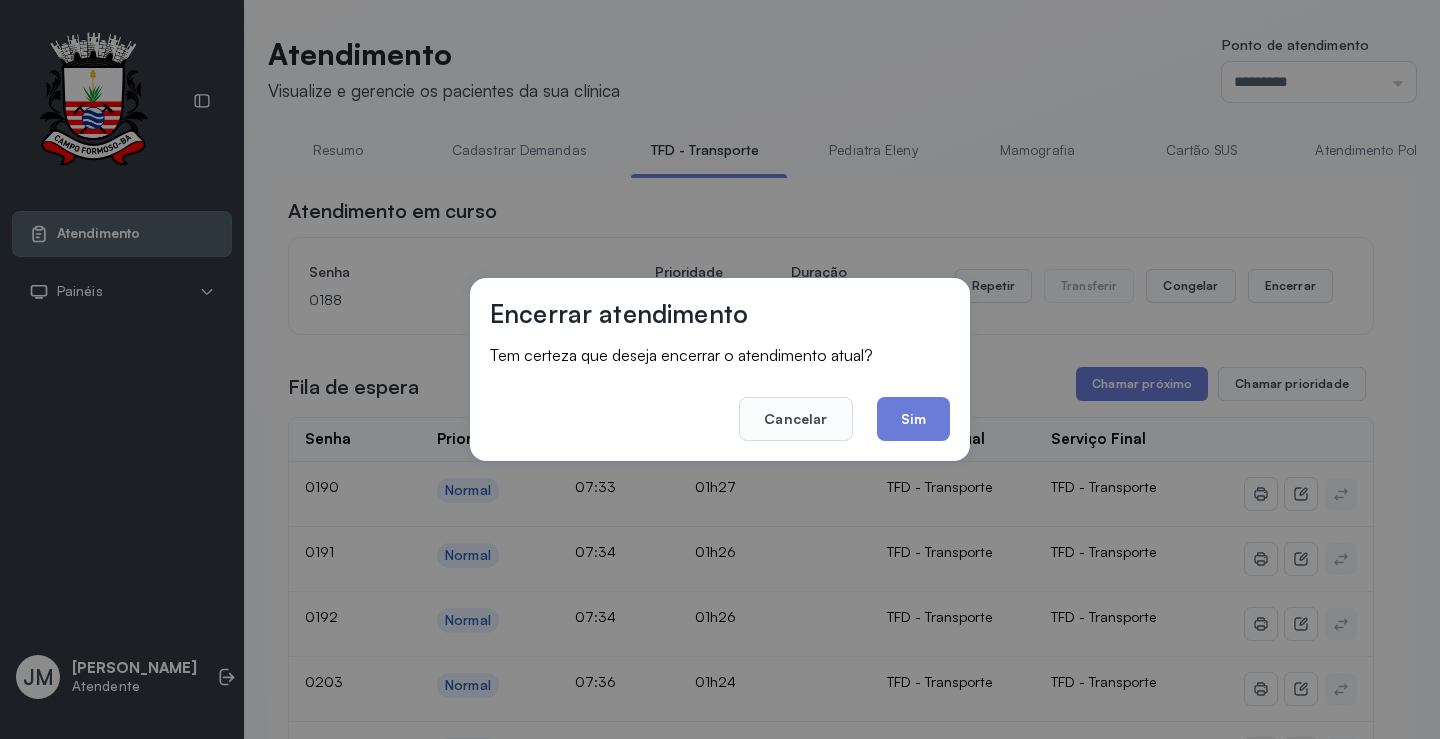 click on "Encerrar atendimento  Tem certeza que deseja encerrar o atendimento atual?  Cancelar Sim" at bounding box center [720, 369] 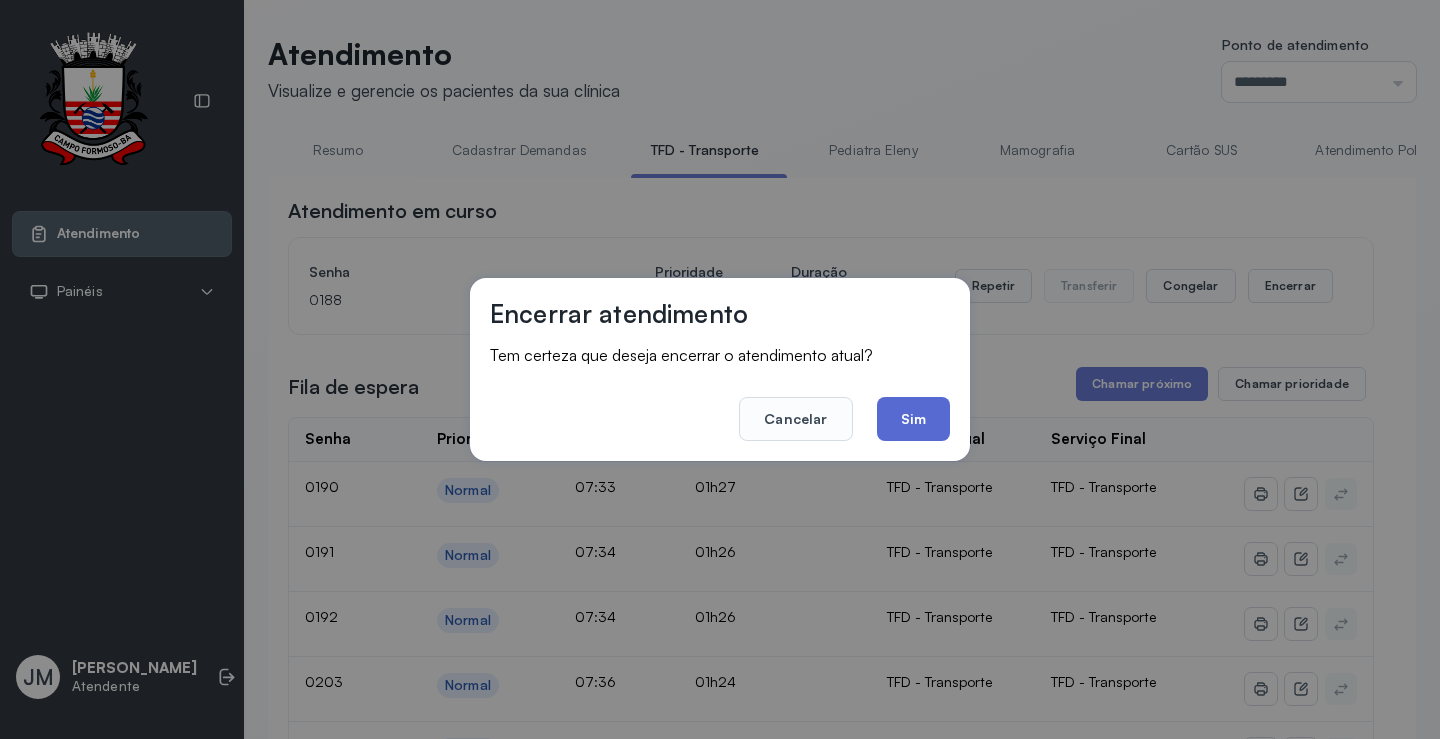 click on "Sim" 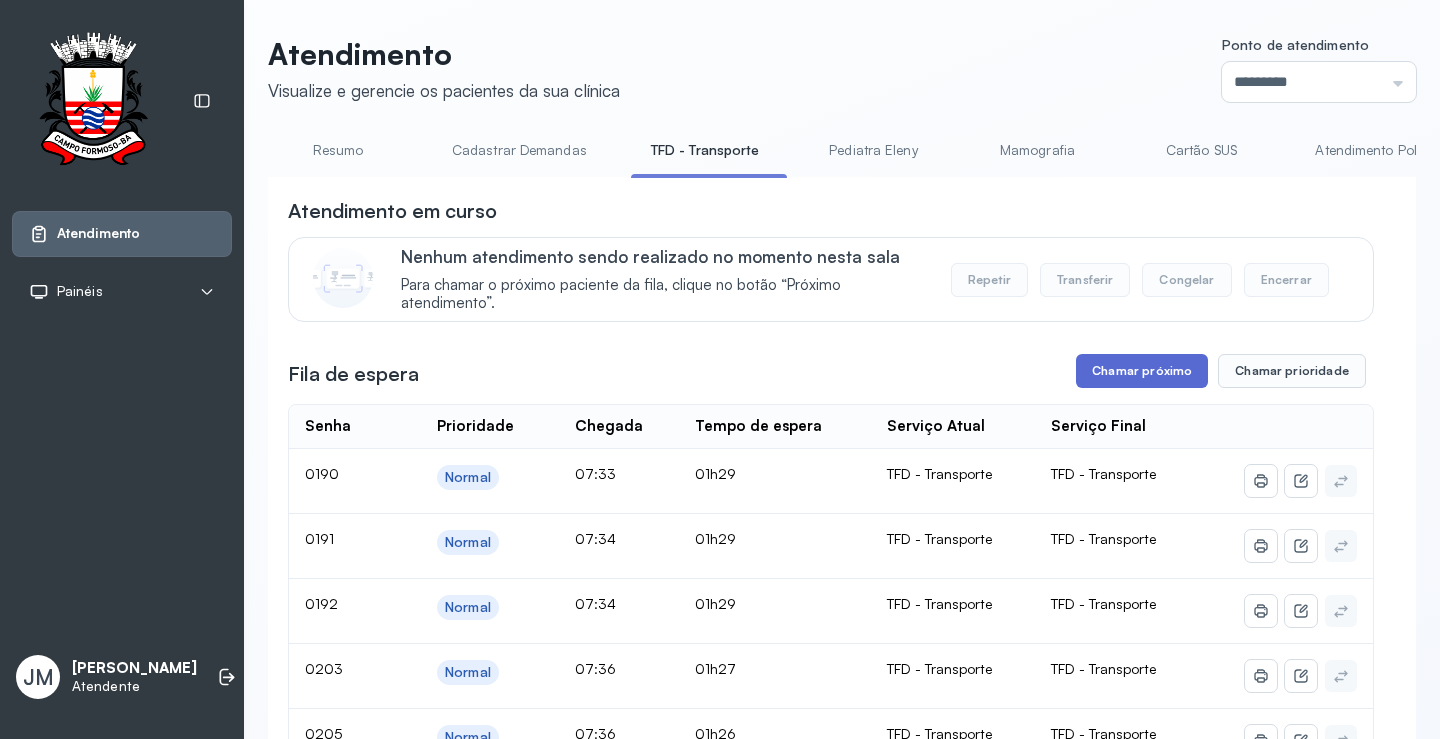 click on "Chamar próximo" at bounding box center (1142, 371) 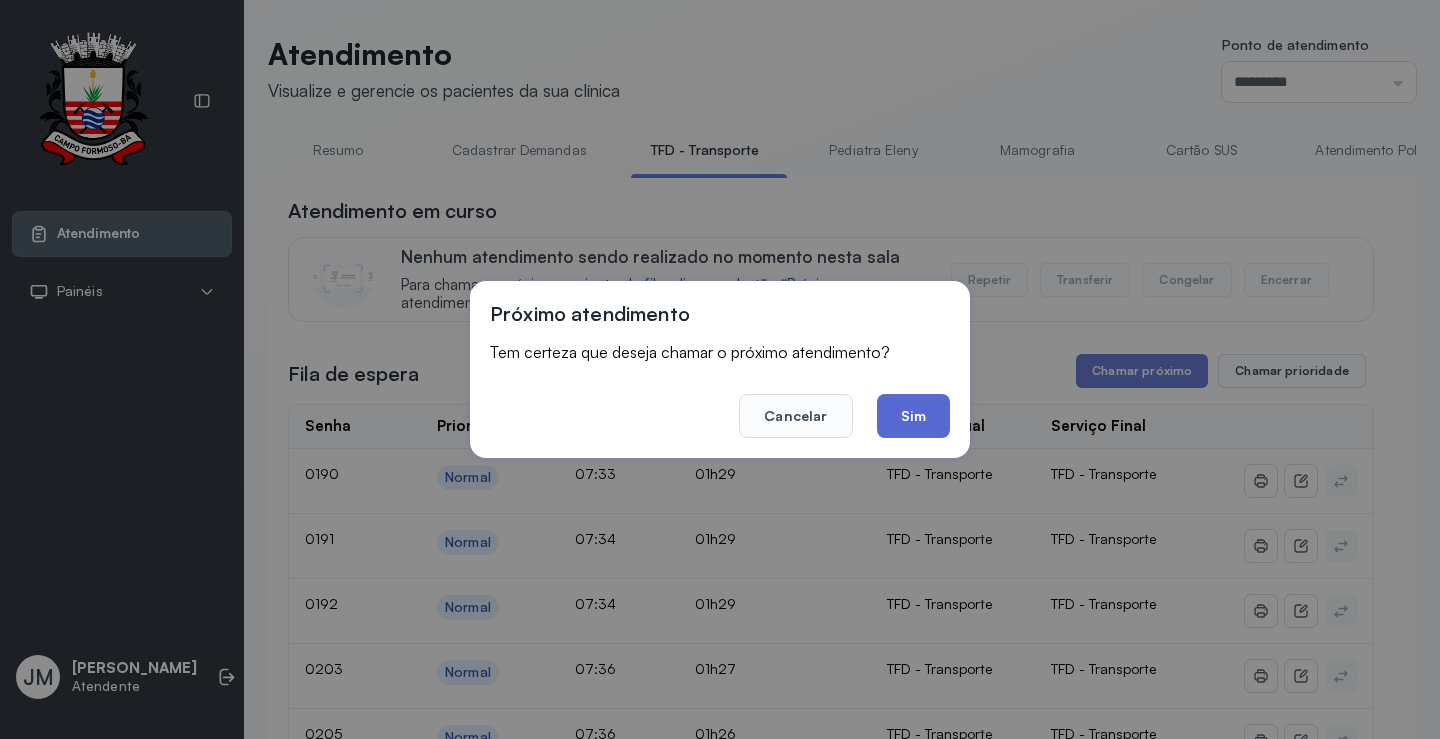 click on "Sim" 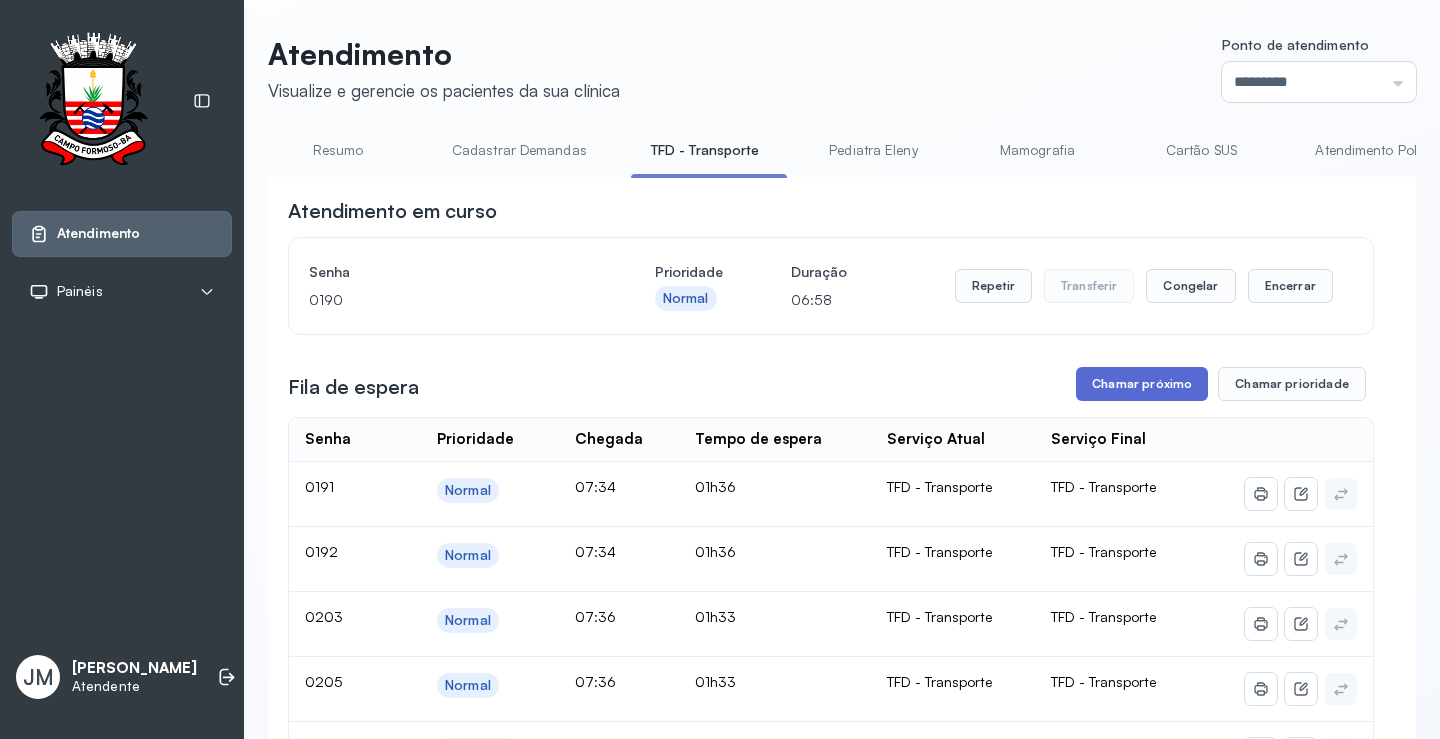 click on "Chamar próximo" at bounding box center (1142, 384) 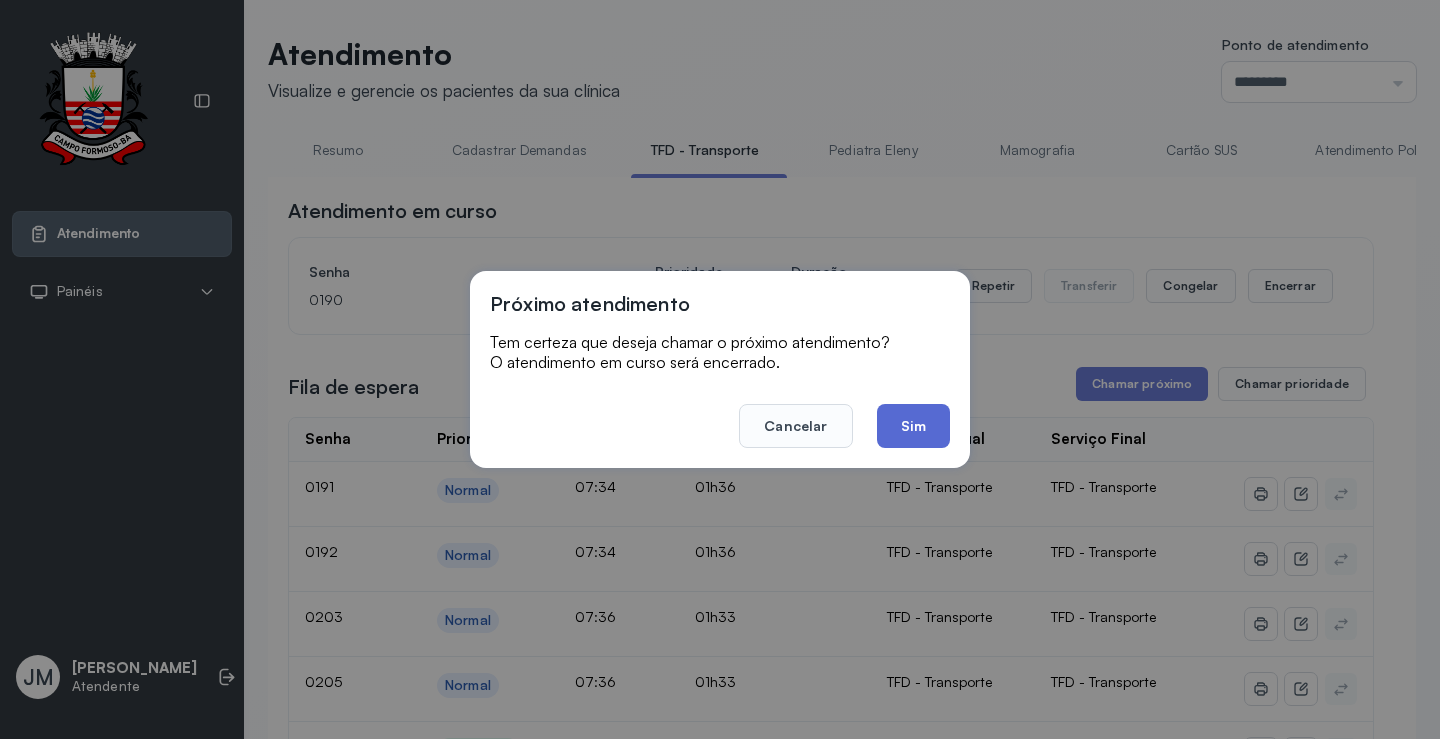 click on "Sim" 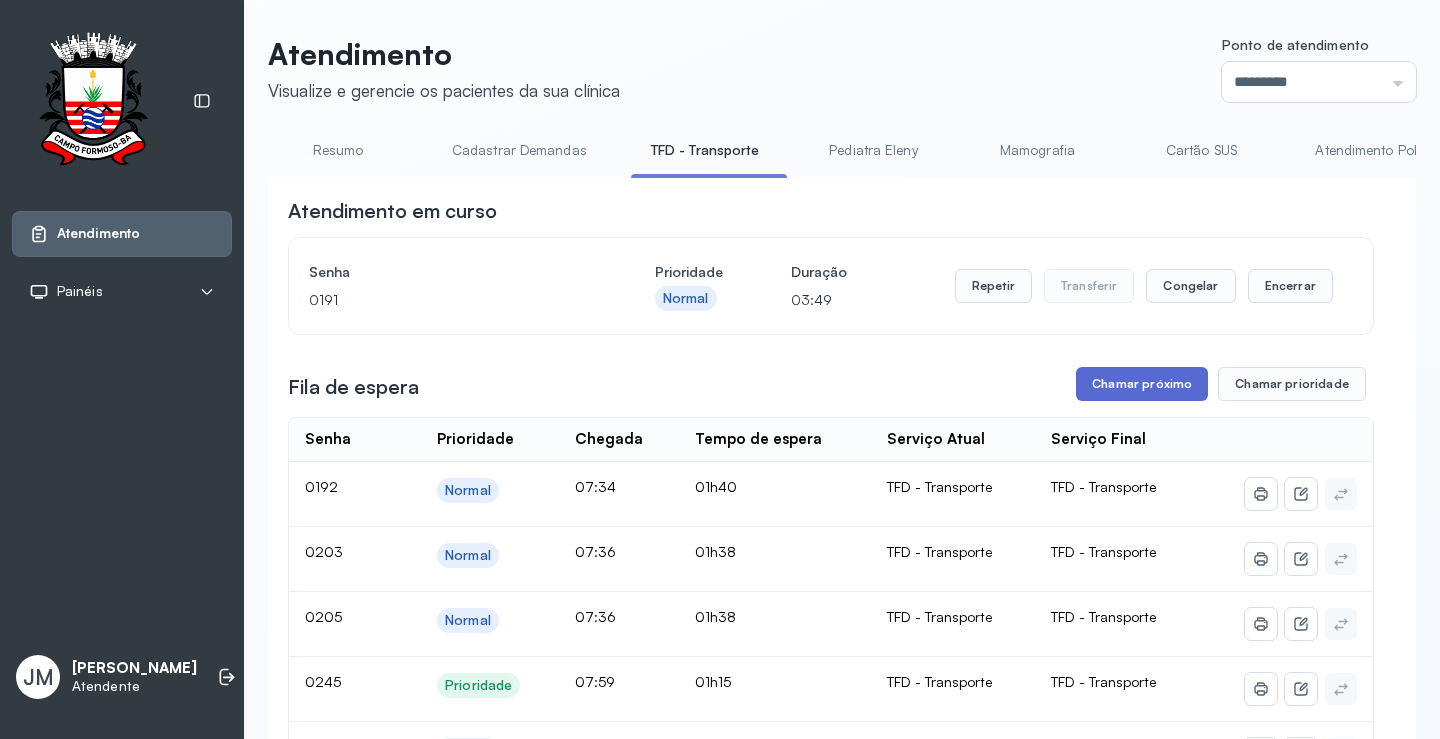 click on "Chamar próximo" at bounding box center [1142, 384] 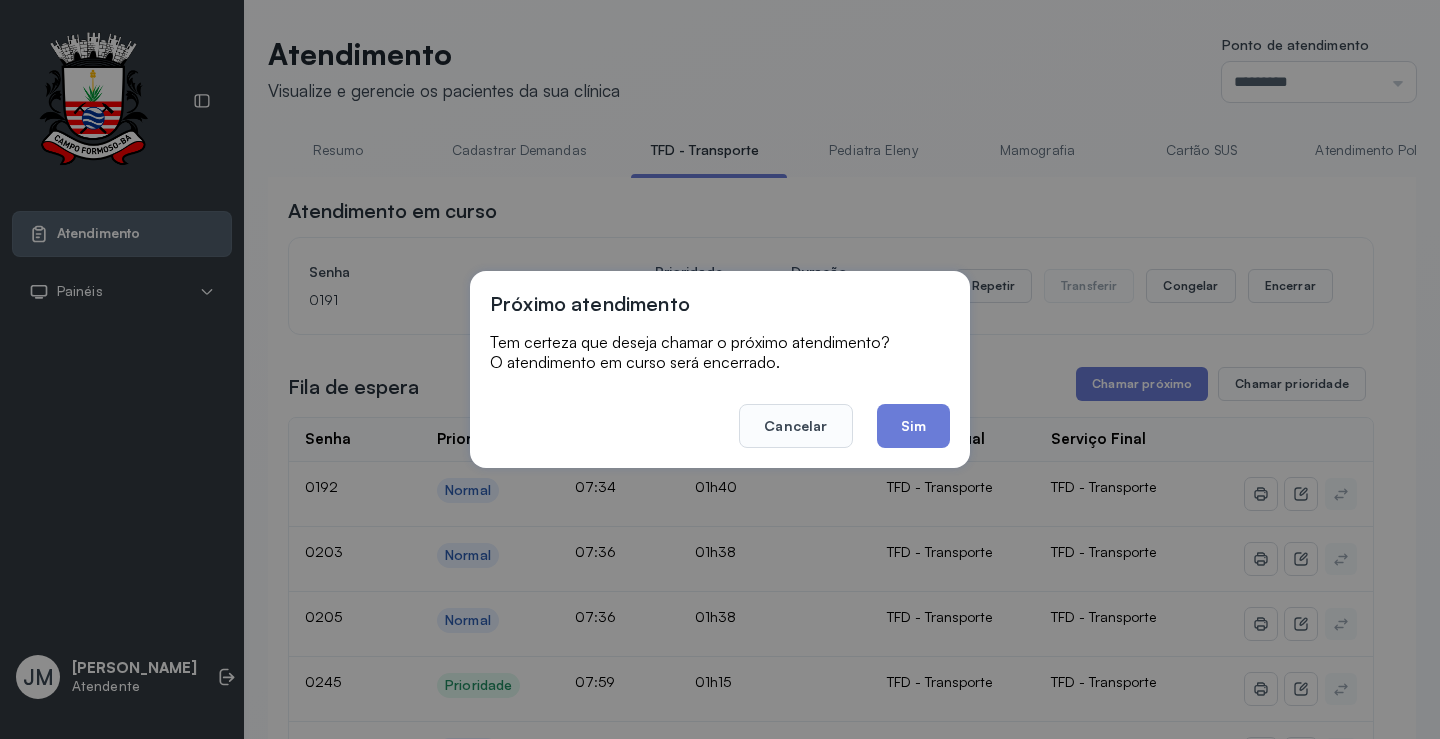 click on "Sim" 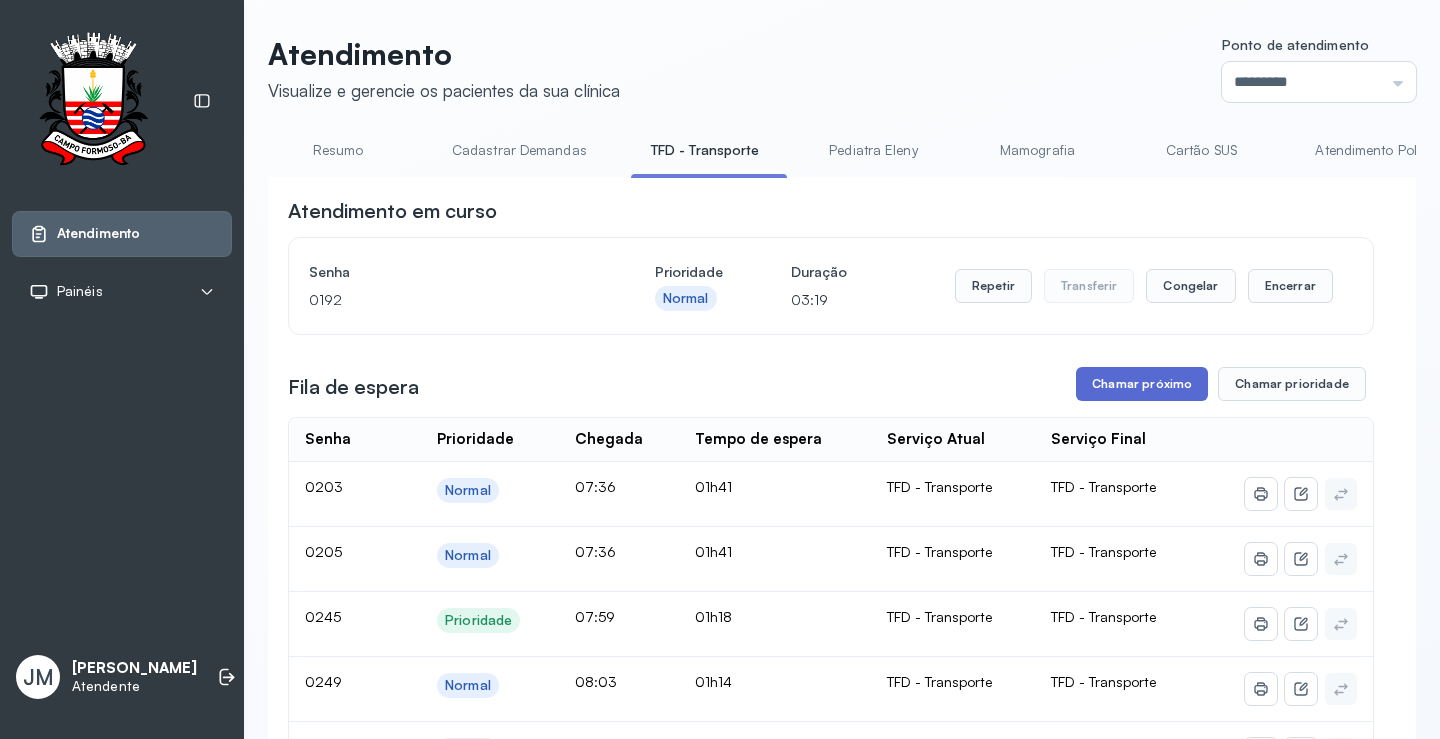 click on "Chamar próximo" at bounding box center [1142, 384] 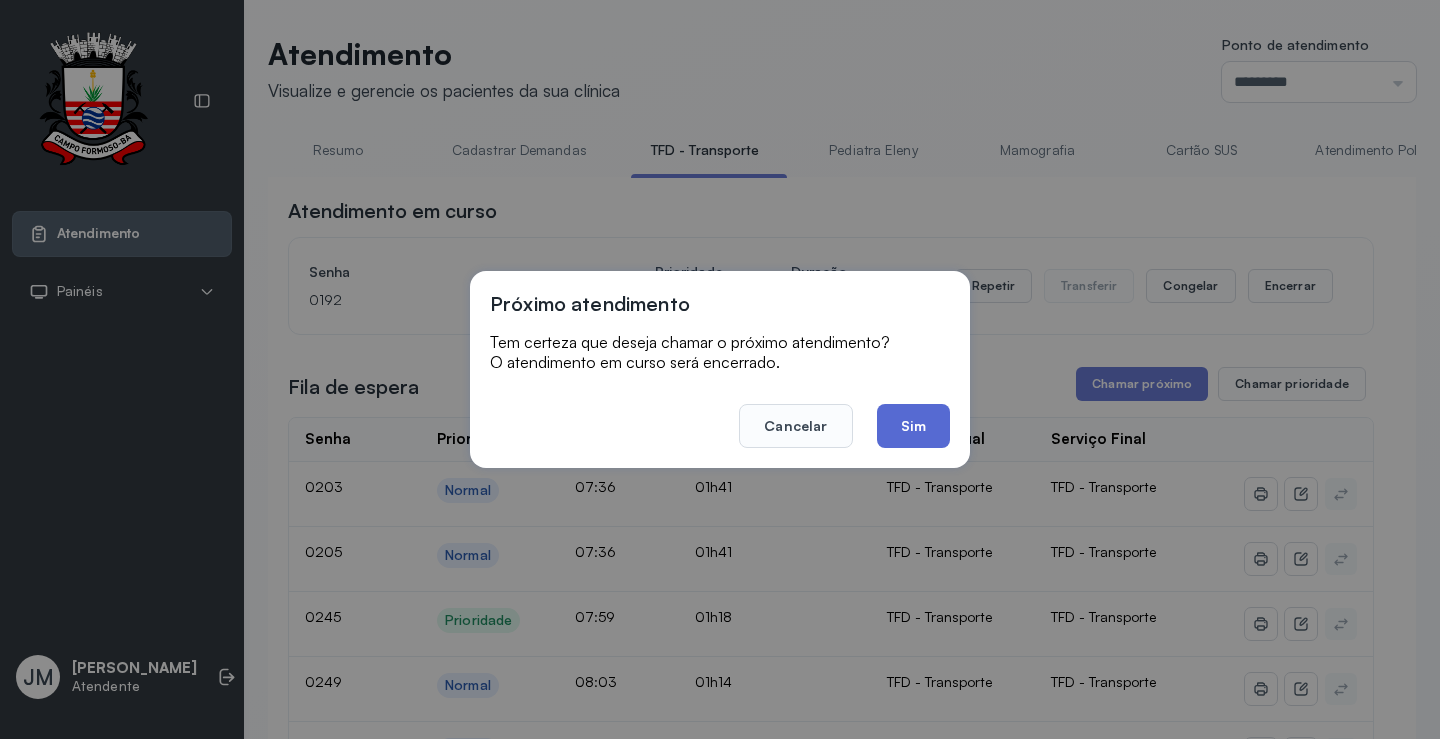 click on "Sim" 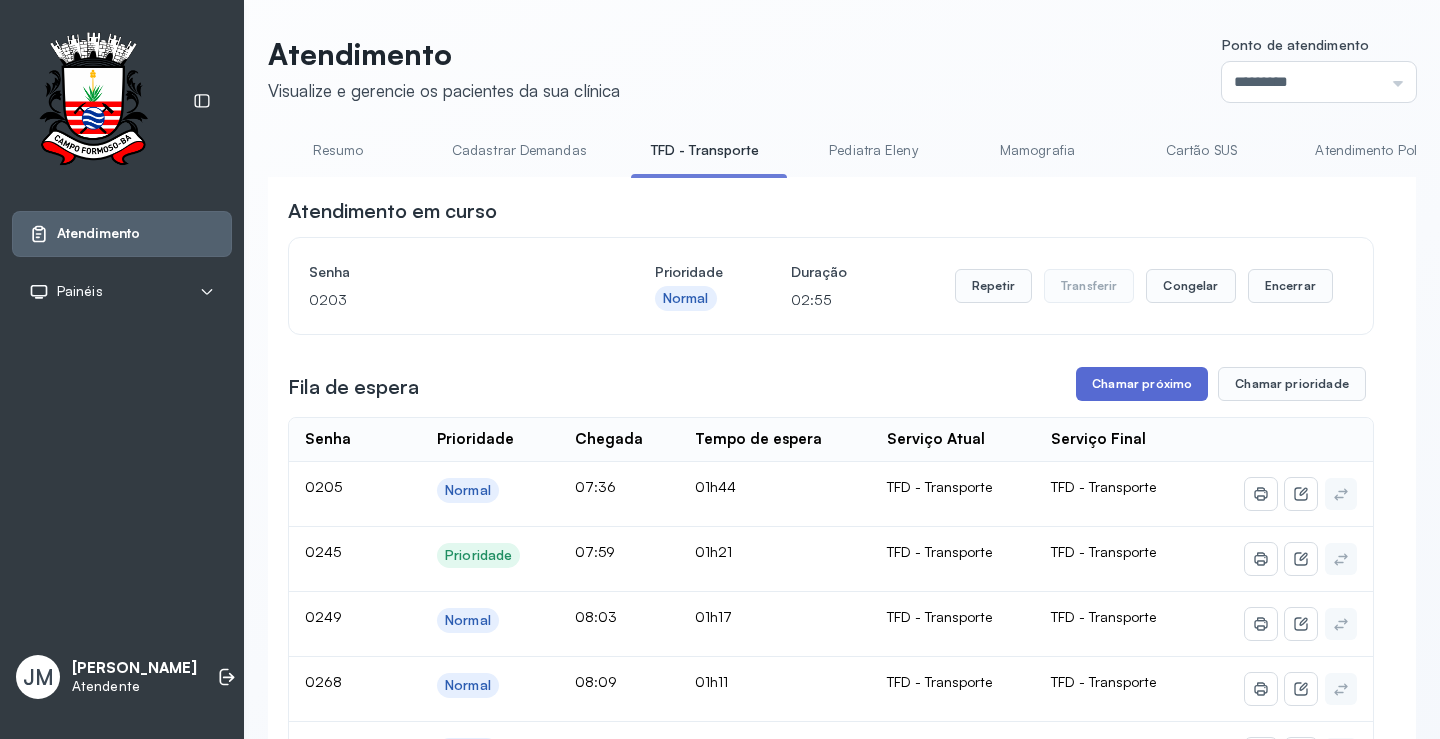 click on "Chamar próximo" at bounding box center (1142, 384) 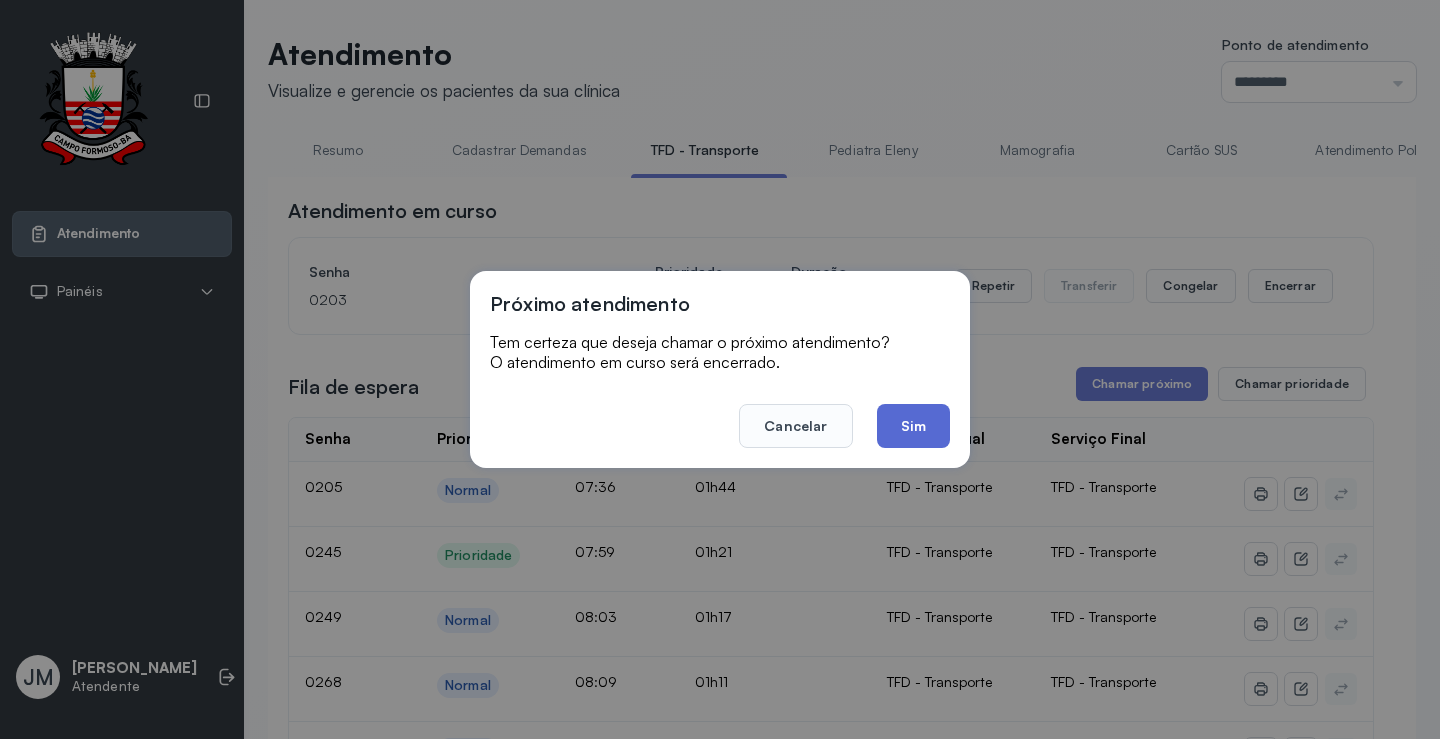 click on "Sim" 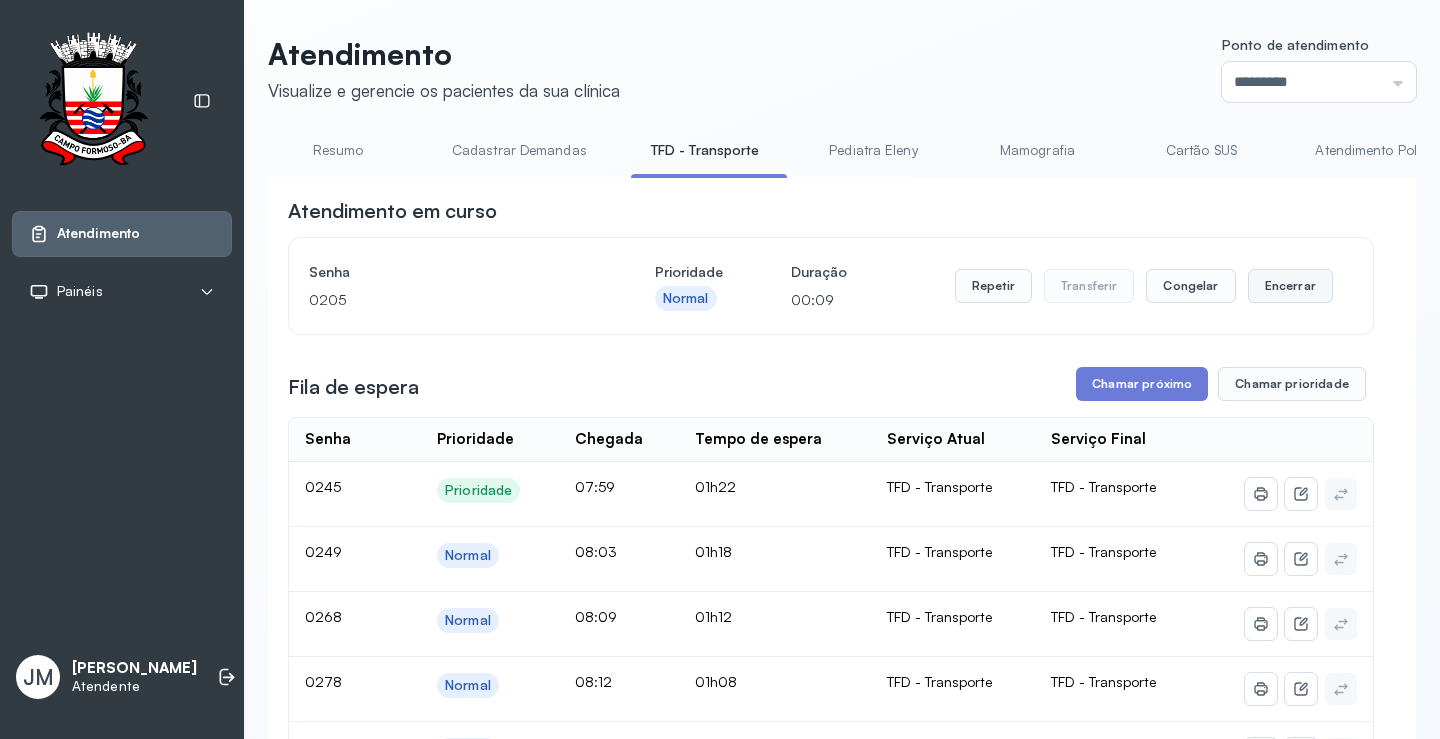 click on "Encerrar" at bounding box center [1290, 286] 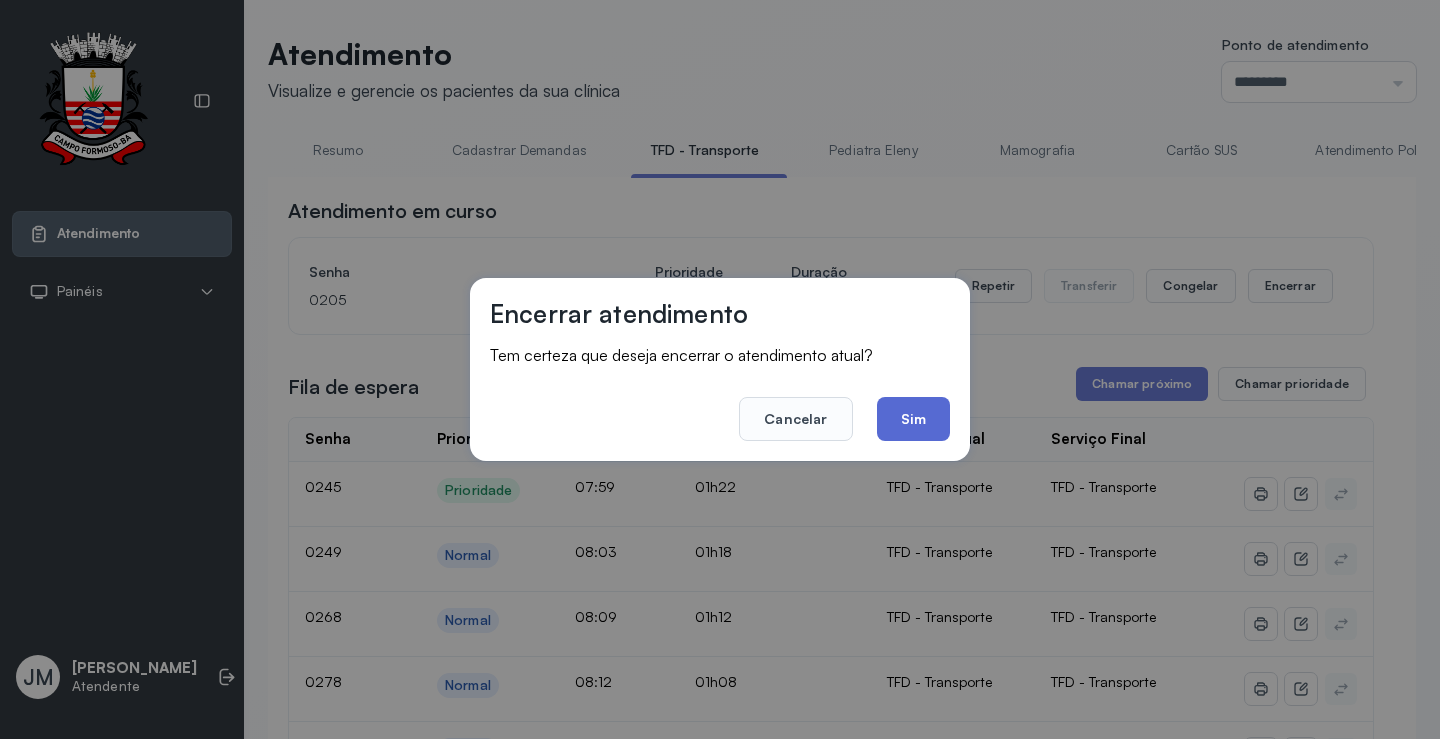 drag, startPoint x: 928, startPoint y: 411, endPoint x: 1030, endPoint y: 398, distance: 102.825096 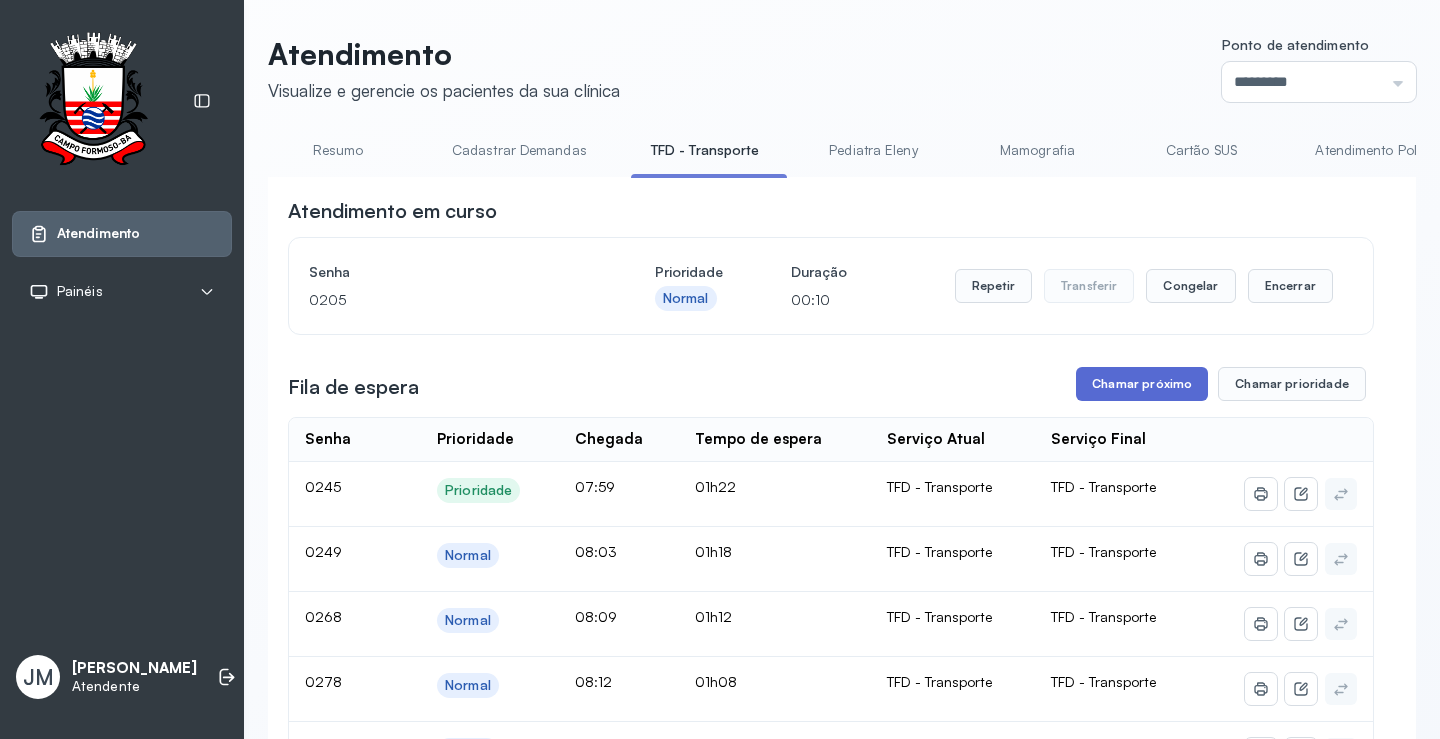 click on "Chamar próximo" at bounding box center [1142, 384] 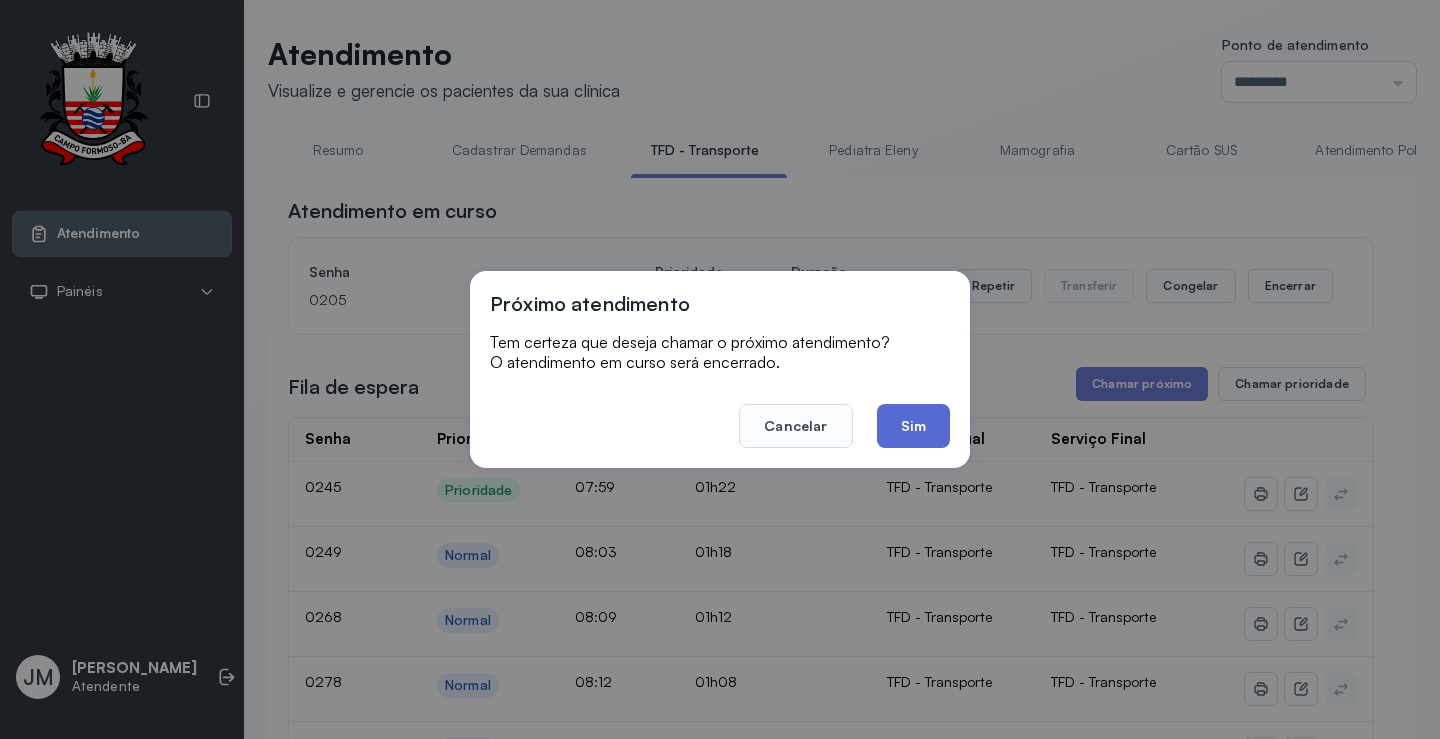 click on "Sim" 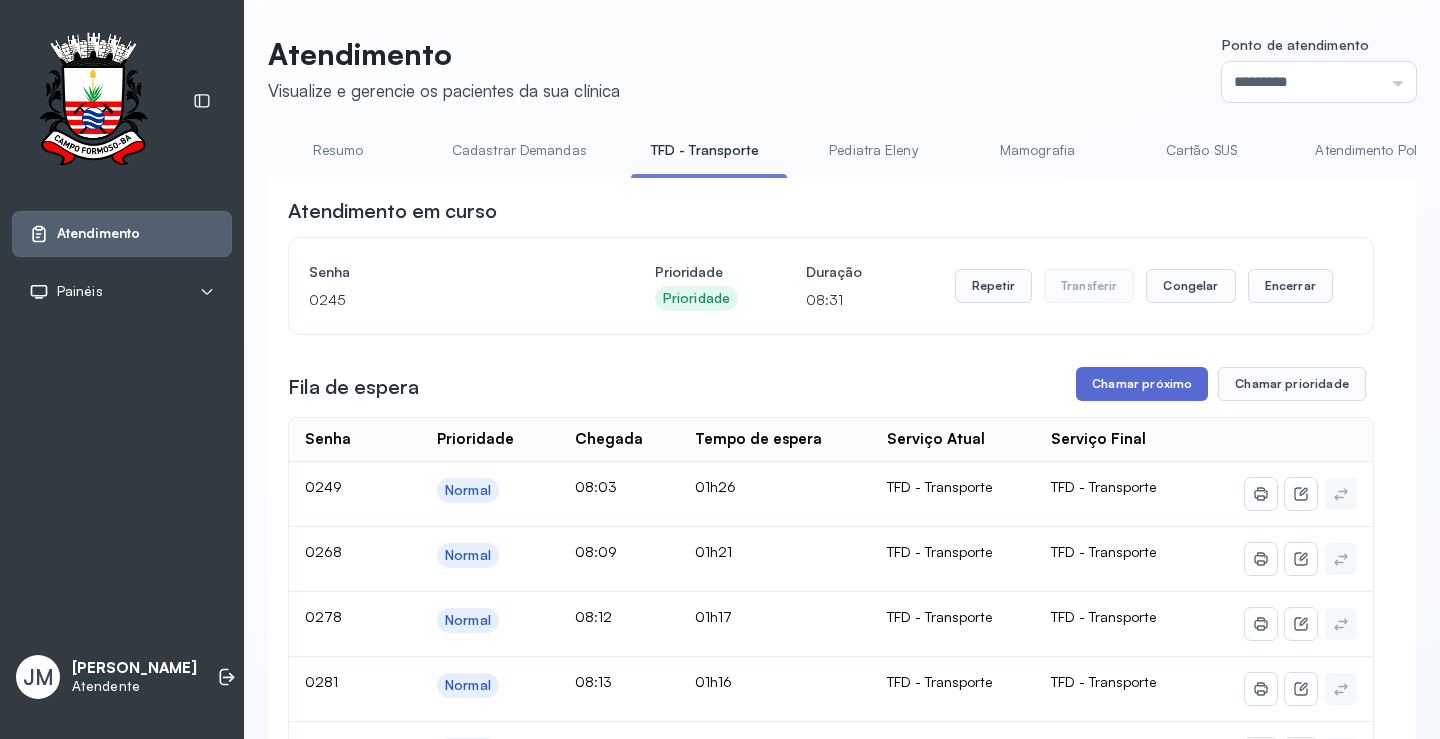 click on "Chamar próximo" at bounding box center (1142, 384) 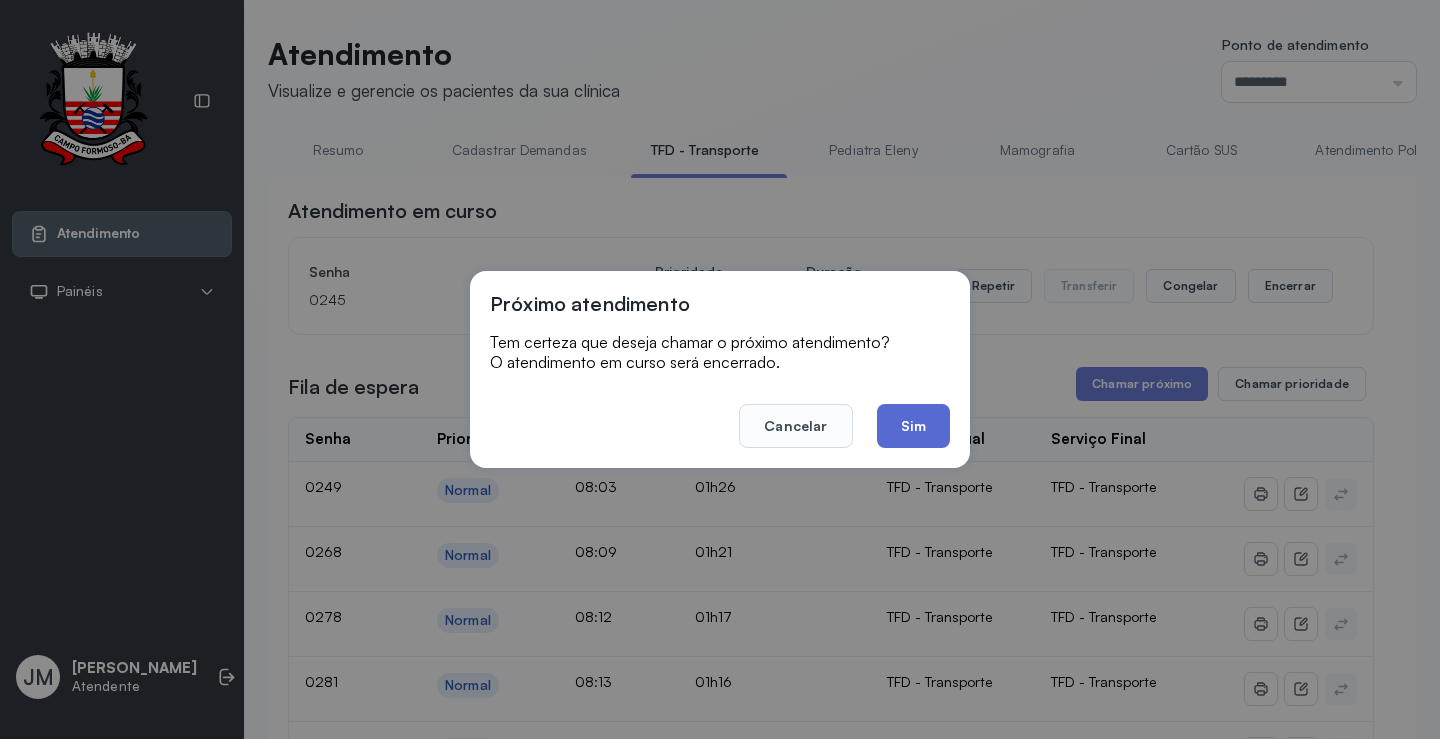 click on "Sim" 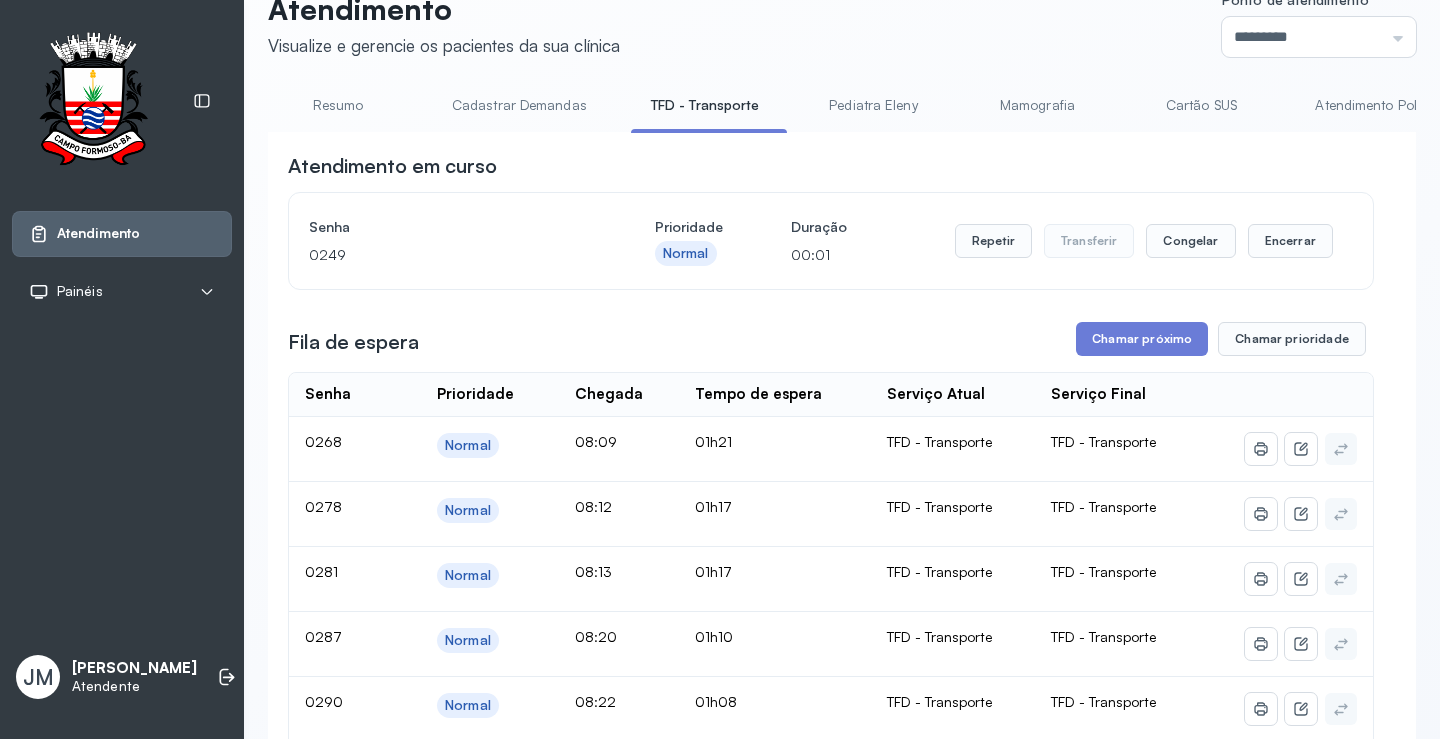 scroll, scrollTop: 0, scrollLeft: 0, axis: both 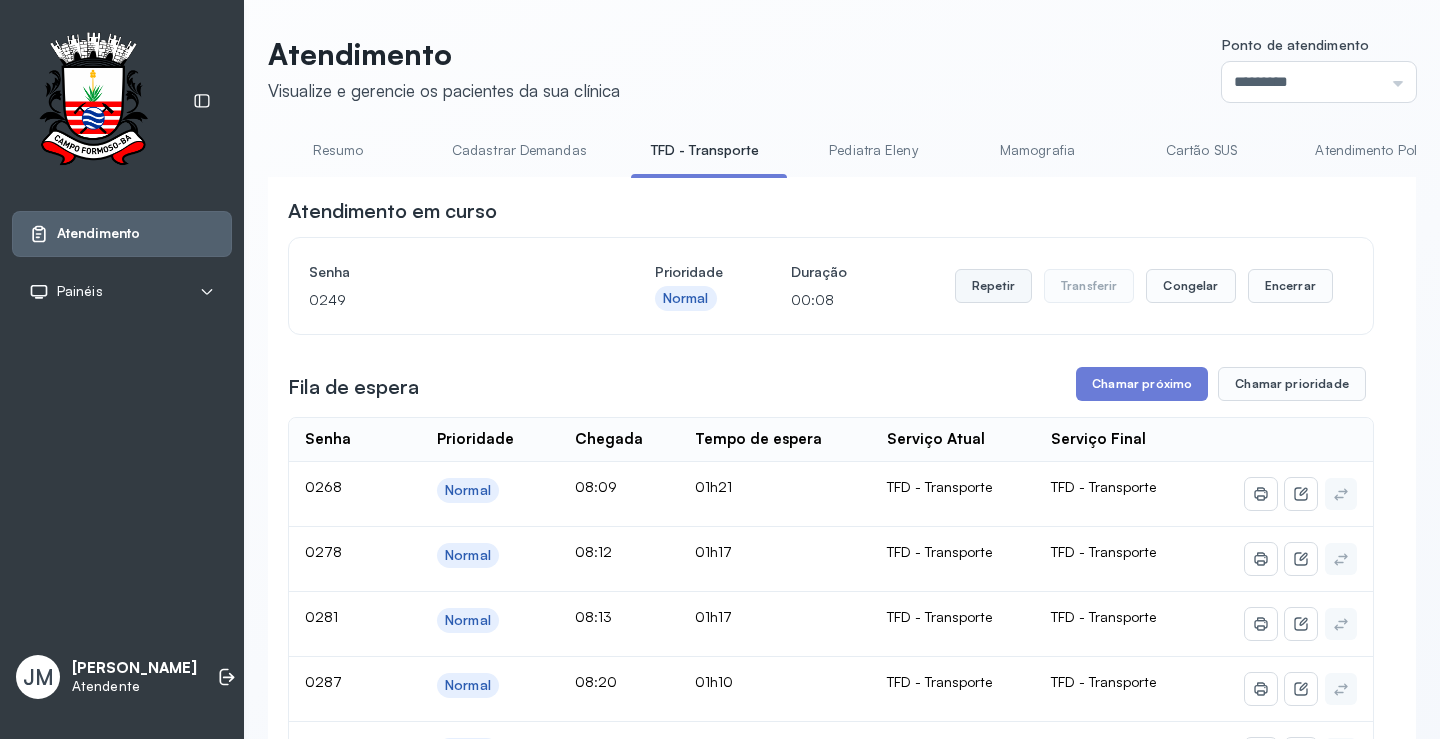 click on "Repetir" at bounding box center (993, 286) 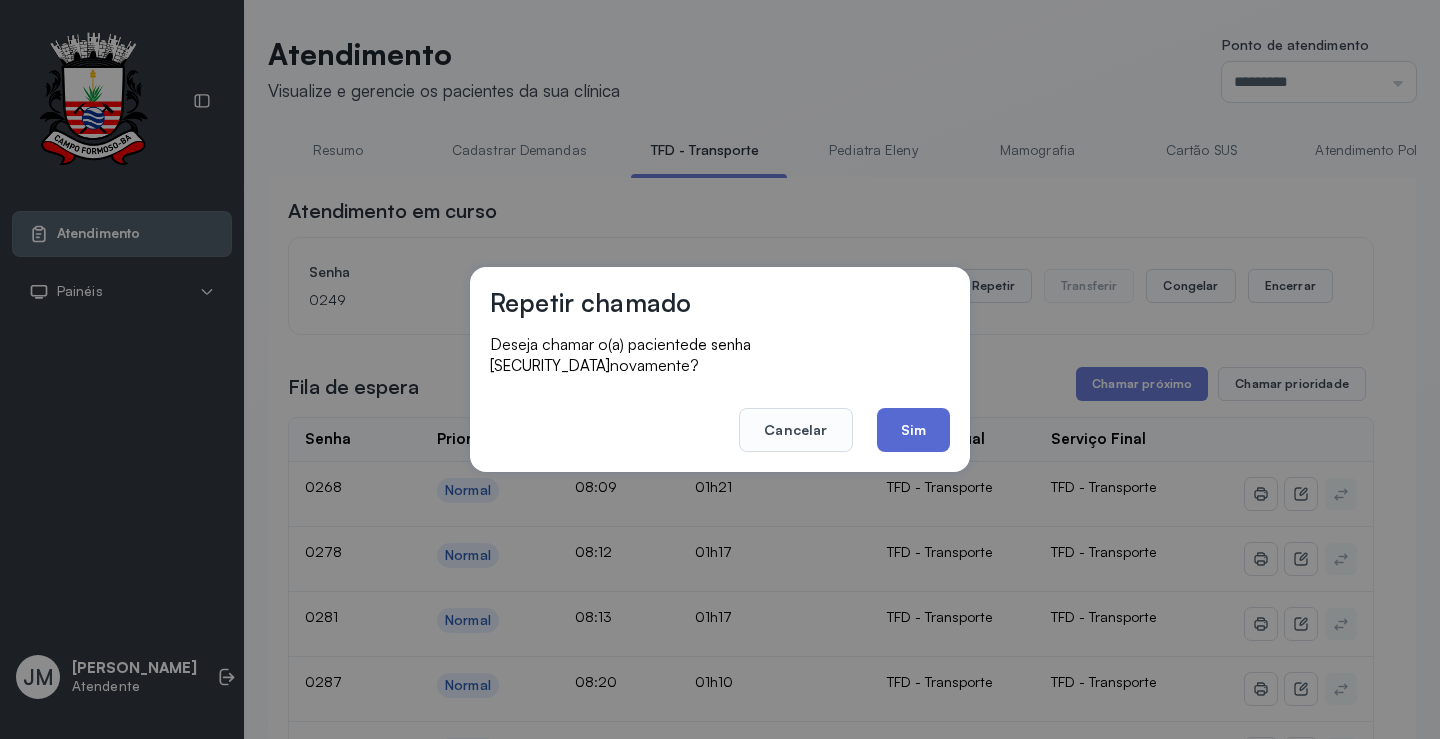 click on "Sim" 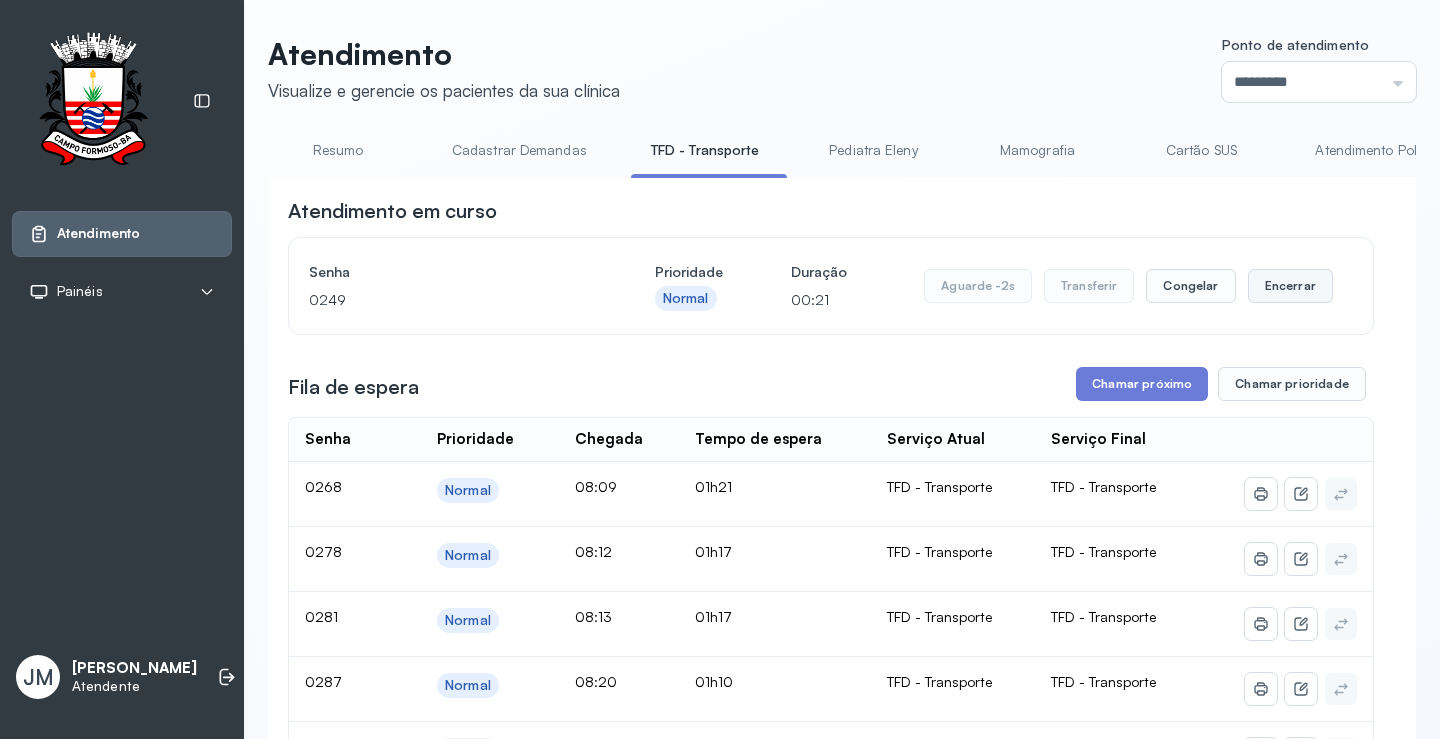 click on "Encerrar" at bounding box center [1290, 286] 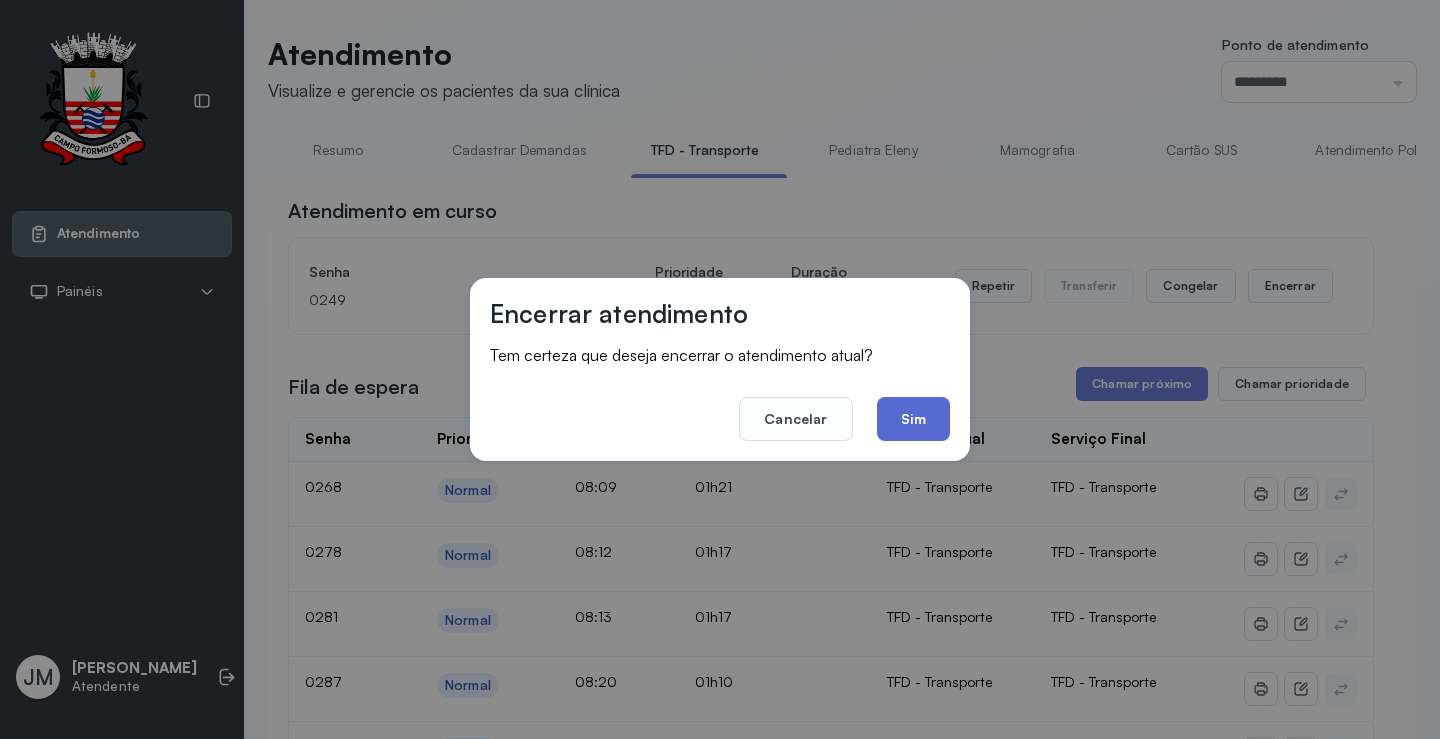 click on "Sim" 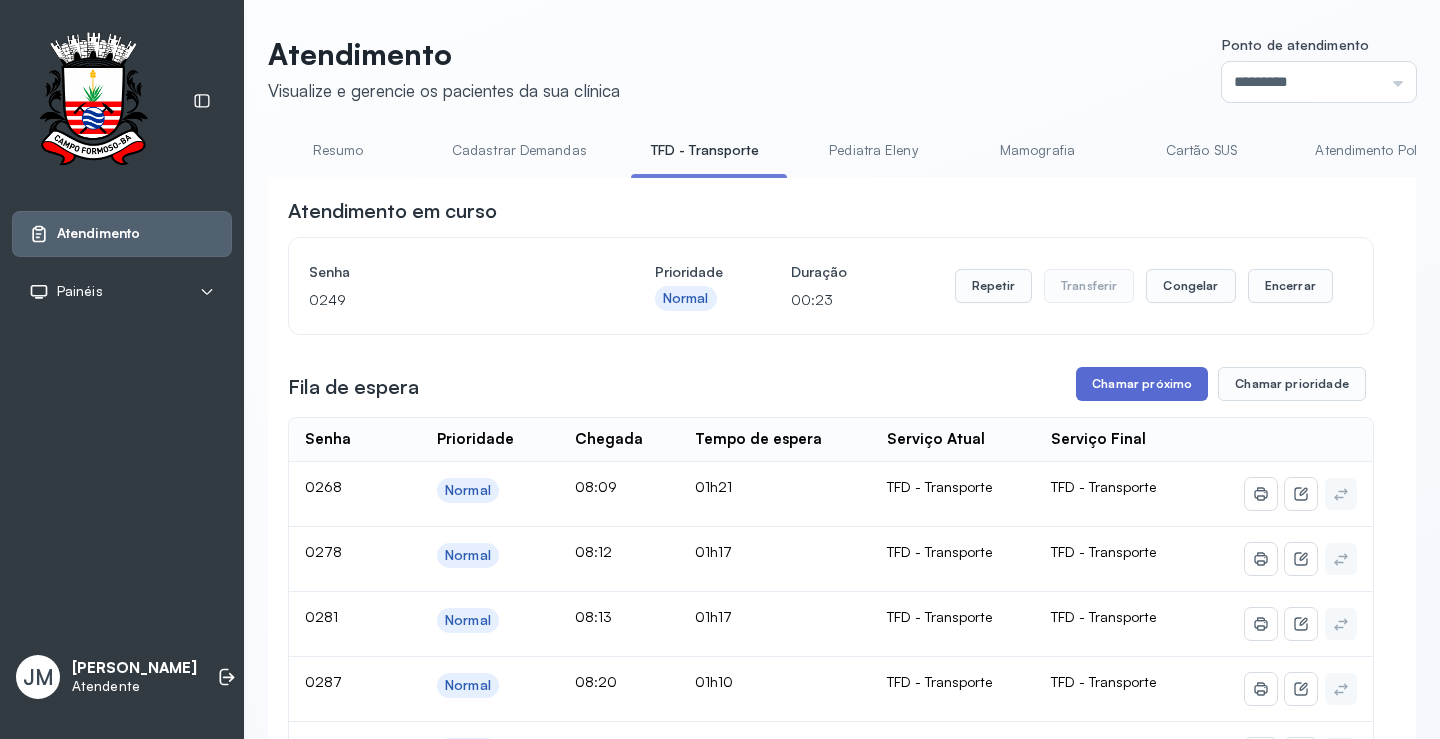 click on "Chamar próximo" at bounding box center (1142, 384) 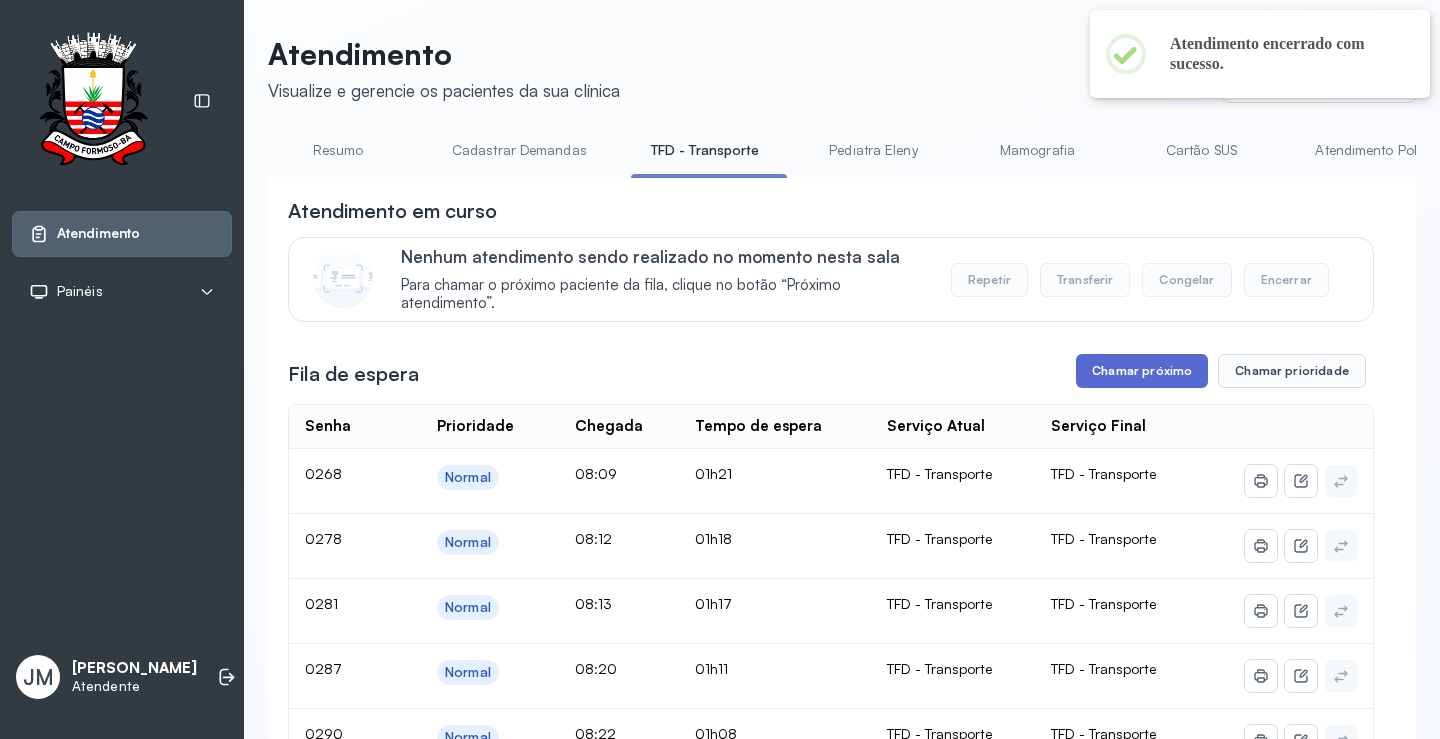 click on "Chamar próximo" at bounding box center [1142, 371] 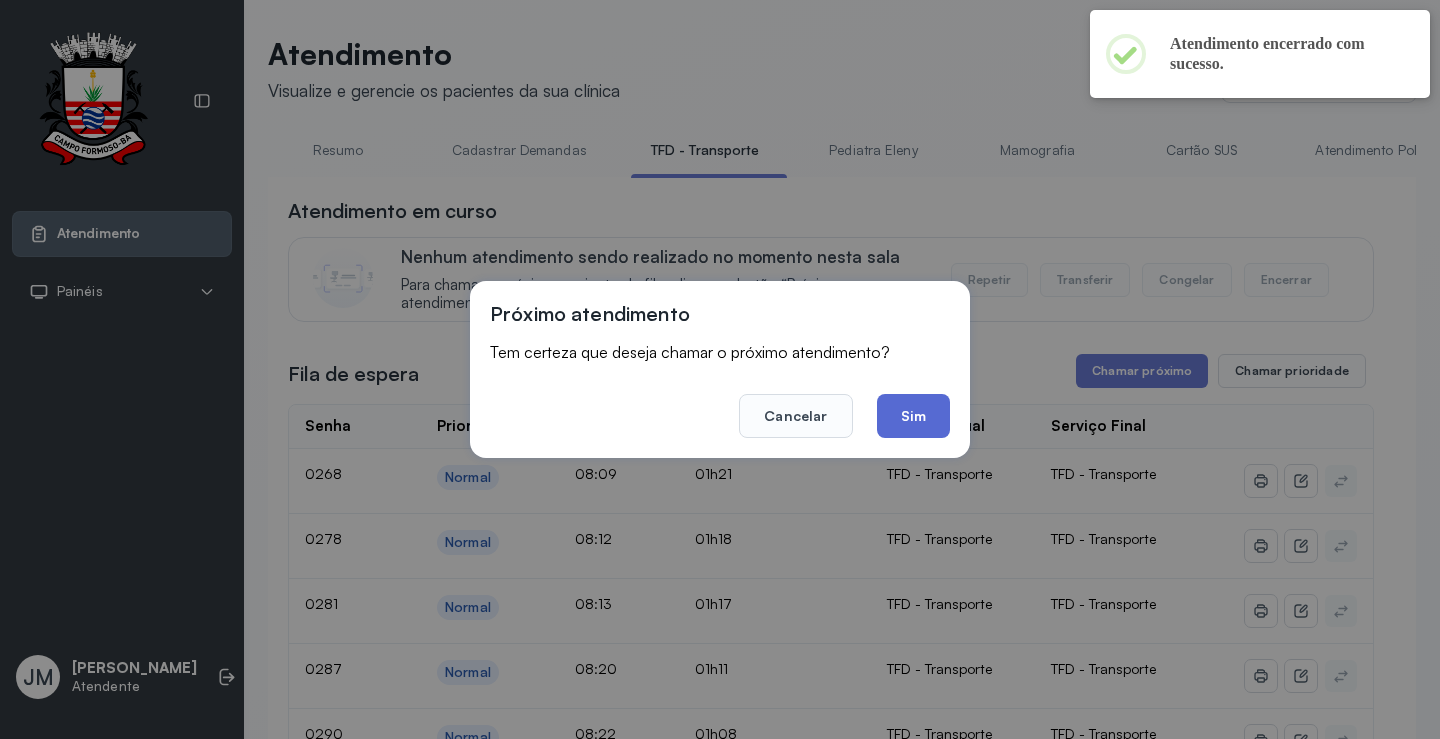 click on "Sim" 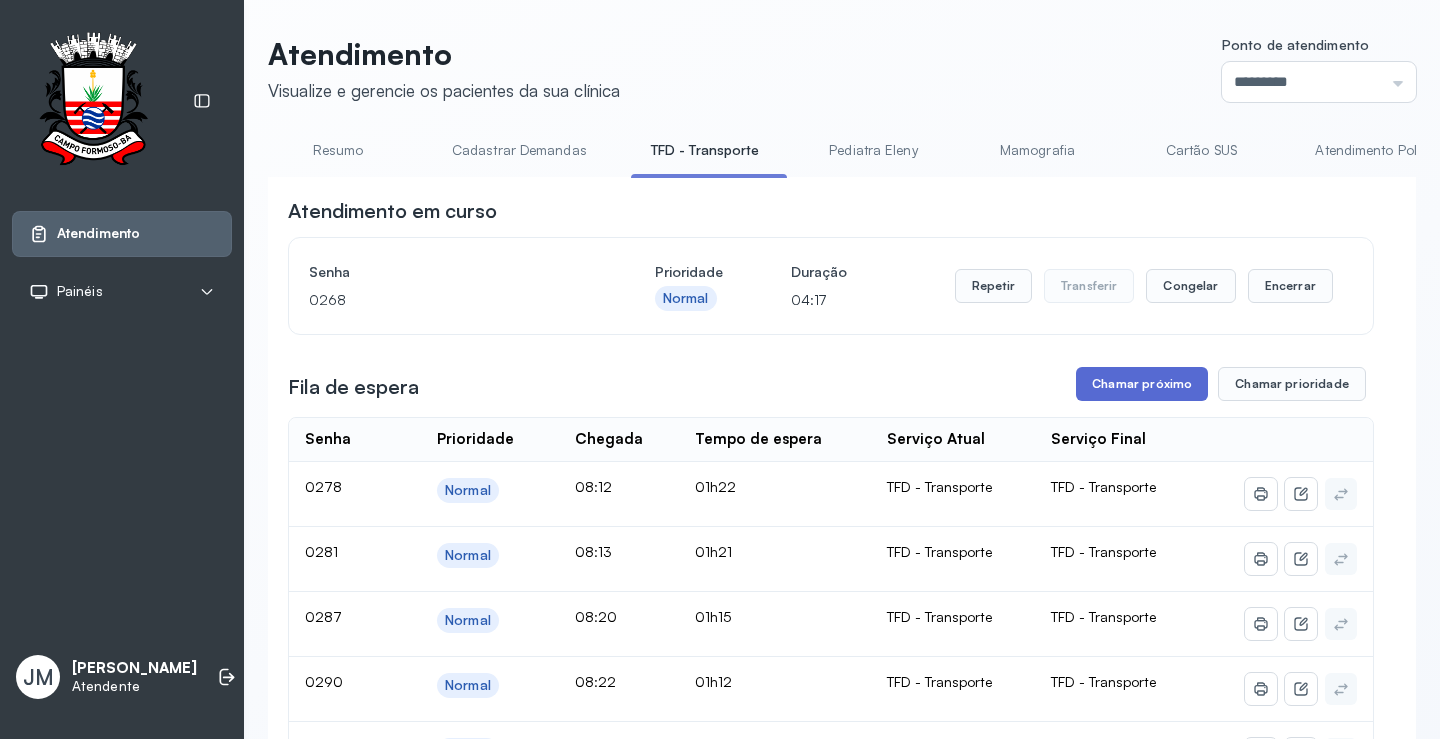 click on "Chamar próximo" at bounding box center [1142, 384] 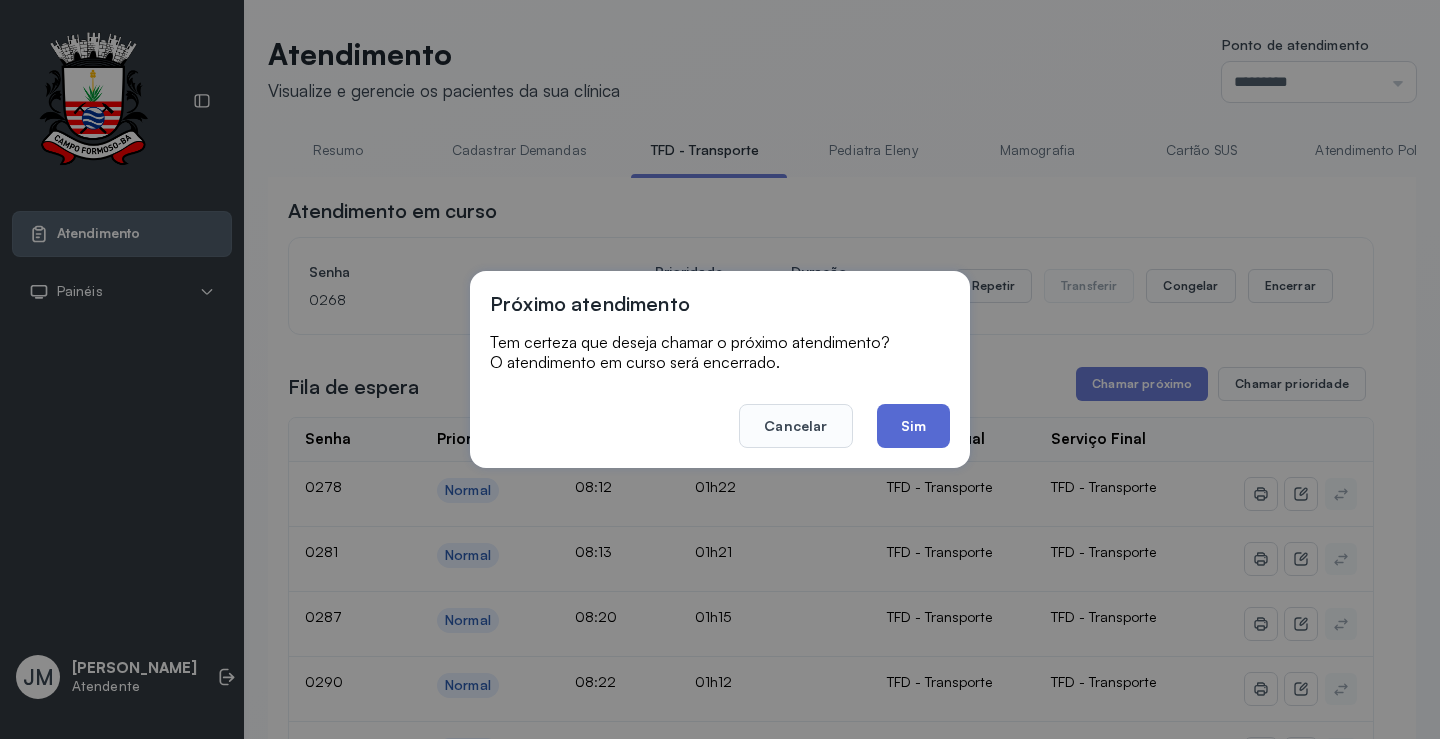 click on "Sim" 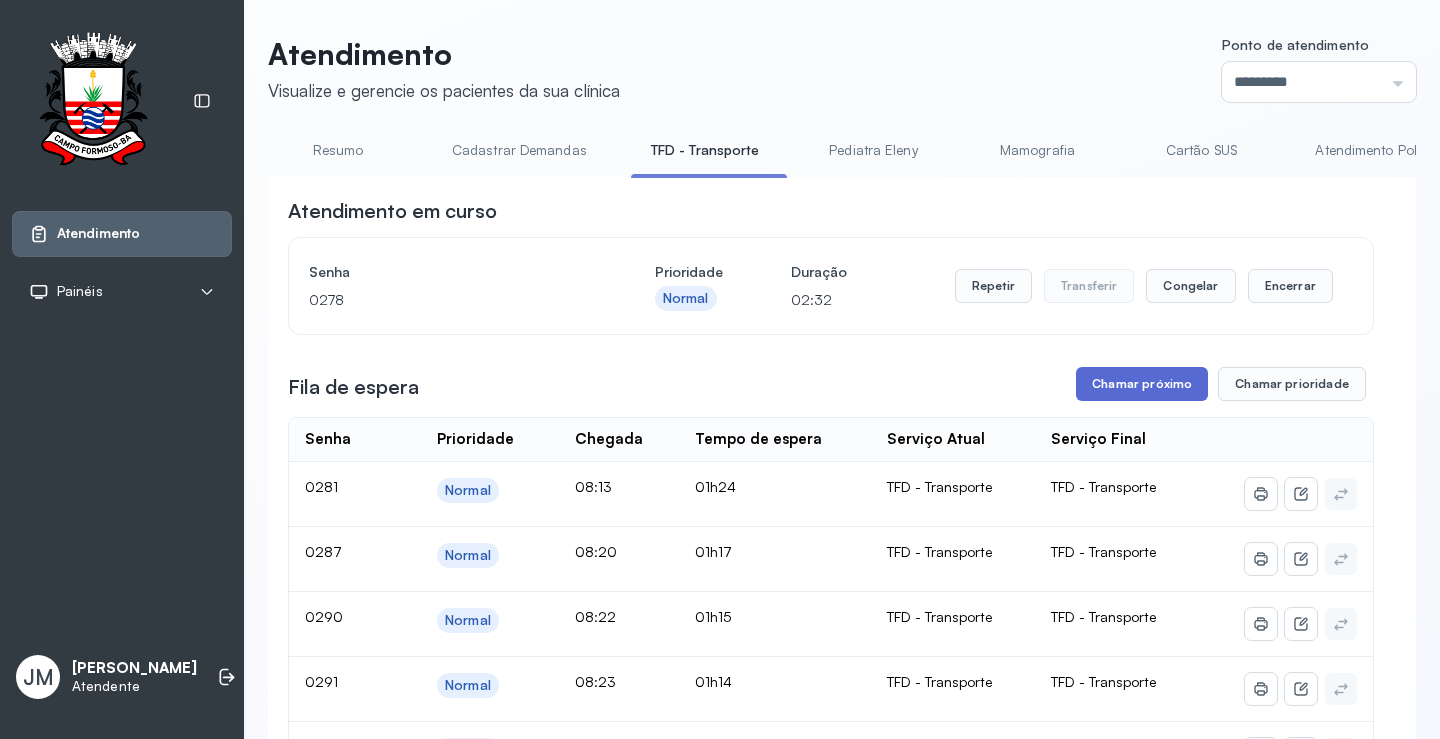 click on "Chamar próximo" at bounding box center [1142, 384] 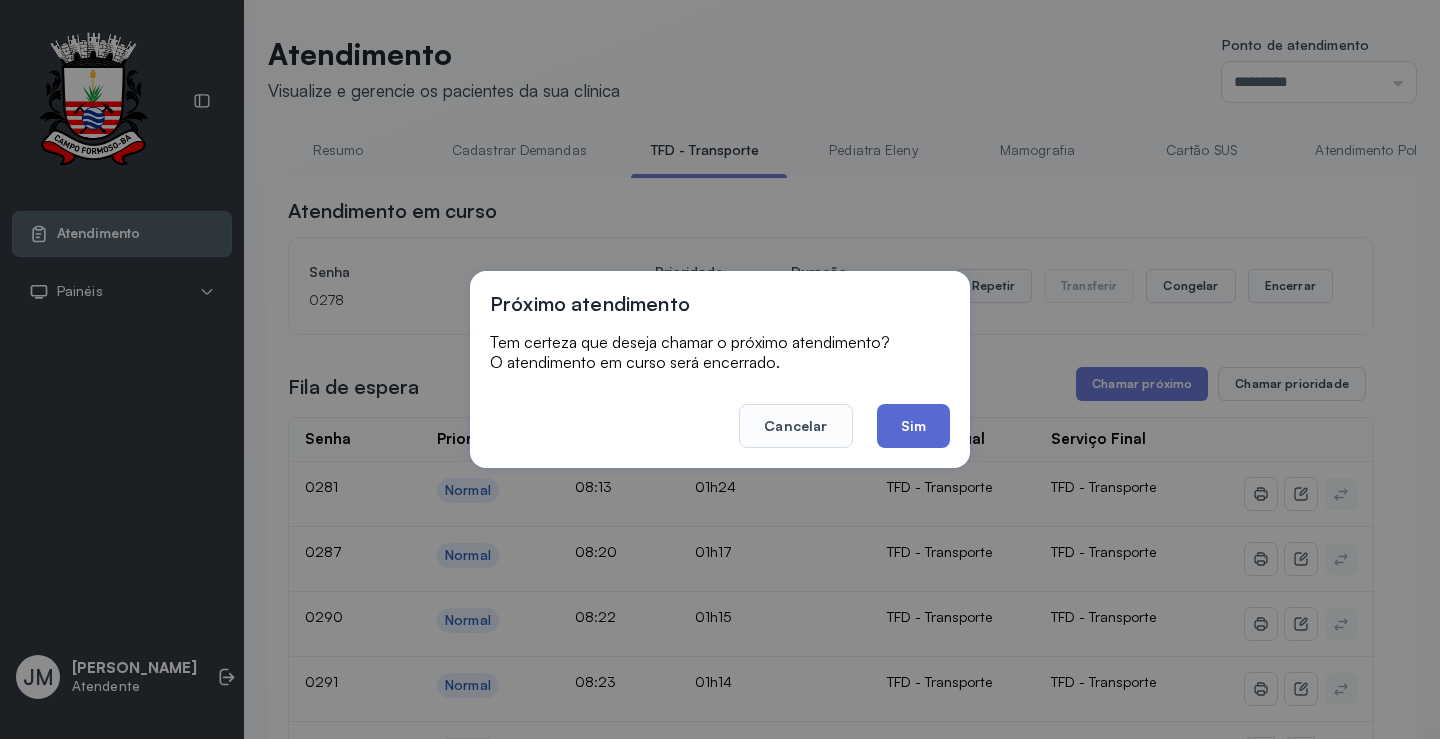 click on "Sim" 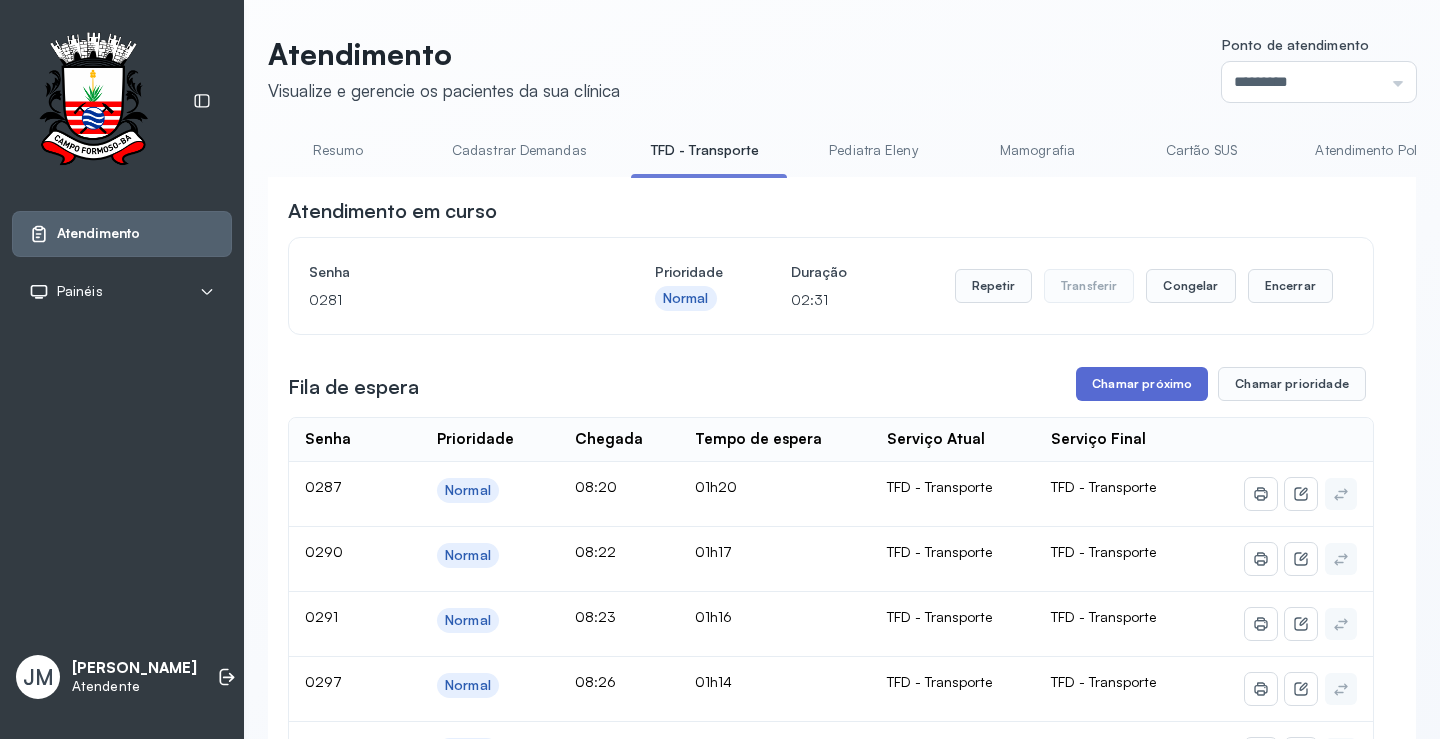 click on "Chamar próximo" at bounding box center [1142, 384] 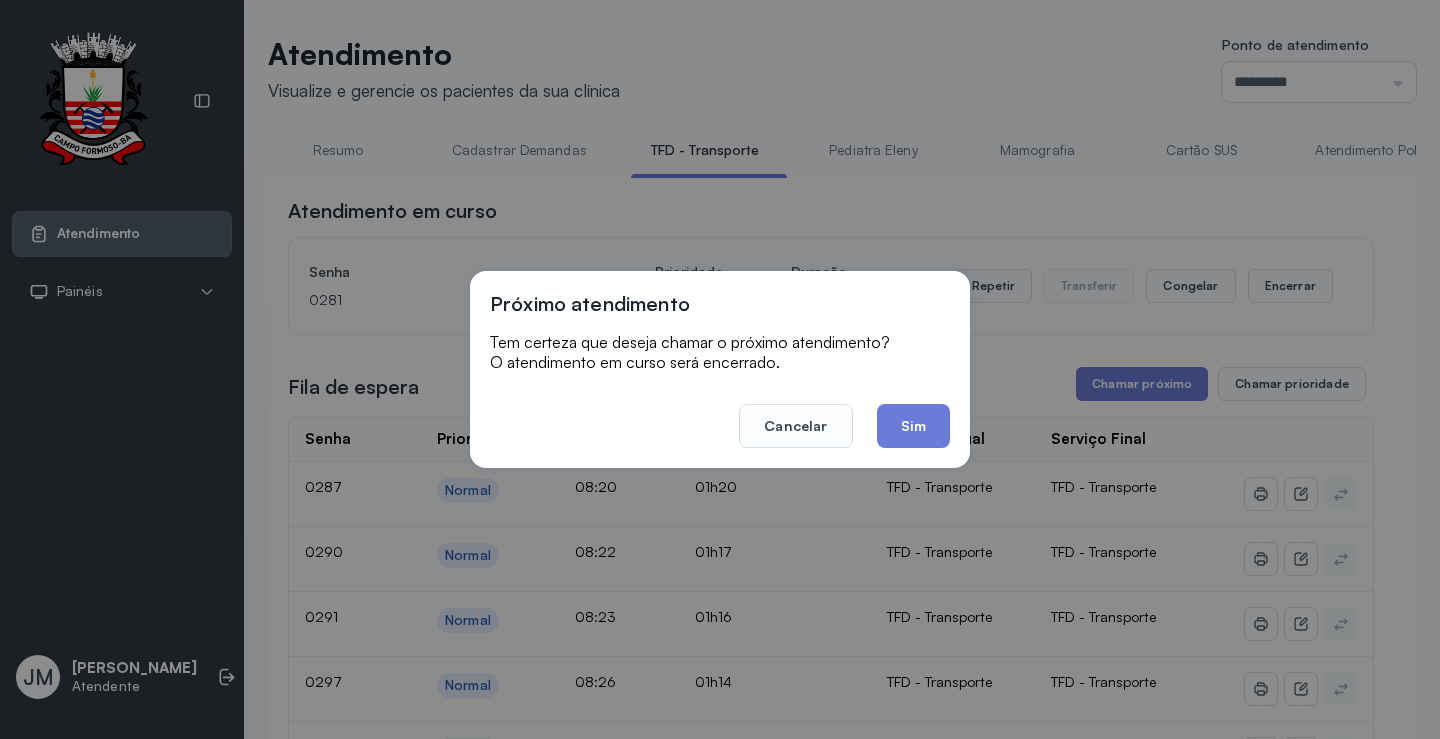 click on "Sim" 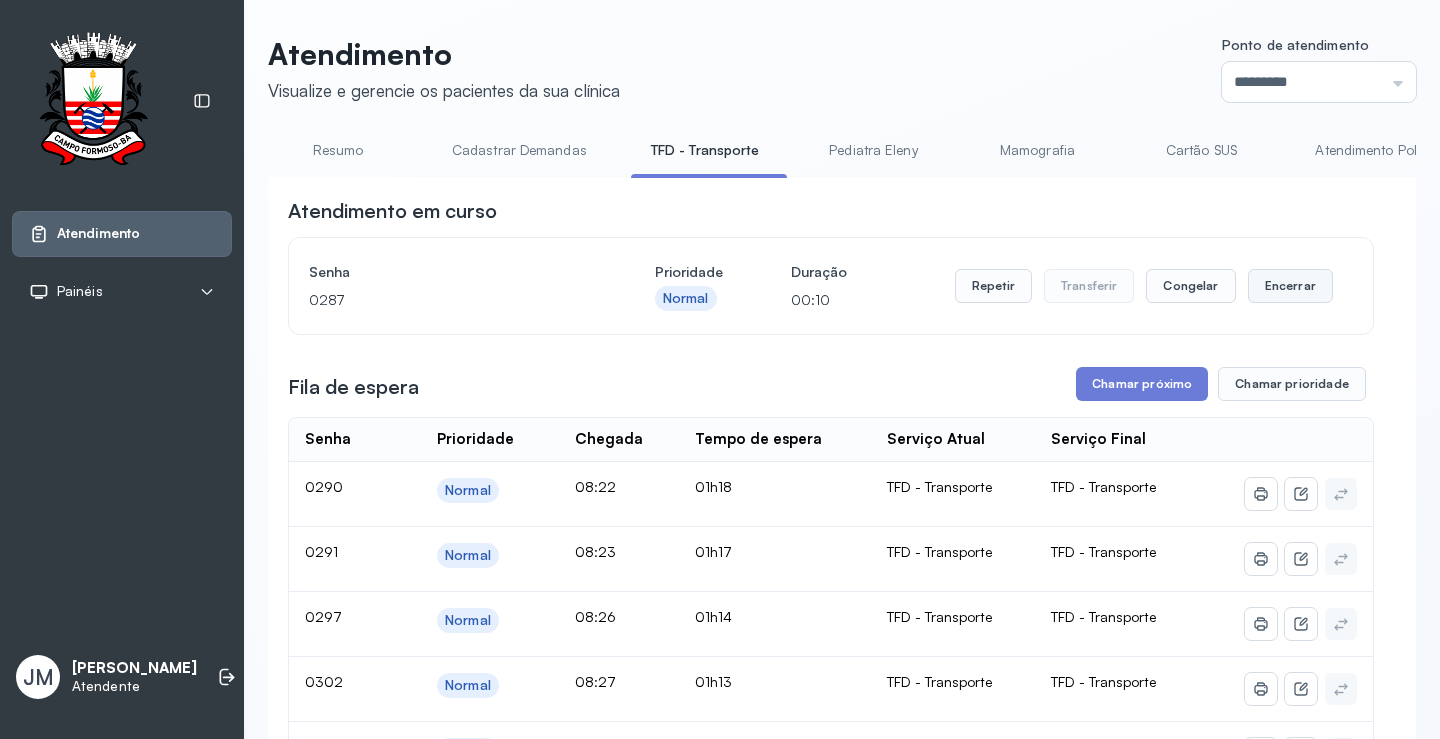 click on "Encerrar" at bounding box center [1290, 286] 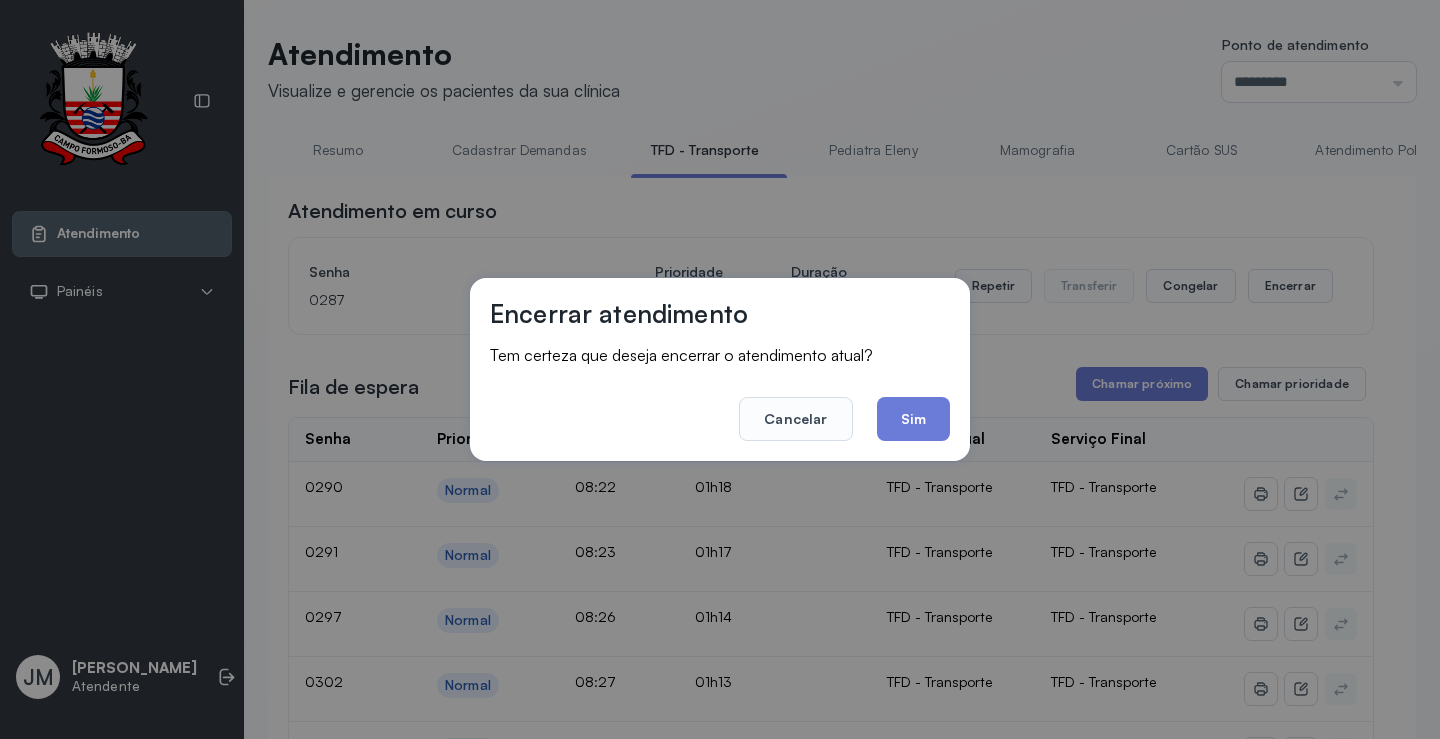 drag, startPoint x: 922, startPoint y: 419, endPoint x: 1054, endPoint y: 414, distance: 132.09467 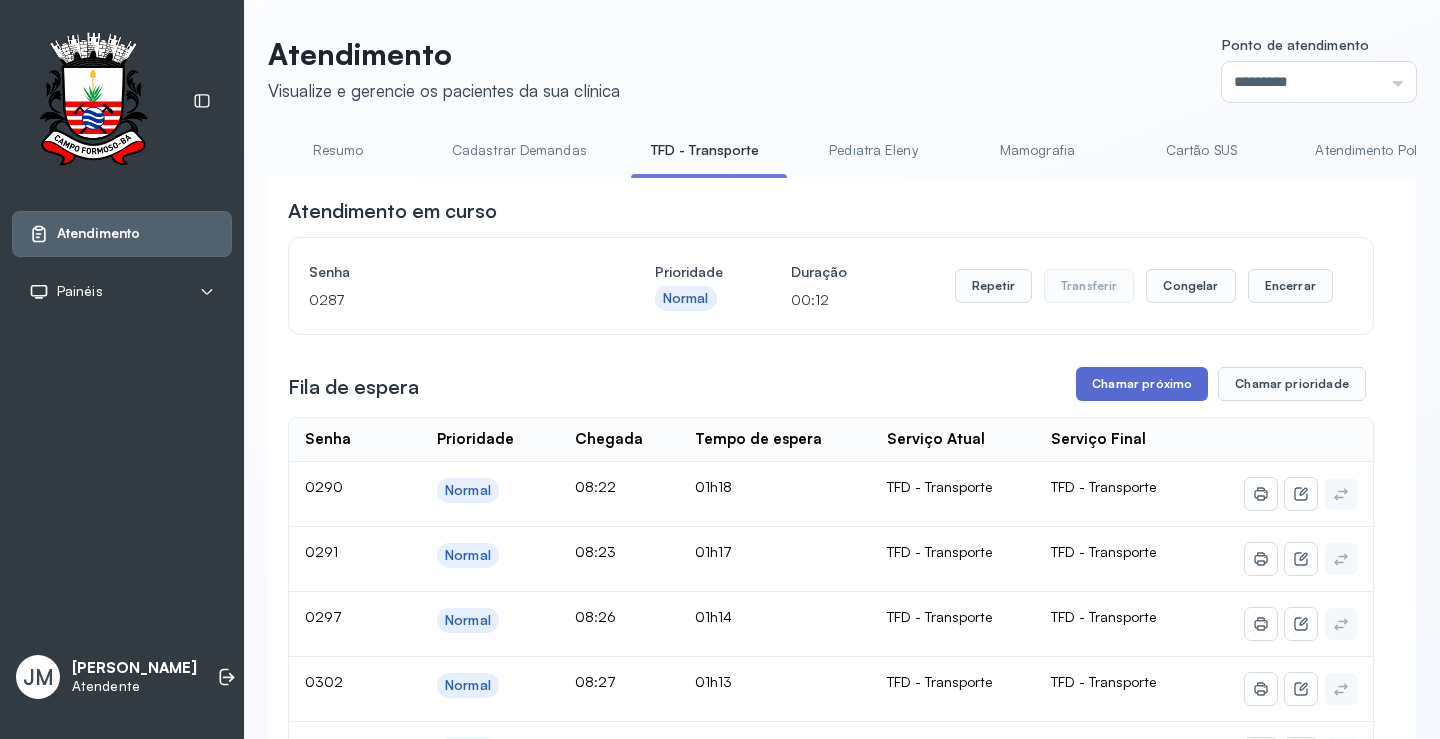 click on "Chamar próximo" at bounding box center (1142, 384) 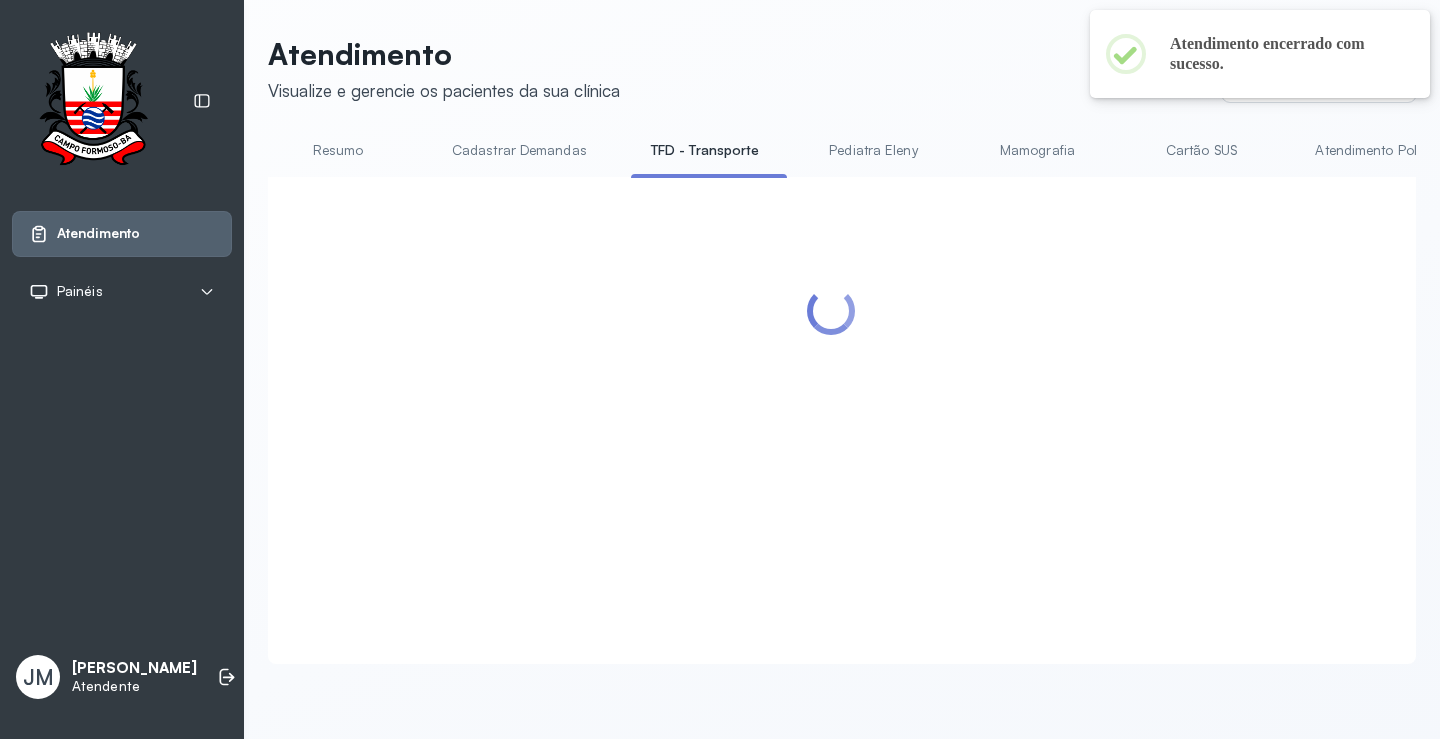 click at bounding box center [831, 396] 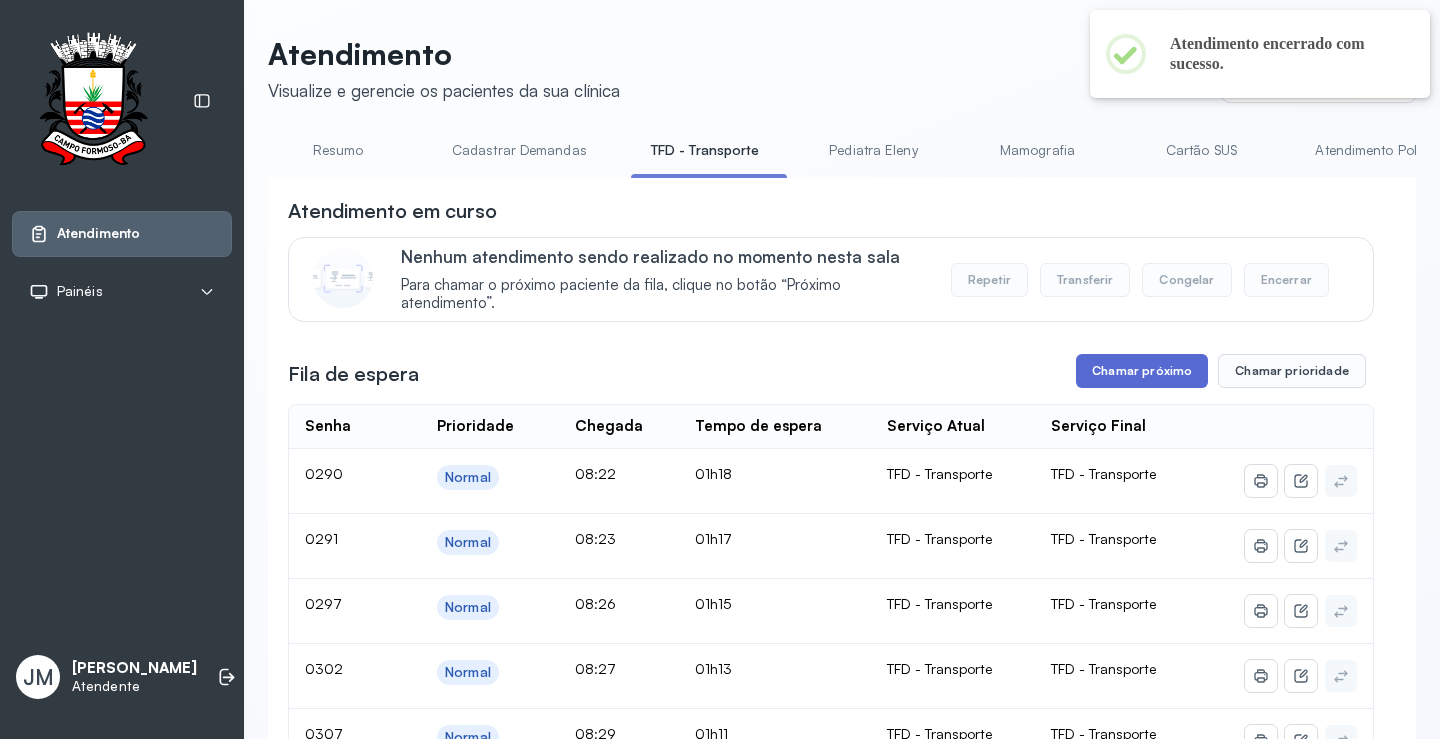 click on "Chamar próximo" at bounding box center (1142, 371) 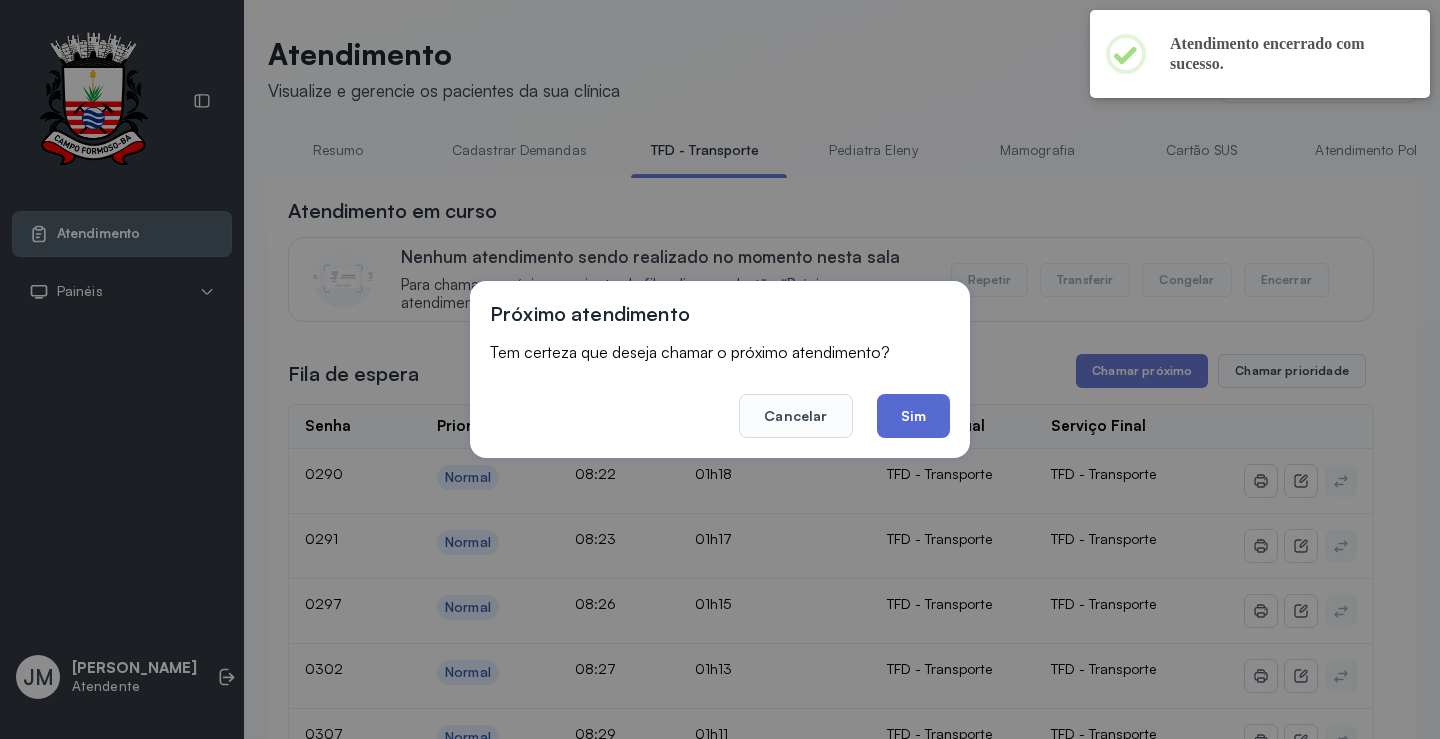 click on "Sim" 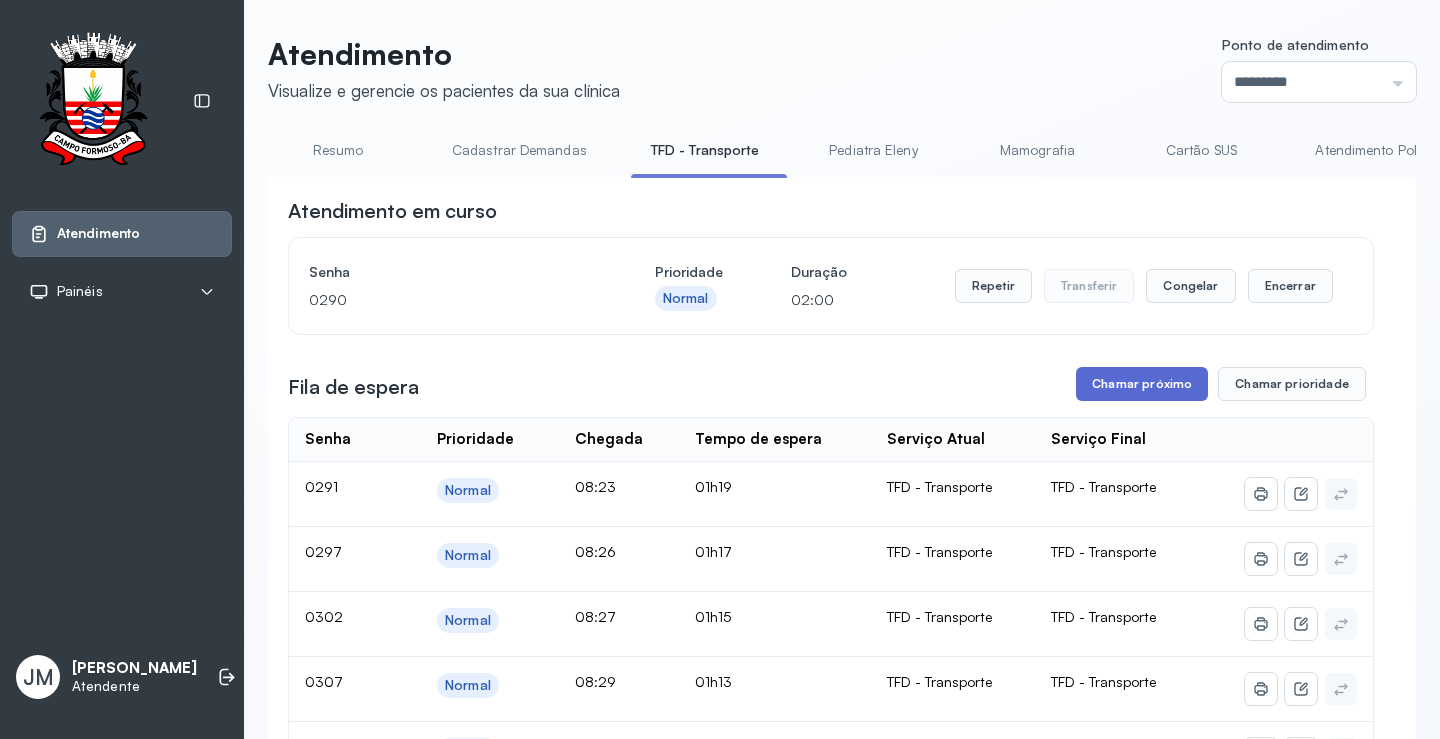 click on "Chamar próximo" at bounding box center (1142, 384) 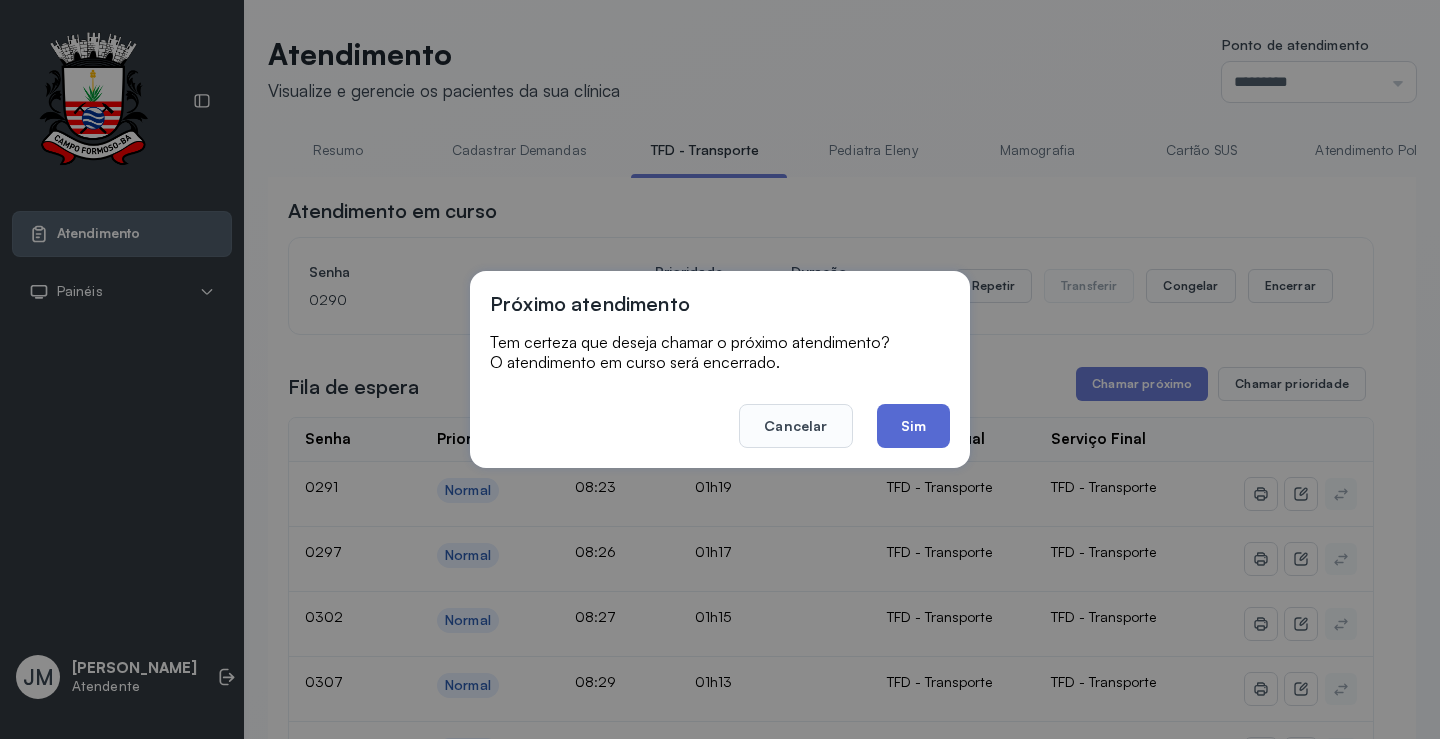 click on "Sim" 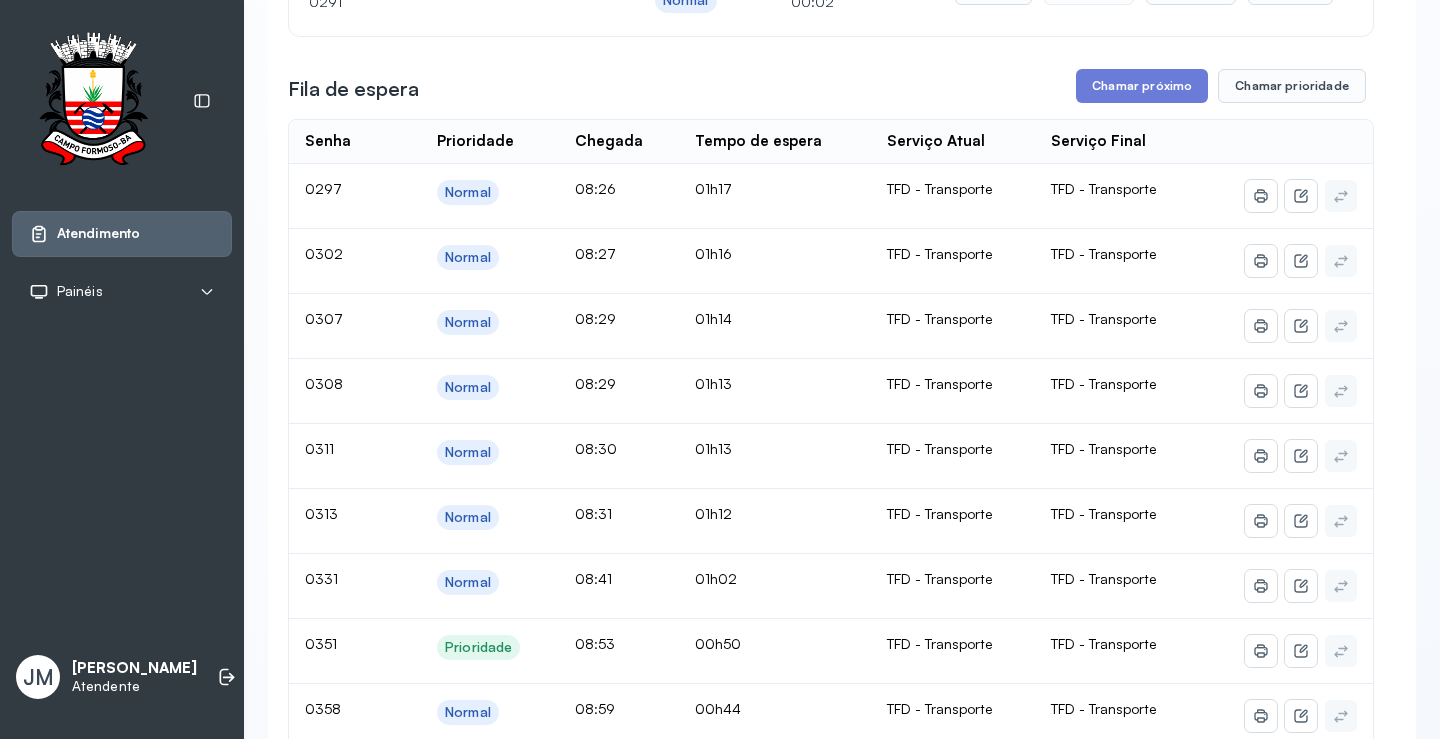 scroll, scrollTop: 300, scrollLeft: 0, axis: vertical 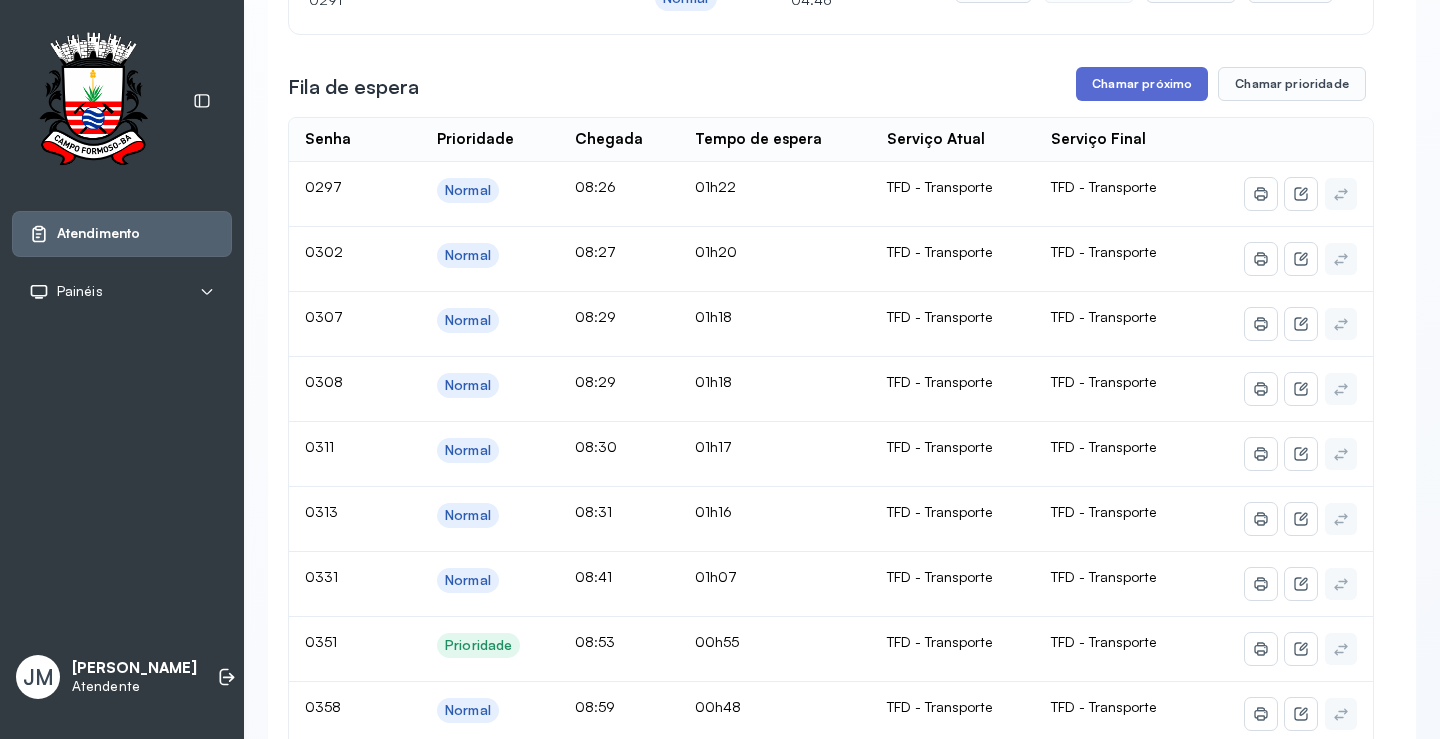 click on "Chamar próximo" at bounding box center [1142, 84] 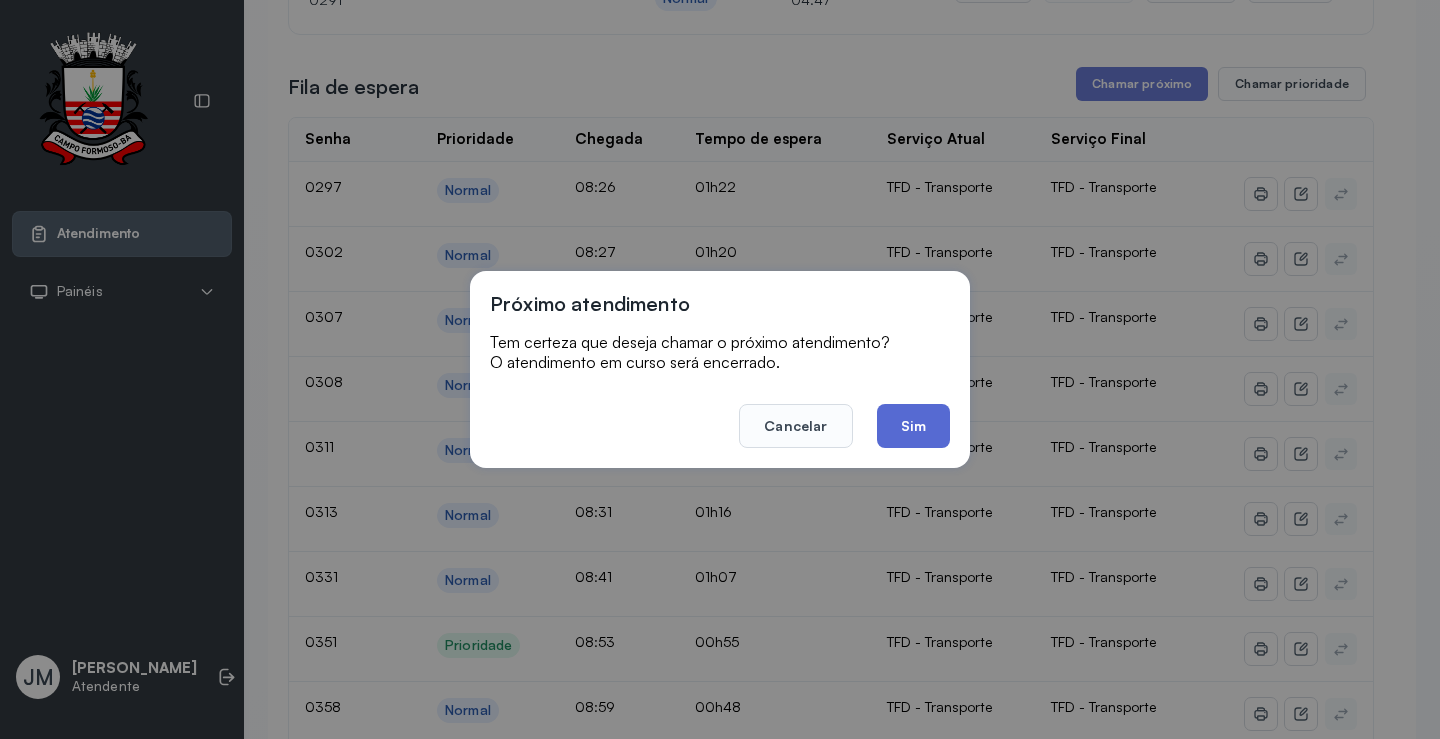 click on "Sim" 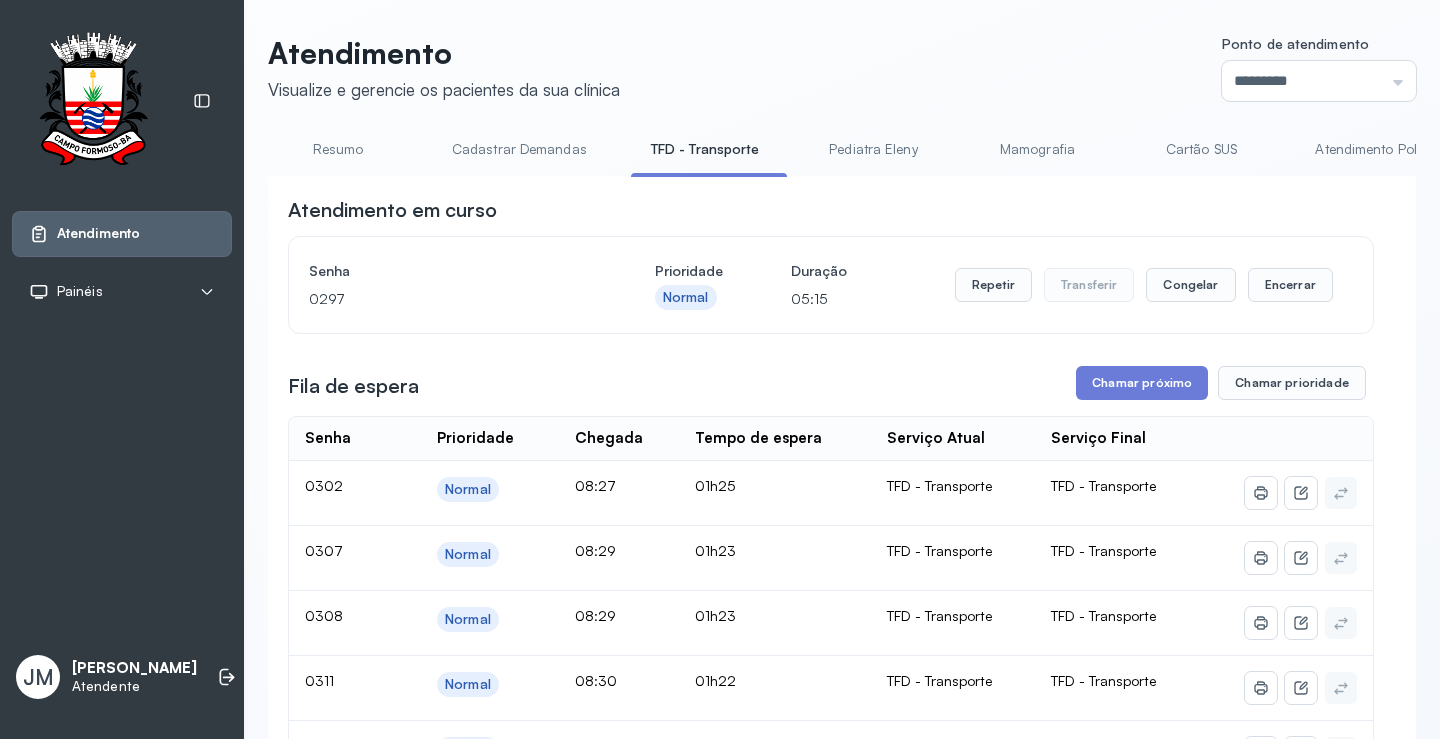 scroll, scrollTop: 300, scrollLeft: 0, axis: vertical 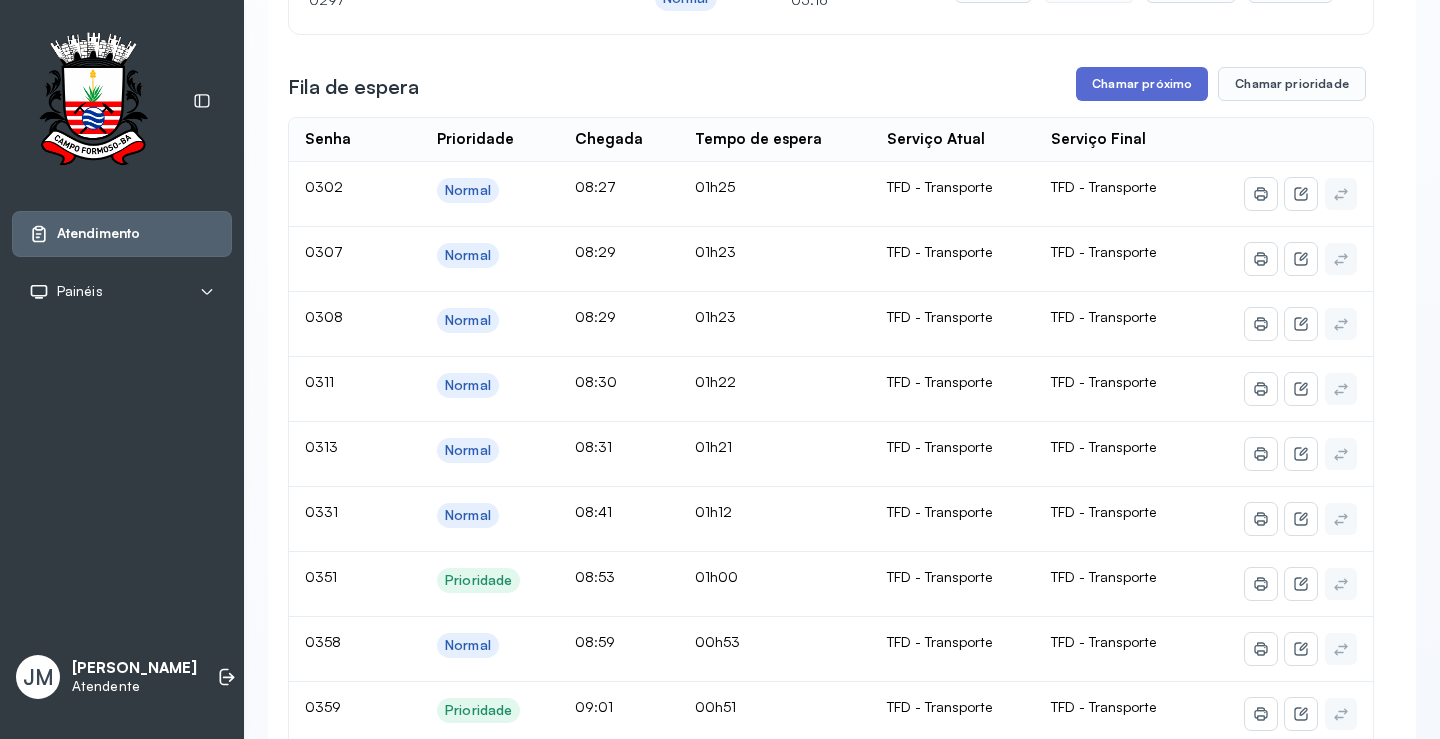 click on "Chamar próximo" at bounding box center [1142, 84] 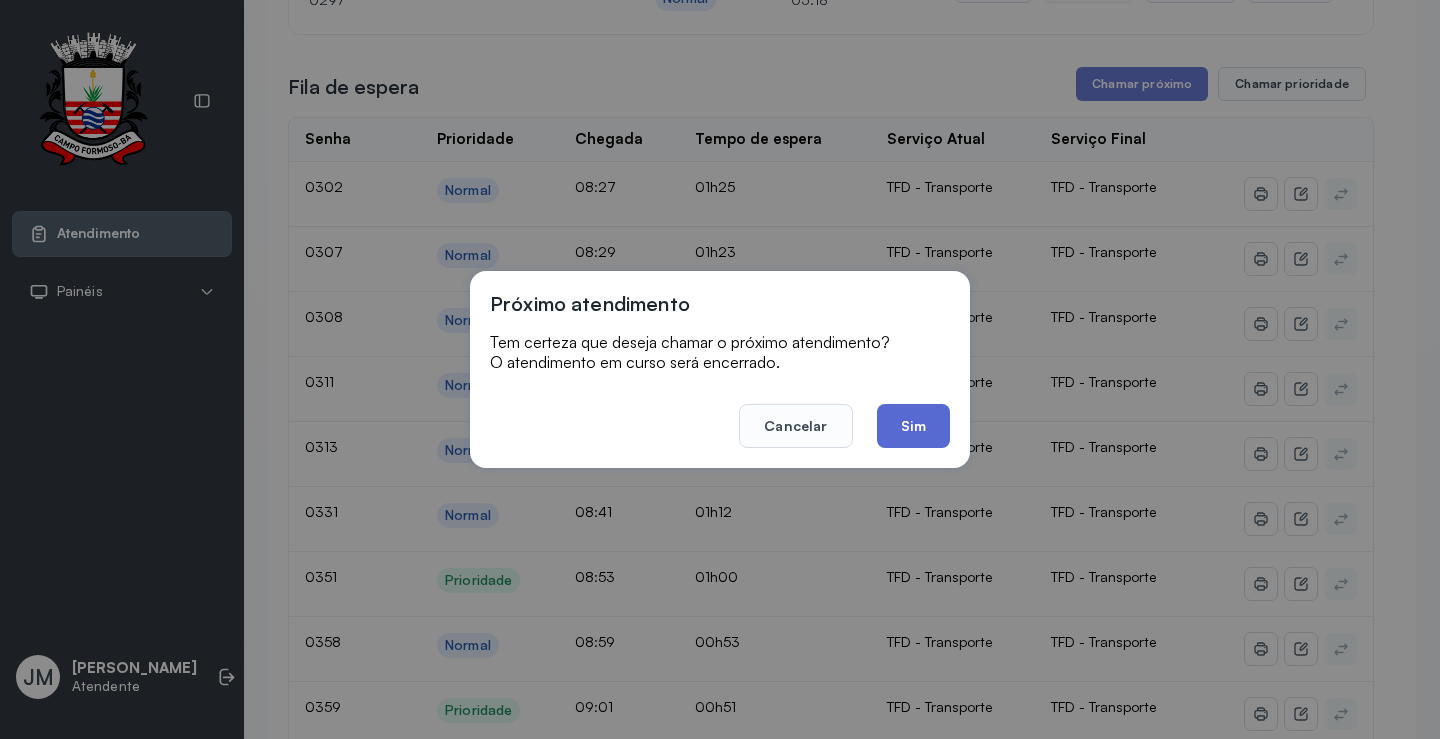 click on "Sim" 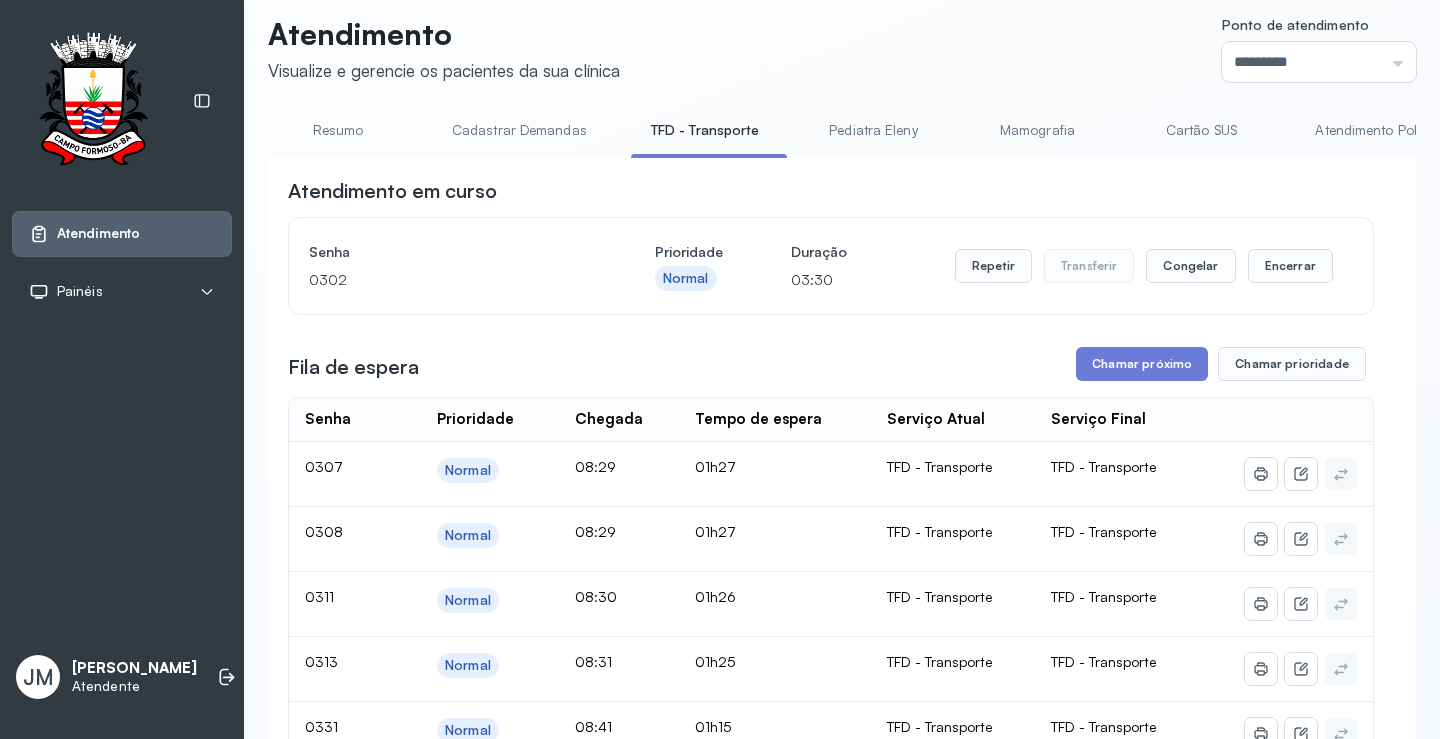 scroll, scrollTop: 0, scrollLeft: 0, axis: both 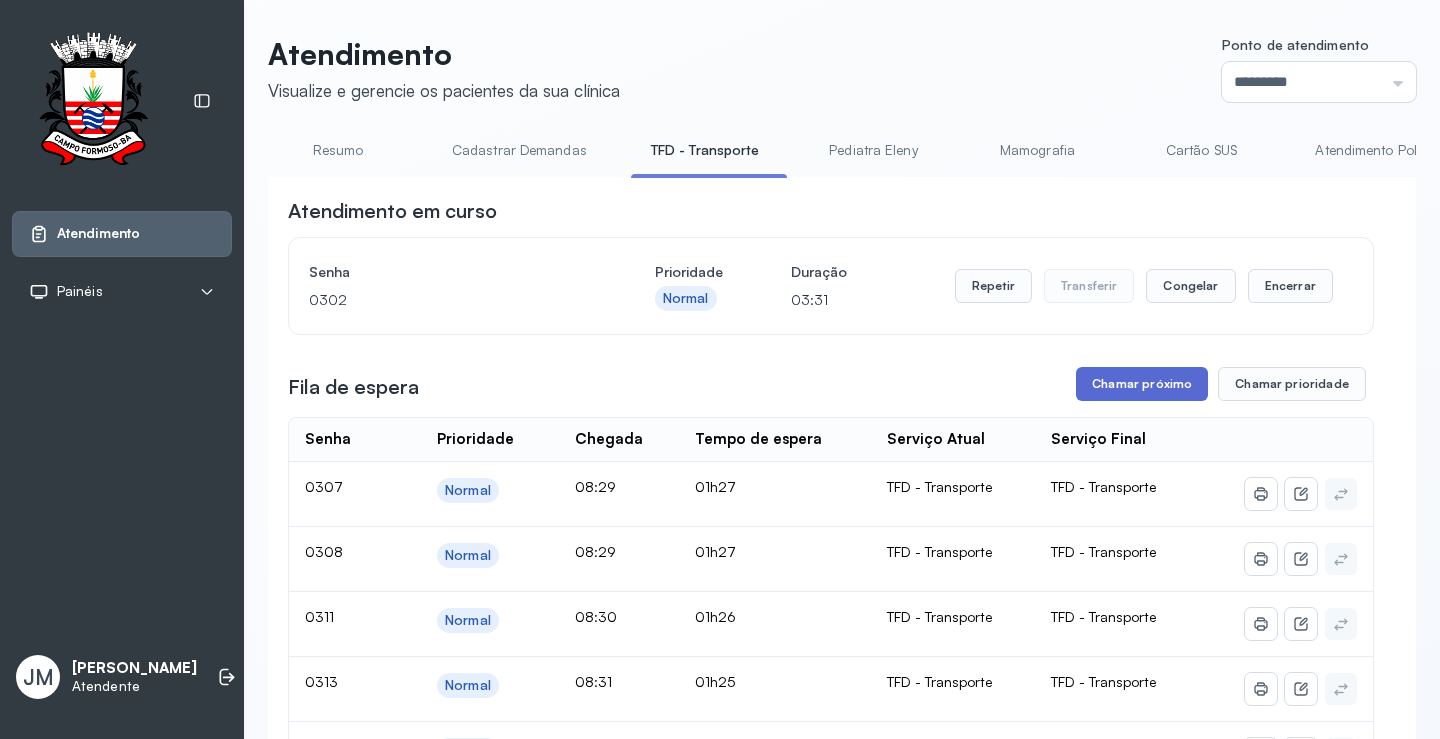 click on "Chamar próximo" at bounding box center (1142, 384) 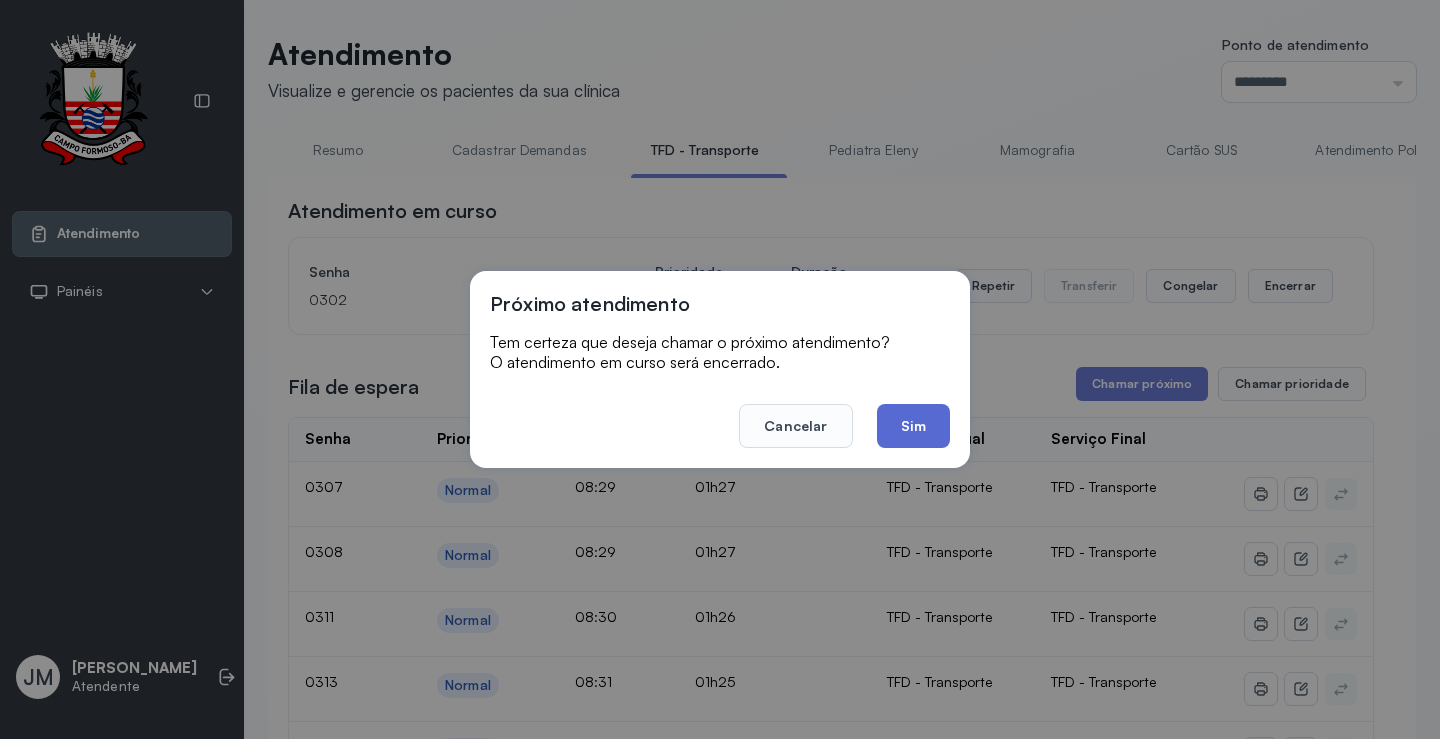 click on "Sim" 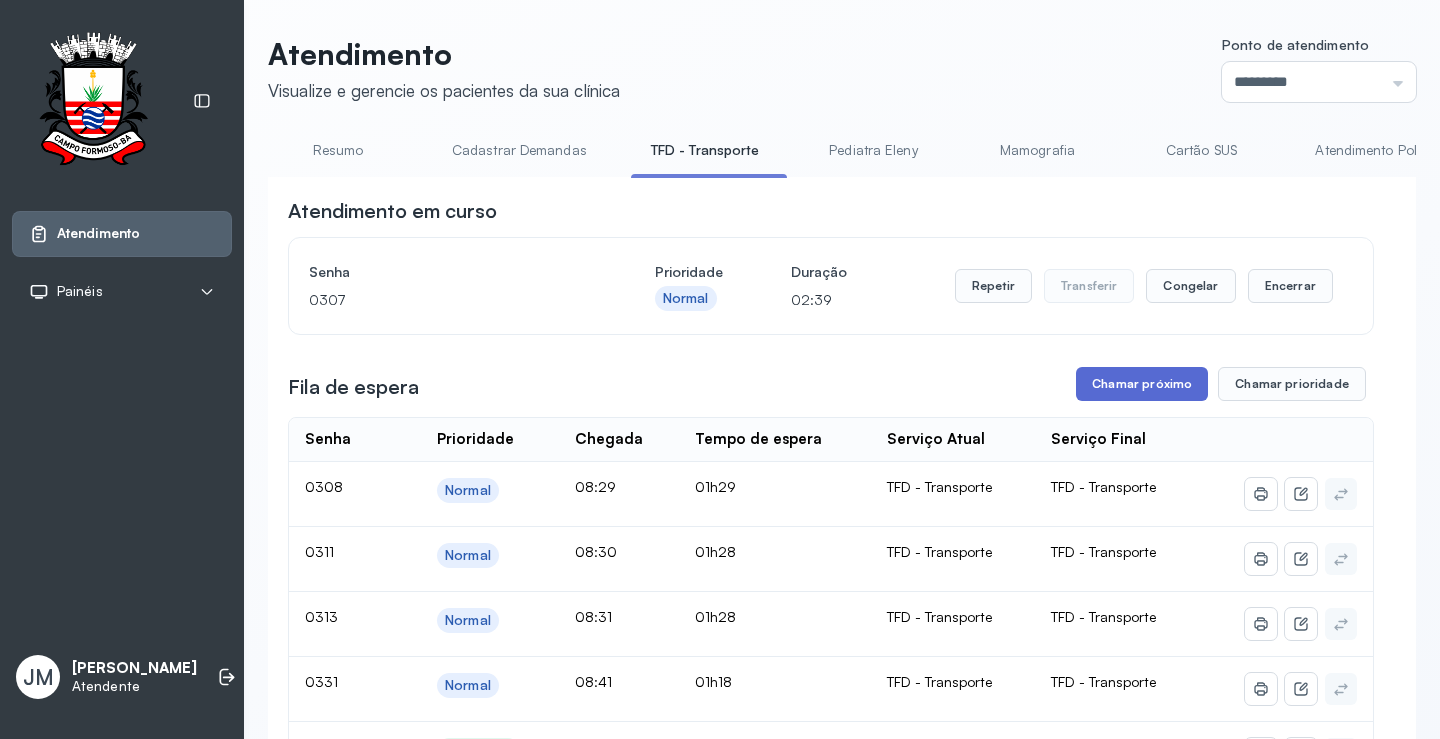 click on "Chamar próximo" at bounding box center (1142, 384) 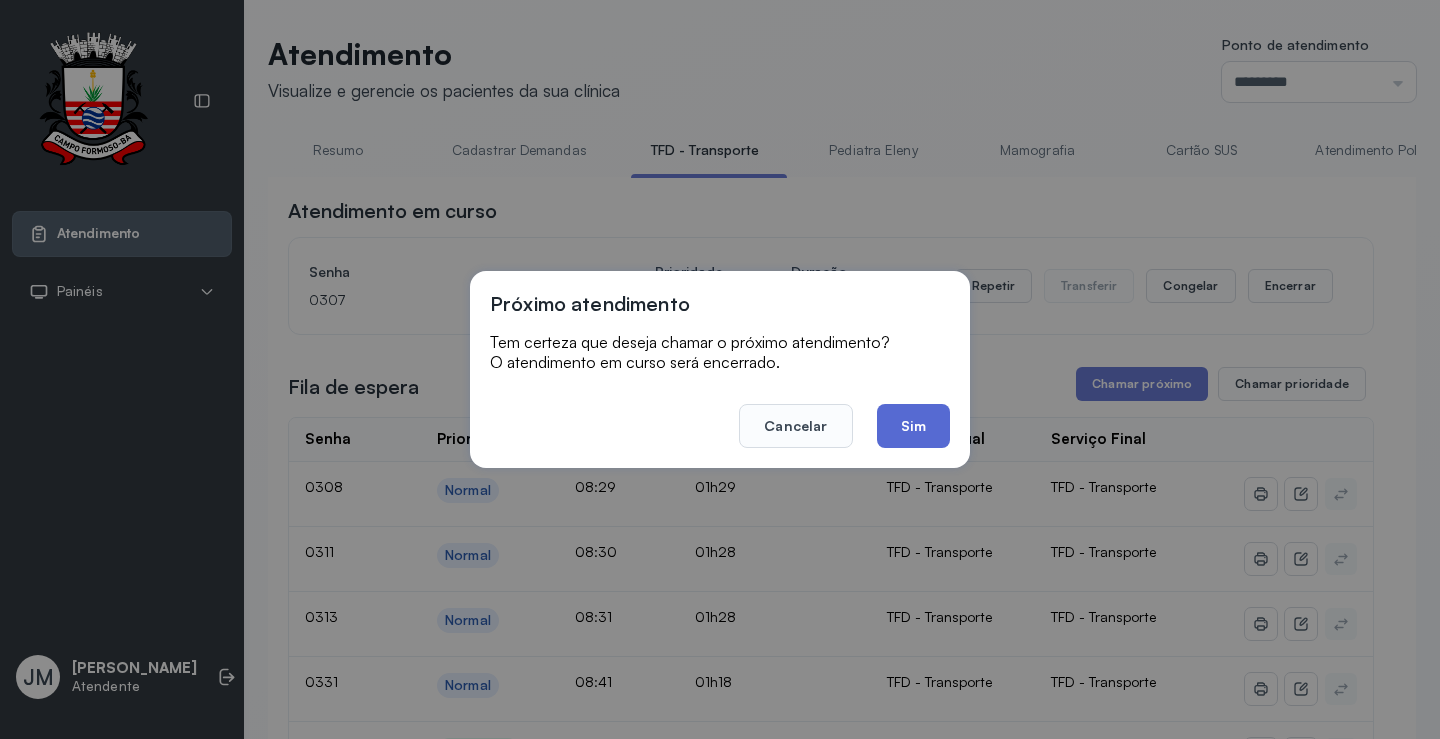 click on "Sim" 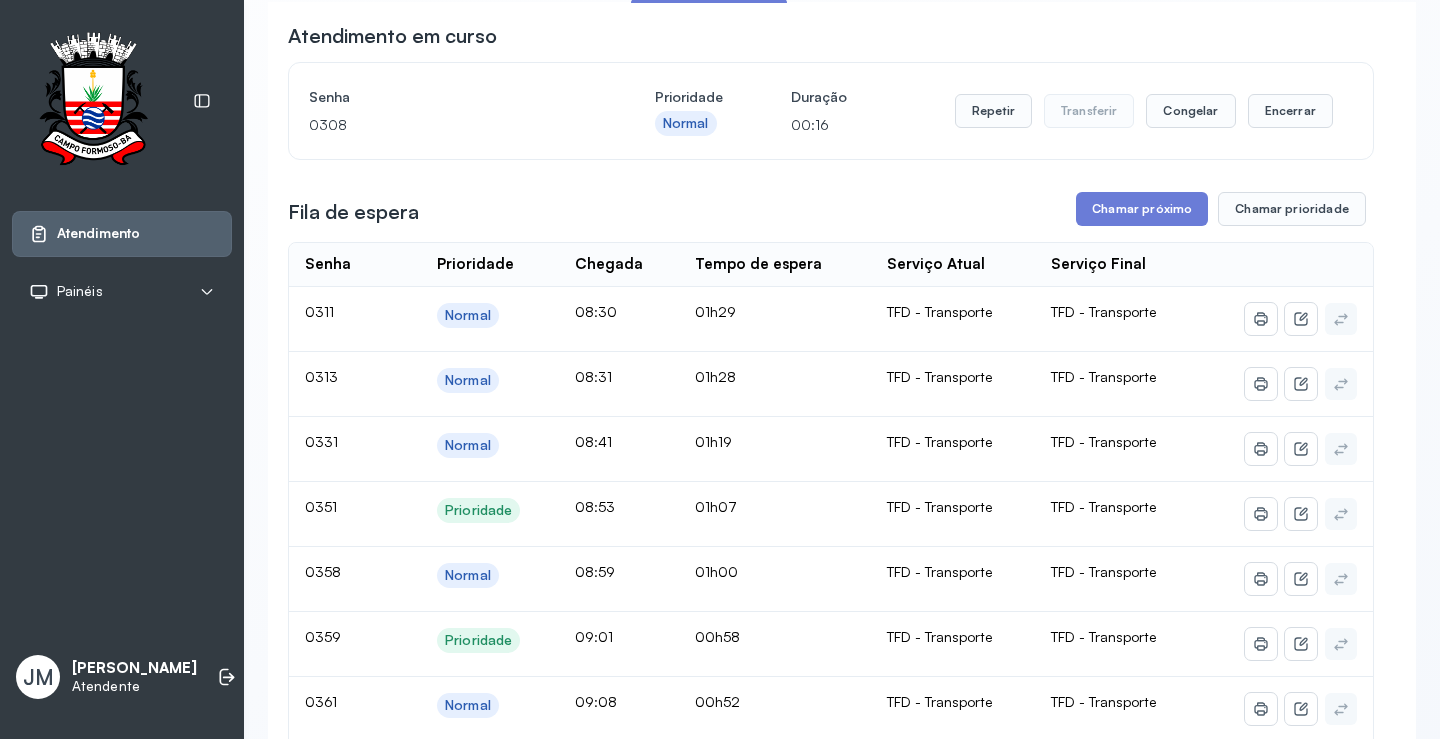 scroll, scrollTop: 0, scrollLeft: 0, axis: both 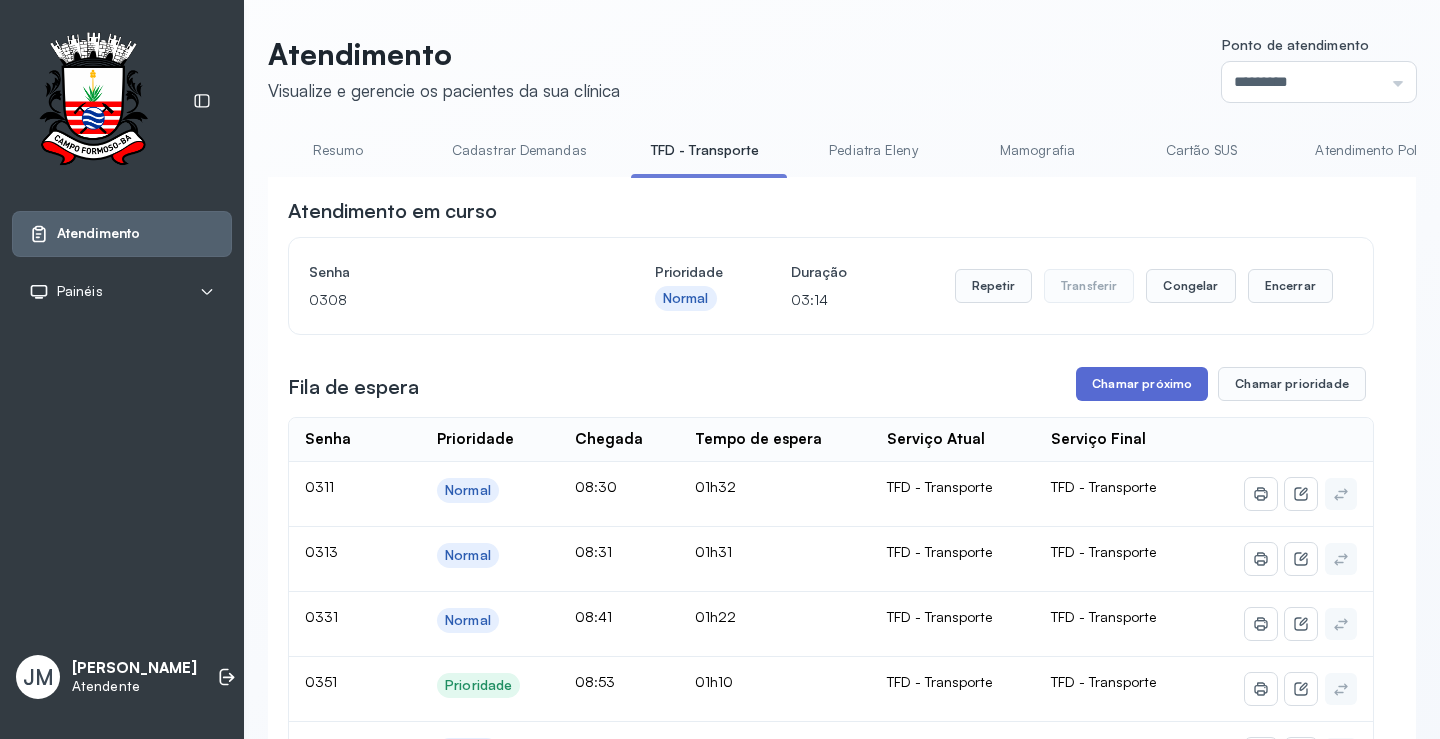 drag, startPoint x: 1161, startPoint y: 412, endPoint x: 1140, endPoint y: 398, distance: 25.23886 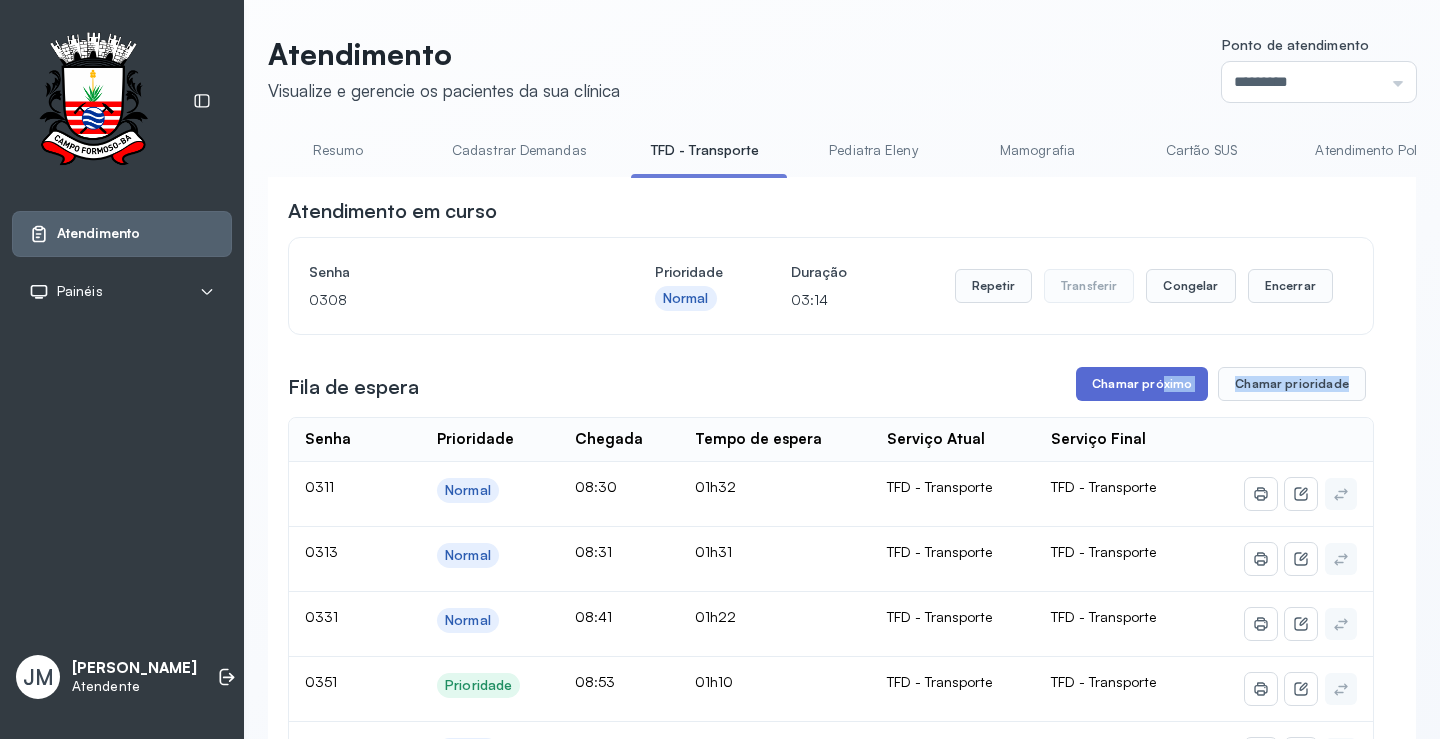 click on "Chamar próximo" at bounding box center [1142, 384] 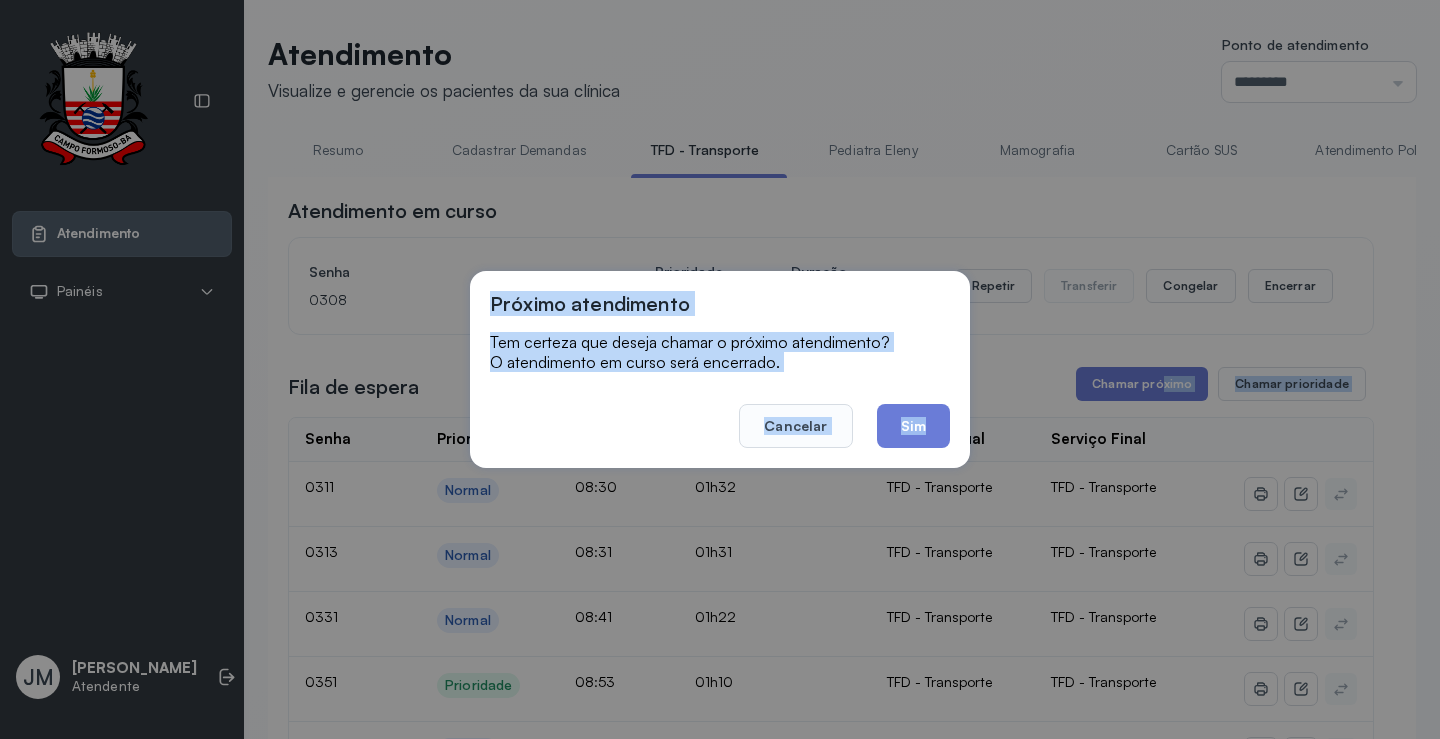 drag, startPoint x: 902, startPoint y: 416, endPoint x: 904, endPoint y: 404, distance: 12.165525 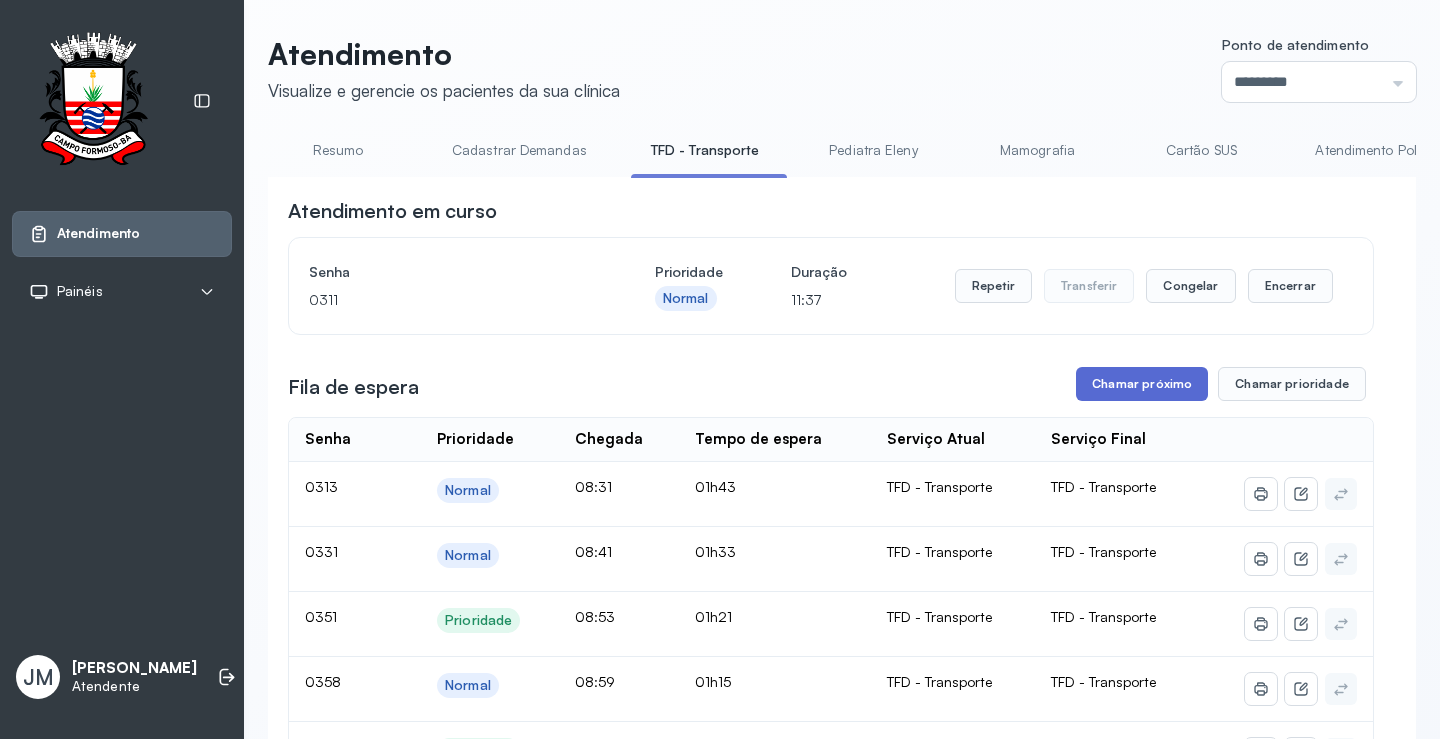 click on "Chamar próximo" at bounding box center (1142, 384) 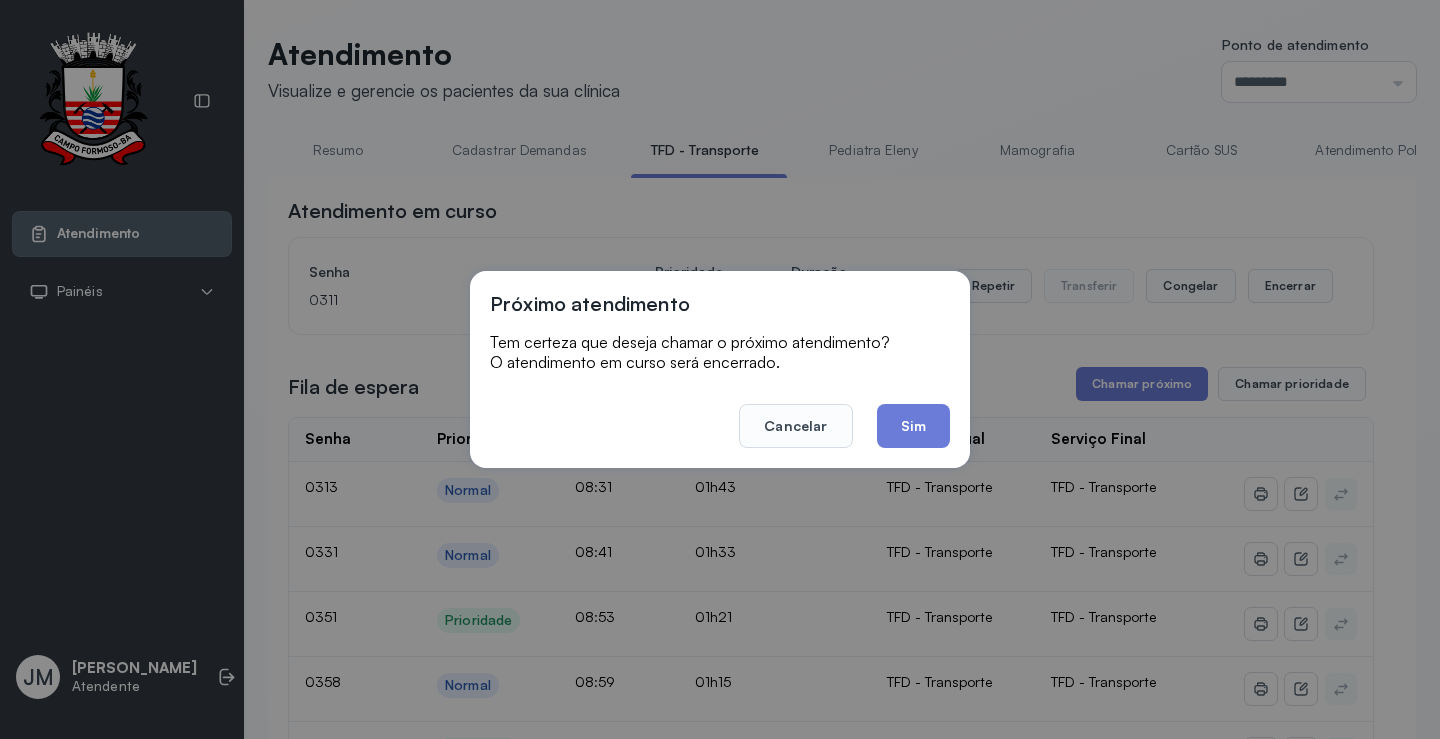 drag, startPoint x: 915, startPoint y: 416, endPoint x: 921, endPoint y: 390, distance: 26.683329 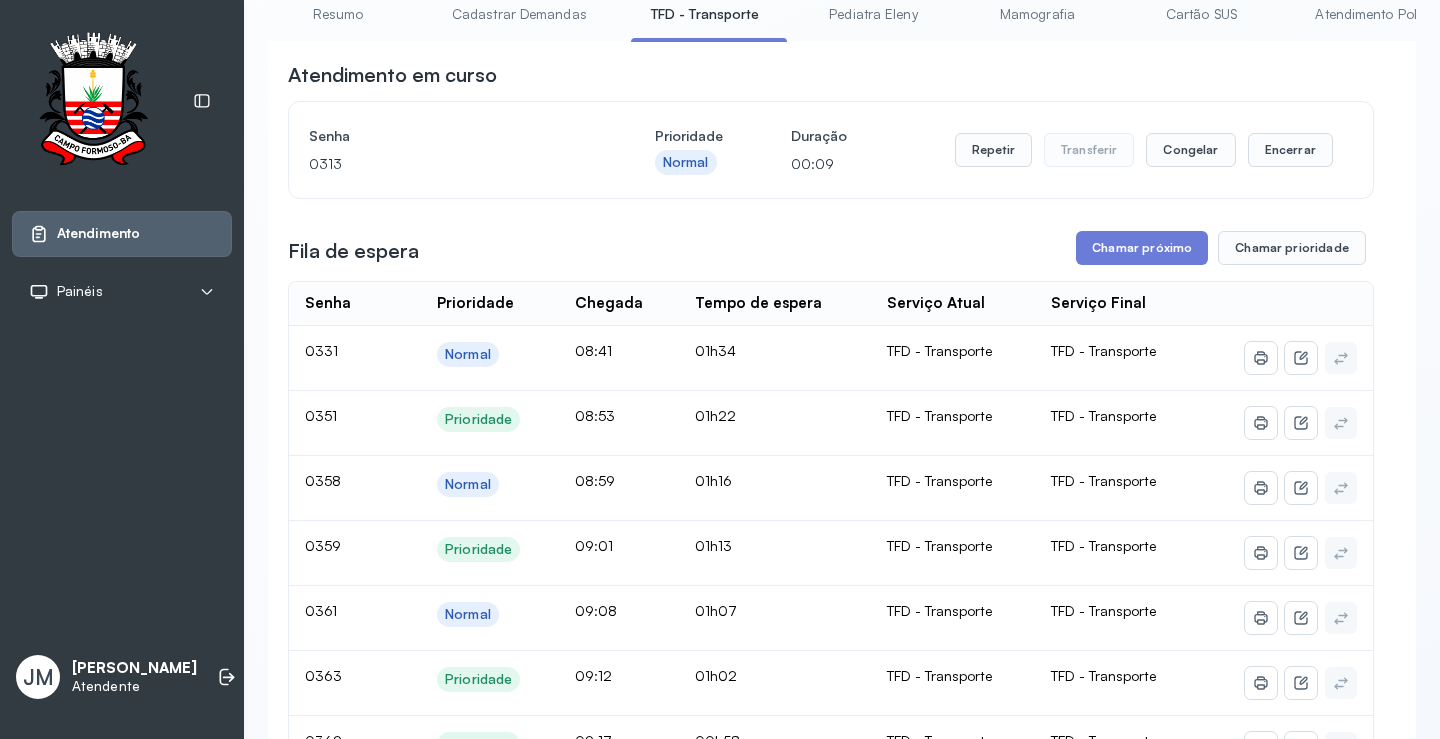 scroll, scrollTop: 0, scrollLeft: 0, axis: both 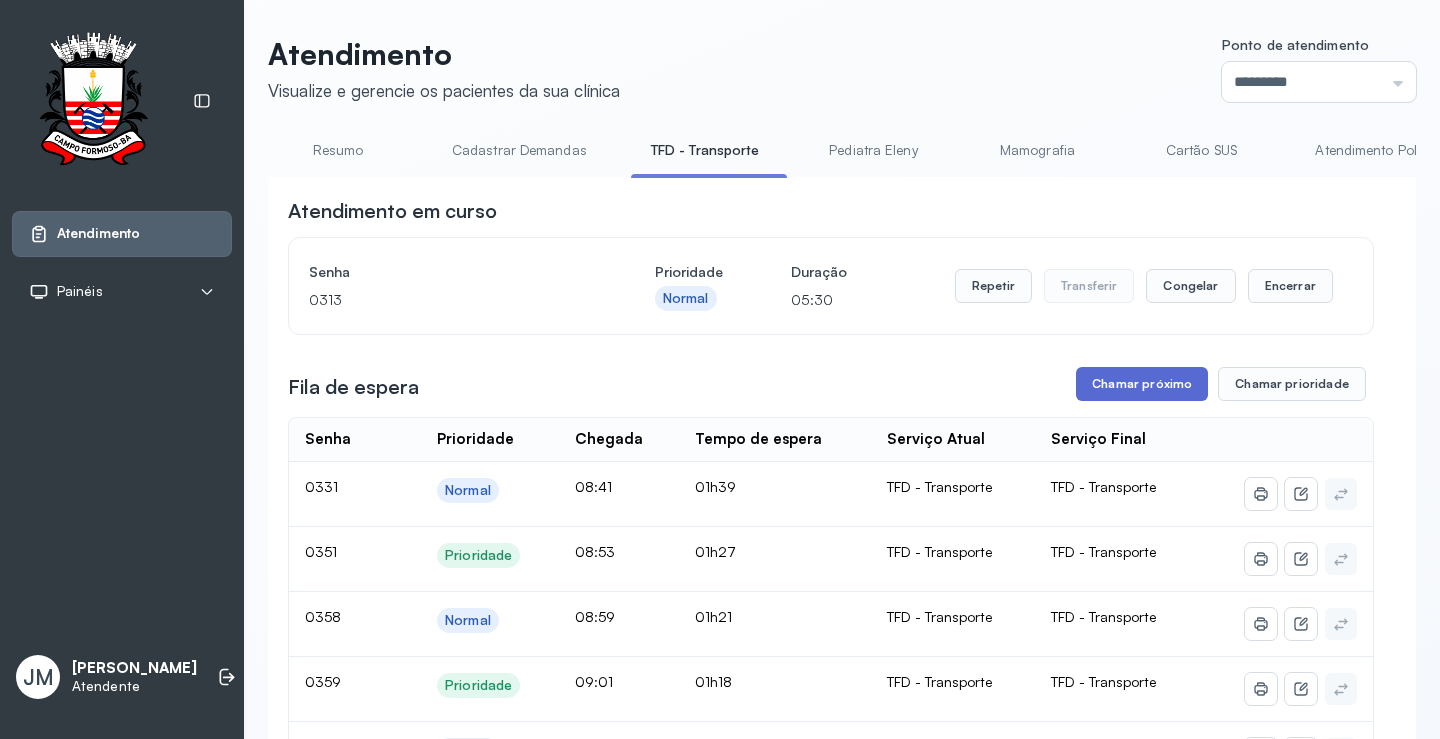 click on "Chamar próximo" at bounding box center [1142, 384] 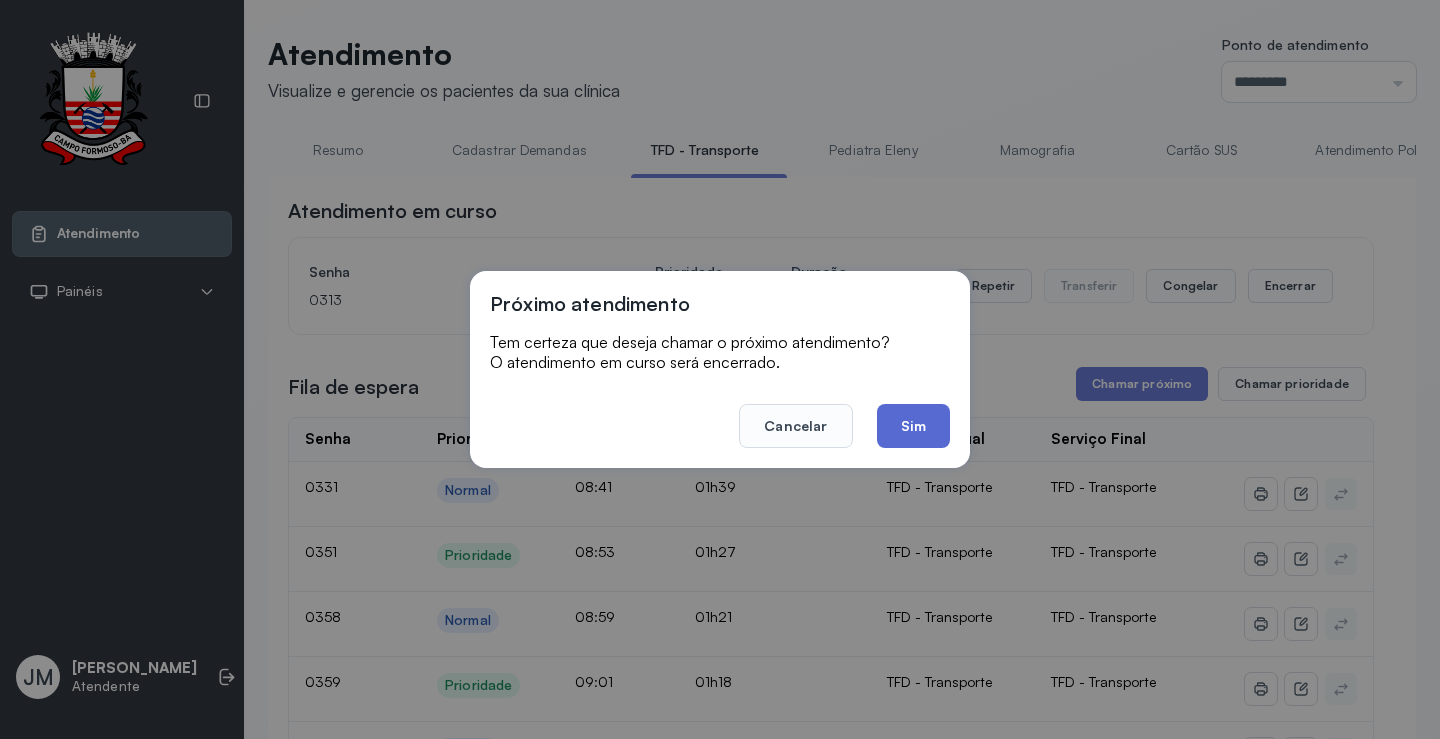 click on "Sim" 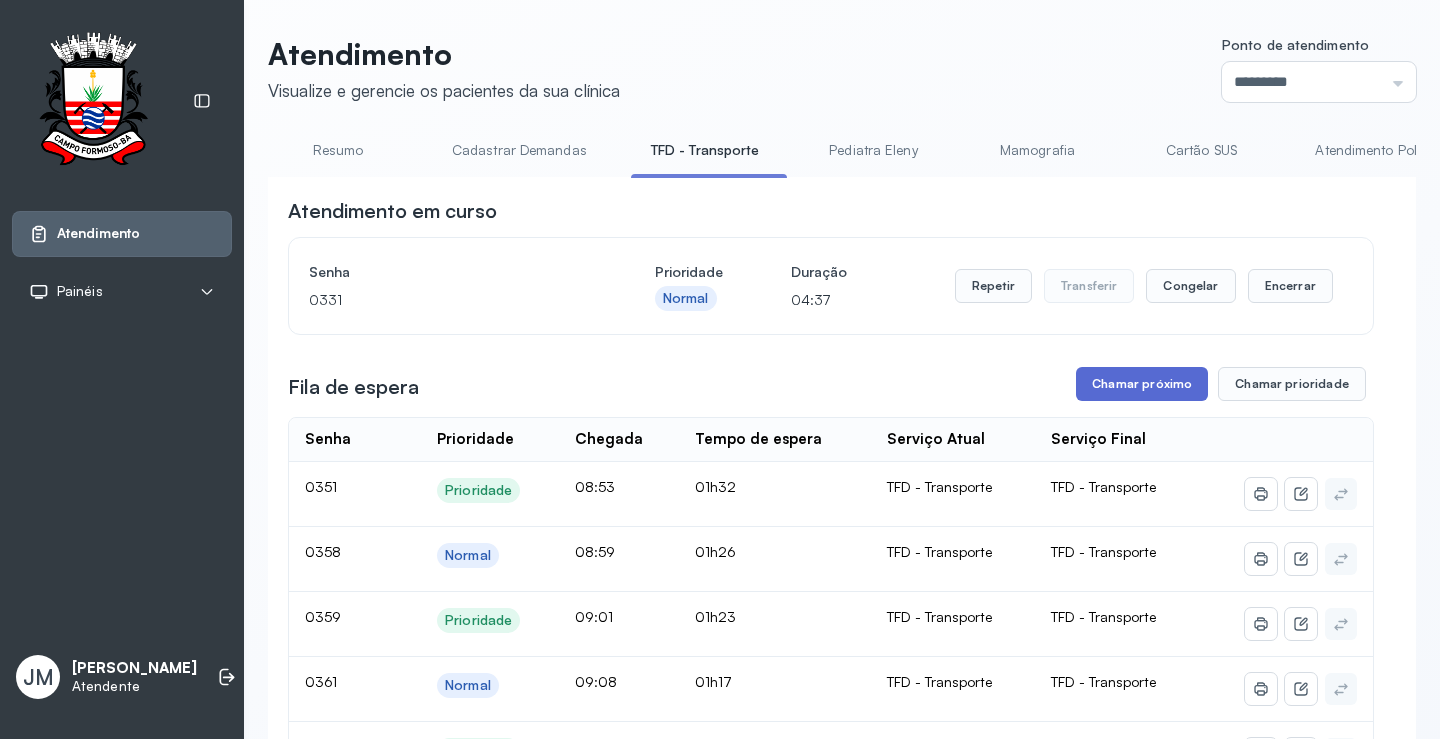 click on "Chamar próximo" at bounding box center (1142, 384) 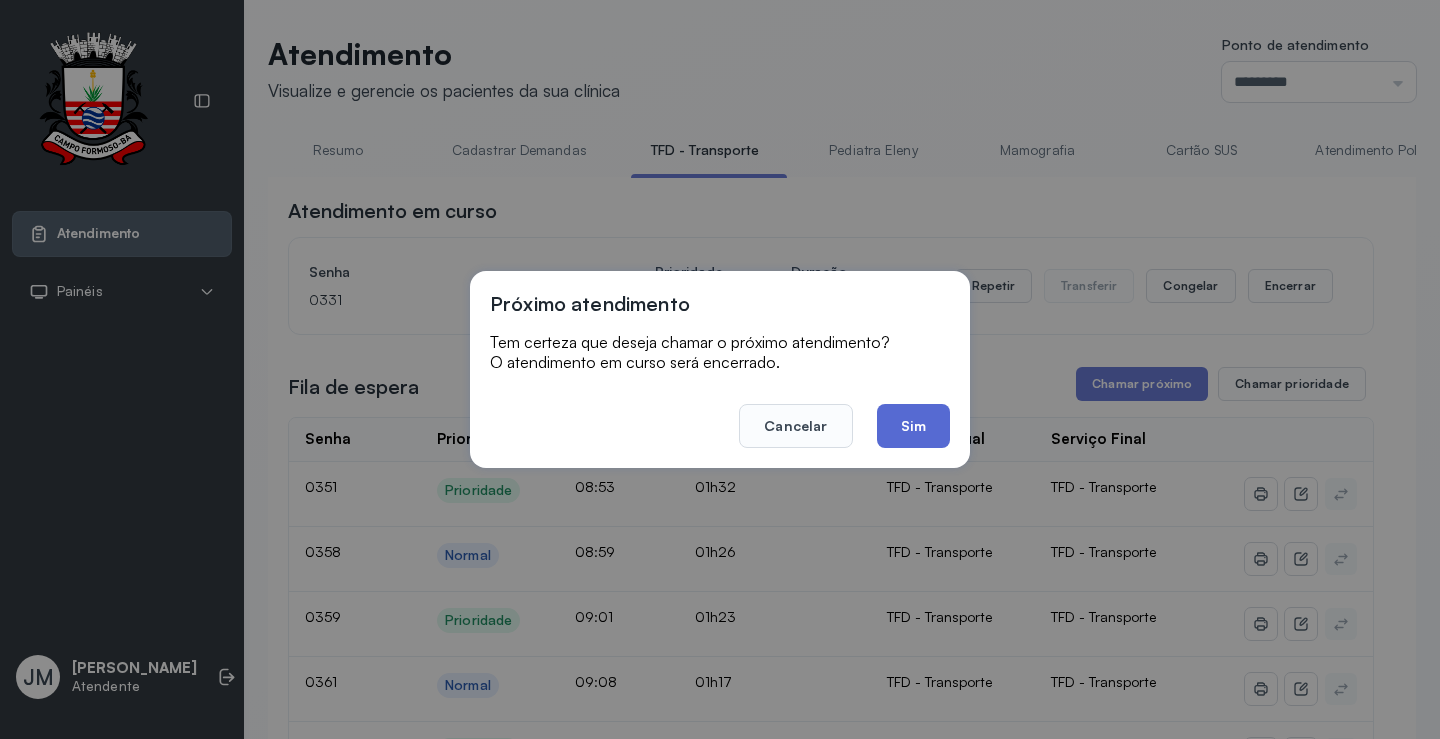click on "Sim" 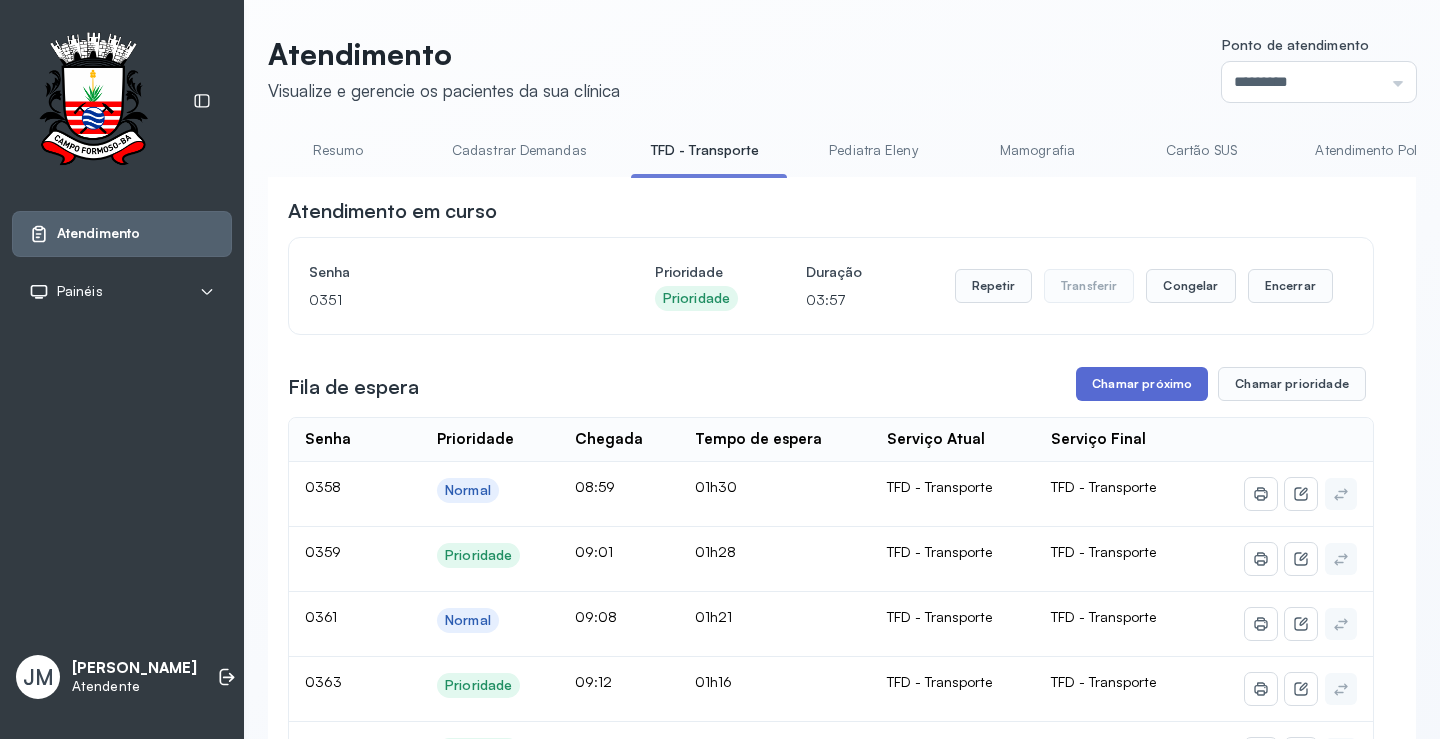 click on "Chamar próximo" at bounding box center (1142, 384) 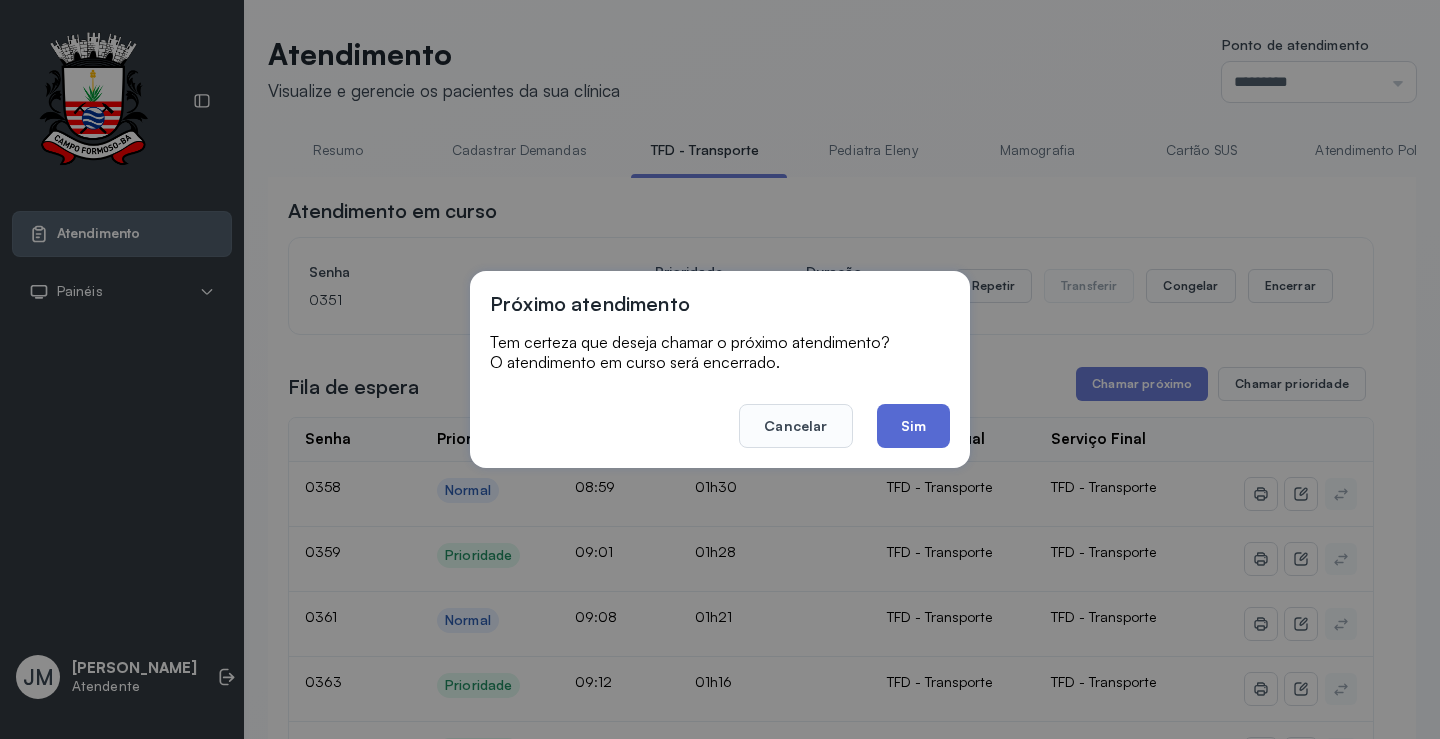 click on "Sim" 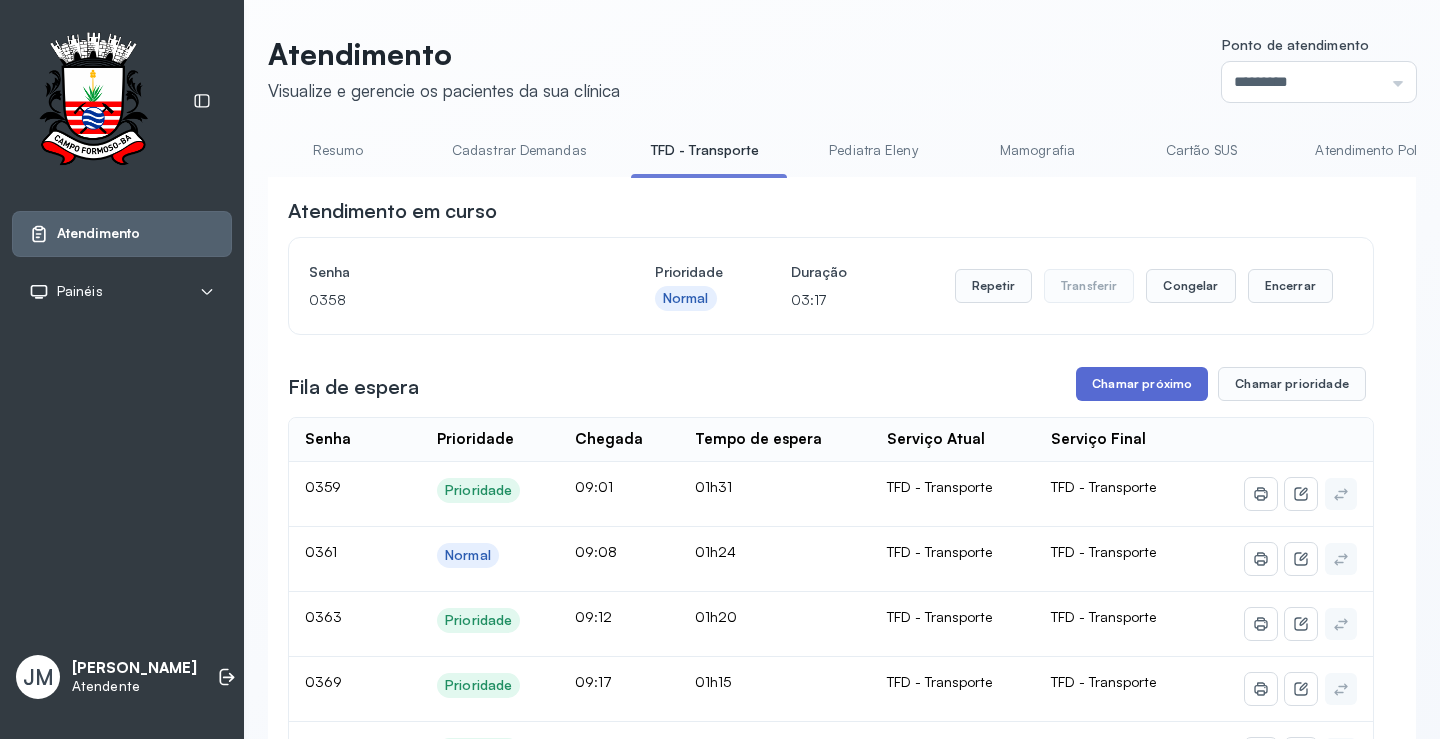 click on "Chamar próximo" at bounding box center (1142, 384) 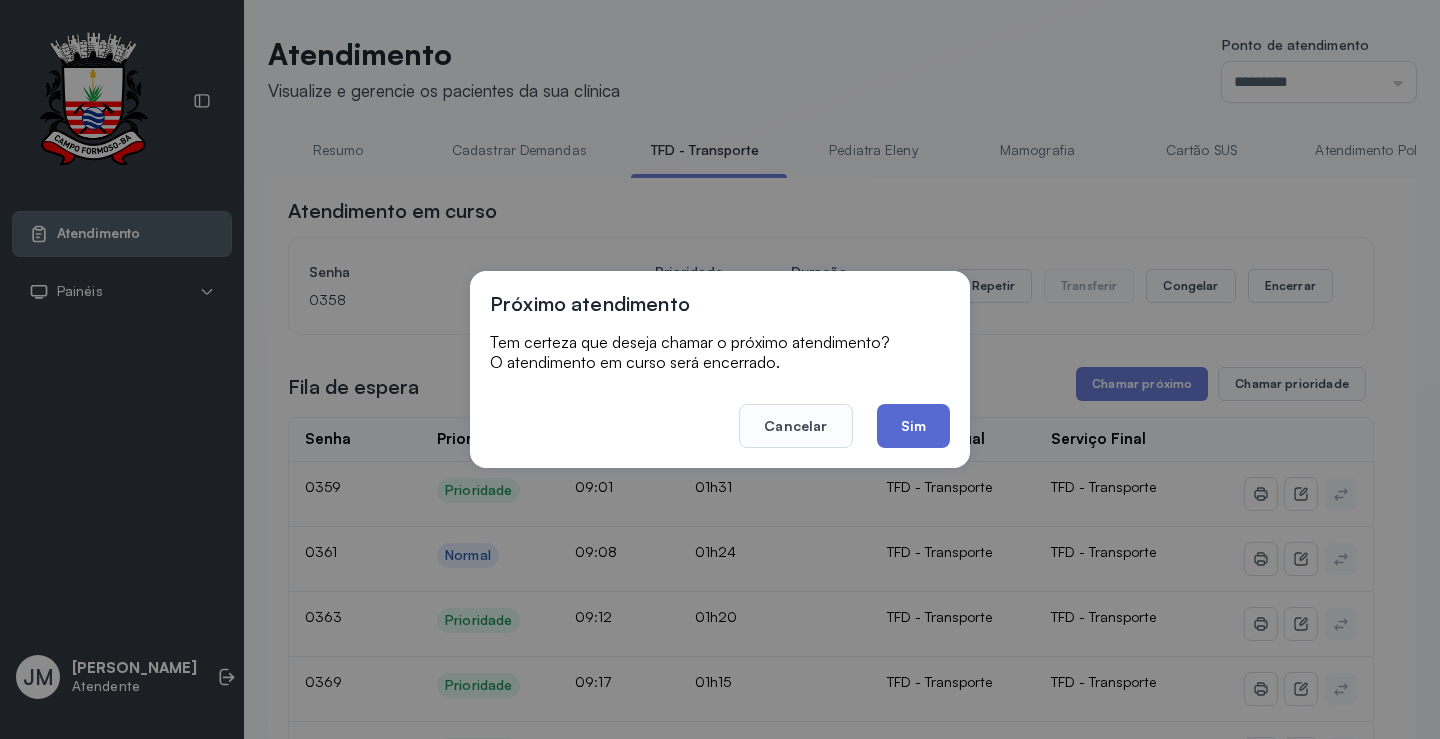 click on "Sim" 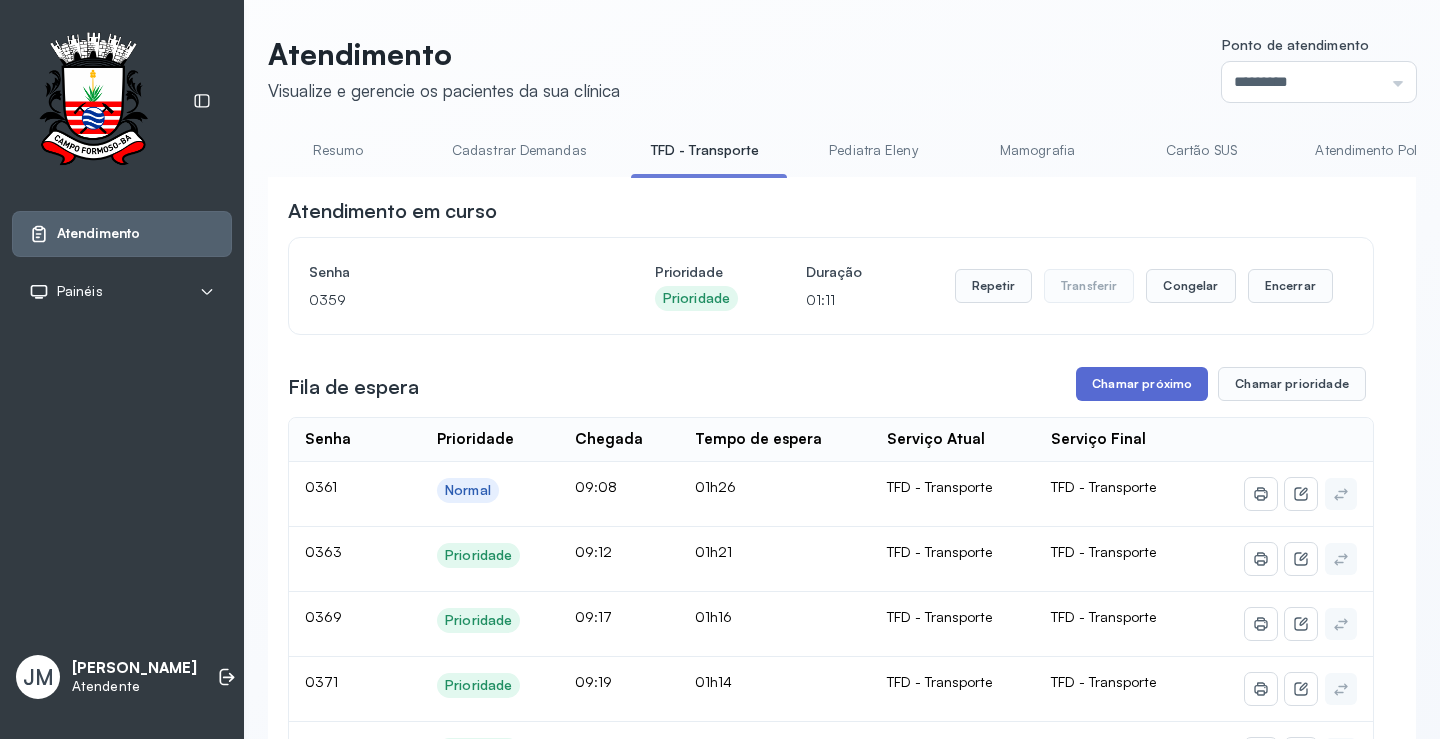click on "Chamar próximo" at bounding box center [1142, 384] 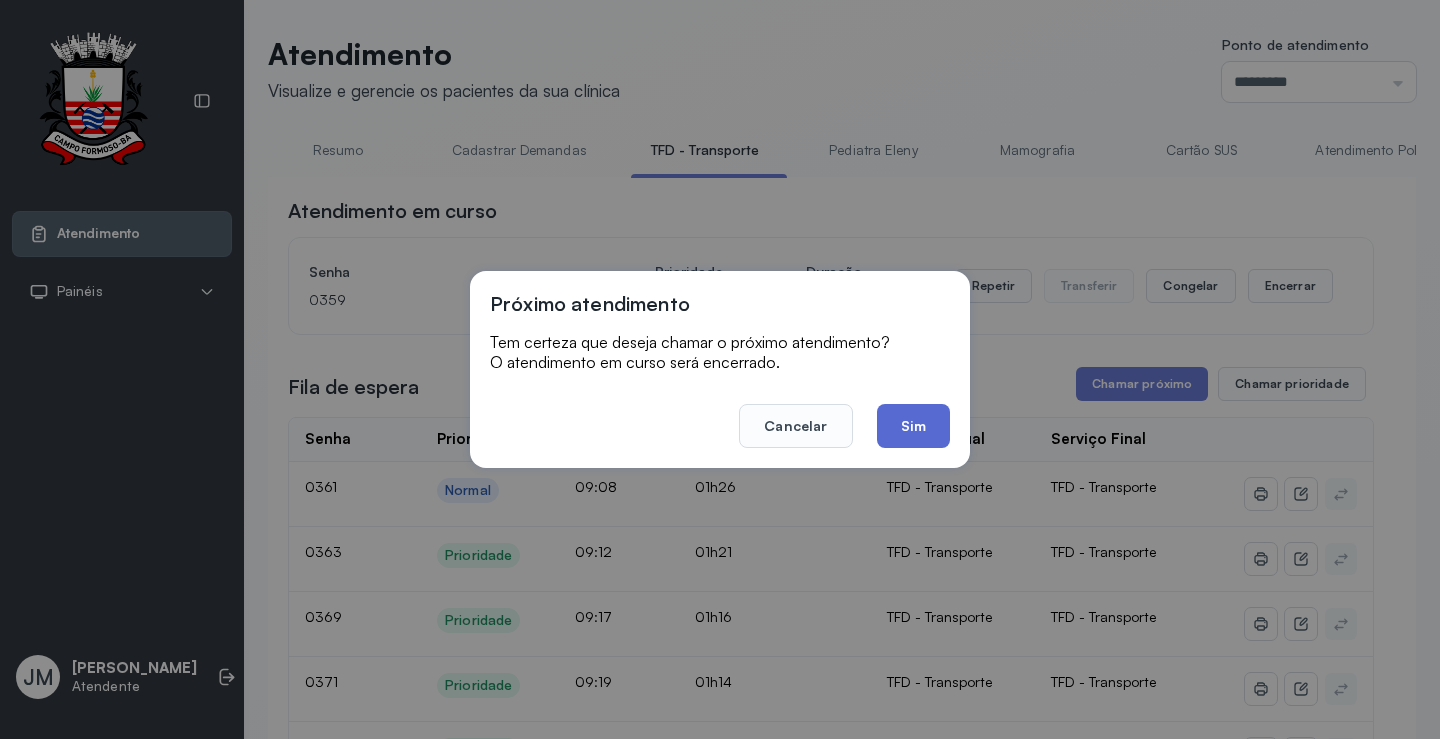 click on "Sim" 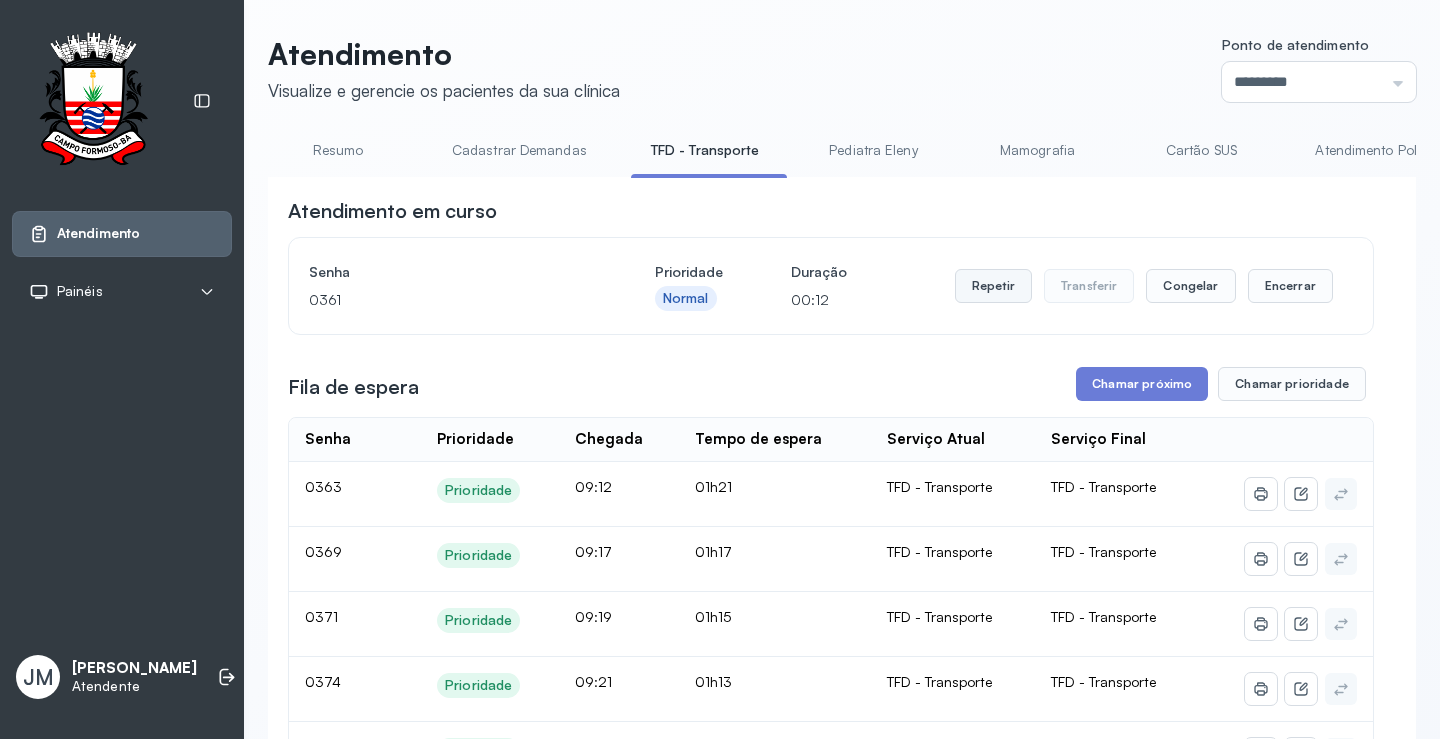 click on "Repetir" at bounding box center [993, 286] 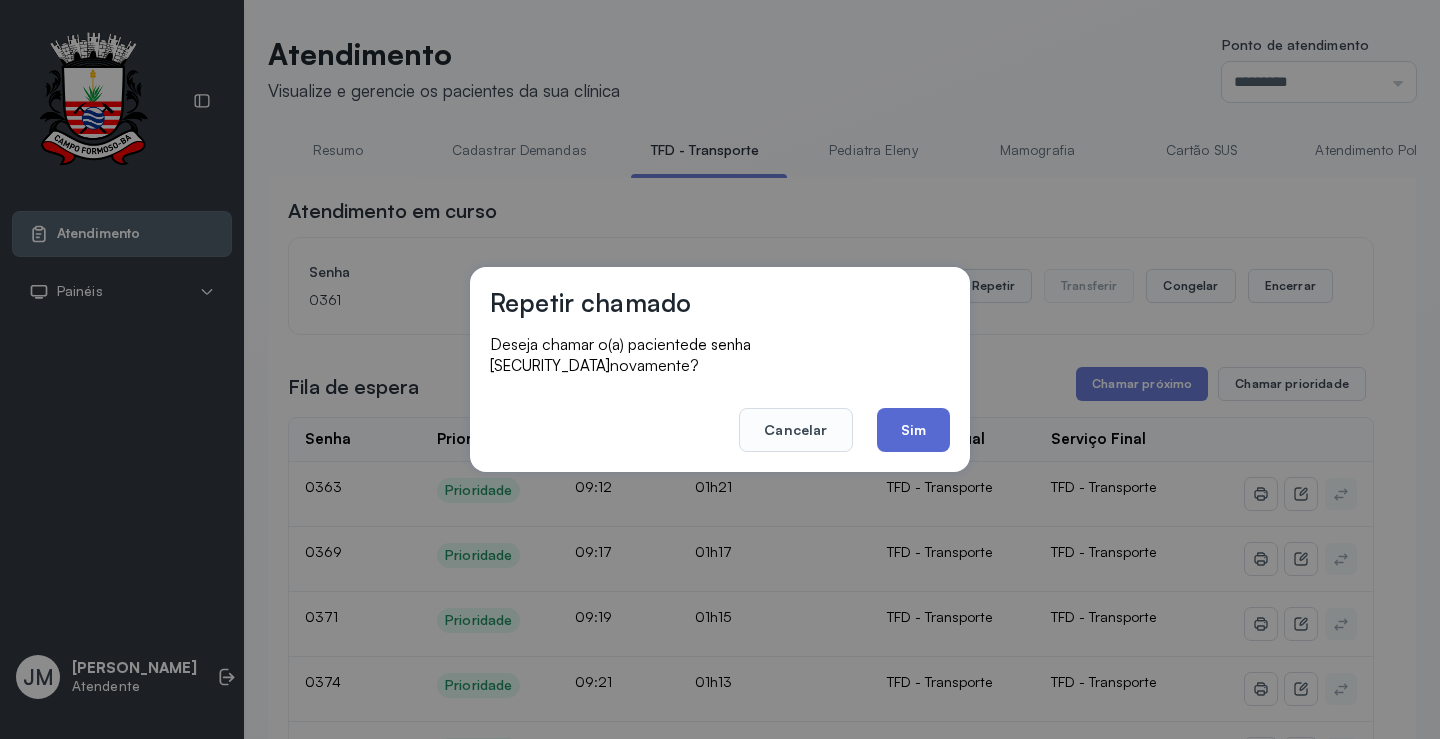click on "Sim" 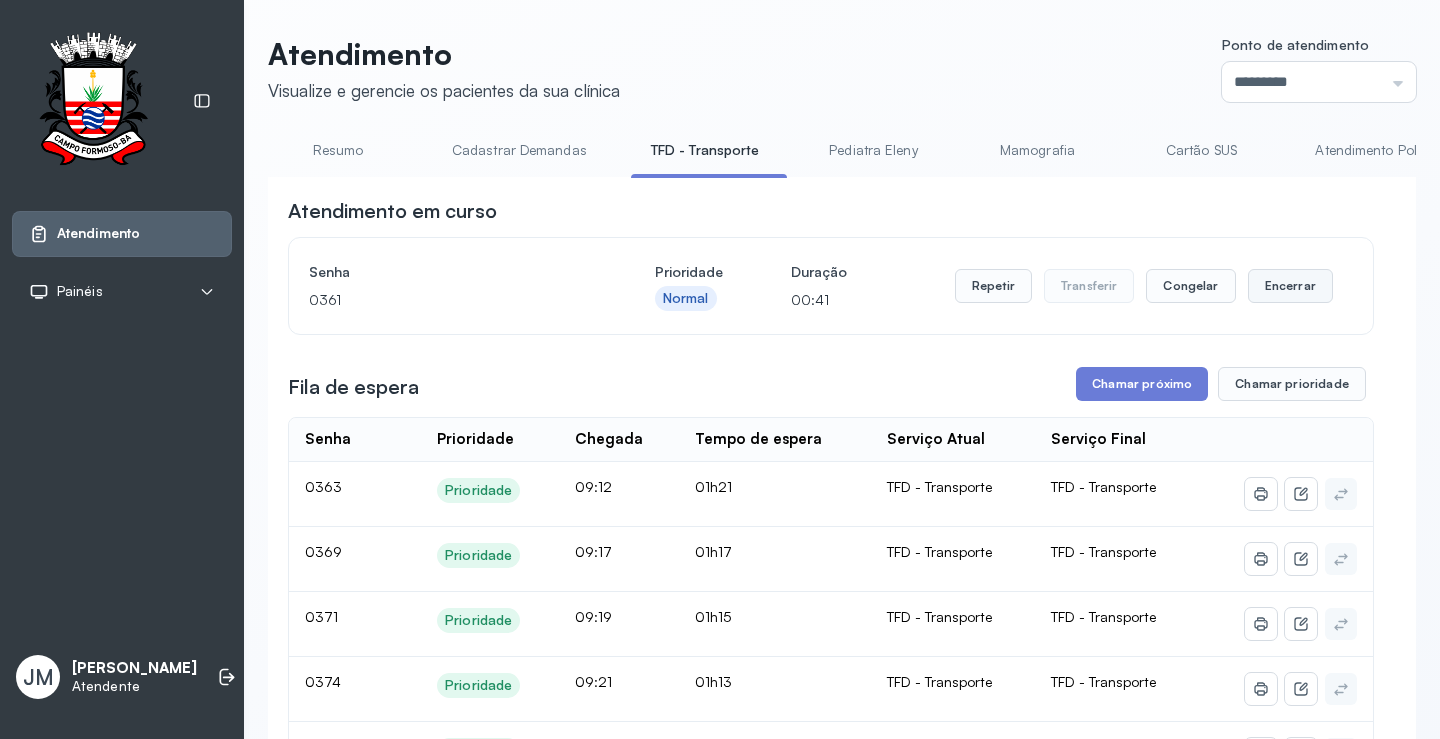 click on "Encerrar" at bounding box center [1290, 286] 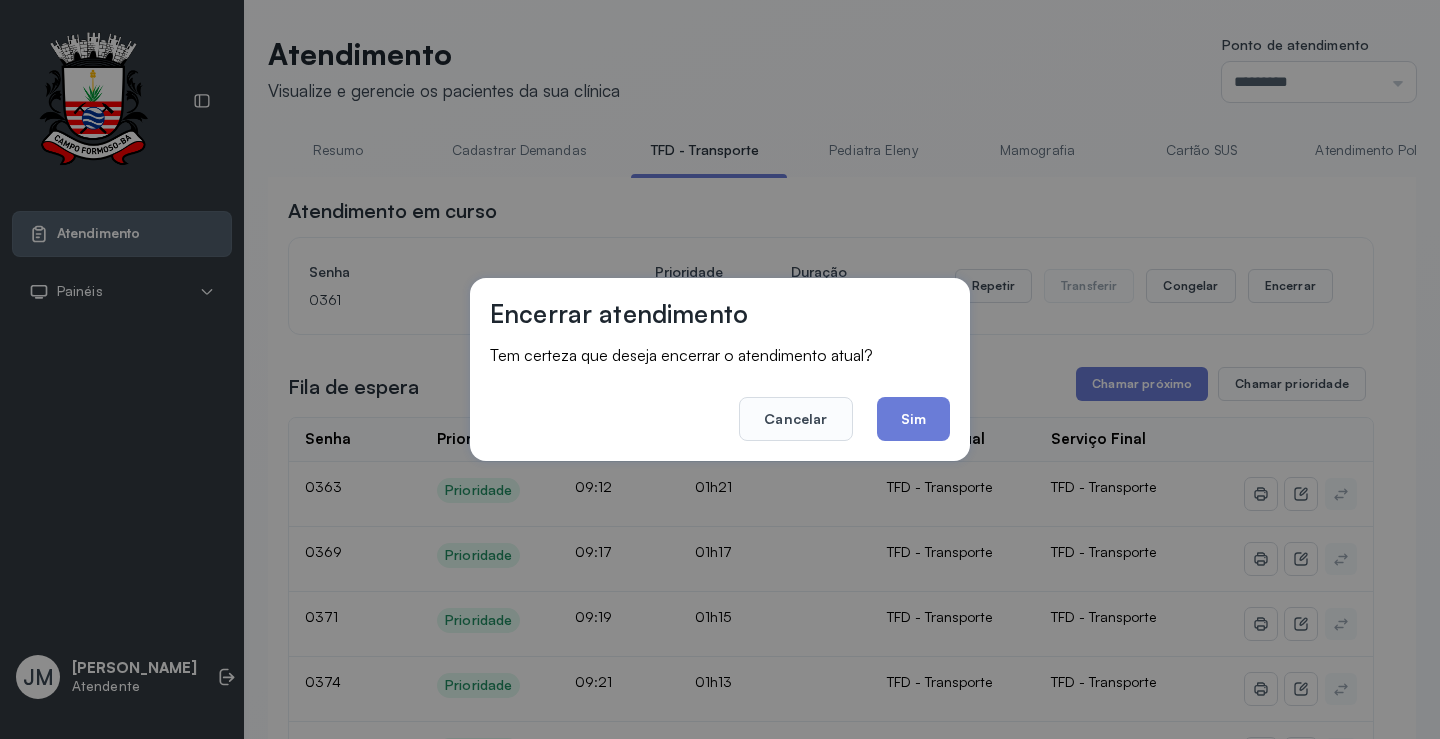 drag, startPoint x: 930, startPoint y: 410, endPoint x: 1091, endPoint y: 387, distance: 162.63457 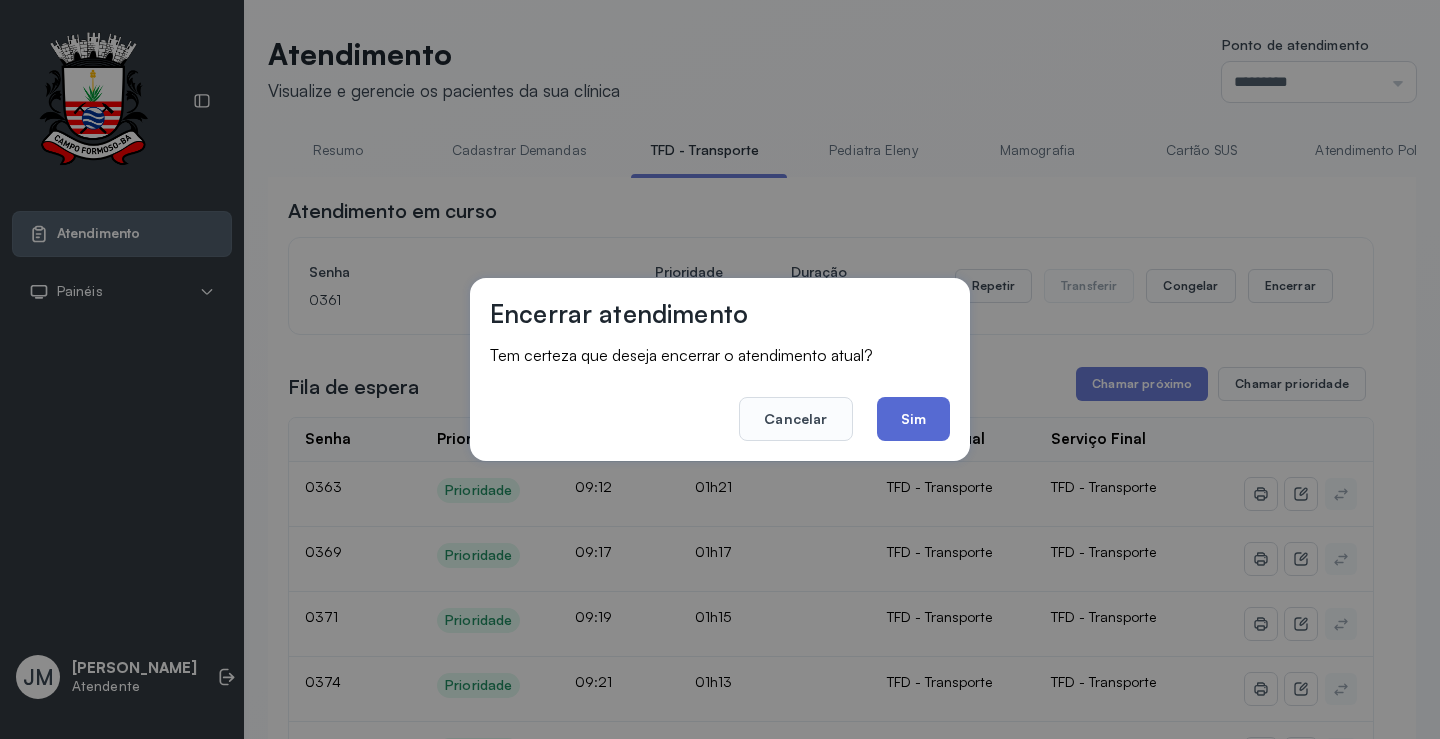 click on "Sim" 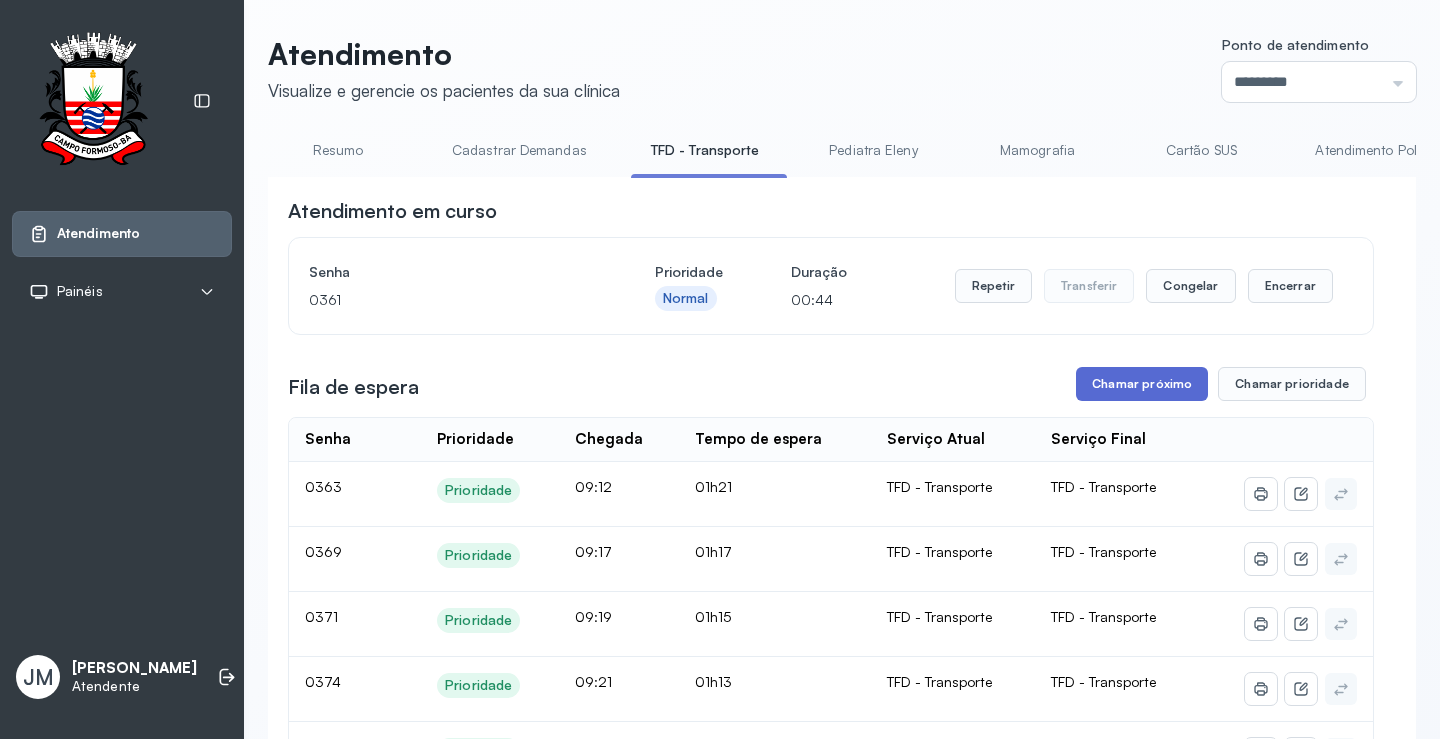 click on "Chamar próximo" at bounding box center [1142, 384] 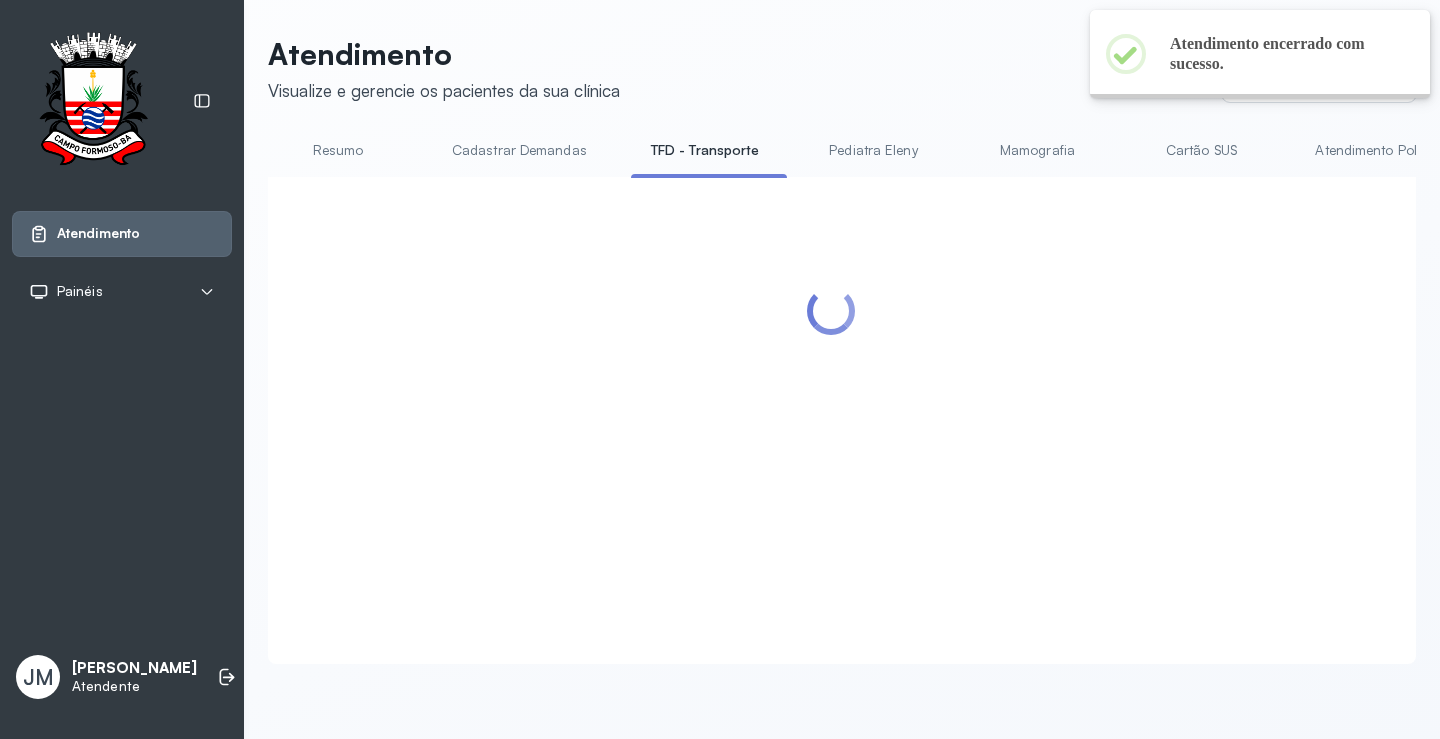 click at bounding box center [831, 396] 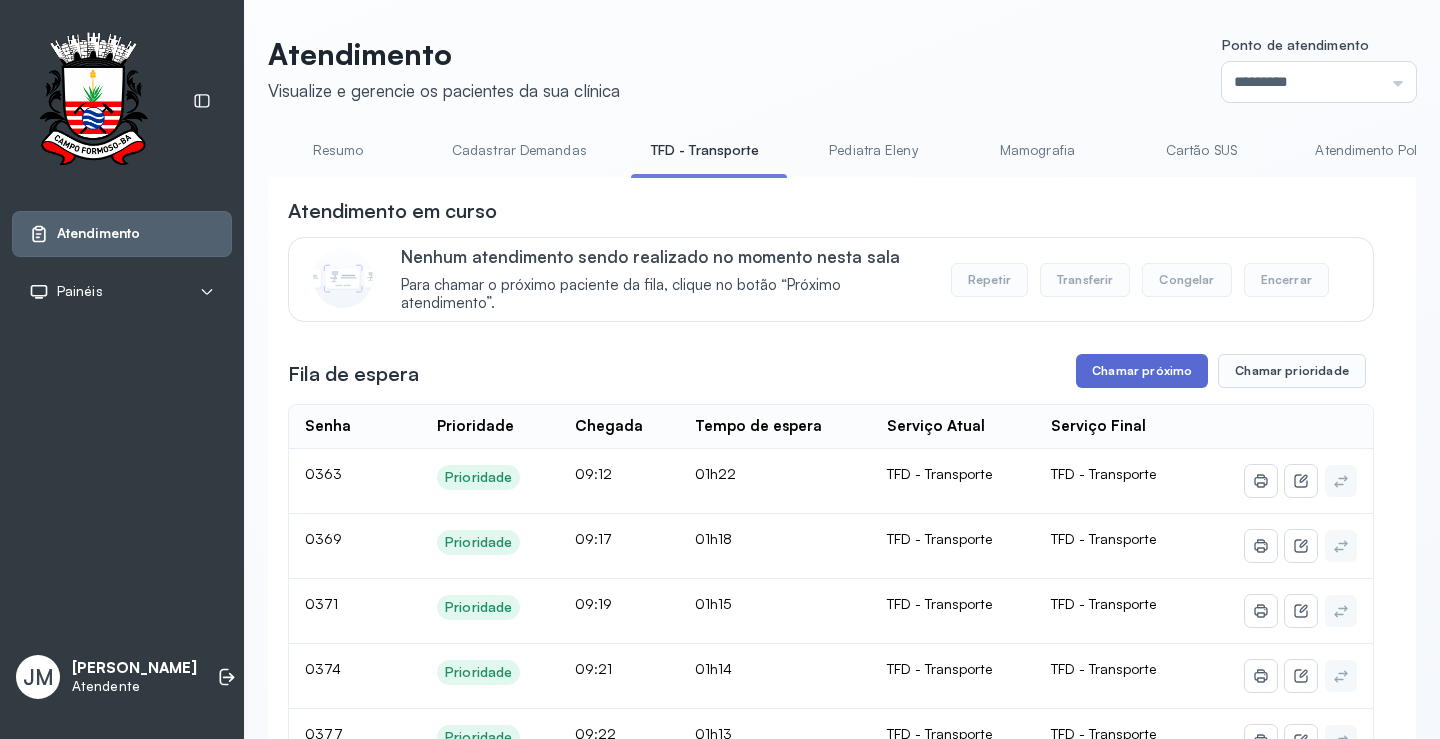 click on "Chamar próximo" at bounding box center (1142, 371) 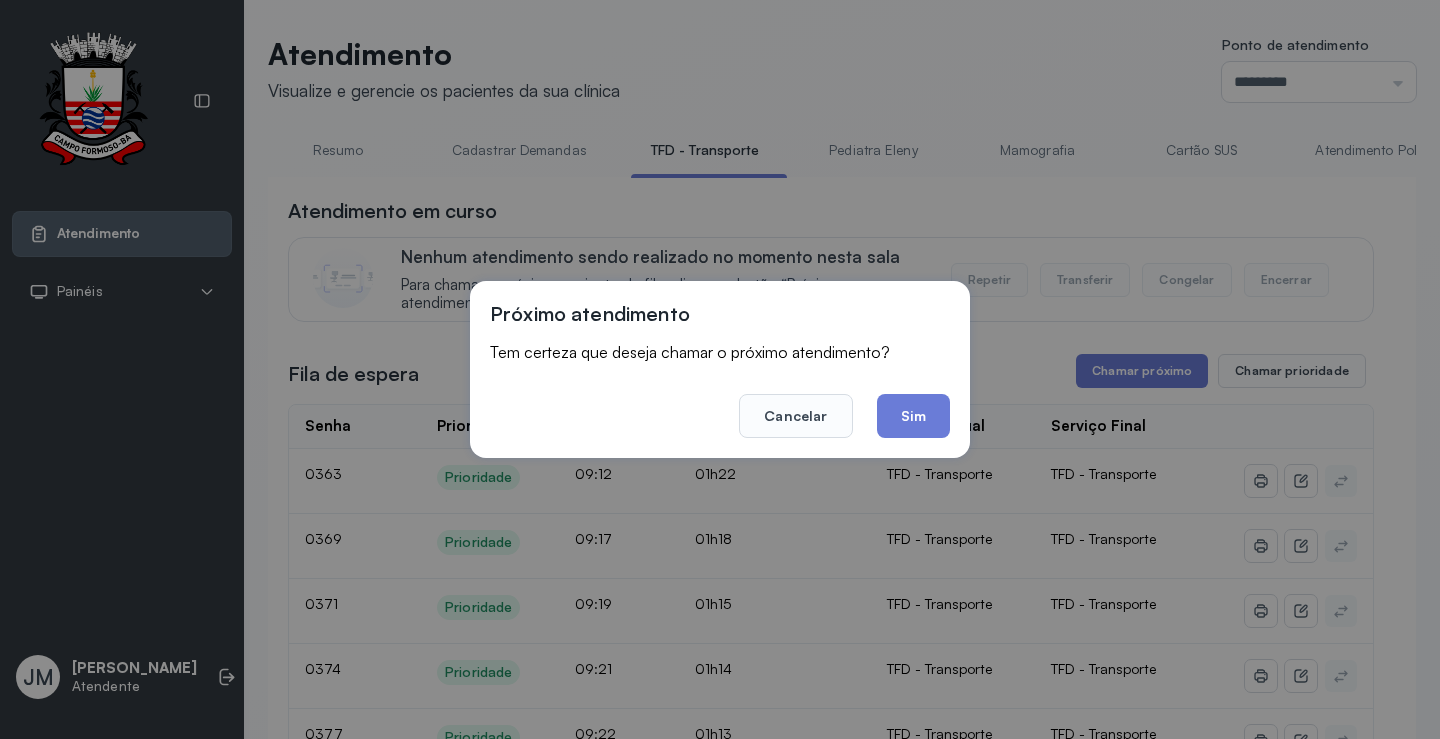click on "Sim" 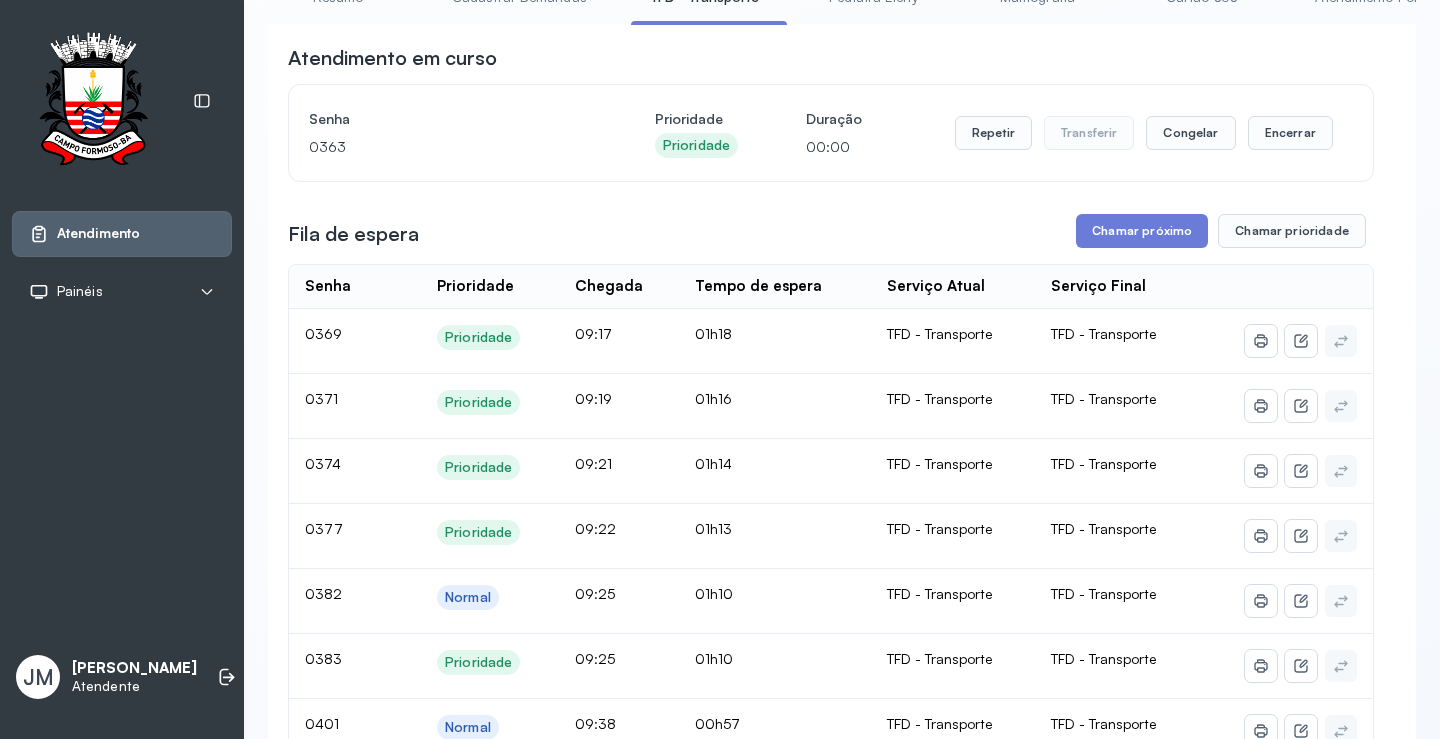 scroll, scrollTop: 0, scrollLeft: 0, axis: both 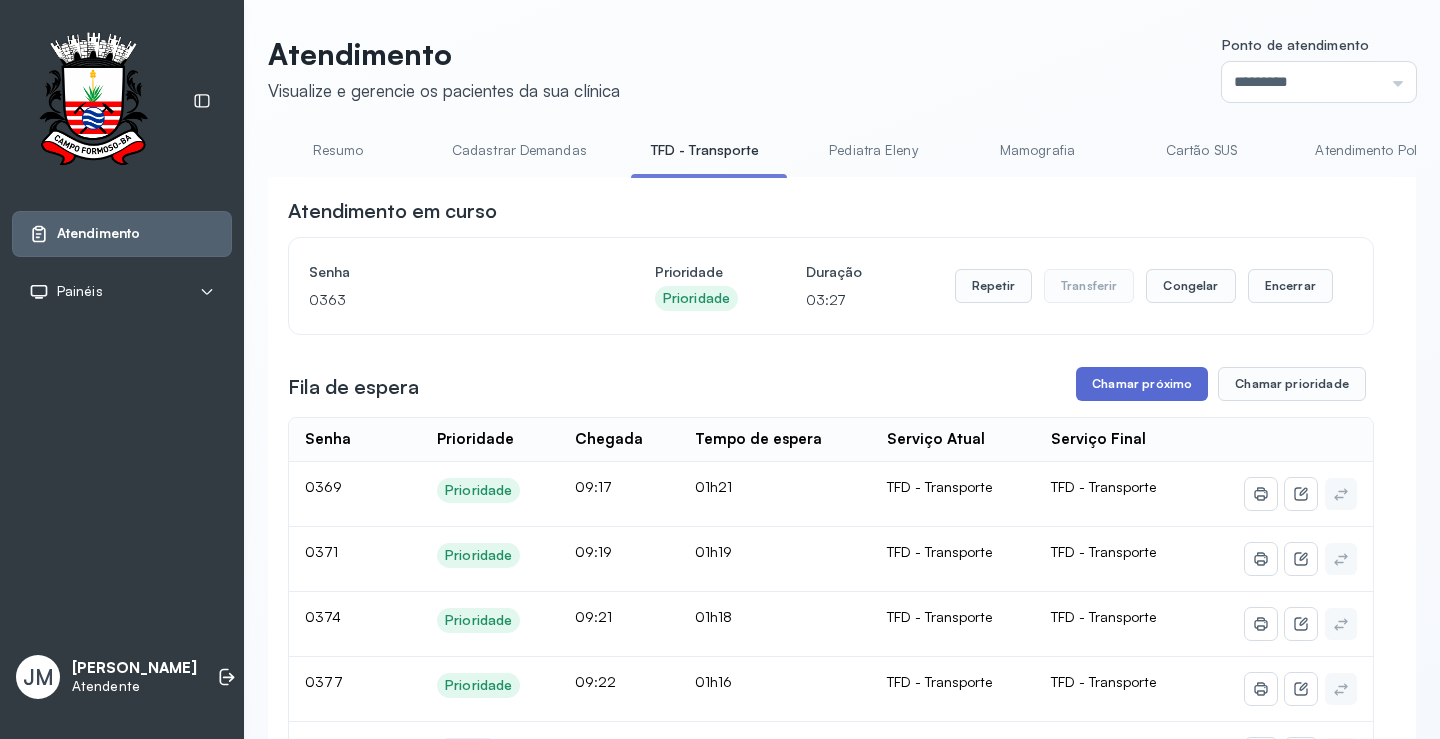 click on "Chamar próximo" at bounding box center [1142, 384] 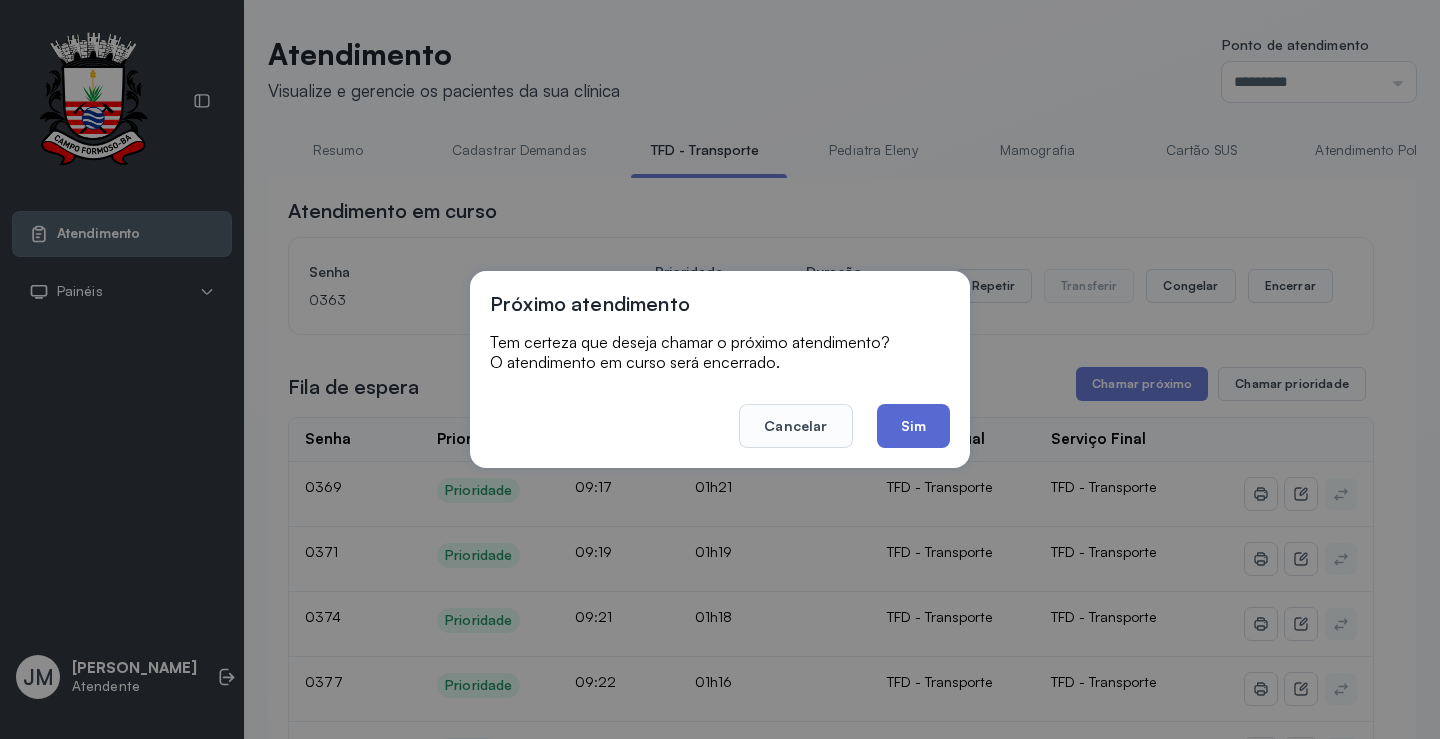click on "Sim" 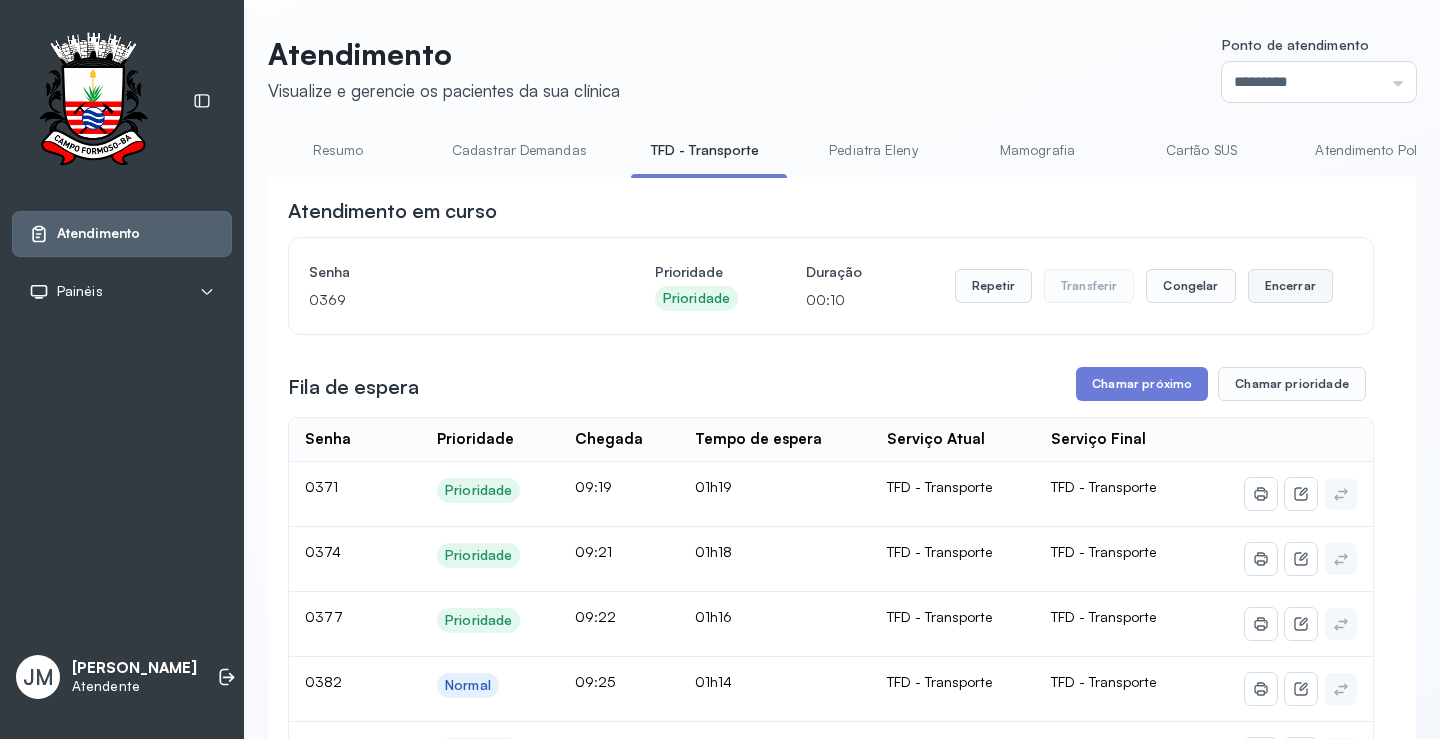 click on "Encerrar" at bounding box center [1290, 286] 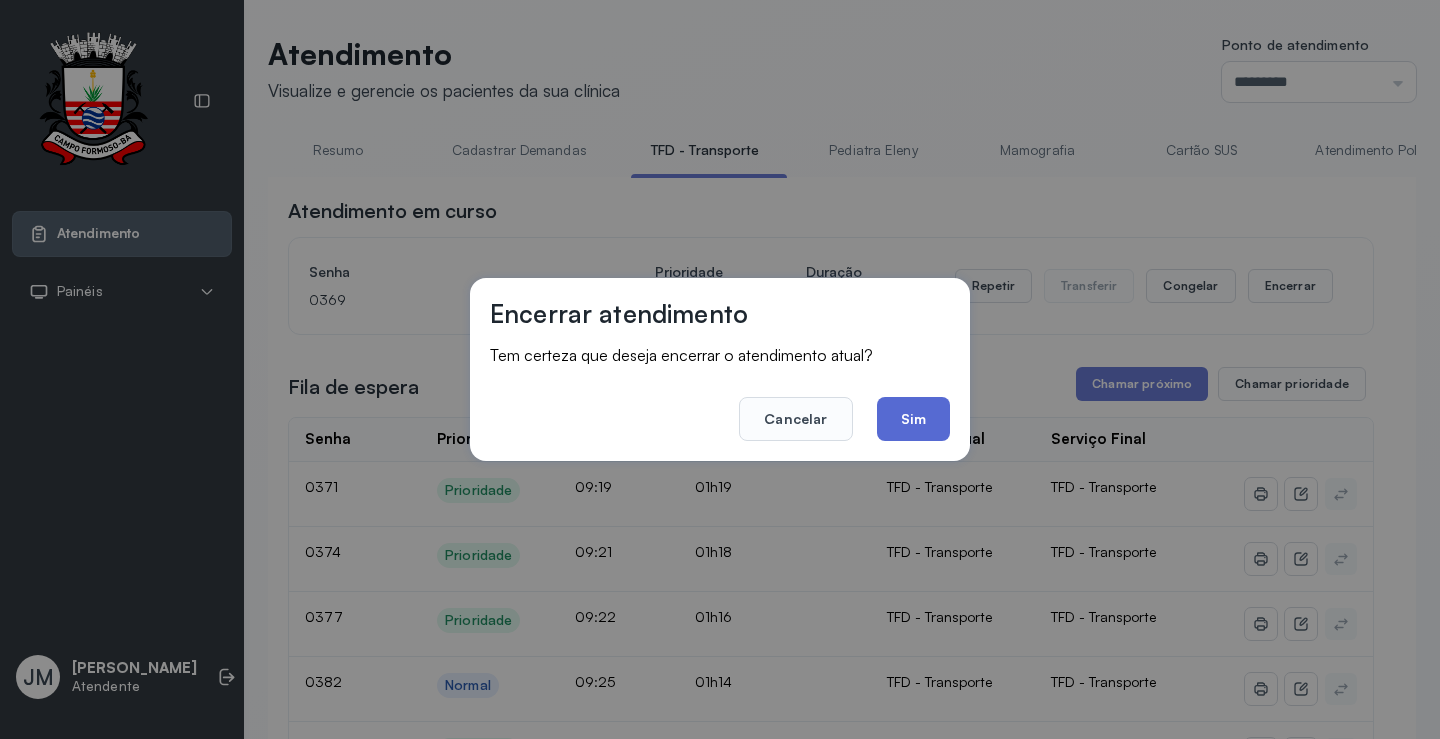 click on "Sim" 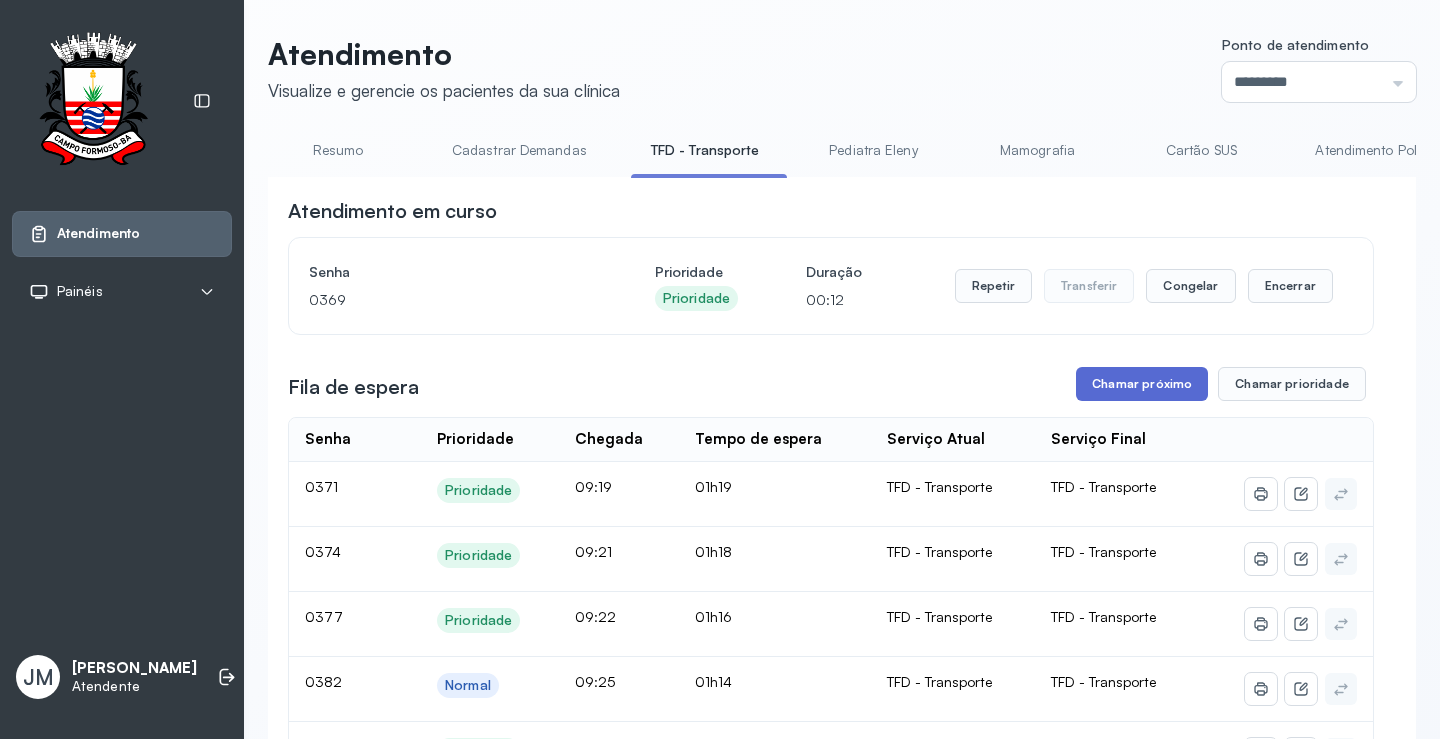 click on "Chamar próximo" at bounding box center [1142, 384] 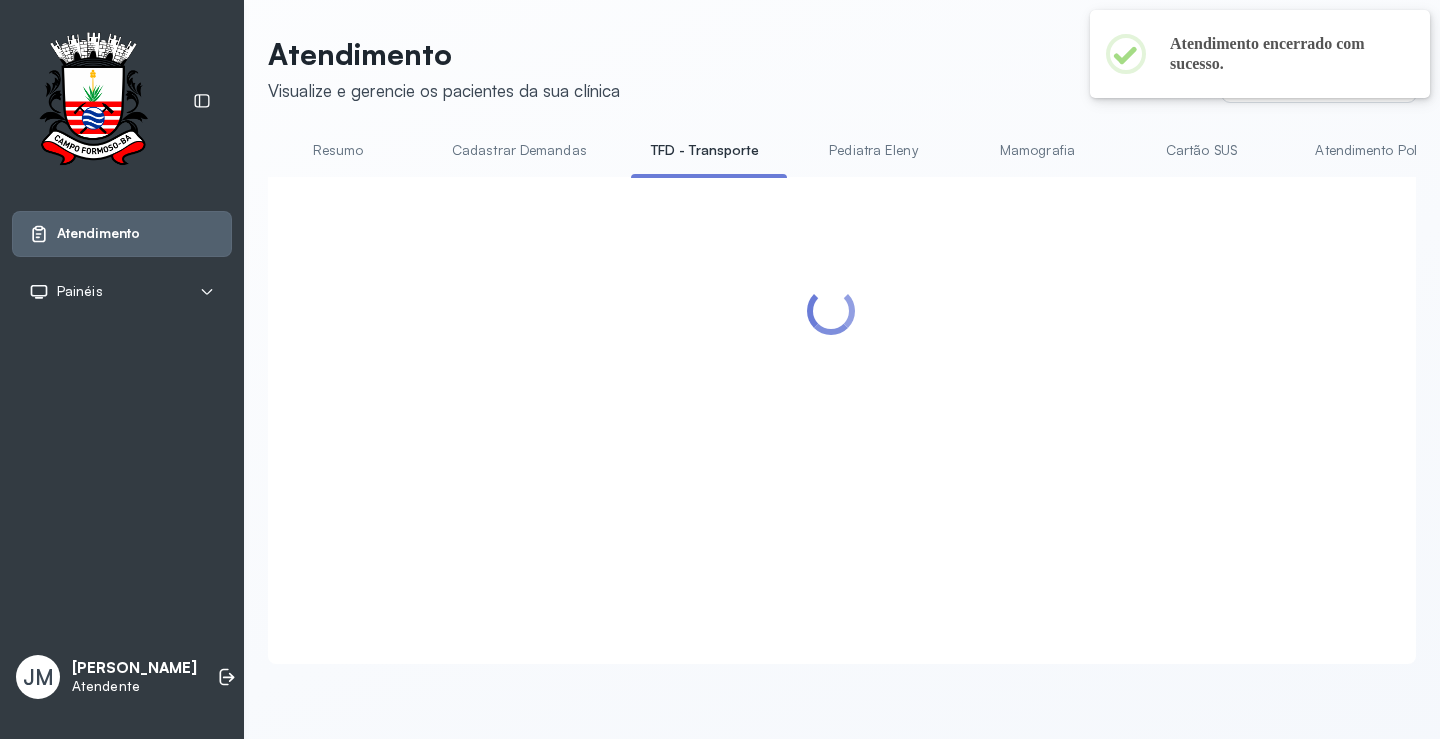 click at bounding box center [831, 396] 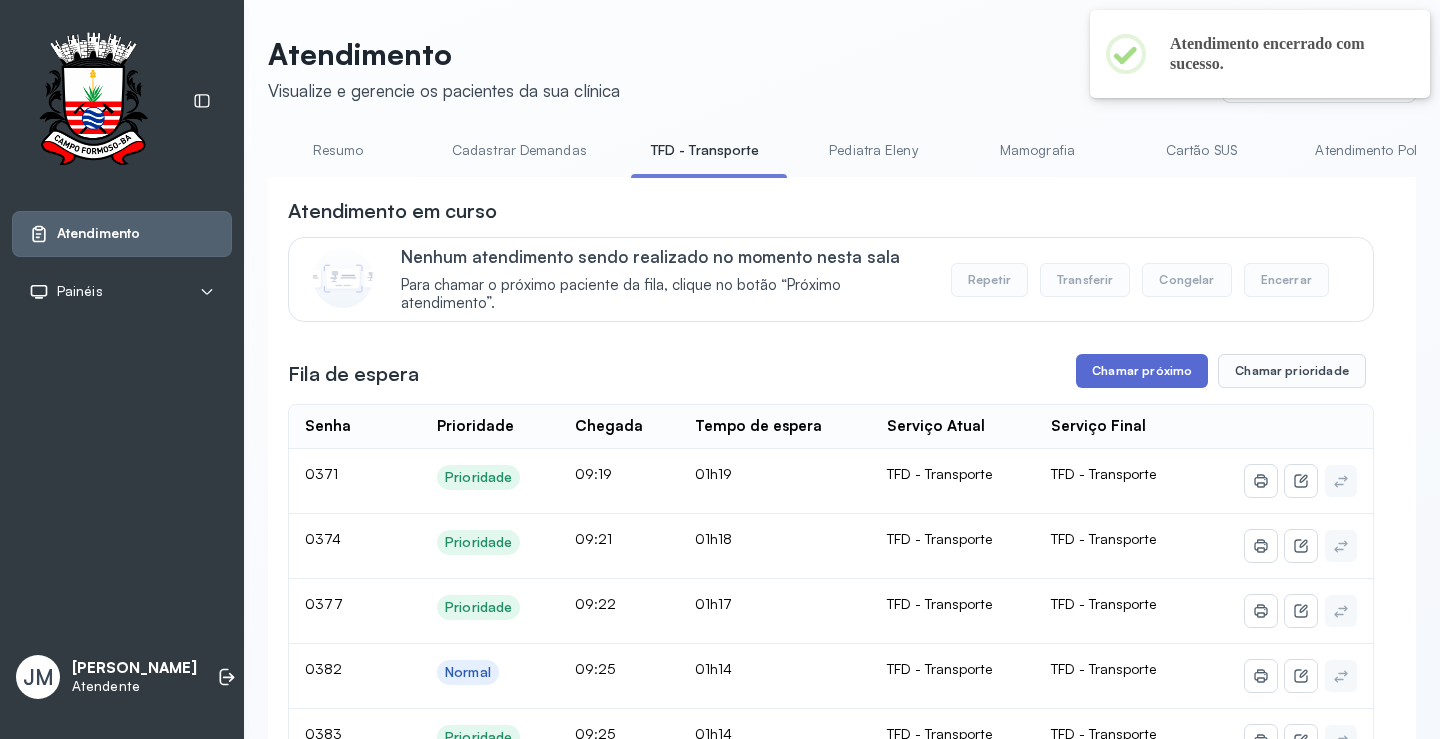 click on "Chamar próximo" at bounding box center [1142, 371] 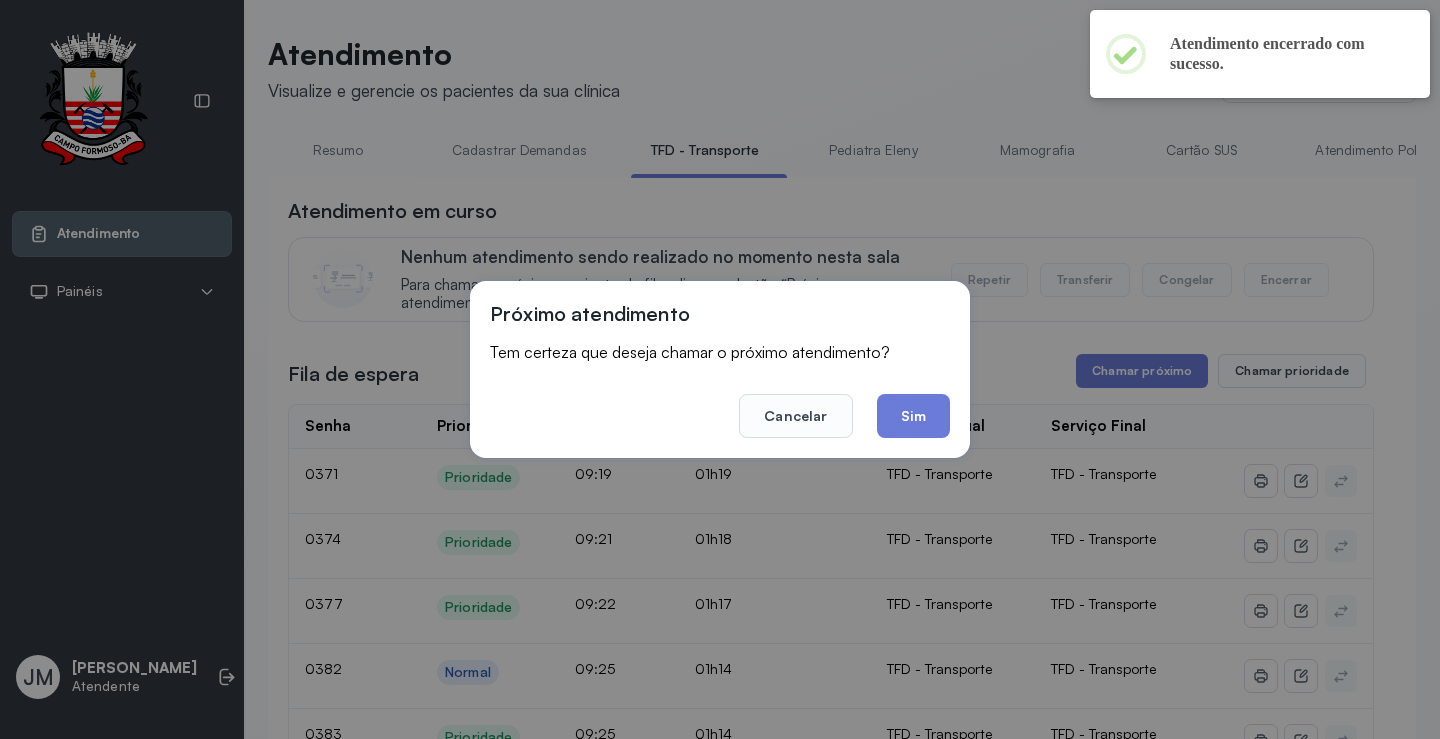 drag, startPoint x: 929, startPoint y: 427, endPoint x: 926, endPoint y: 412, distance: 15.297058 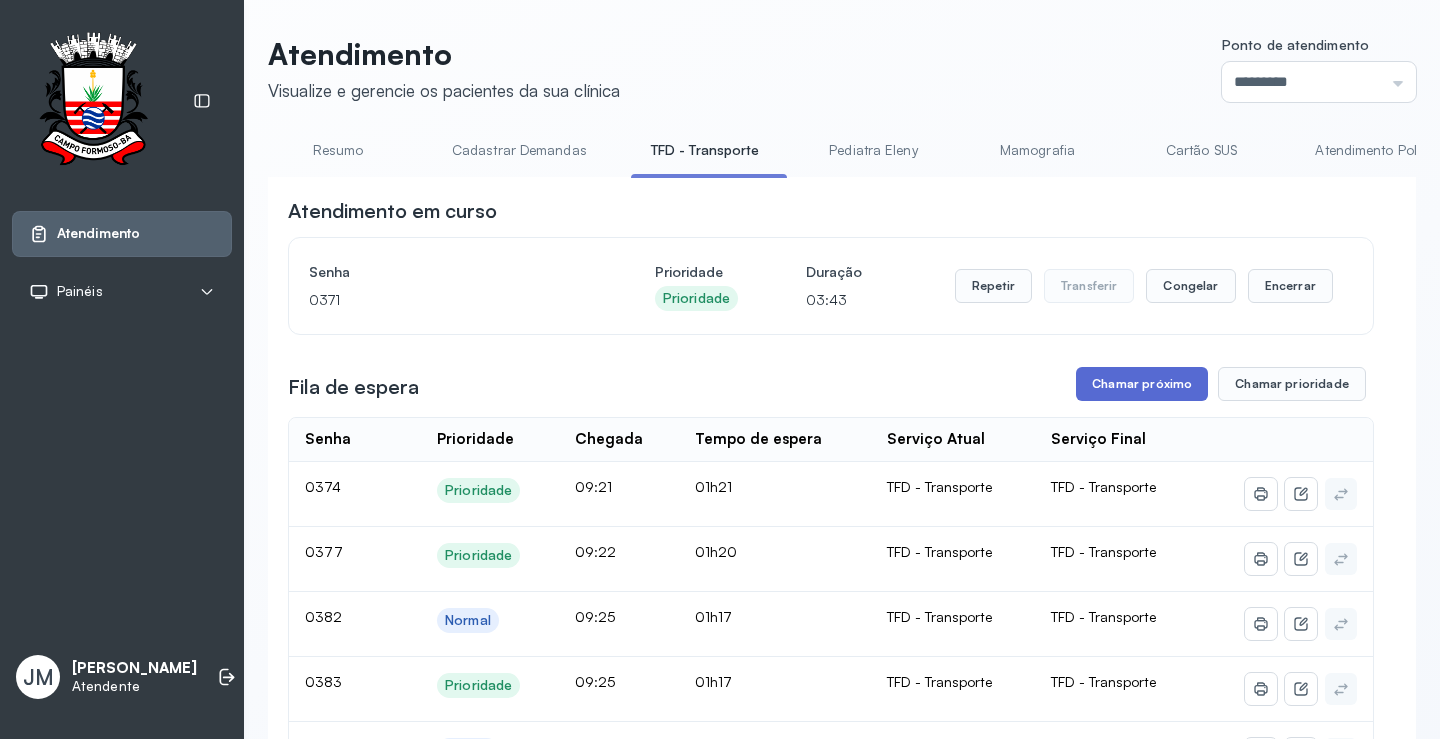 click on "Chamar próximo" at bounding box center (1142, 384) 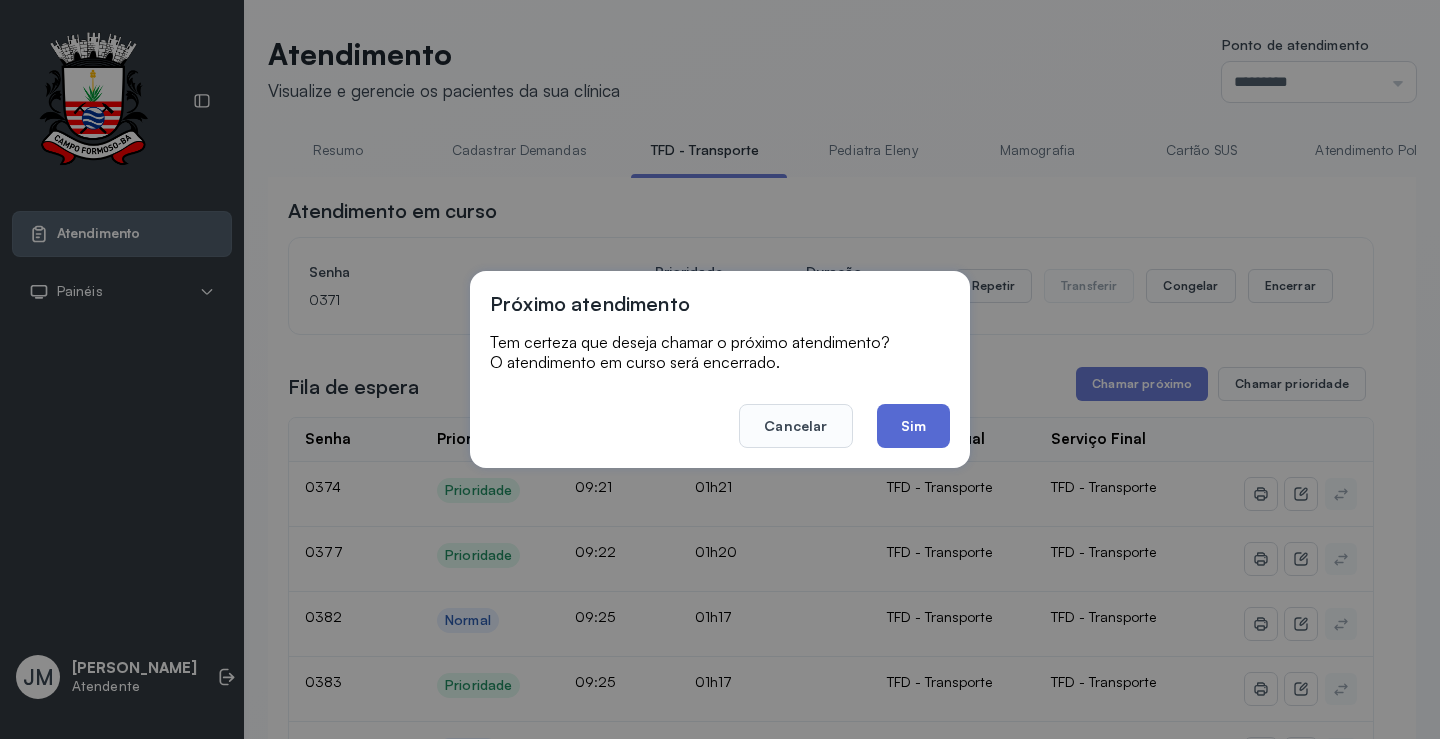 click on "Sim" 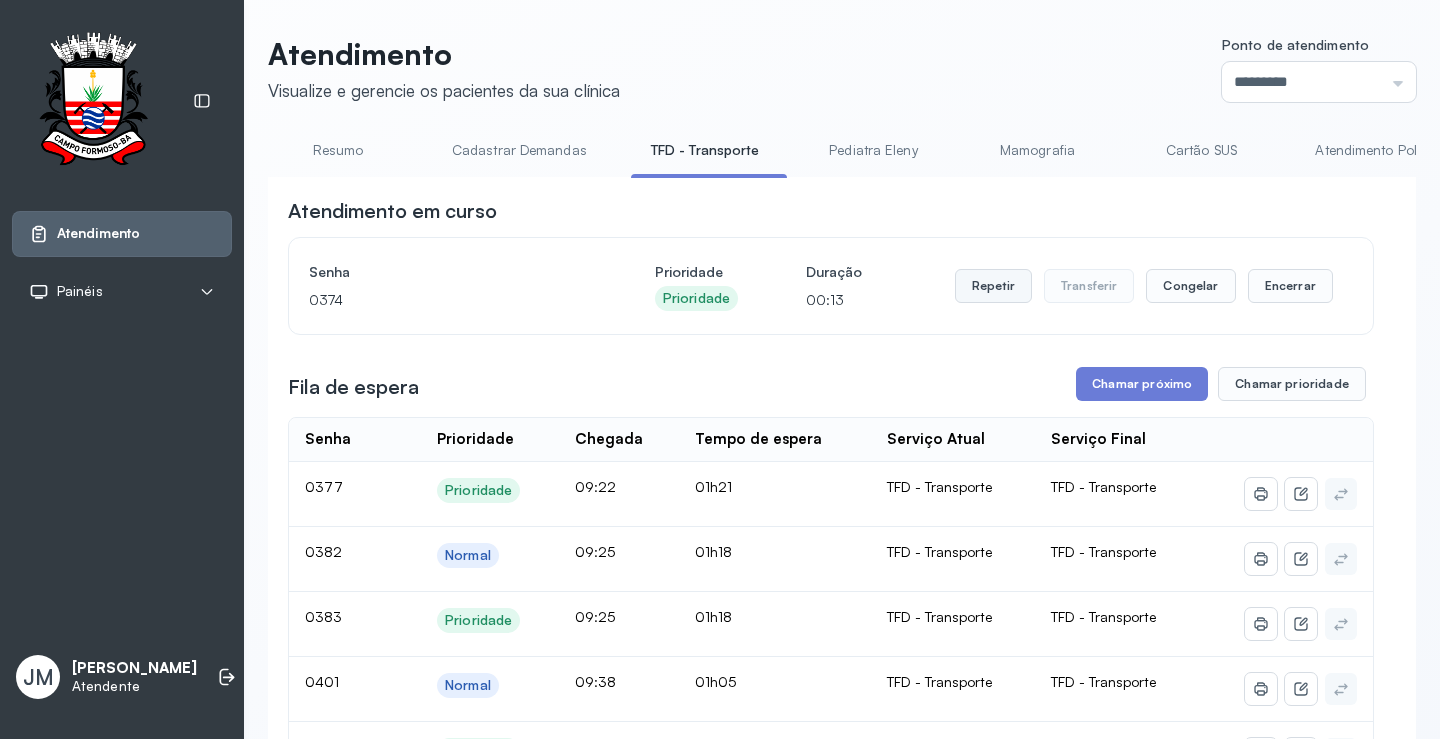 click on "Repetir" at bounding box center [993, 286] 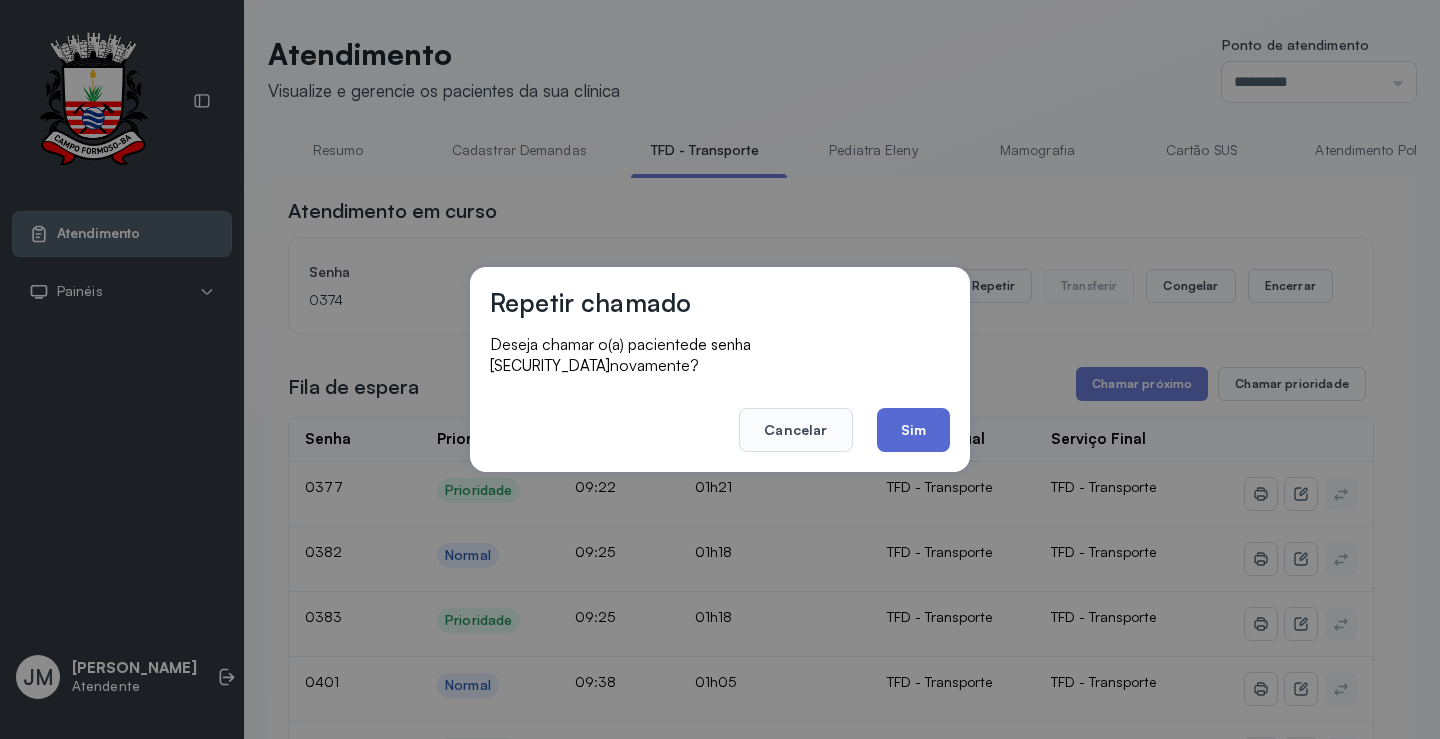 drag, startPoint x: 930, startPoint y: 409, endPoint x: 948, endPoint y: 403, distance: 18.973665 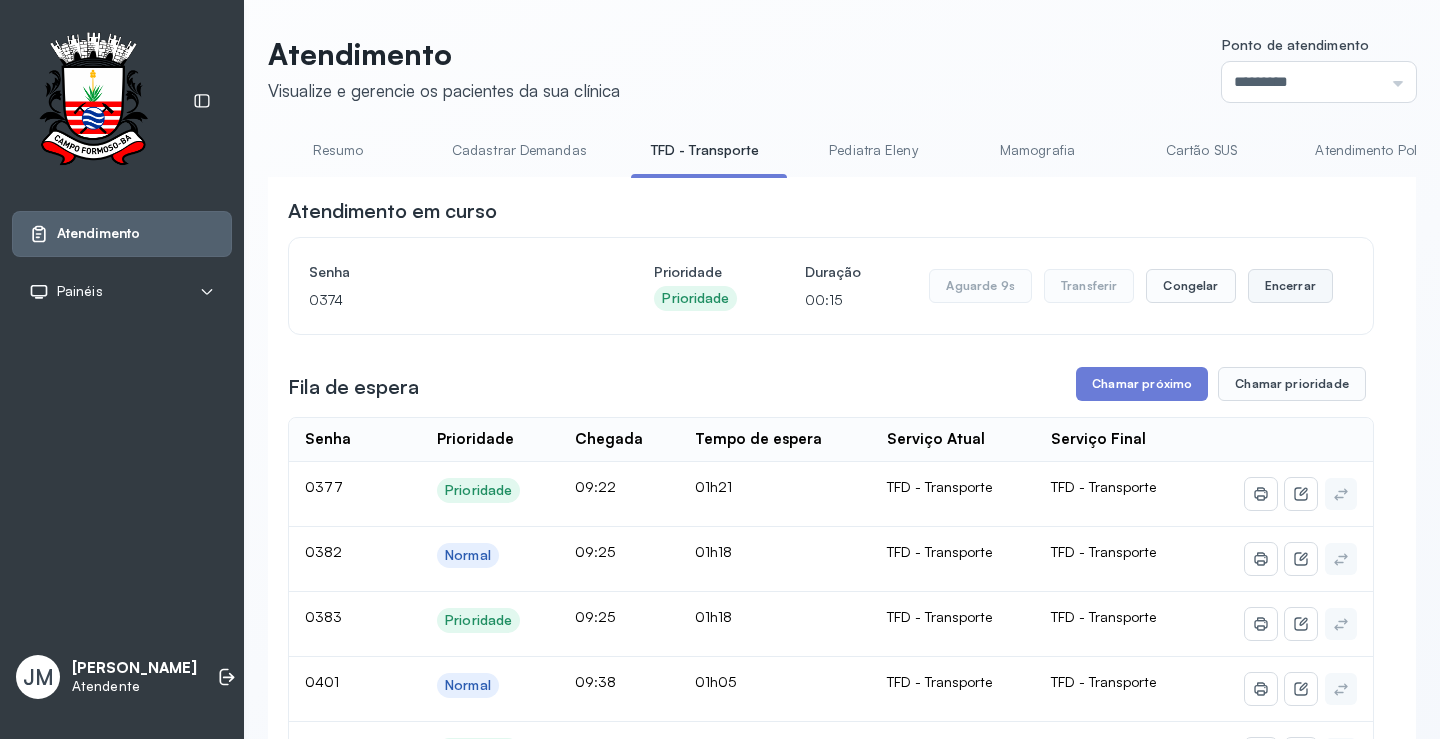 click on "Encerrar" at bounding box center (1290, 286) 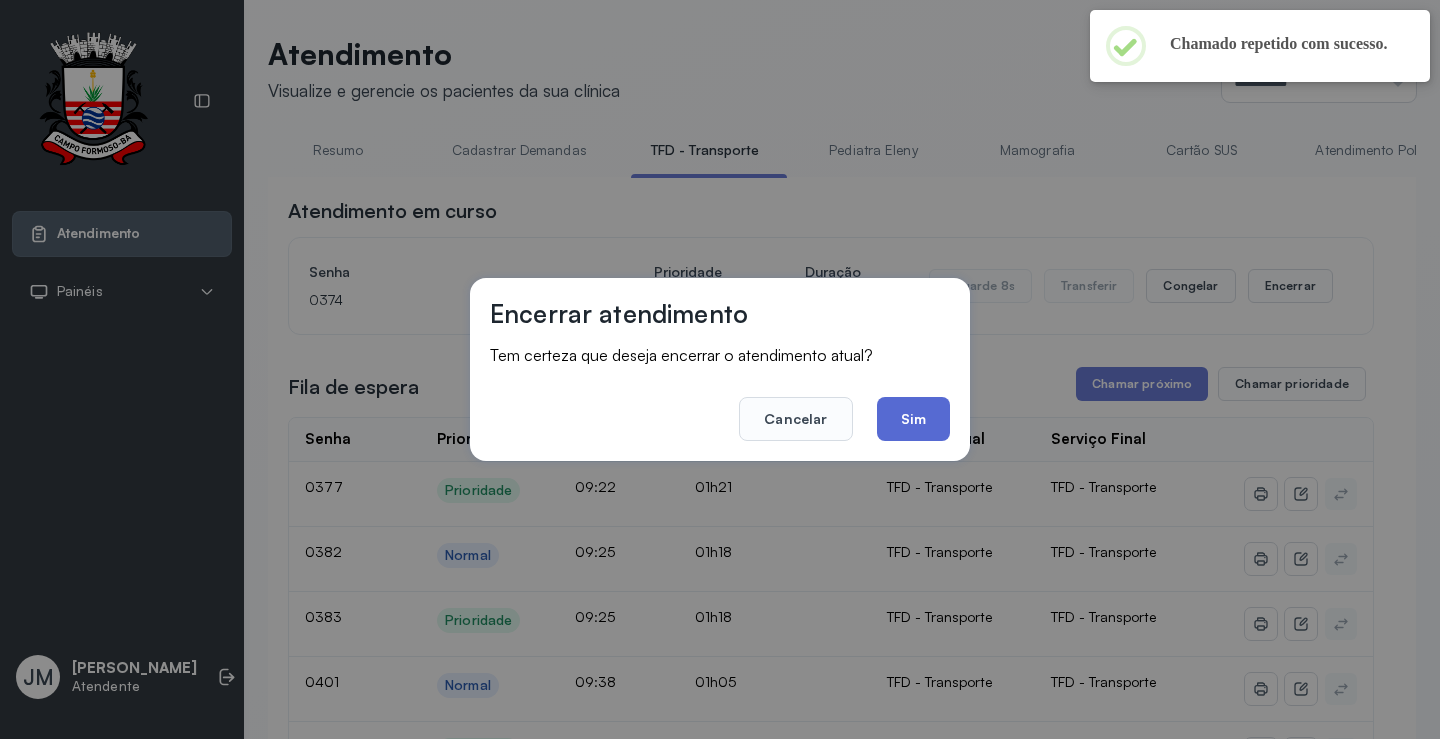 click on "Sim" 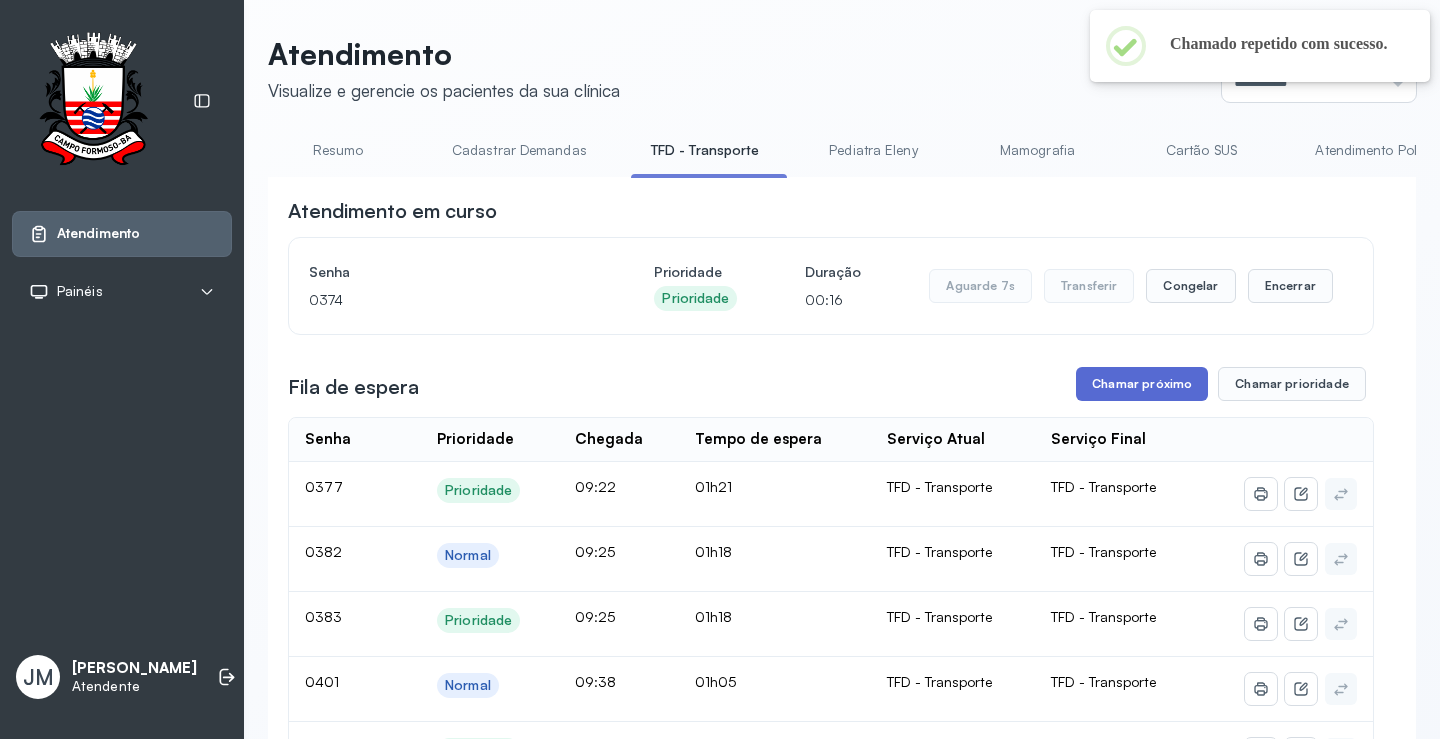 click on "Chamar próximo" at bounding box center [1142, 384] 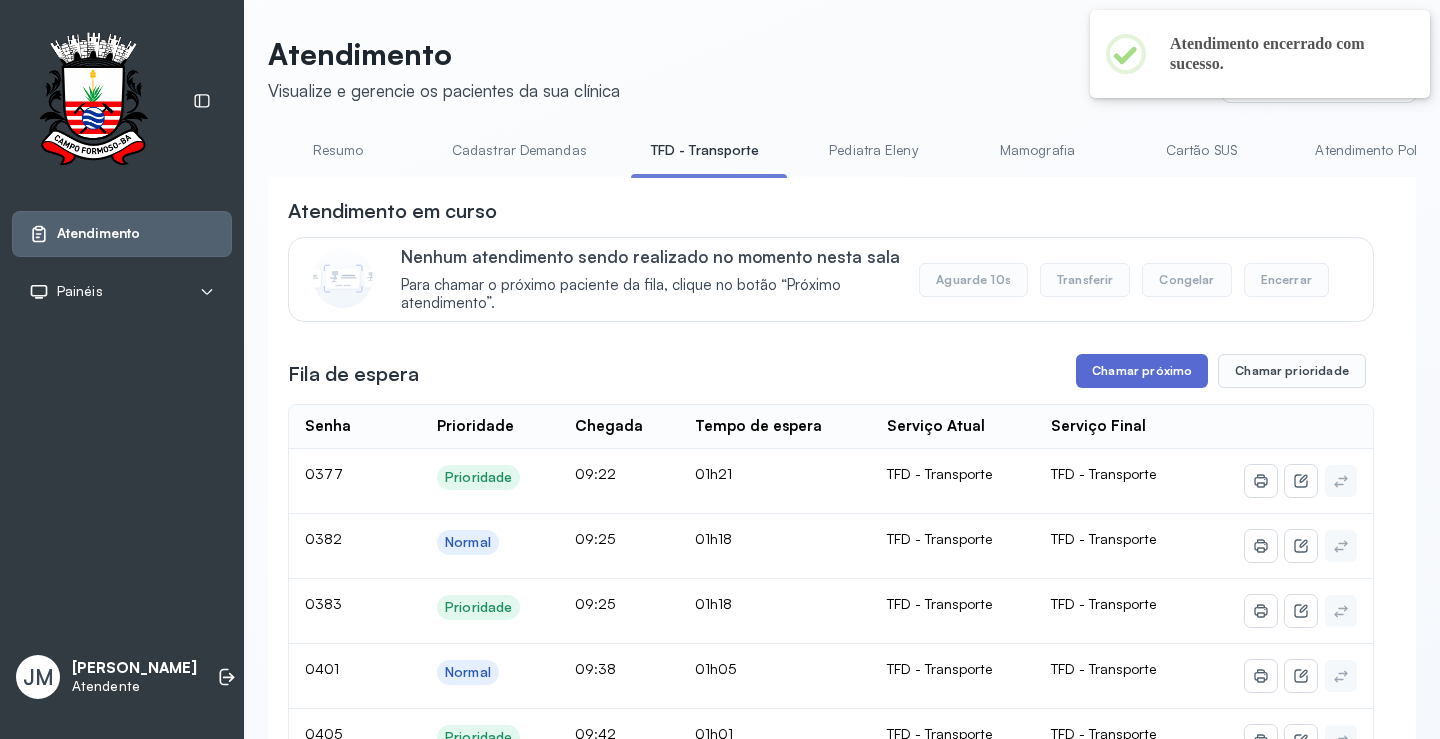 click on "Chamar próximo" at bounding box center (1142, 371) 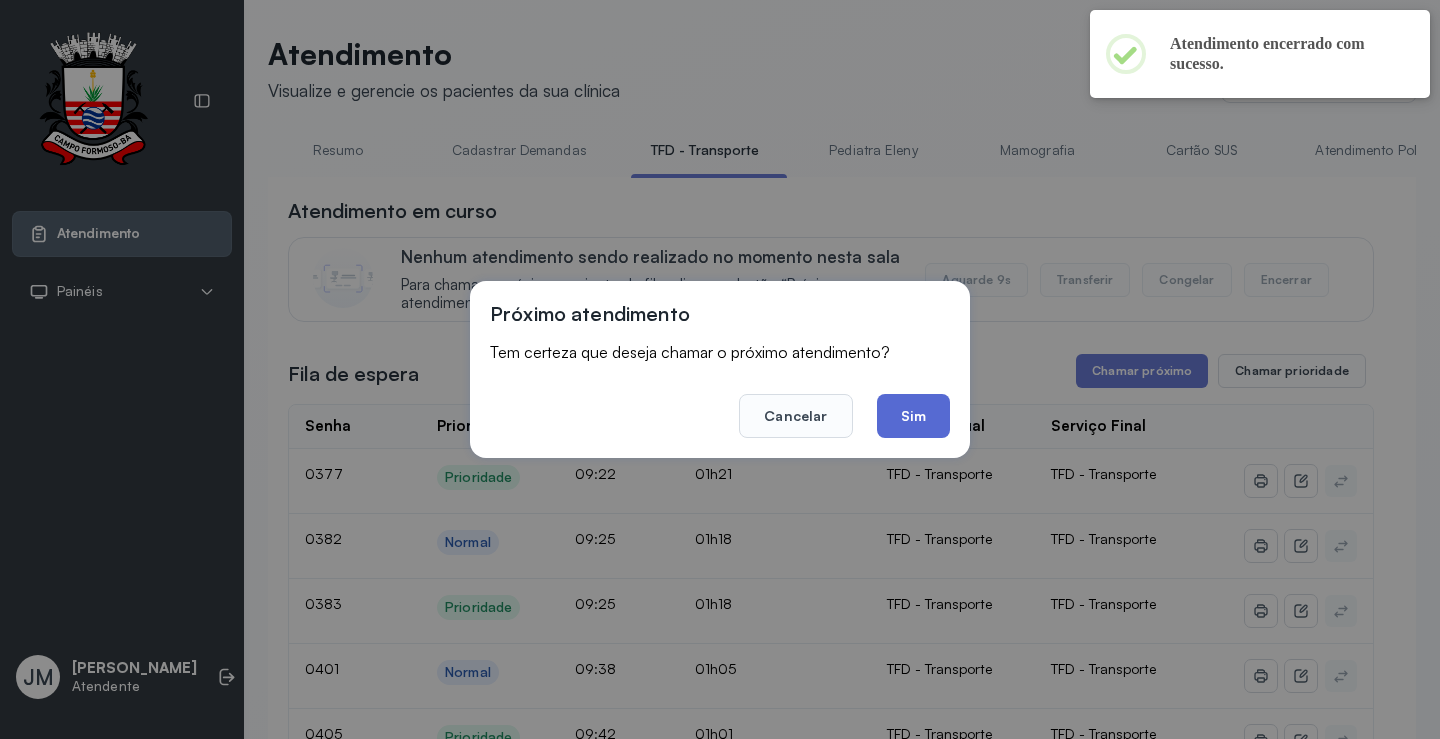 drag, startPoint x: 936, startPoint y: 404, endPoint x: 938, endPoint y: 364, distance: 40.04997 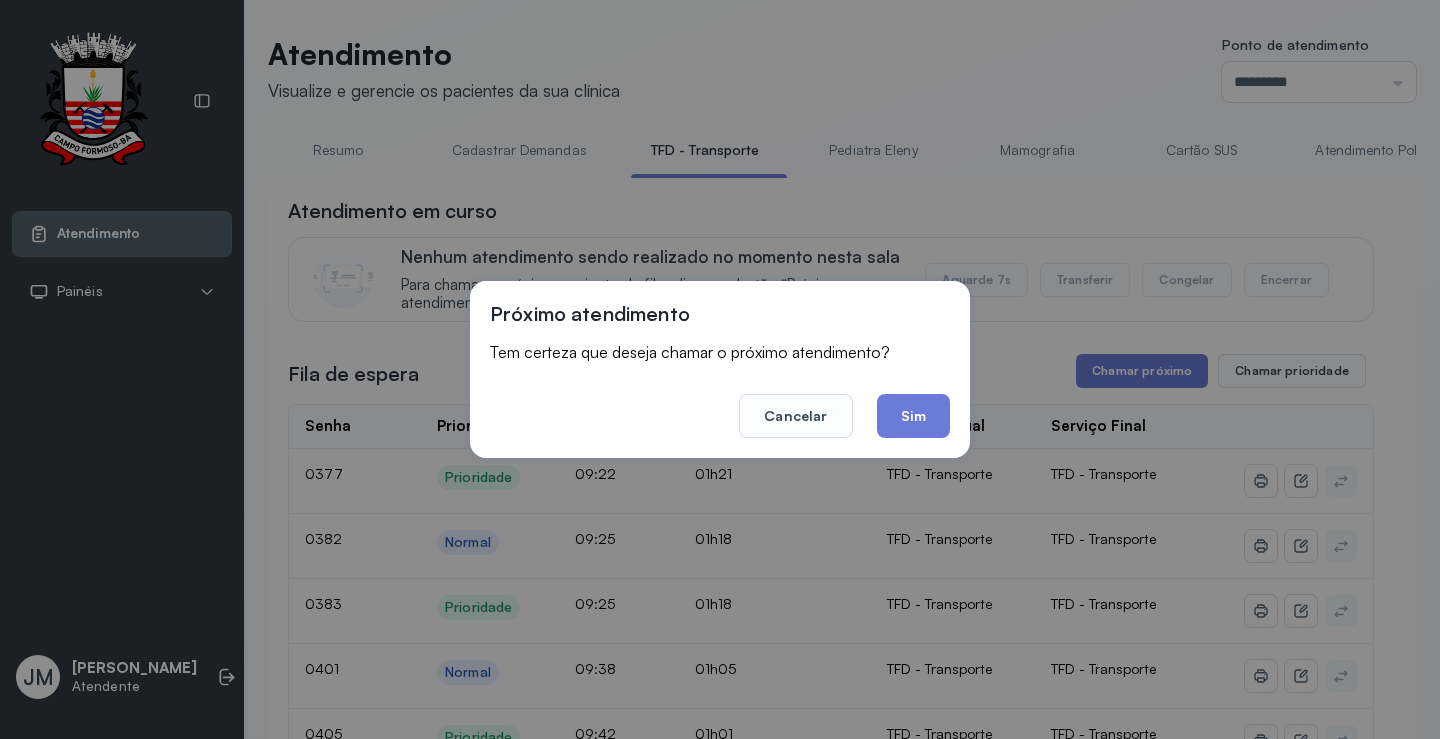 click on "Sim" 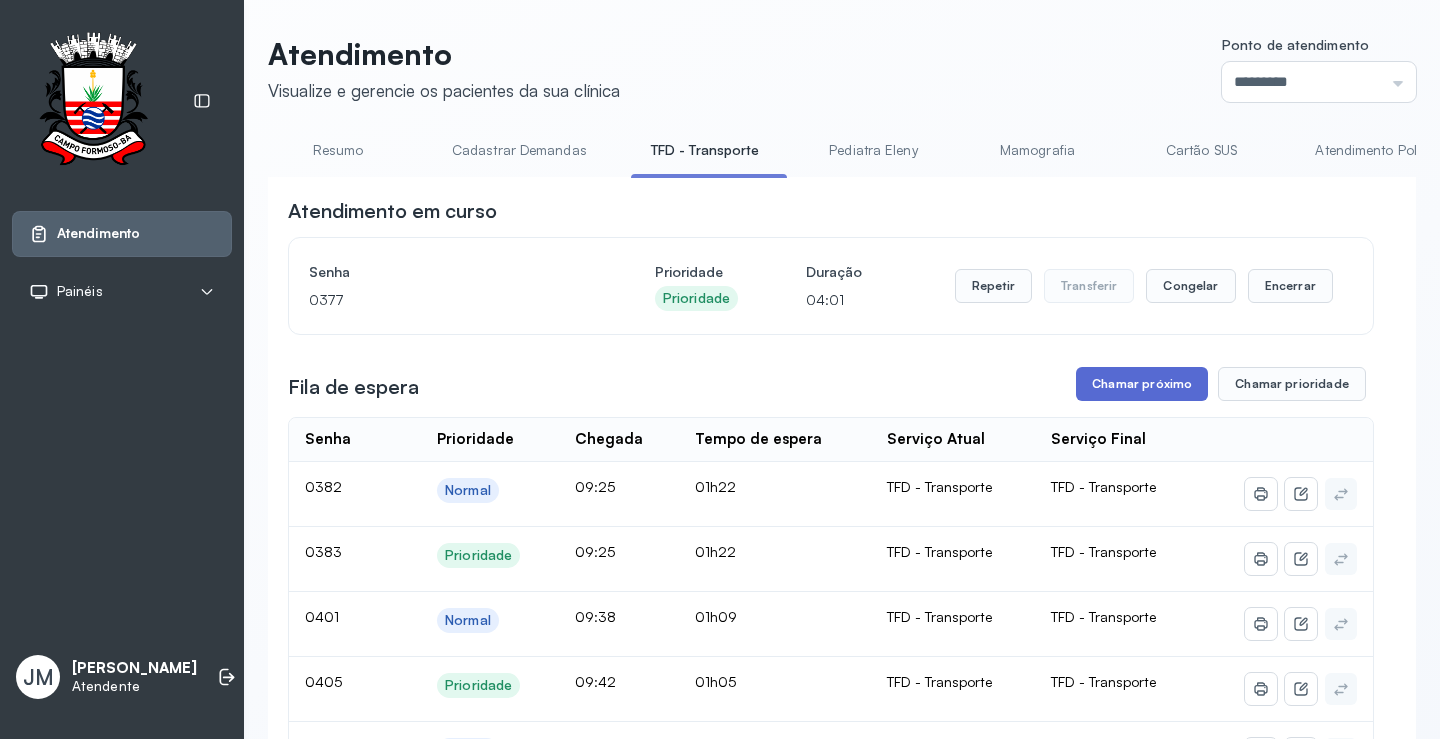 click on "Chamar próximo" at bounding box center [1142, 384] 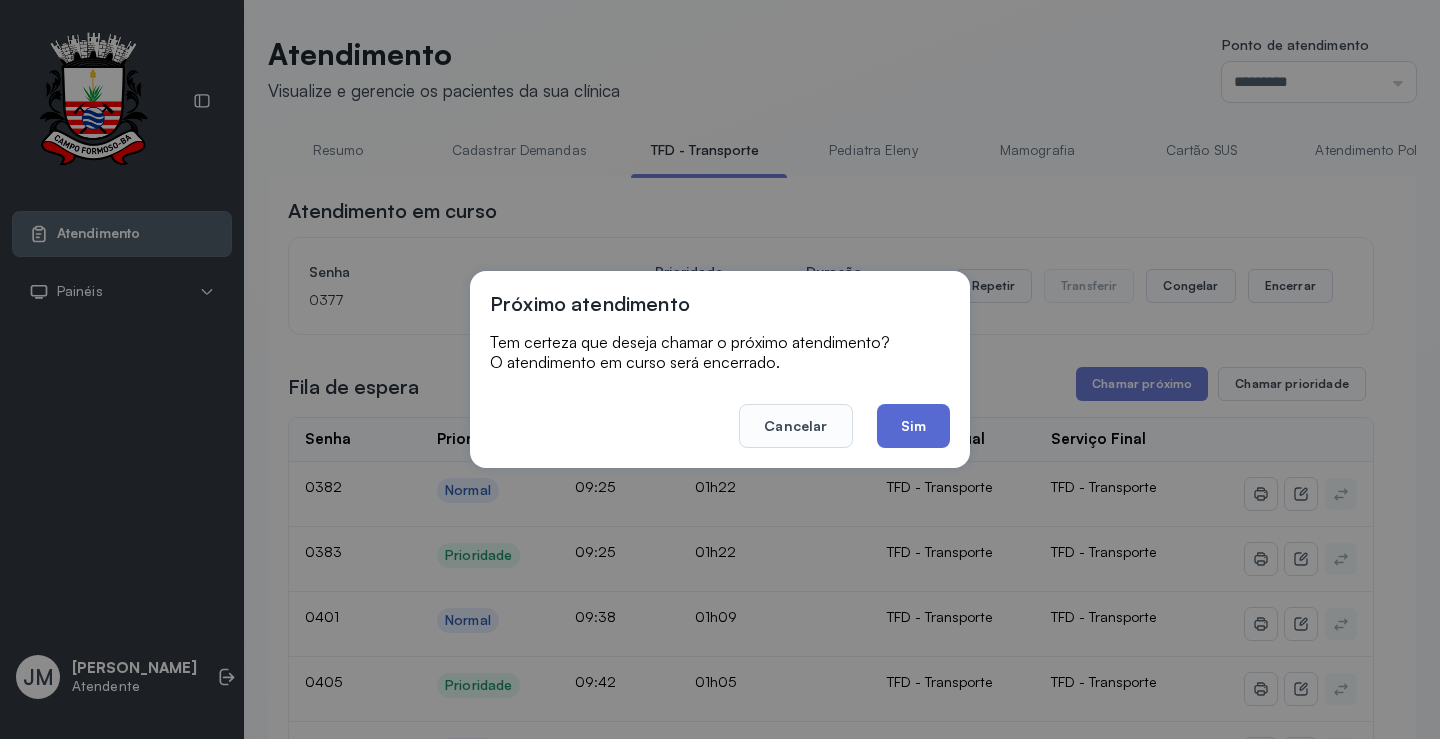 click on "Sim" 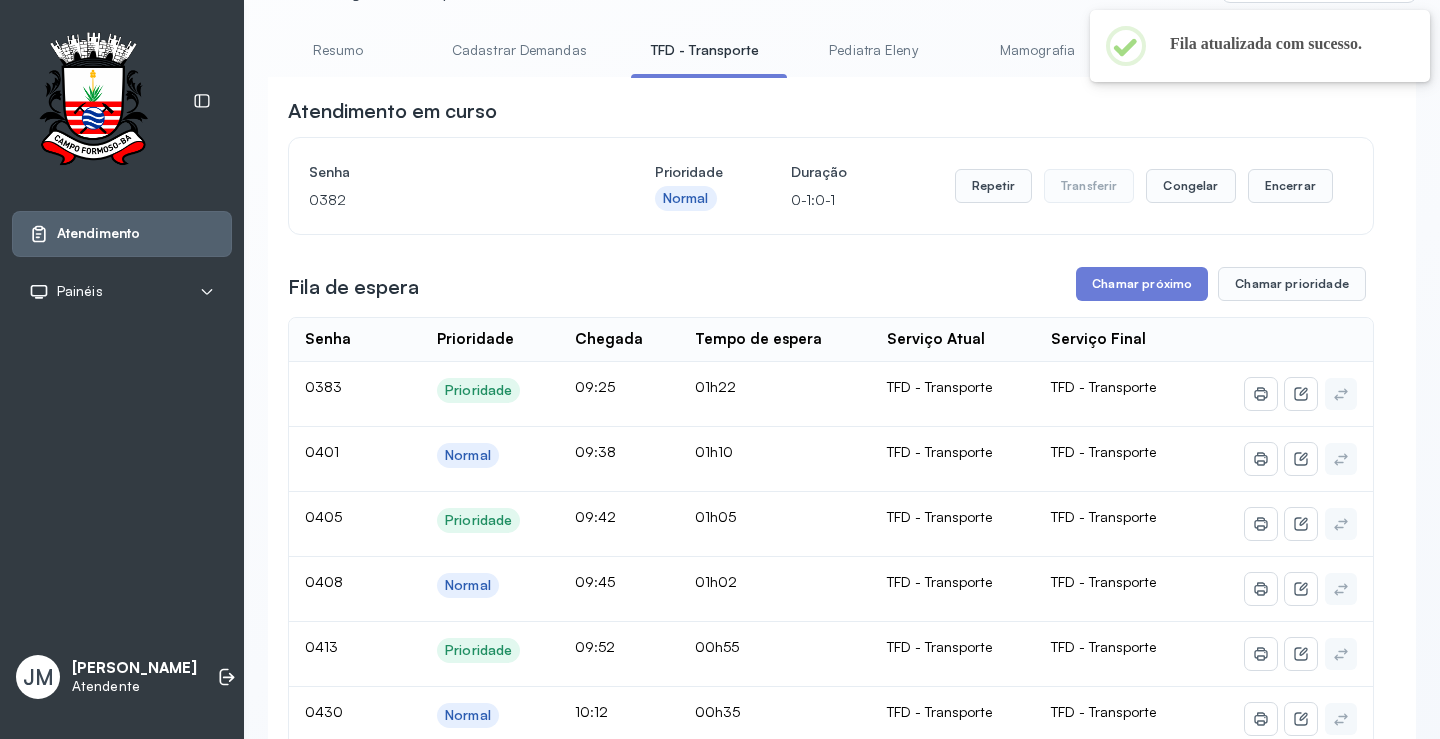 scroll, scrollTop: 0, scrollLeft: 0, axis: both 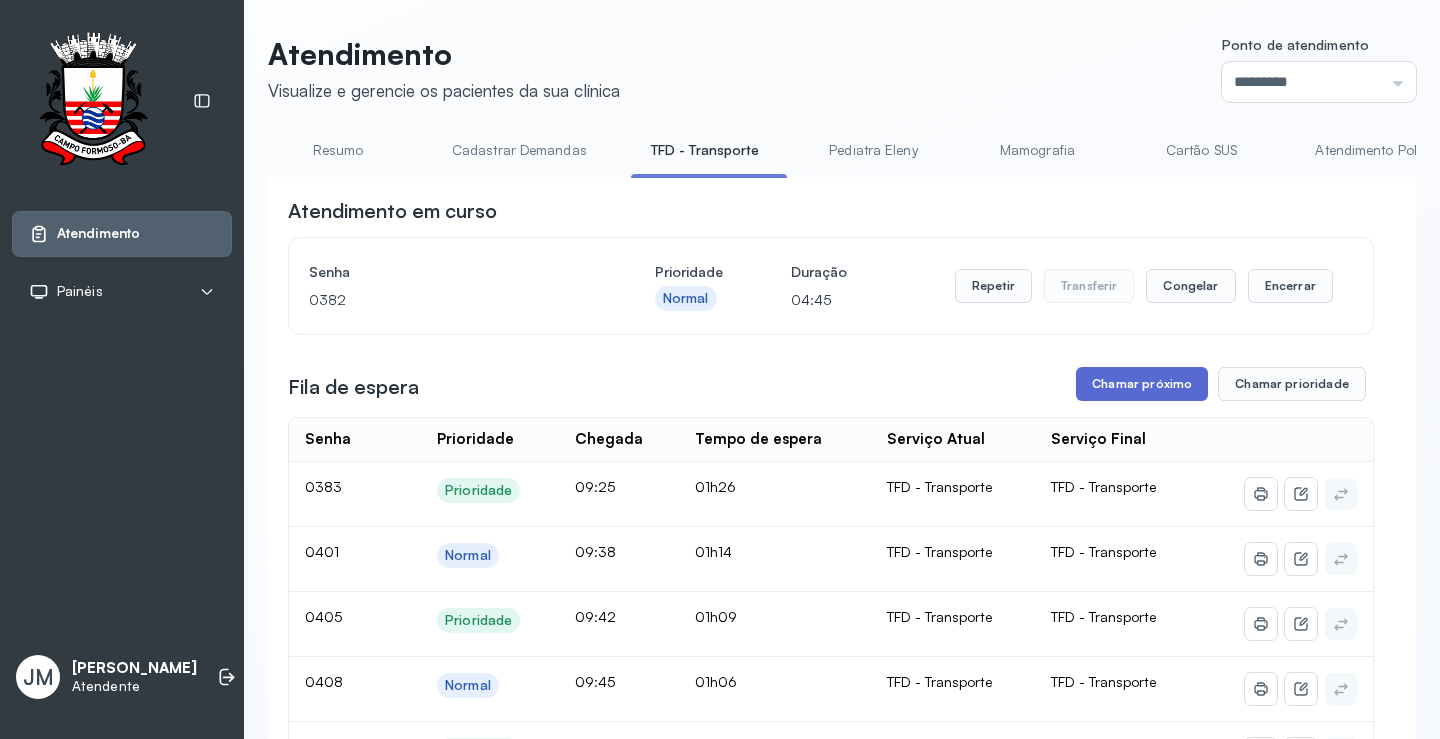 click on "Chamar próximo" at bounding box center [1142, 384] 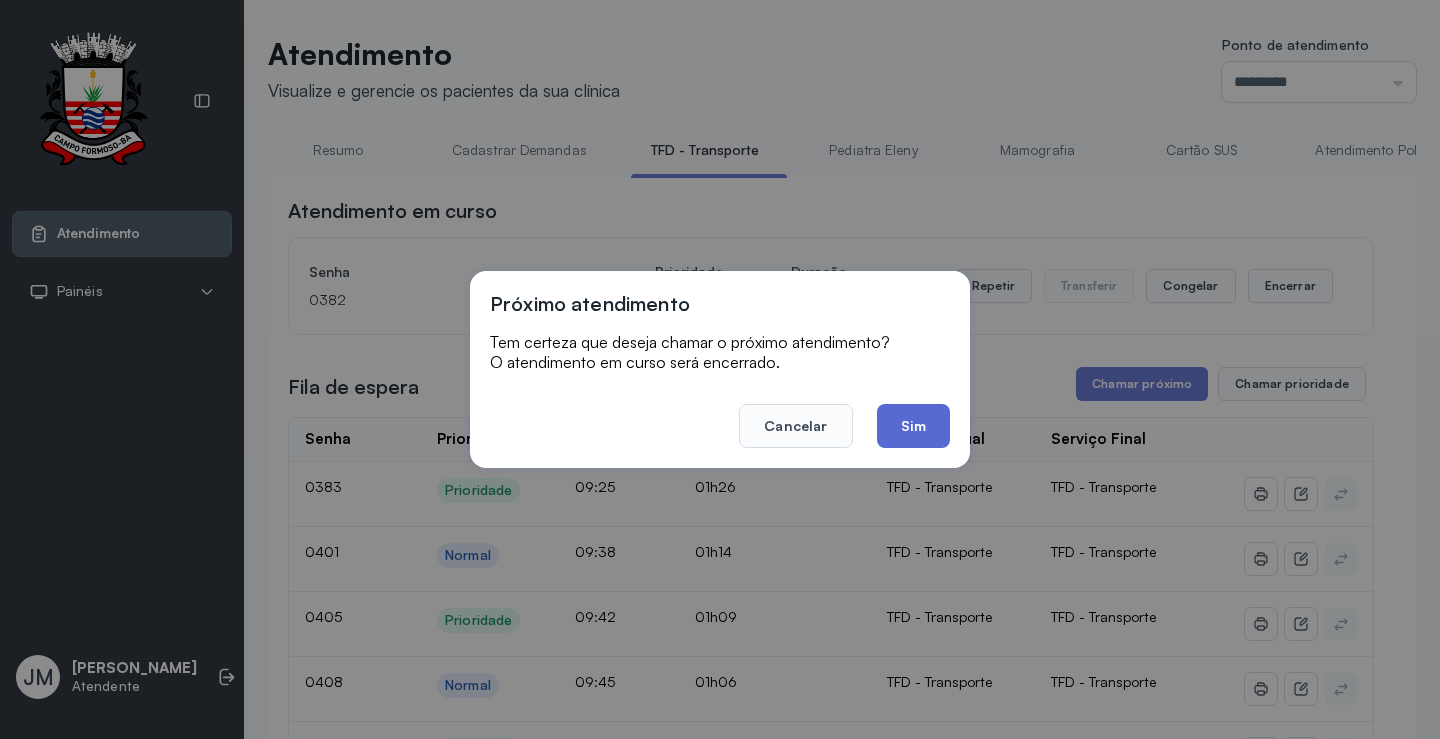 click on "Sim" 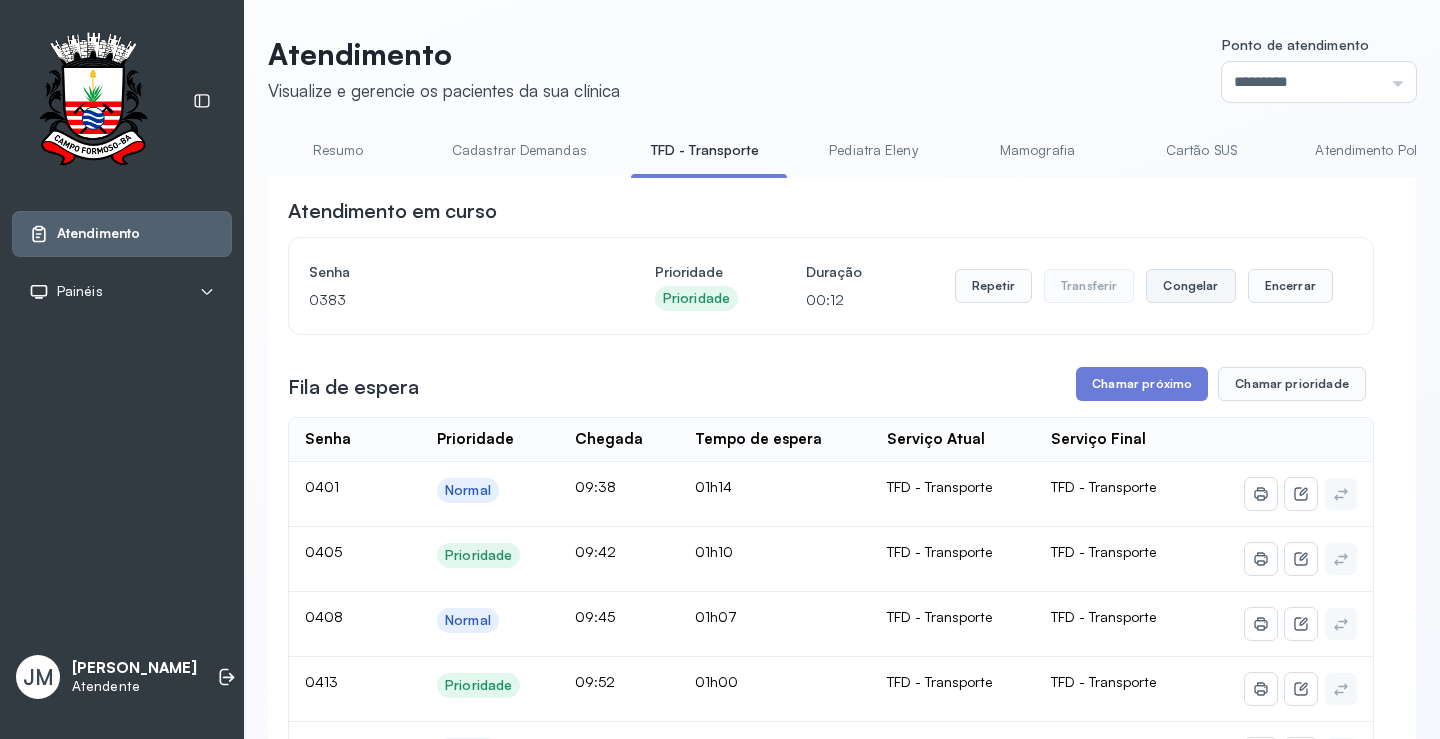 click on "Congelar" at bounding box center [1190, 286] 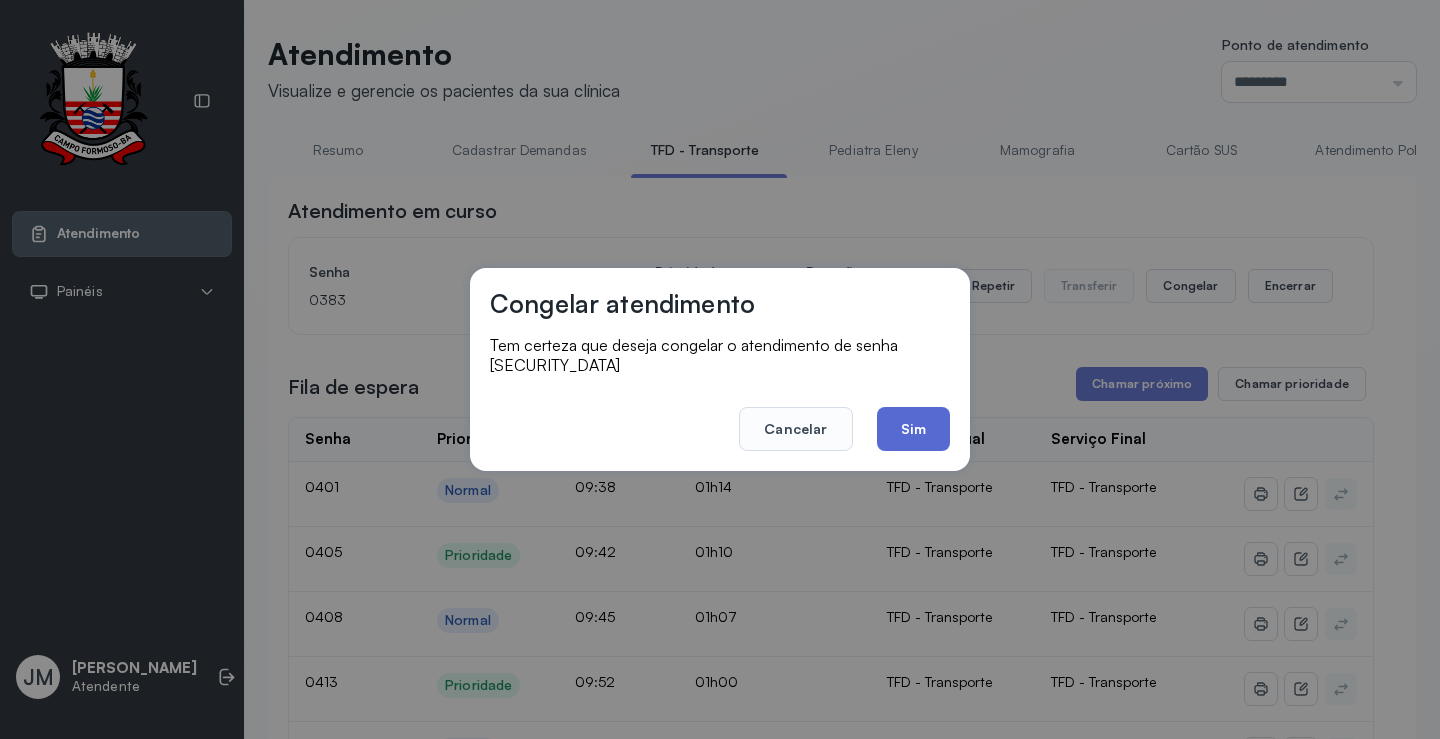 click on "Sim" 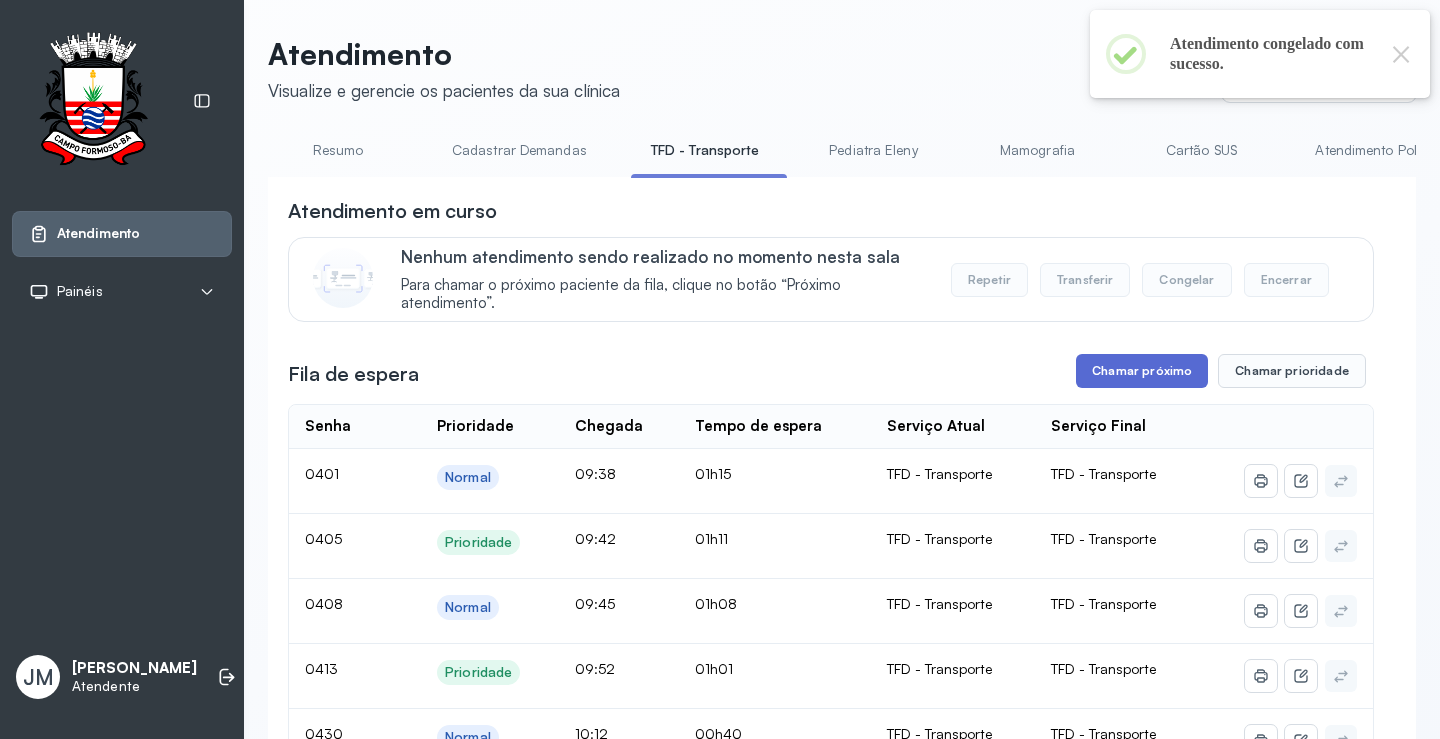 click on "Chamar próximo" at bounding box center [1142, 371] 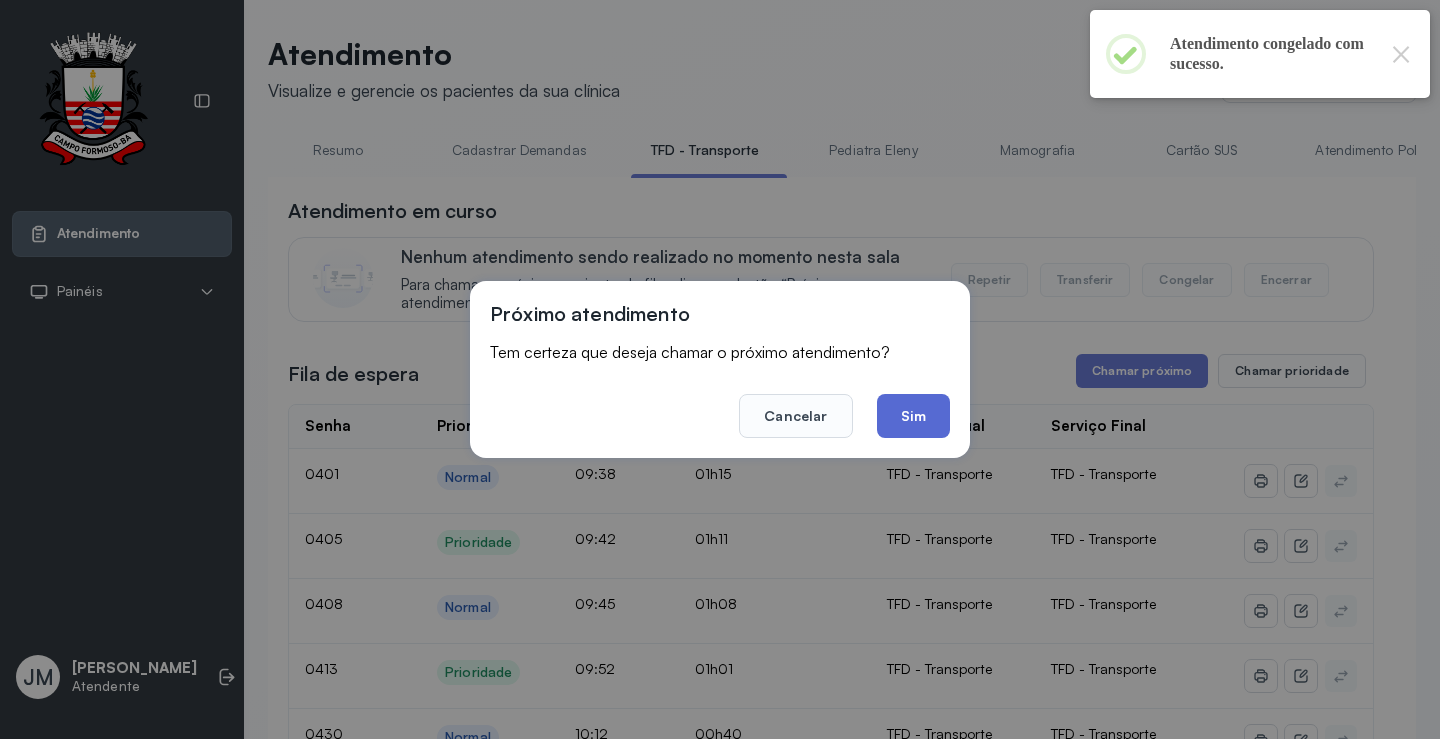 click on "Sim" 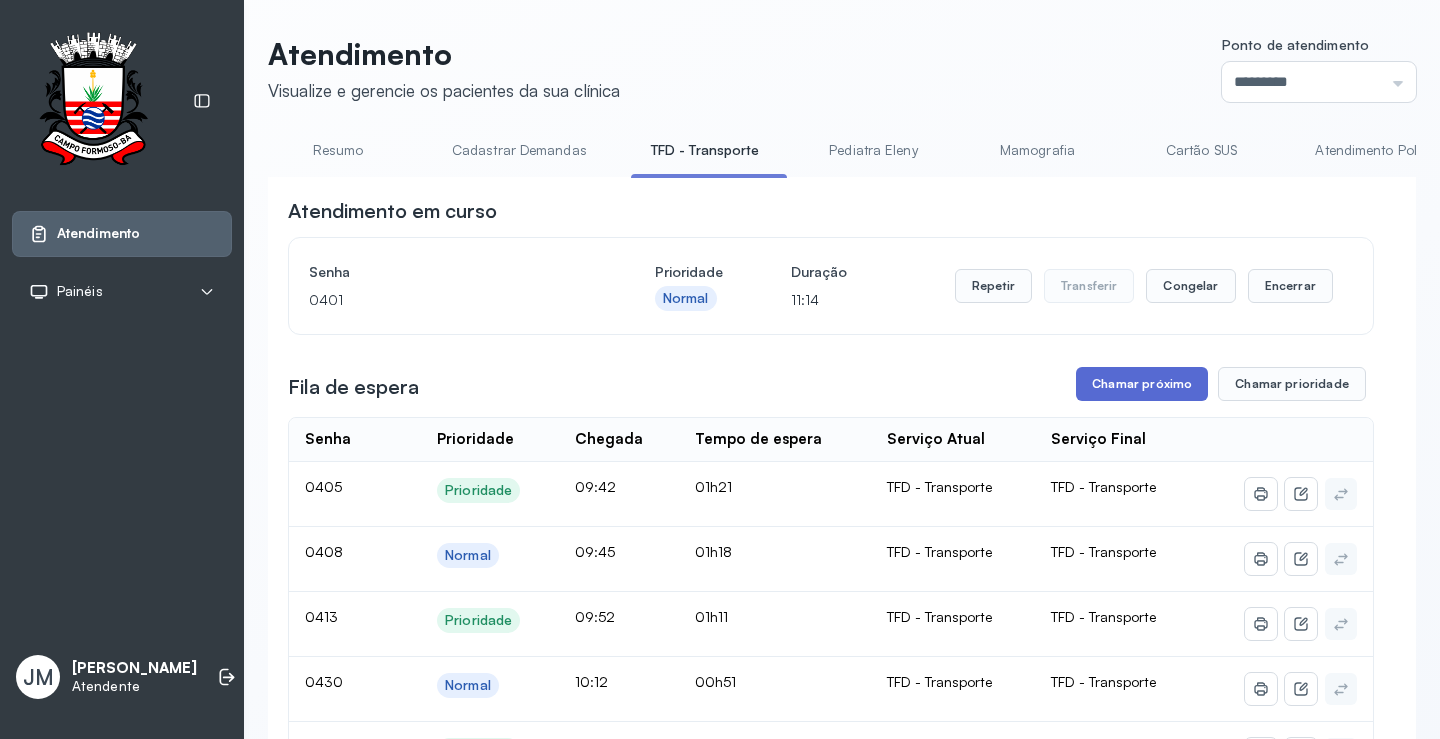 click on "Chamar próximo" at bounding box center [1142, 384] 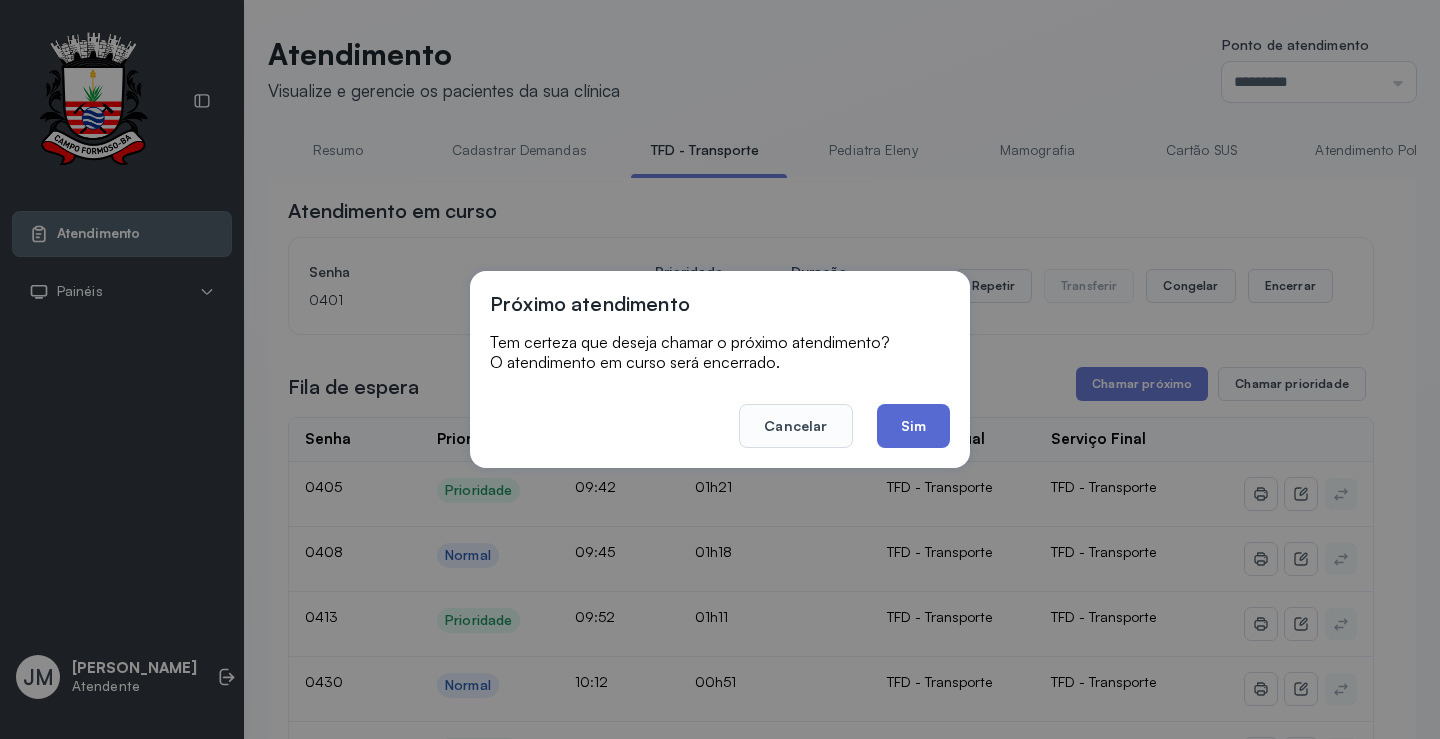 click on "Sim" 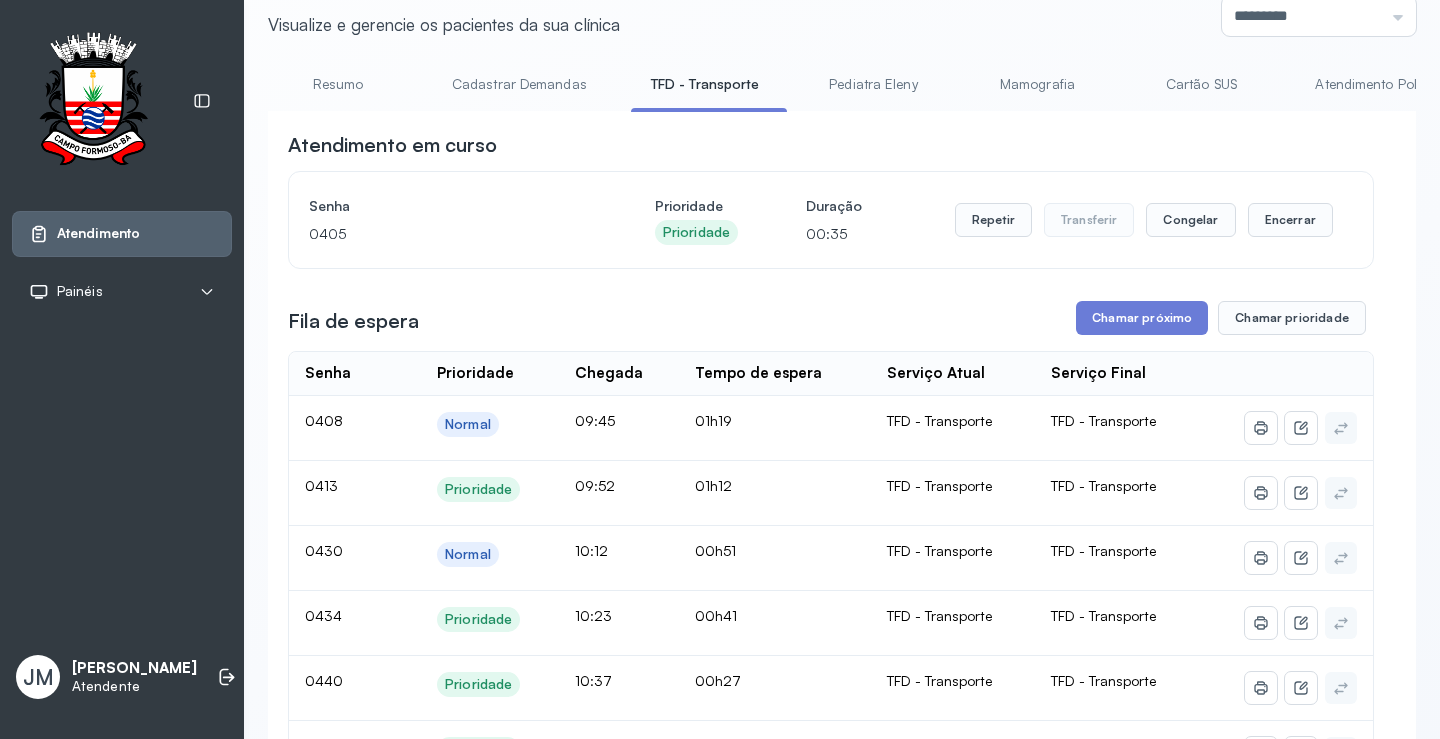 scroll, scrollTop: 100, scrollLeft: 0, axis: vertical 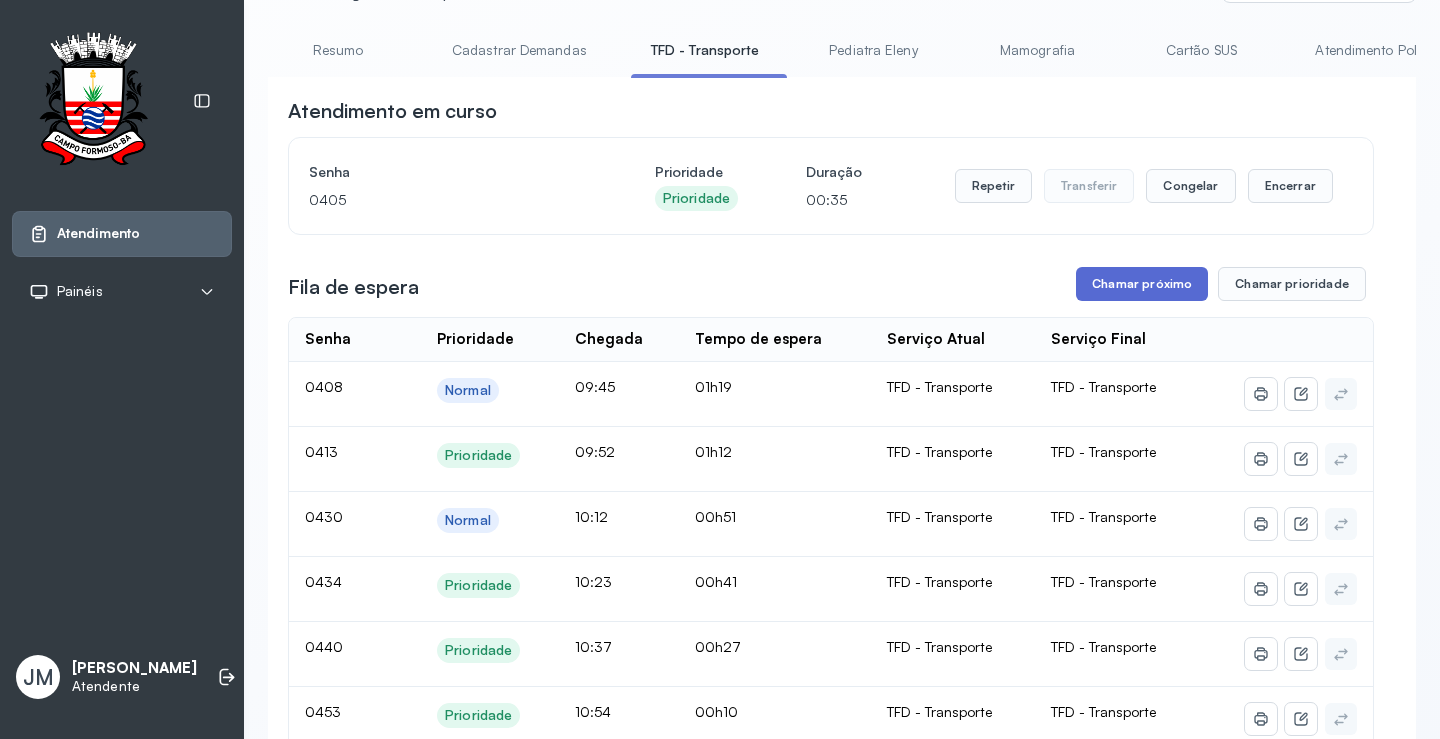 click on "Chamar próximo" at bounding box center (1142, 284) 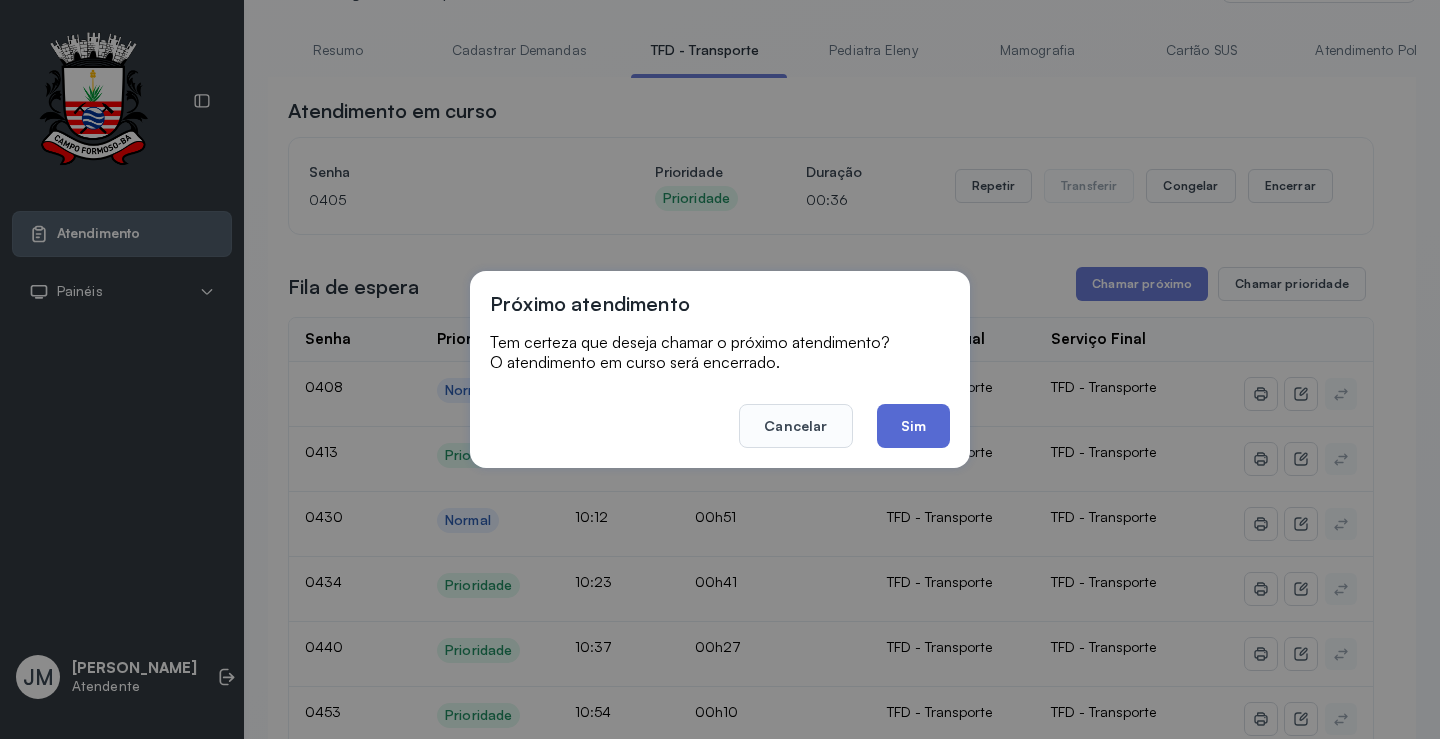 click on "Sim" 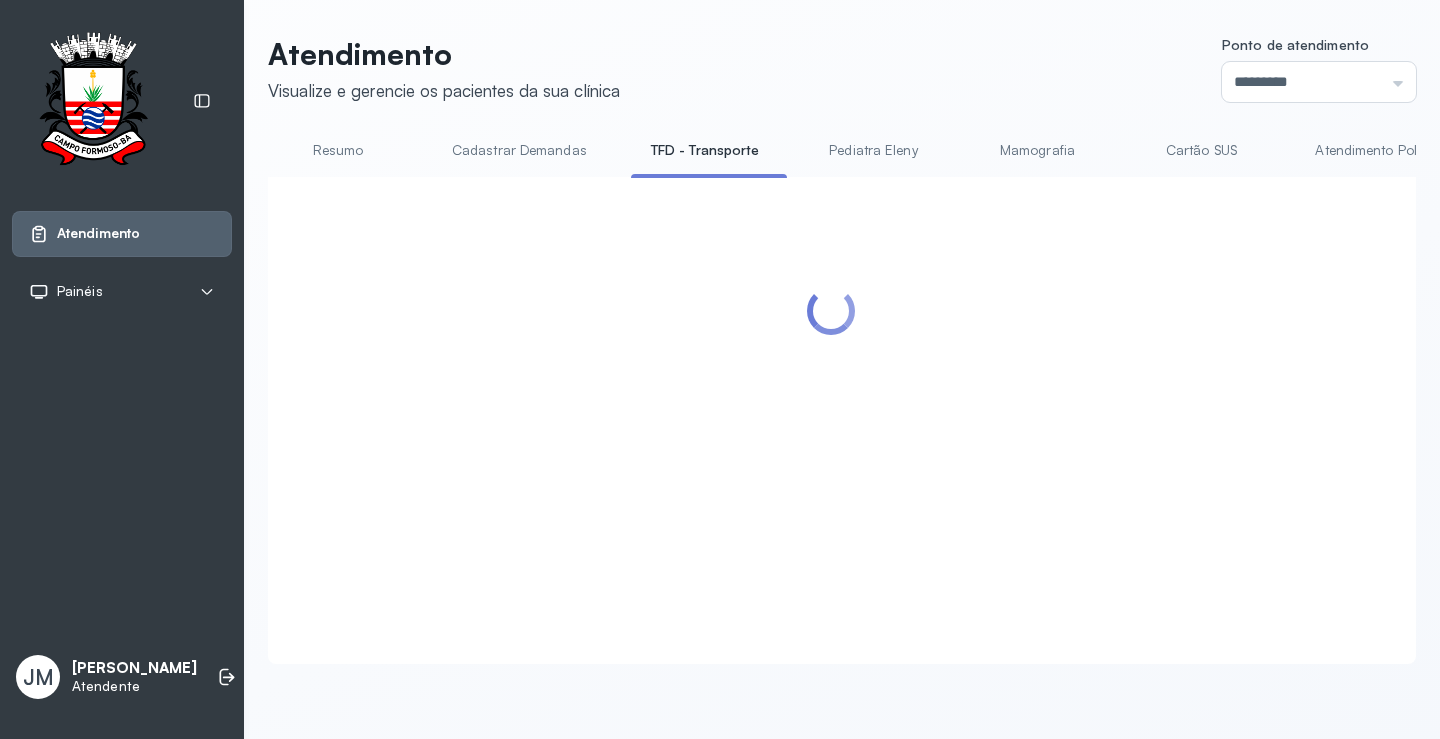 scroll, scrollTop: 100, scrollLeft: 0, axis: vertical 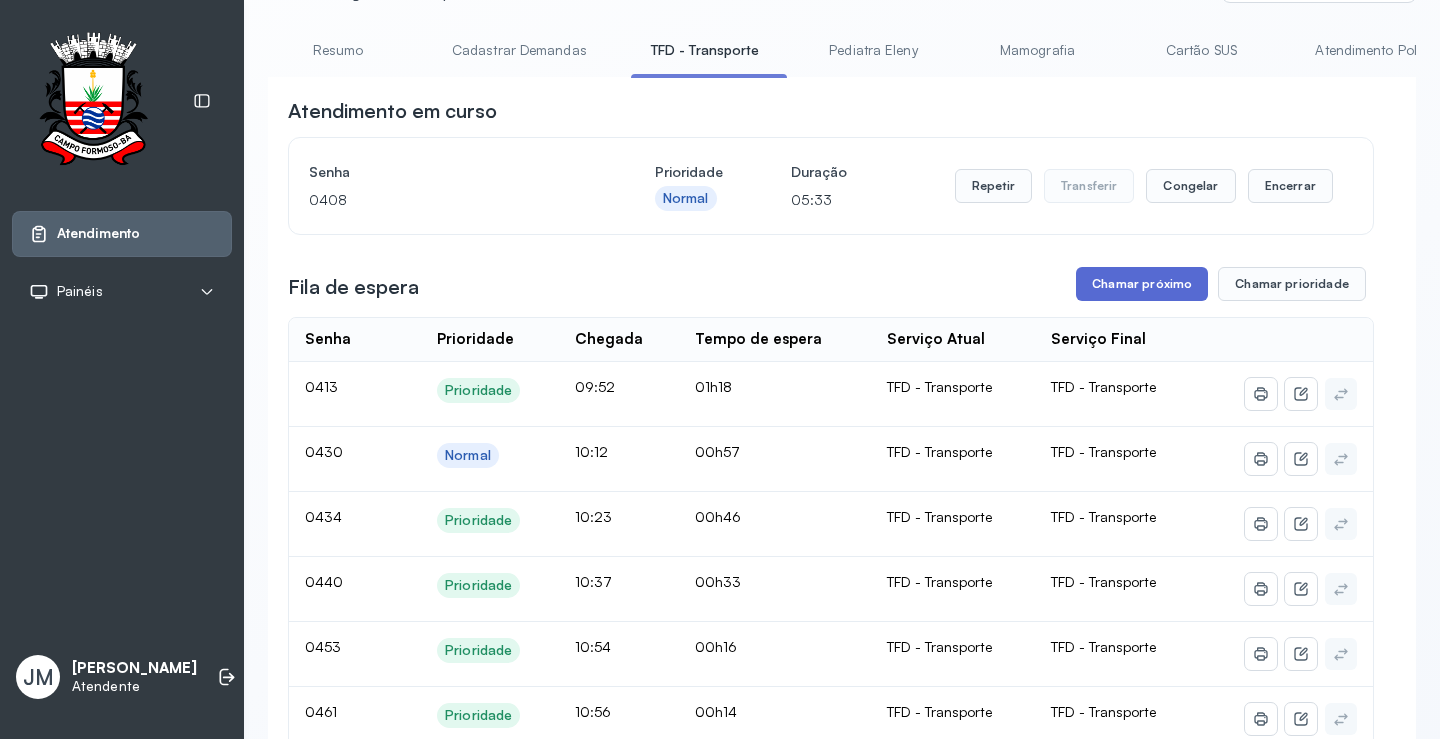 click on "Chamar próximo" at bounding box center (1142, 284) 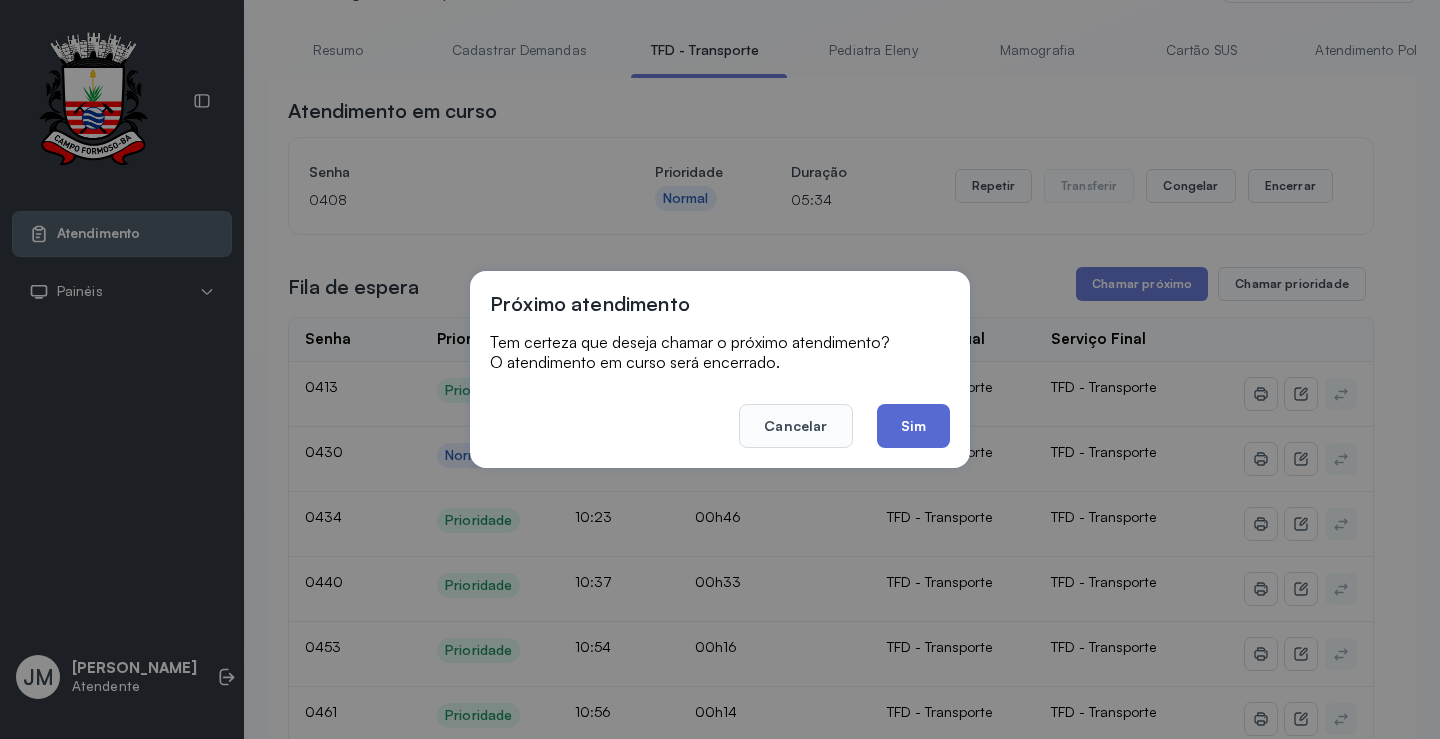 click on "Sim" 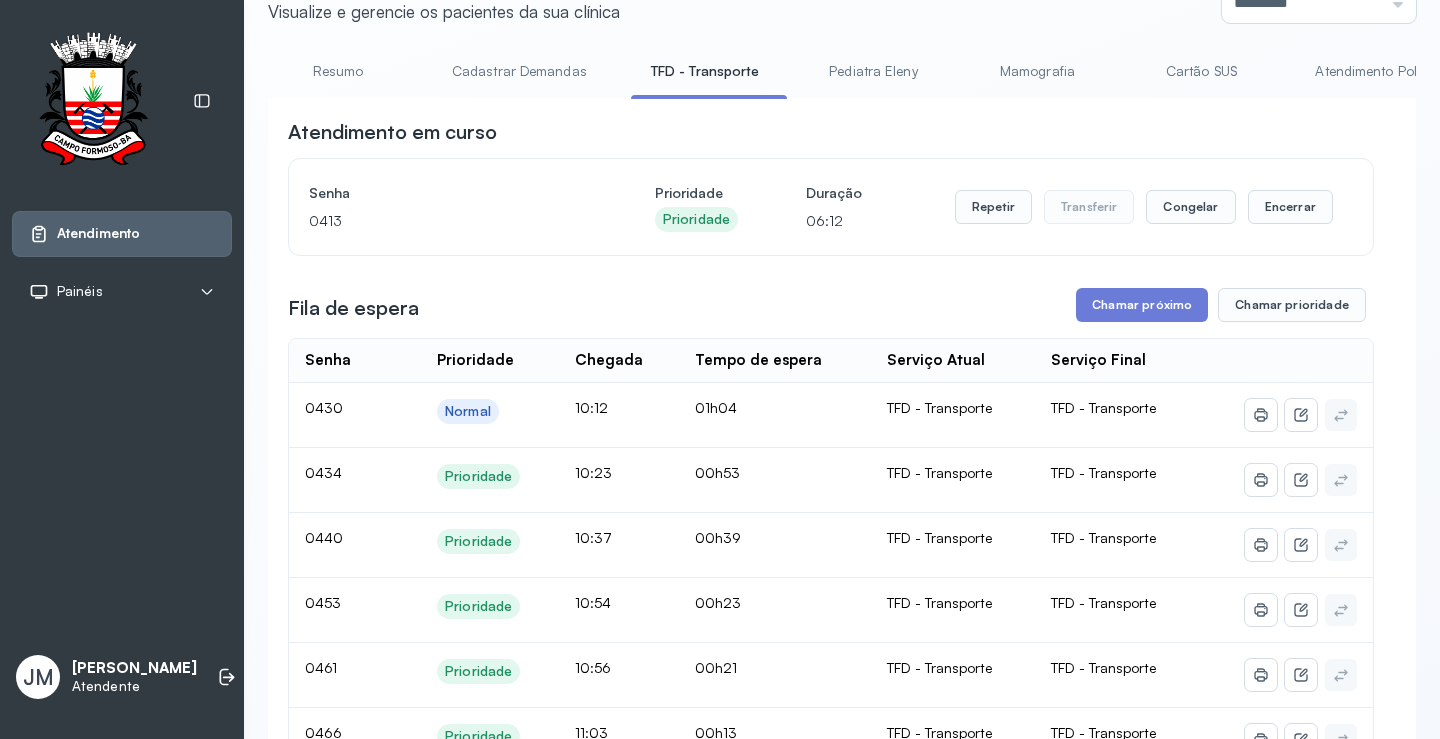 scroll, scrollTop: 0, scrollLeft: 0, axis: both 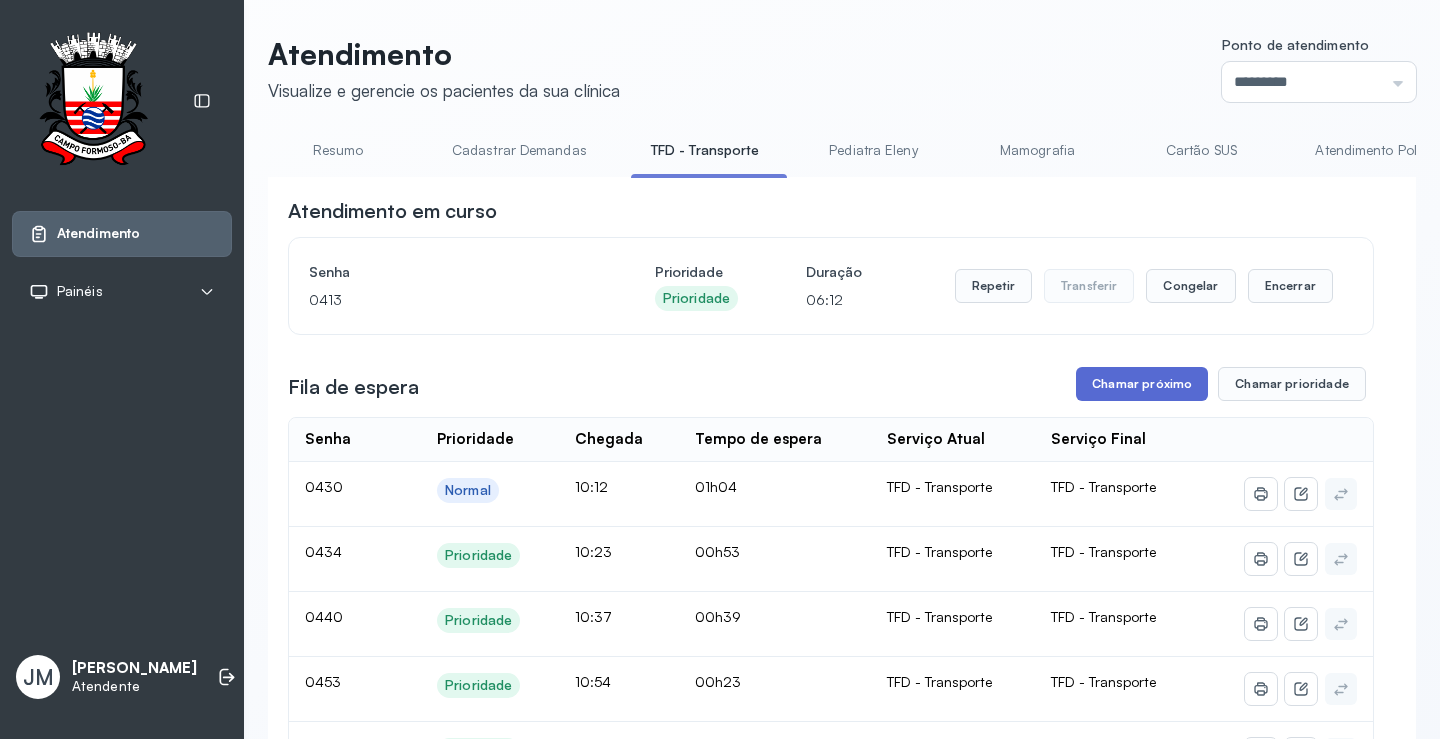 click on "Chamar próximo" at bounding box center [1142, 384] 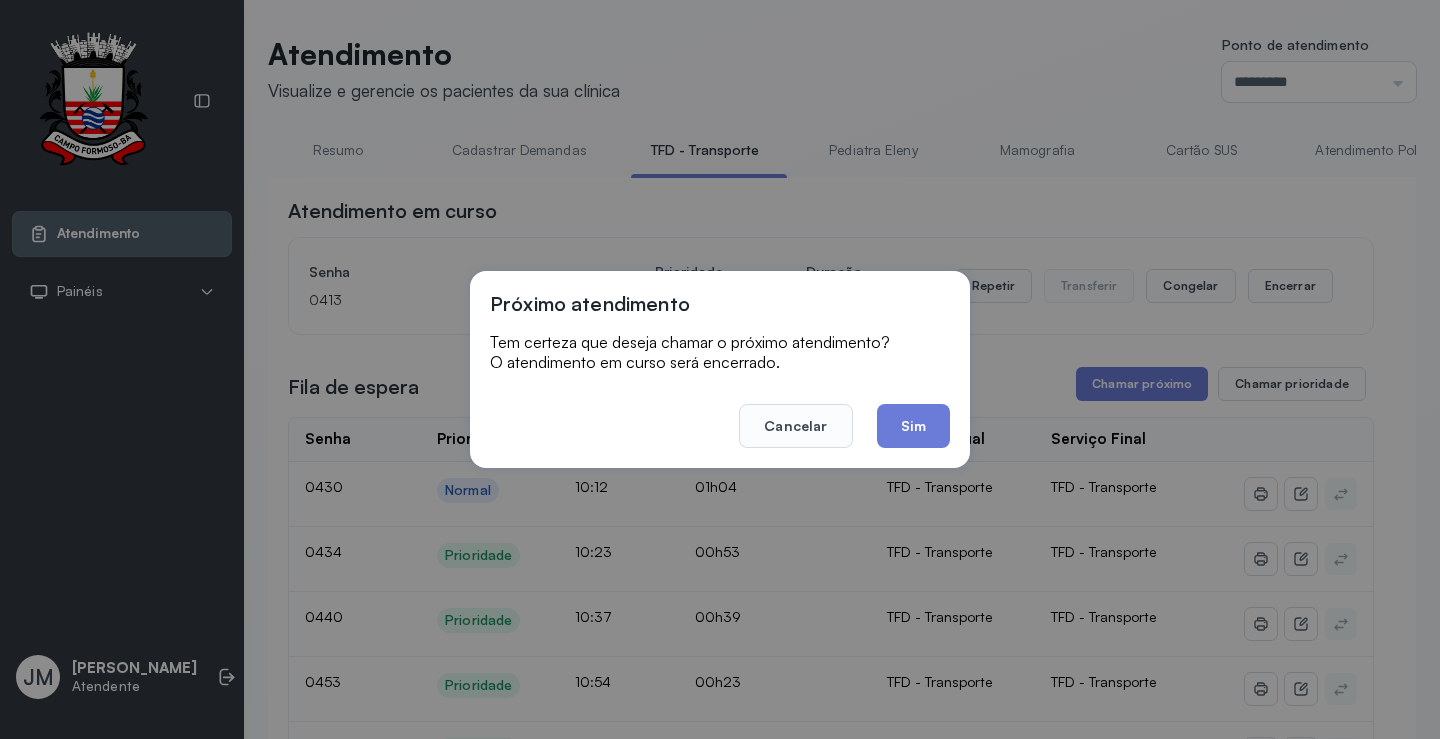 click on "Sim" 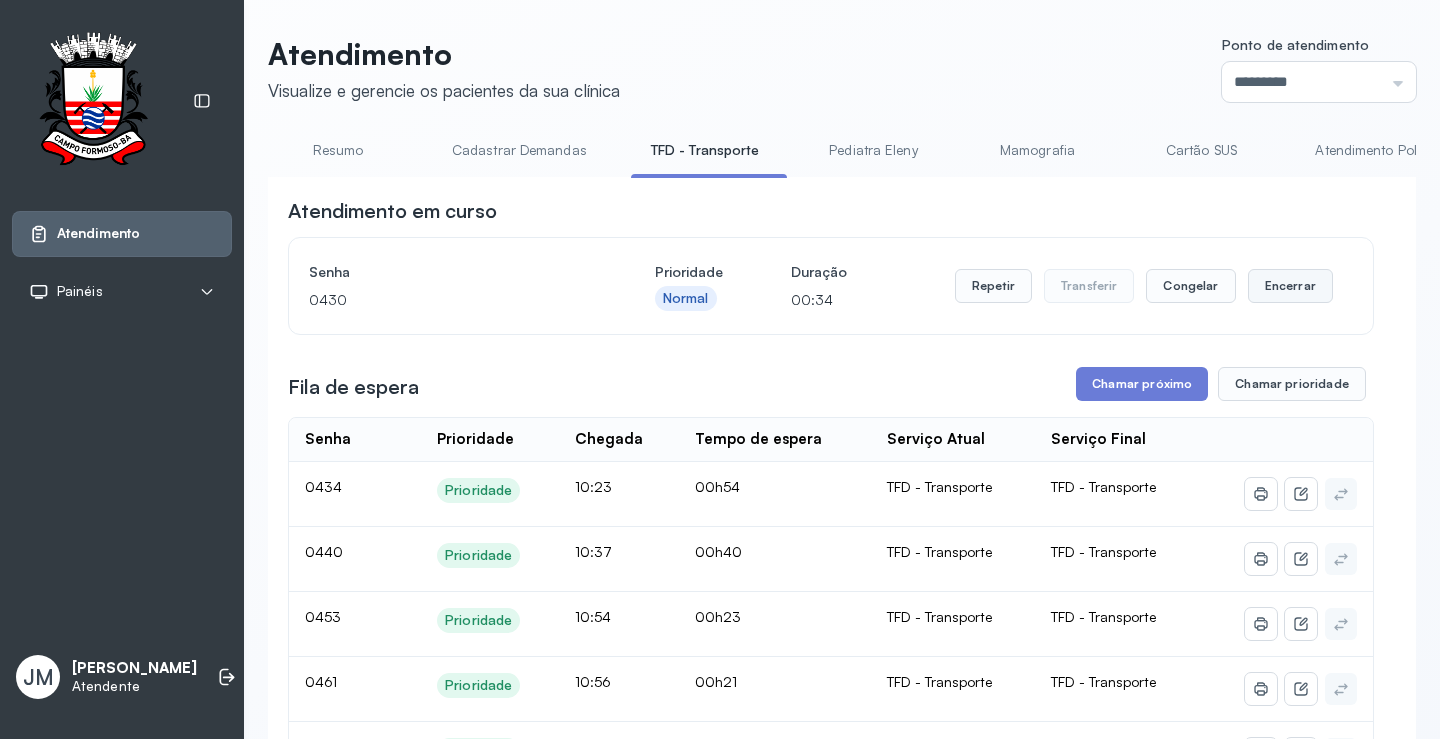 click on "Encerrar" at bounding box center (1290, 286) 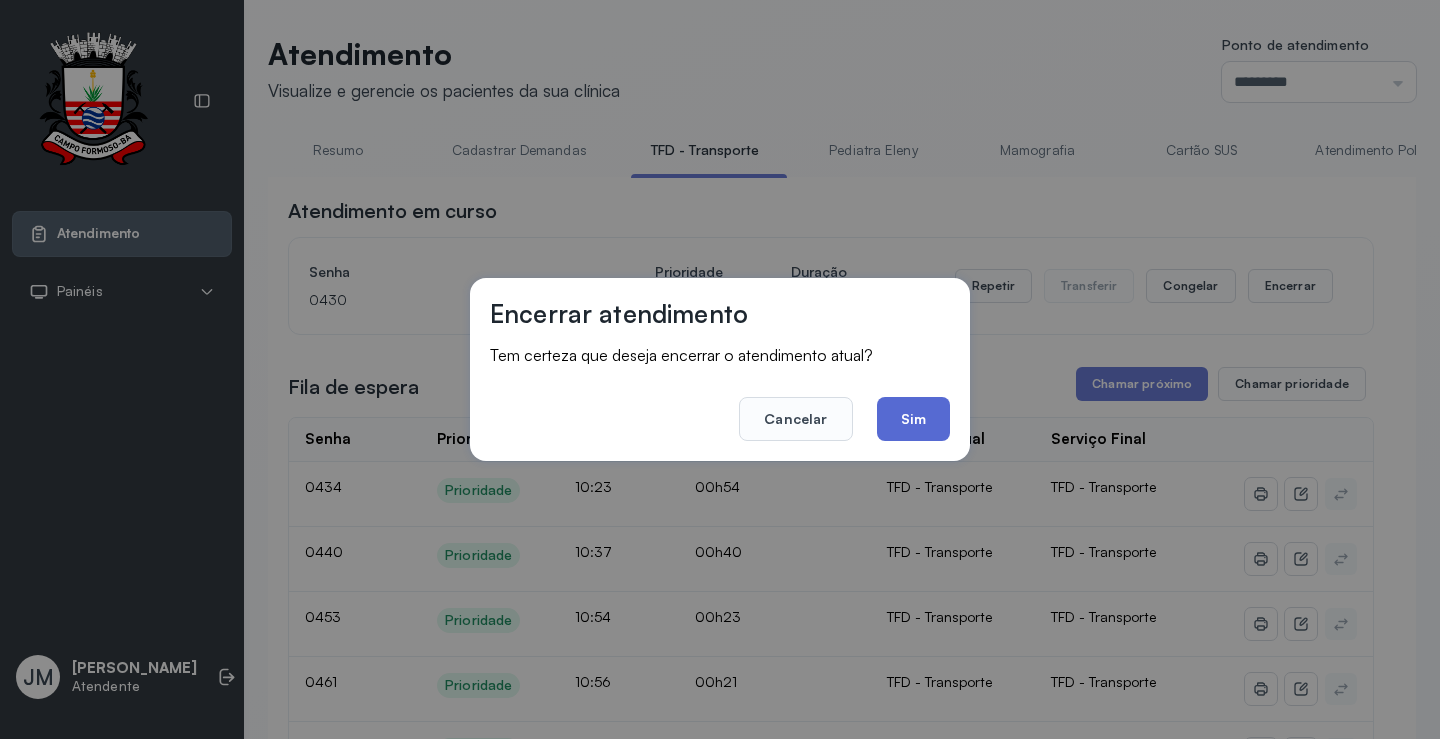 drag, startPoint x: 921, startPoint y: 413, endPoint x: 1069, endPoint y: 393, distance: 149.34523 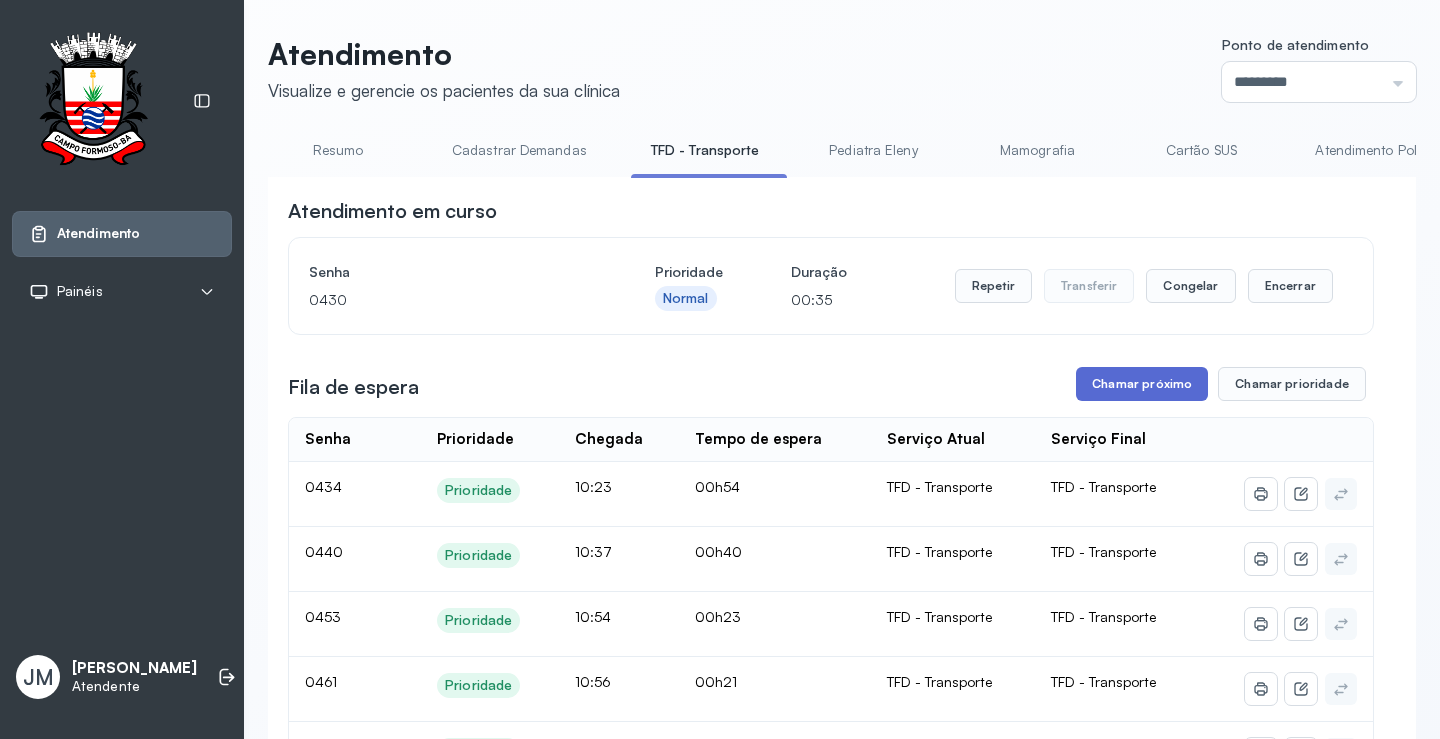 click on "Chamar próximo" at bounding box center [1142, 384] 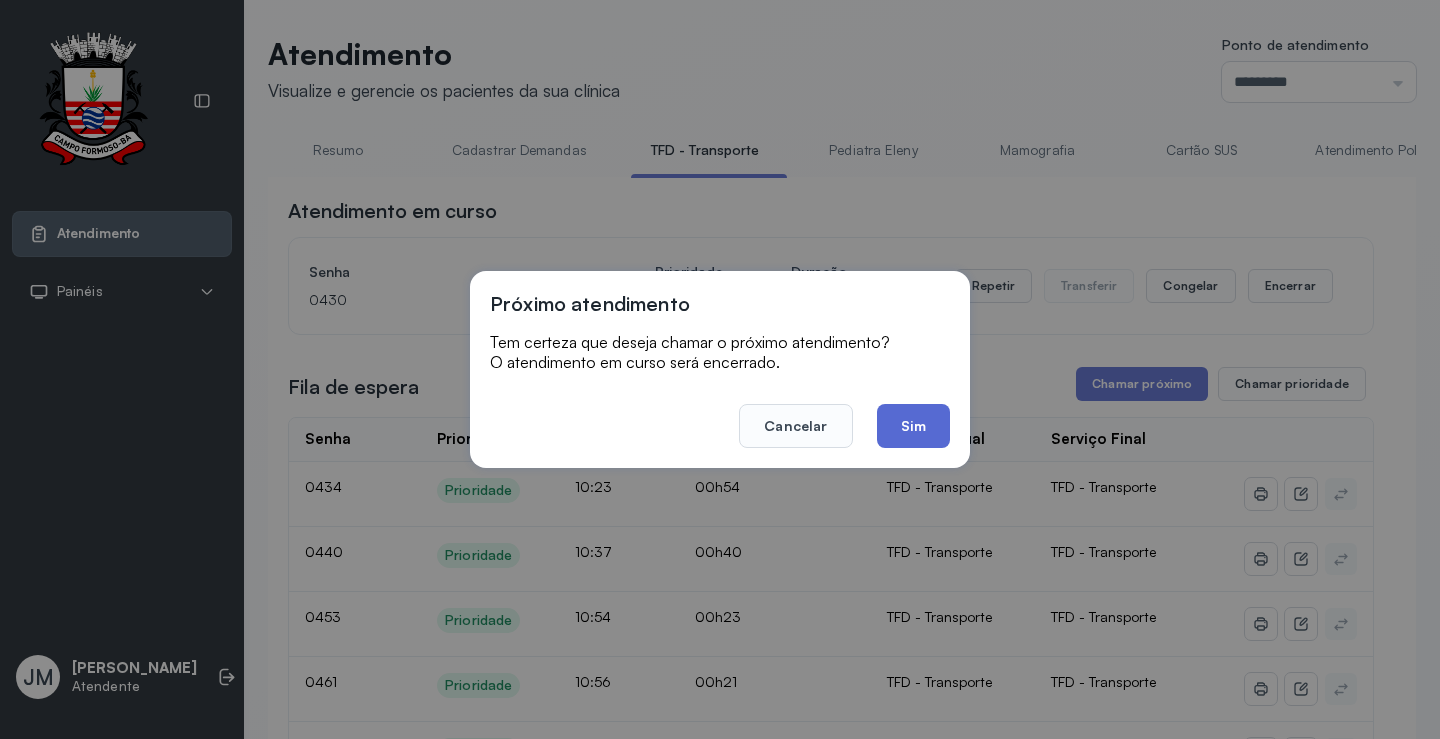 drag, startPoint x: 896, startPoint y: 428, endPoint x: 891, endPoint y: 419, distance: 10.29563 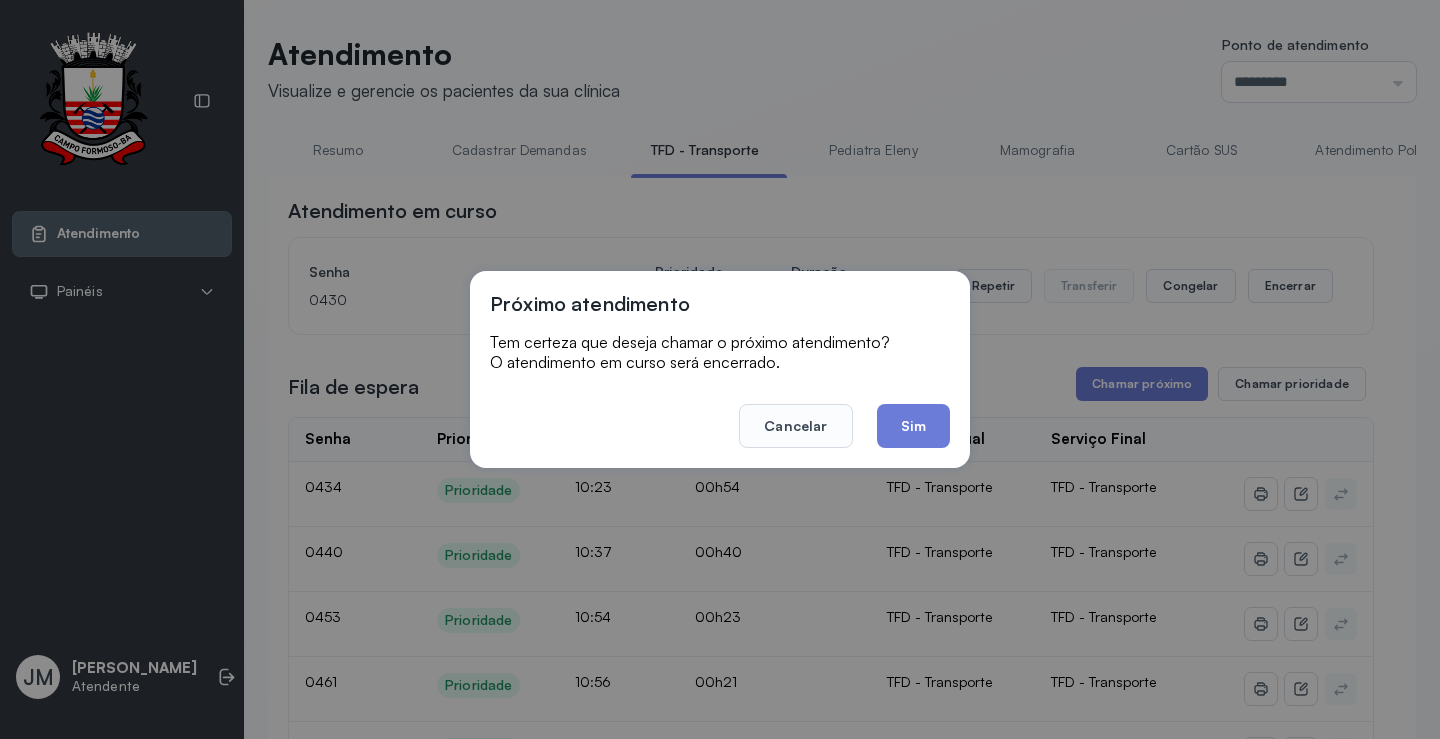click on "Sim" 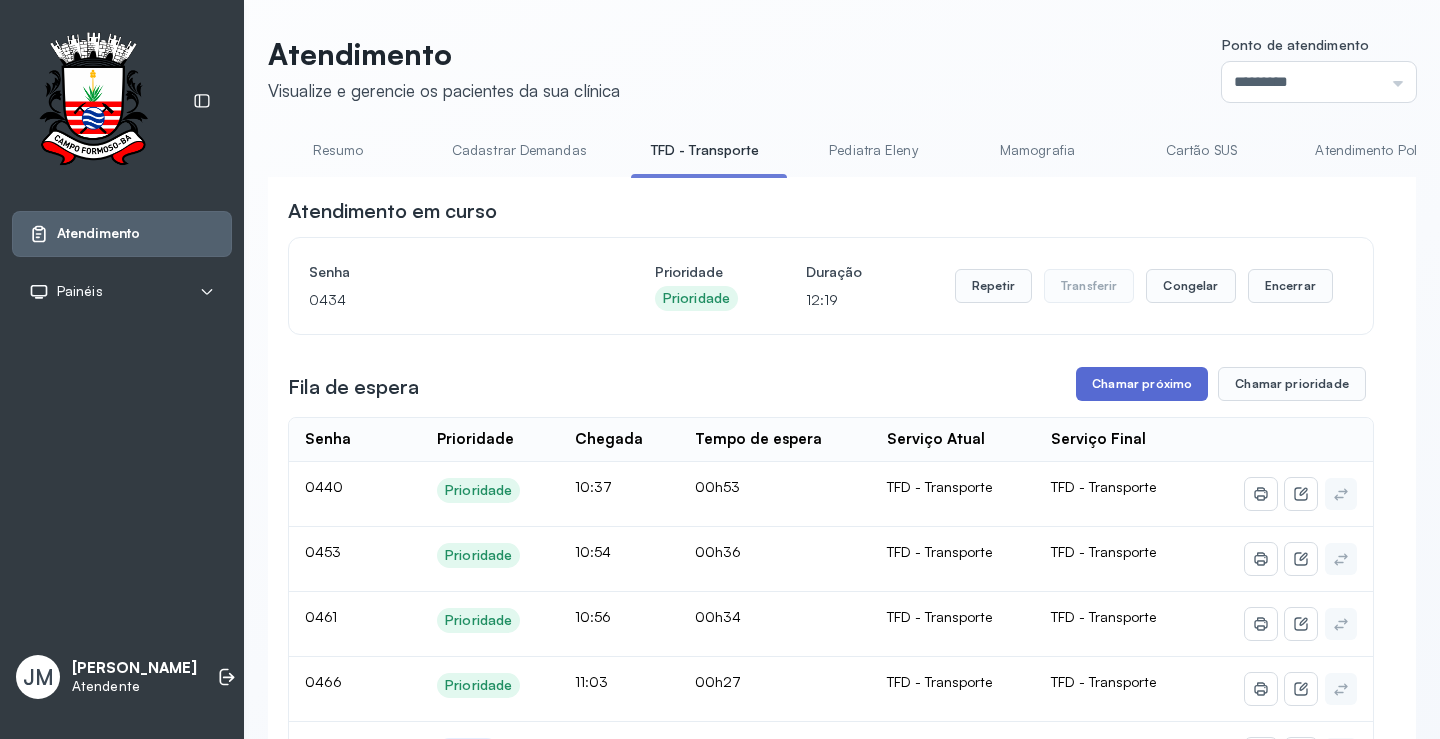 click on "Chamar próximo" at bounding box center (1142, 384) 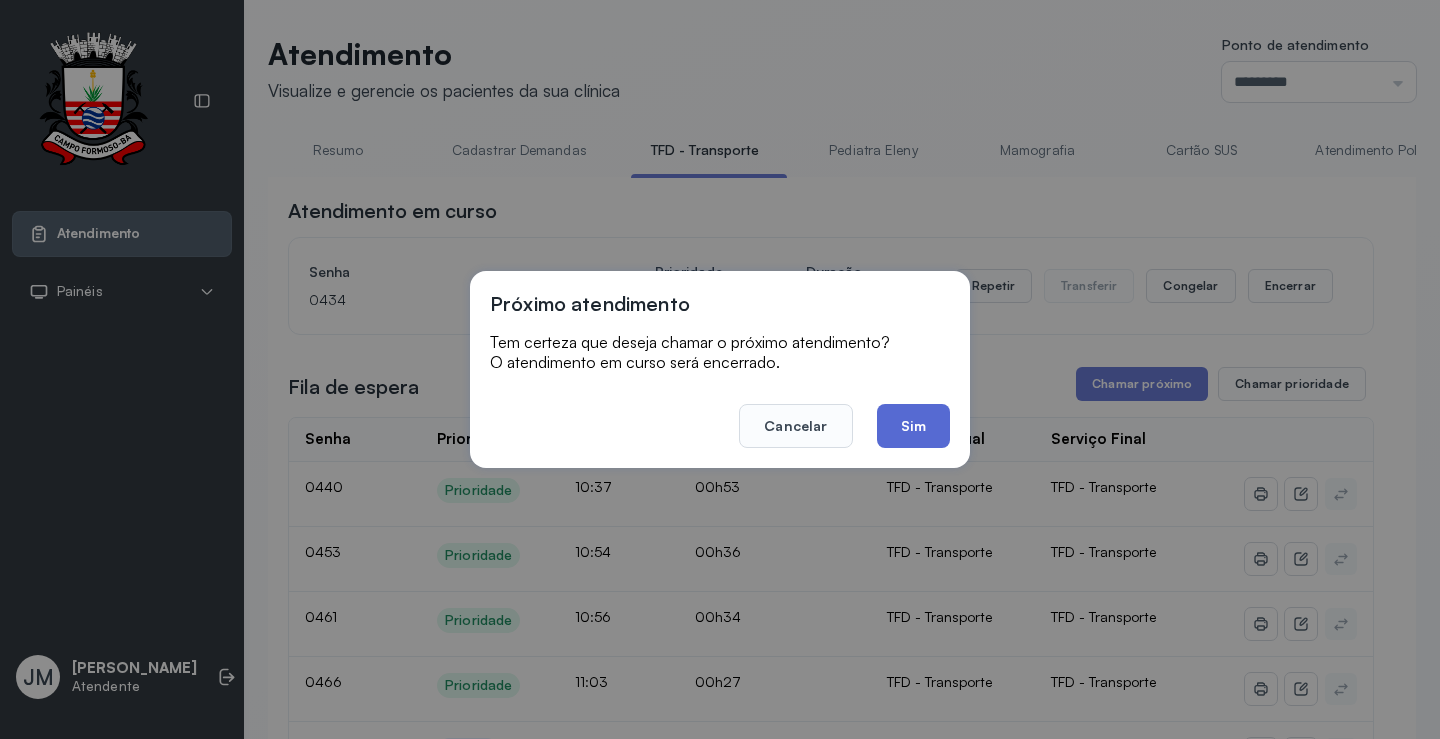 click on "Sim" 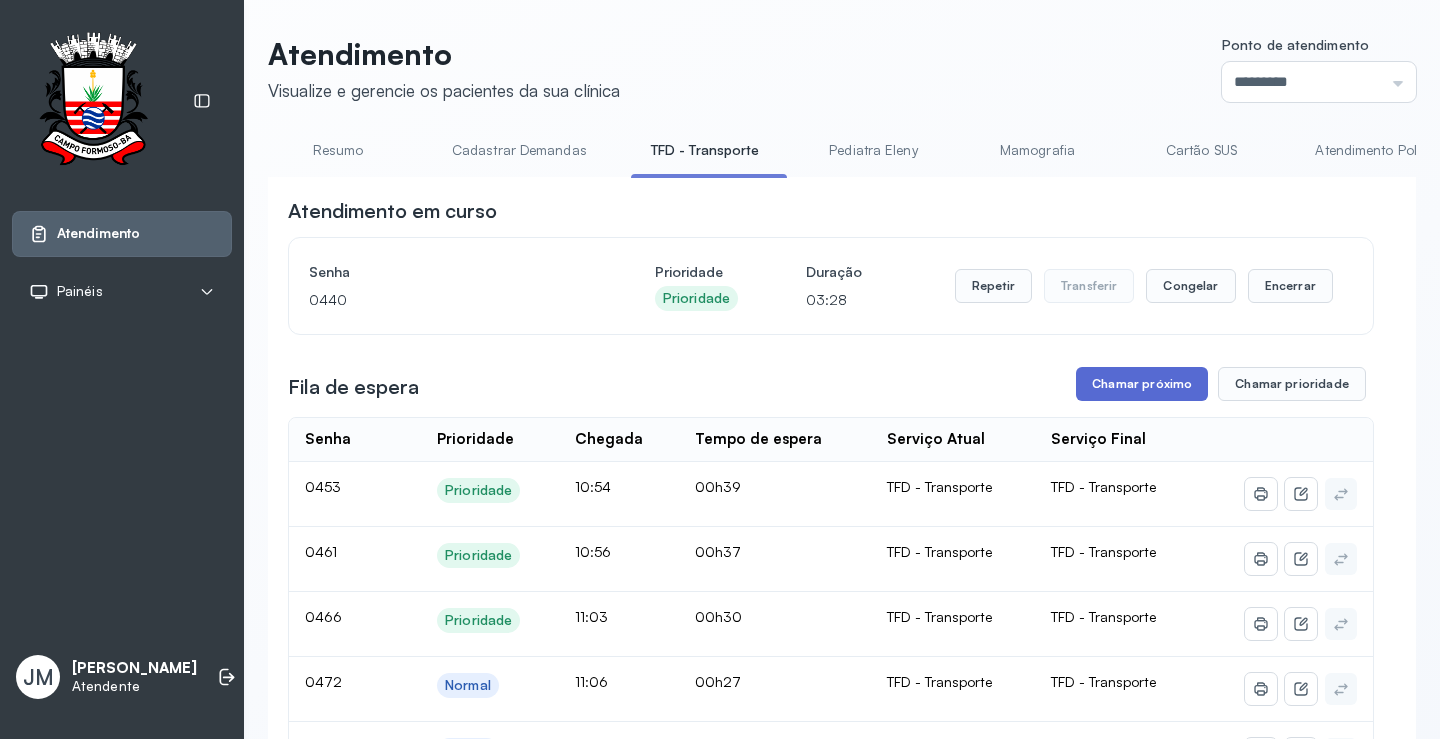 click on "Chamar próximo" at bounding box center [1142, 384] 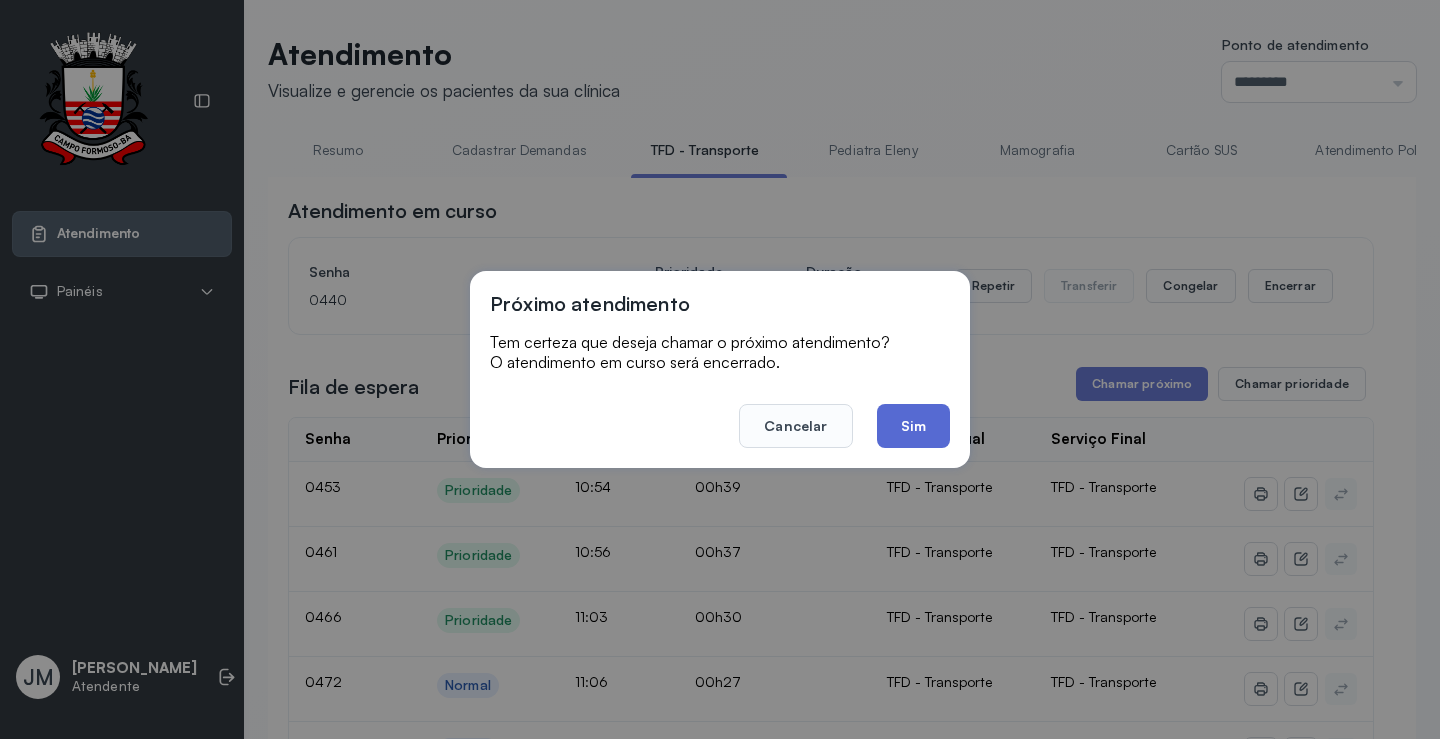 click on "Sim" 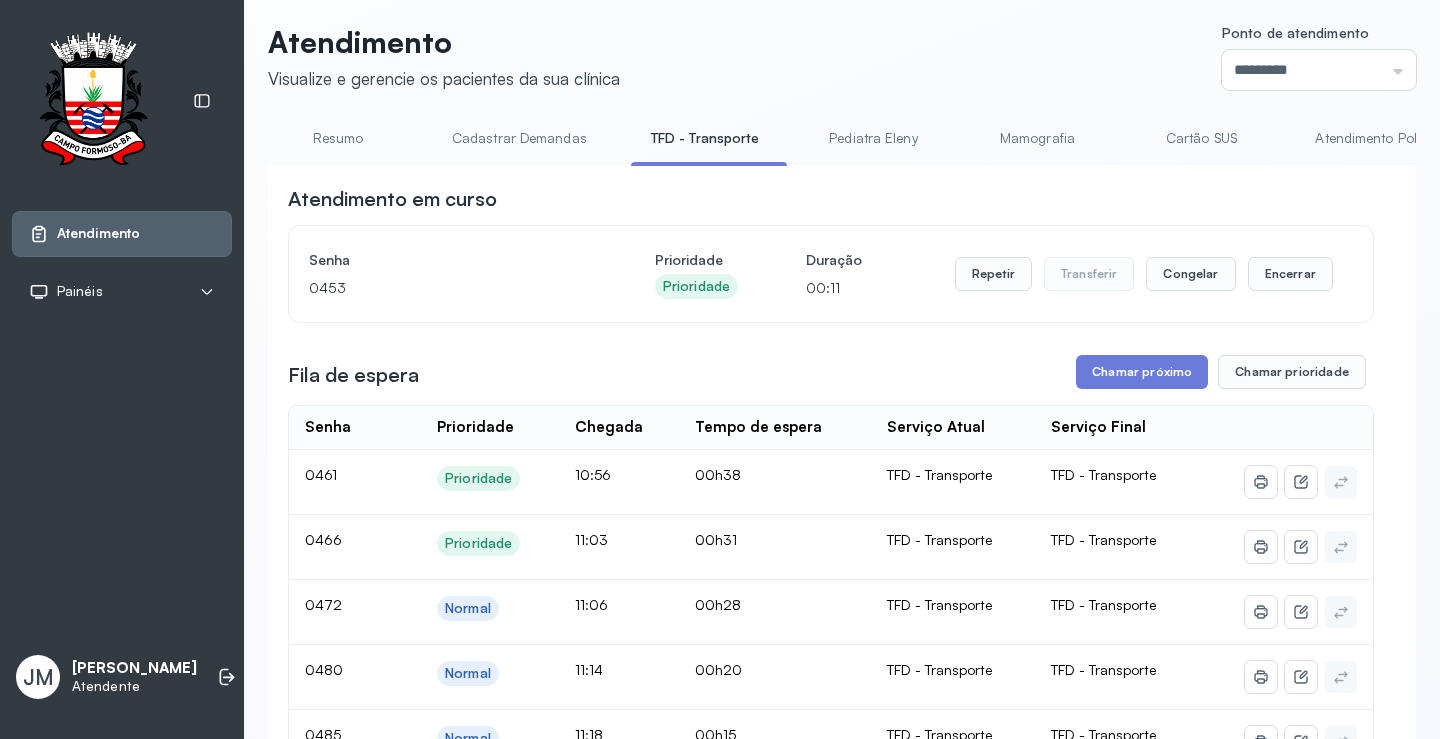 scroll, scrollTop: 0, scrollLeft: 0, axis: both 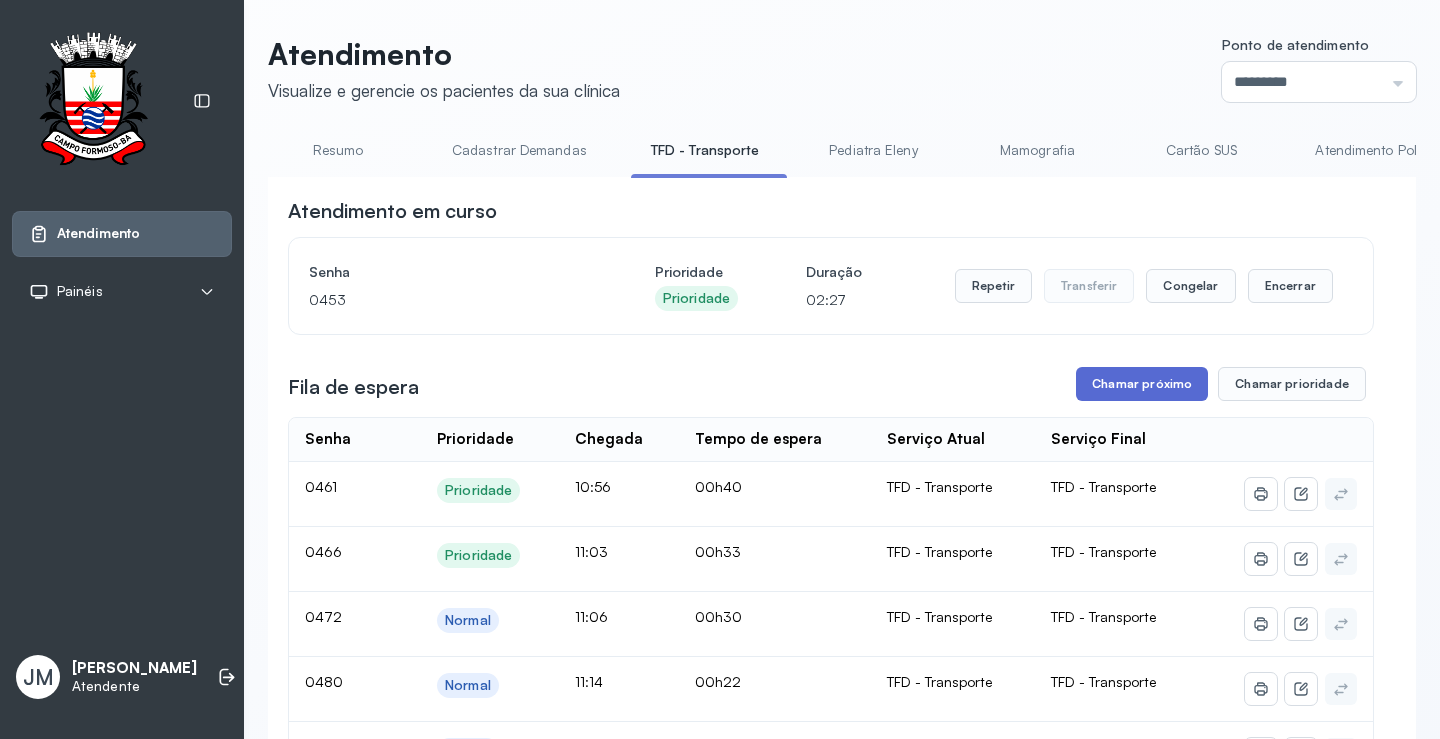 click on "Chamar próximo" at bounding box center (1142, 384) 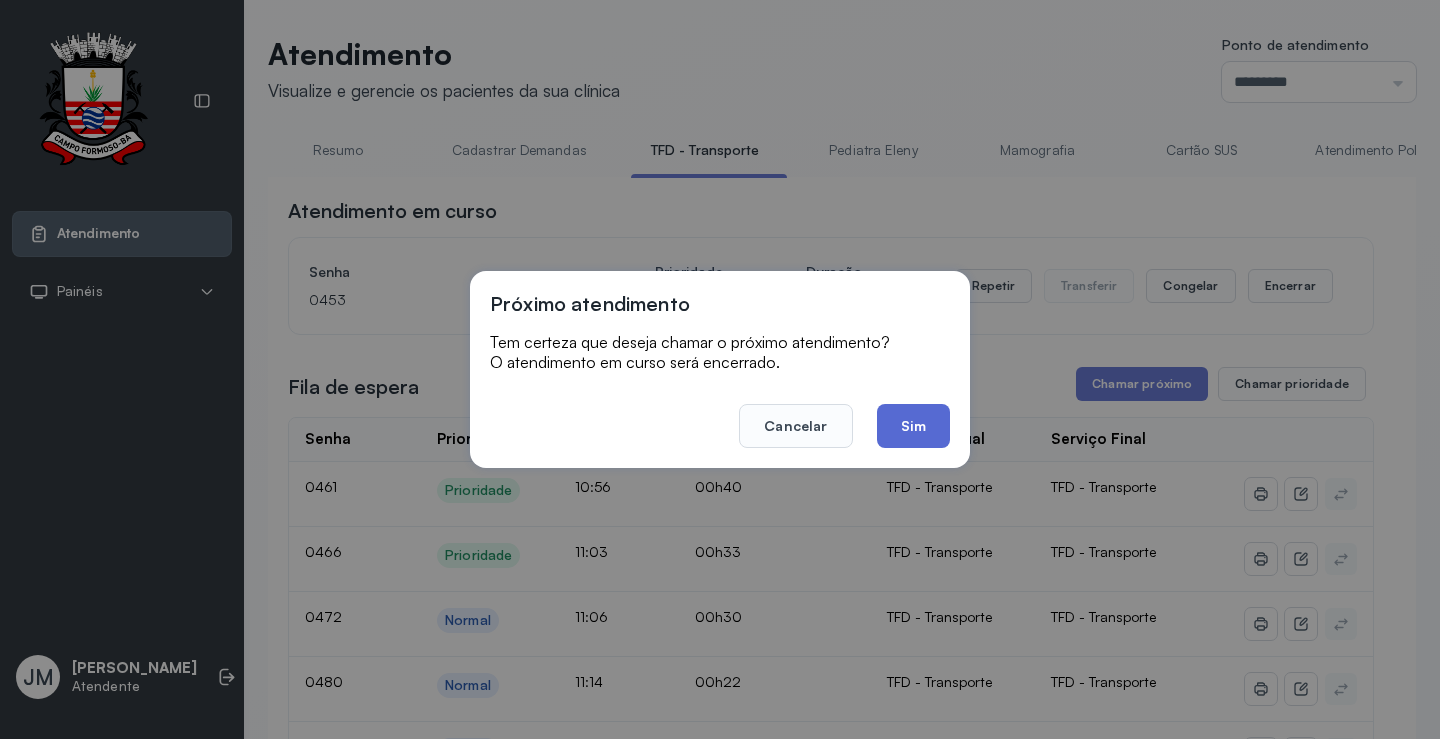 click on "Sim" 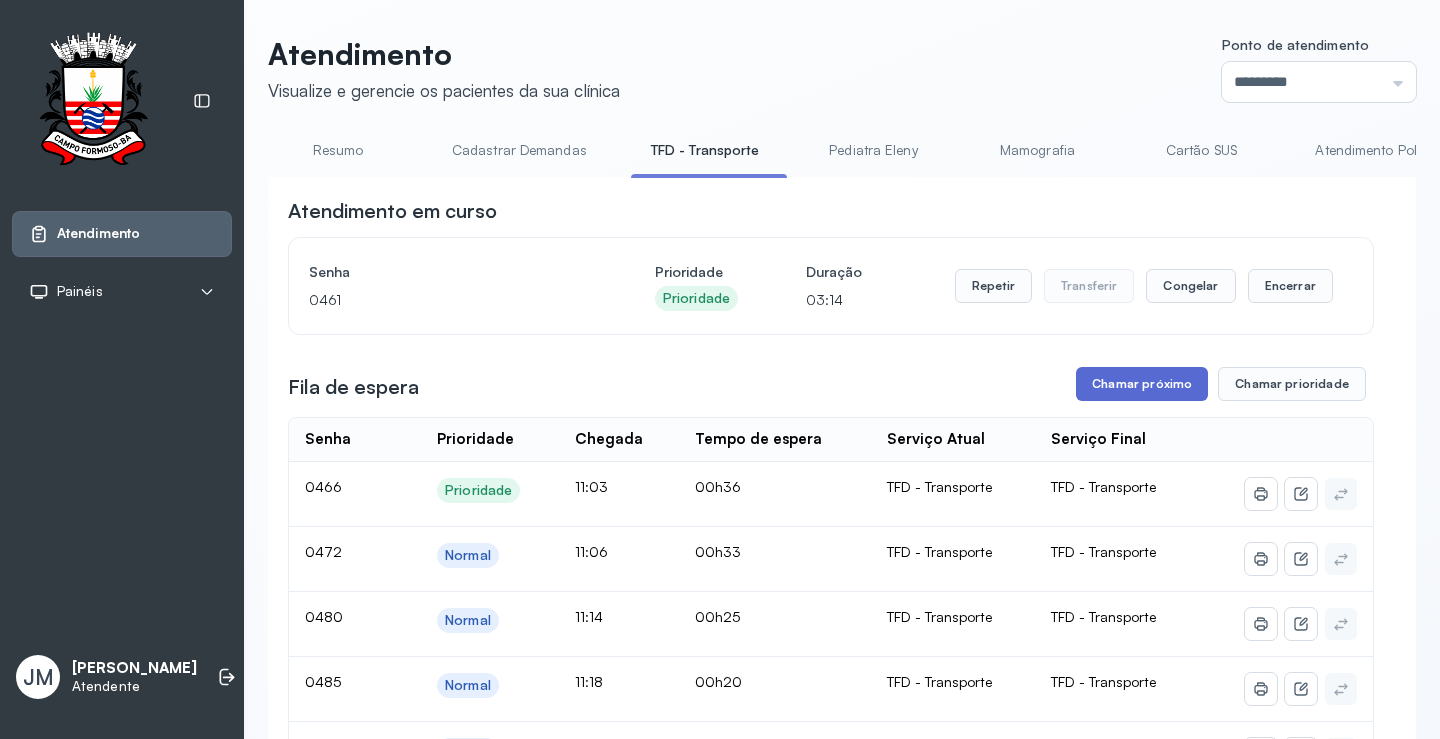 click on "Chamar próximo" at bounding box center [1142, 384] 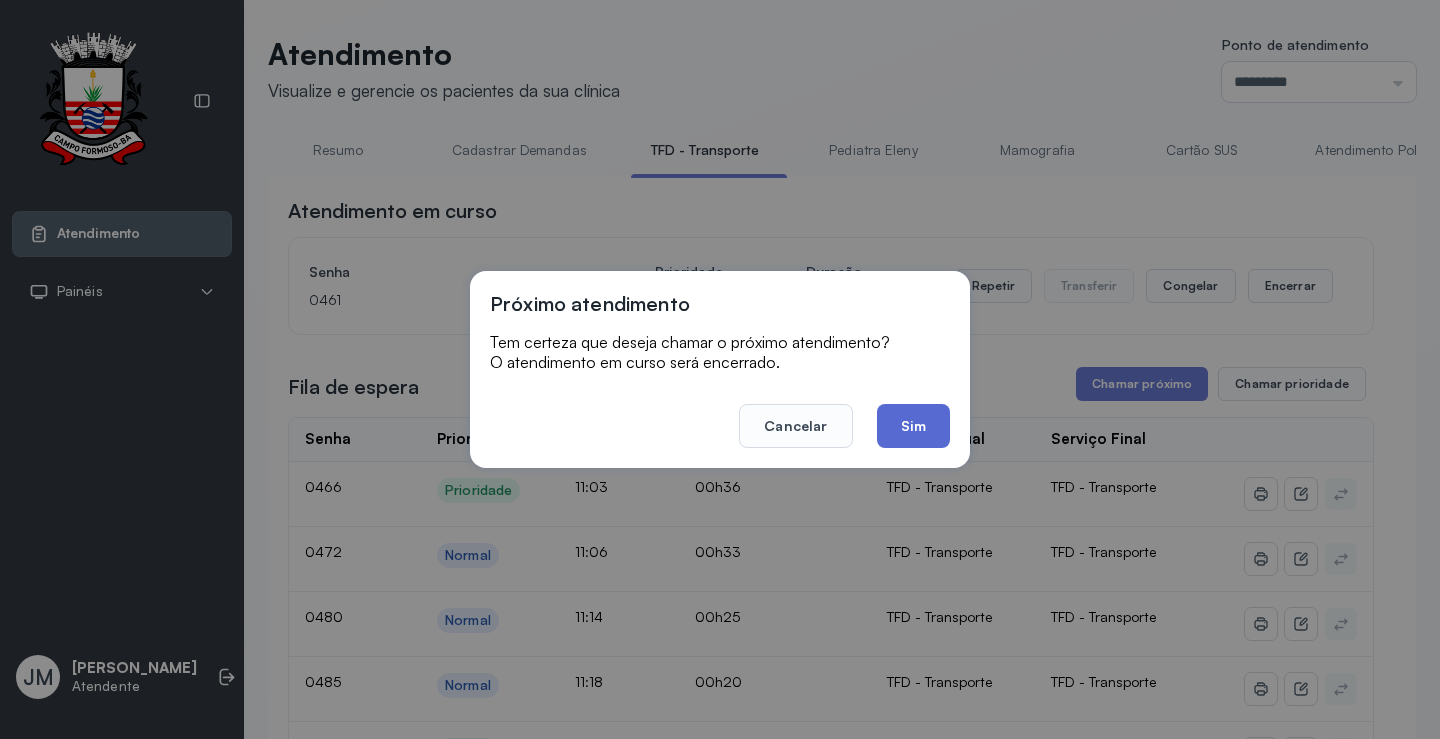 click on "Sim" 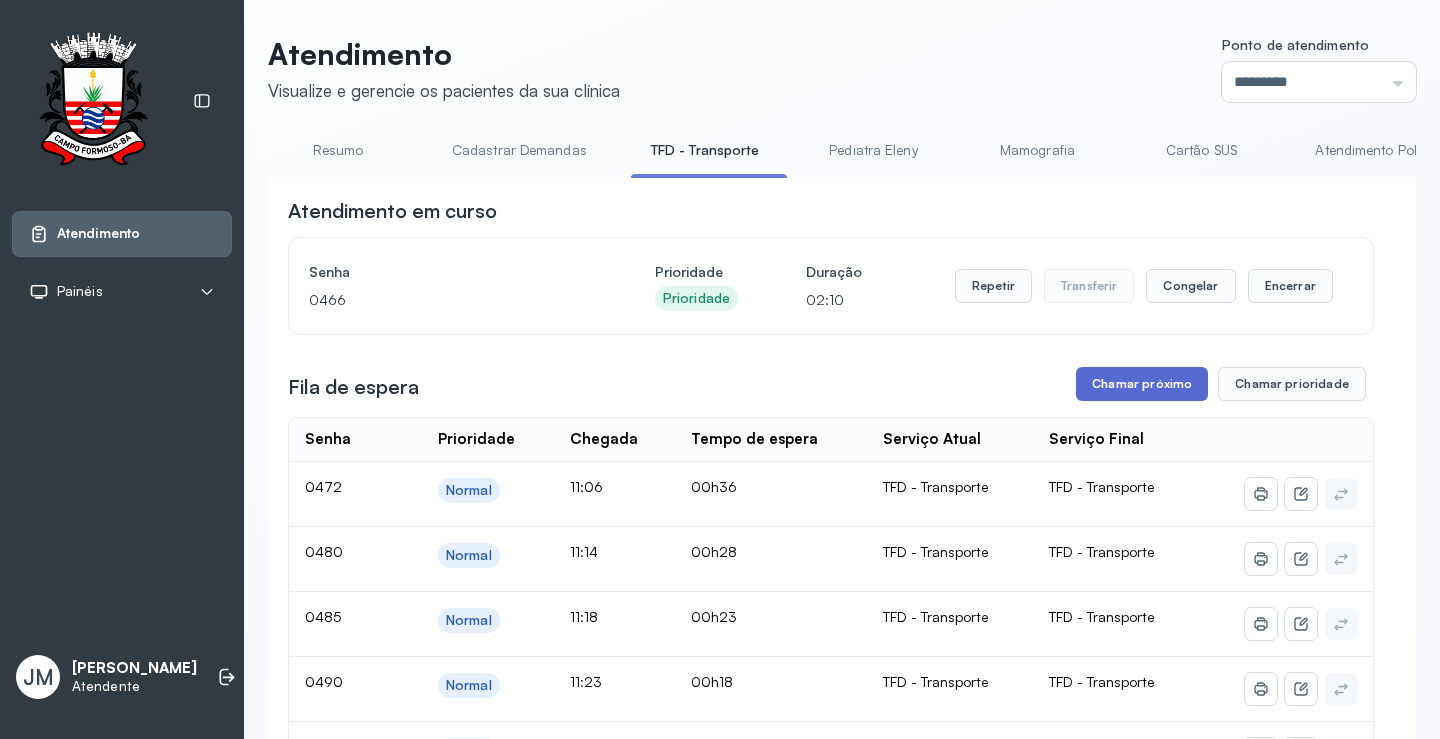 click on "Chamar próximo" at bounding box center [1142, 384] 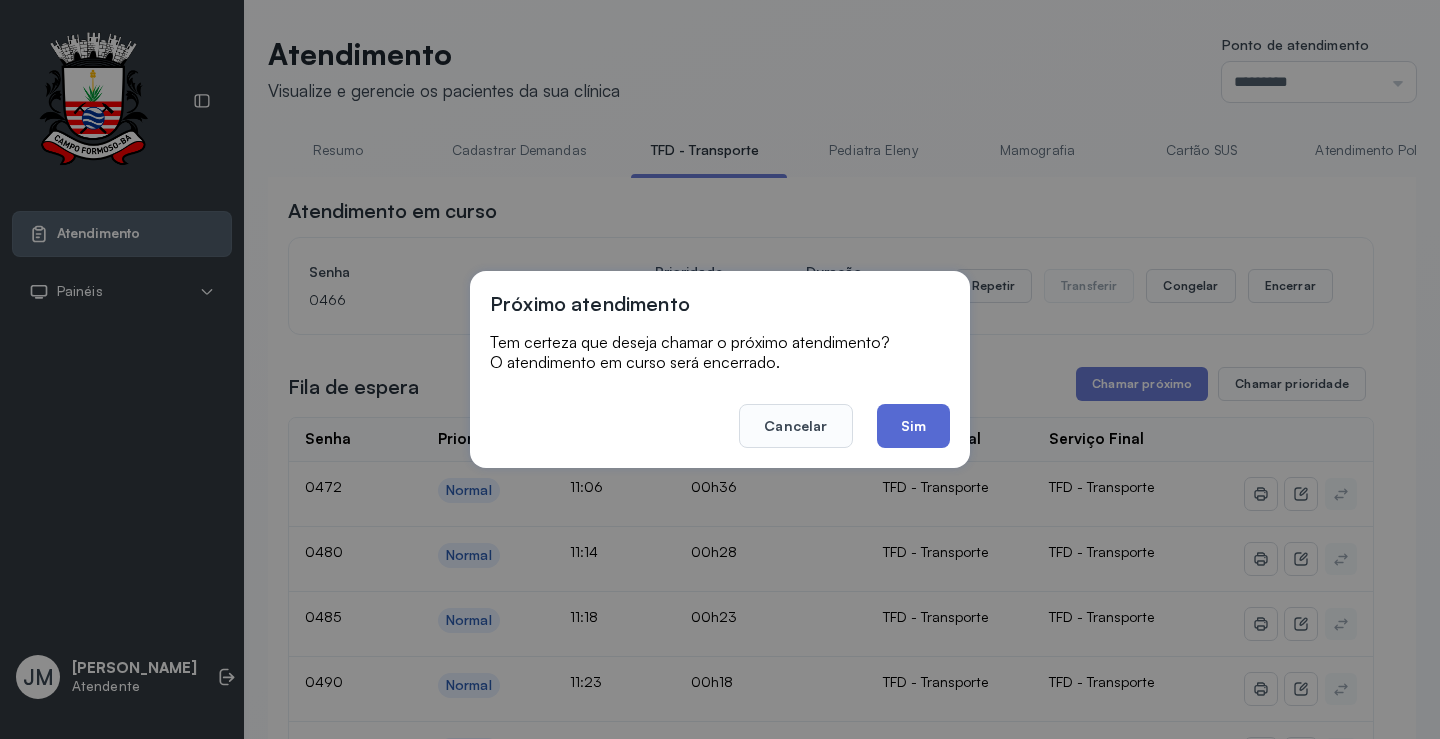 click on "Sim" 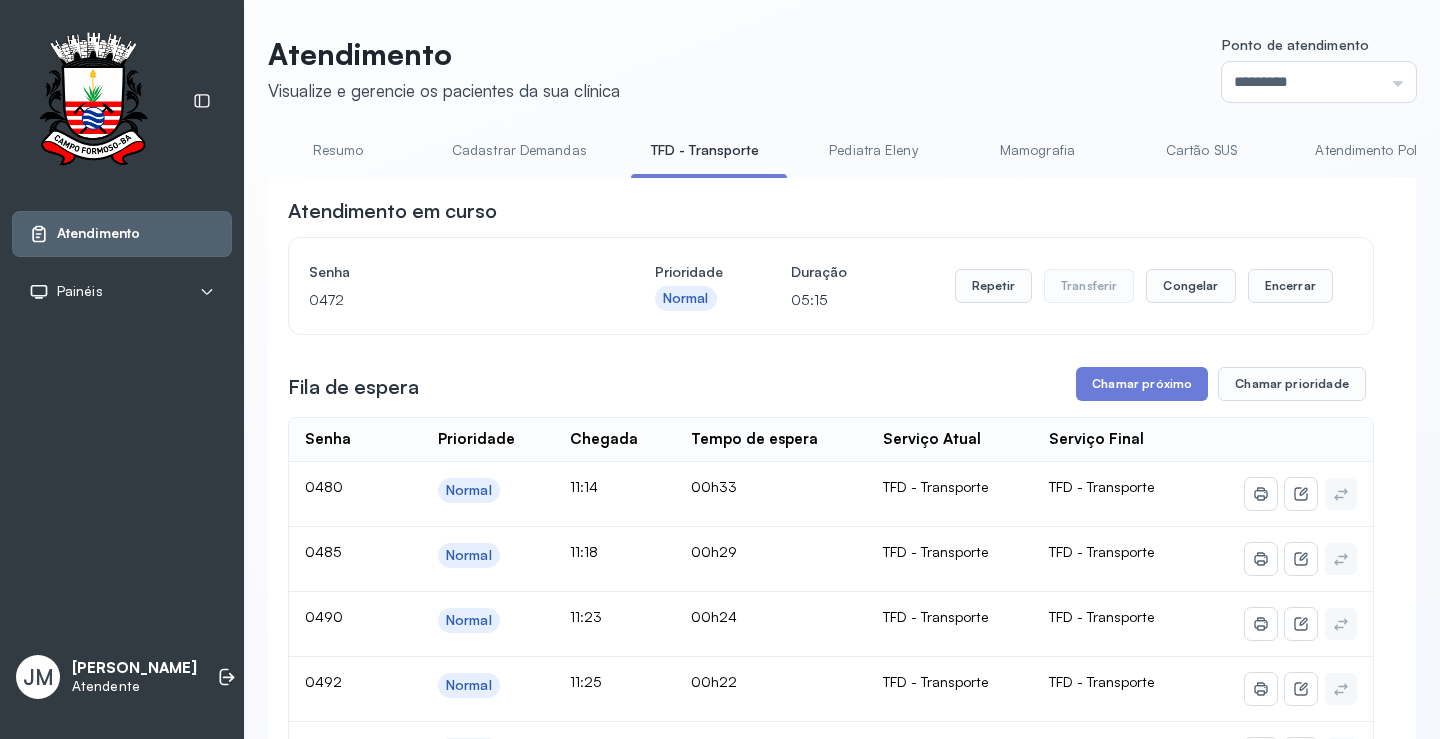 click on "**********" at bounding box center (831, 2314) 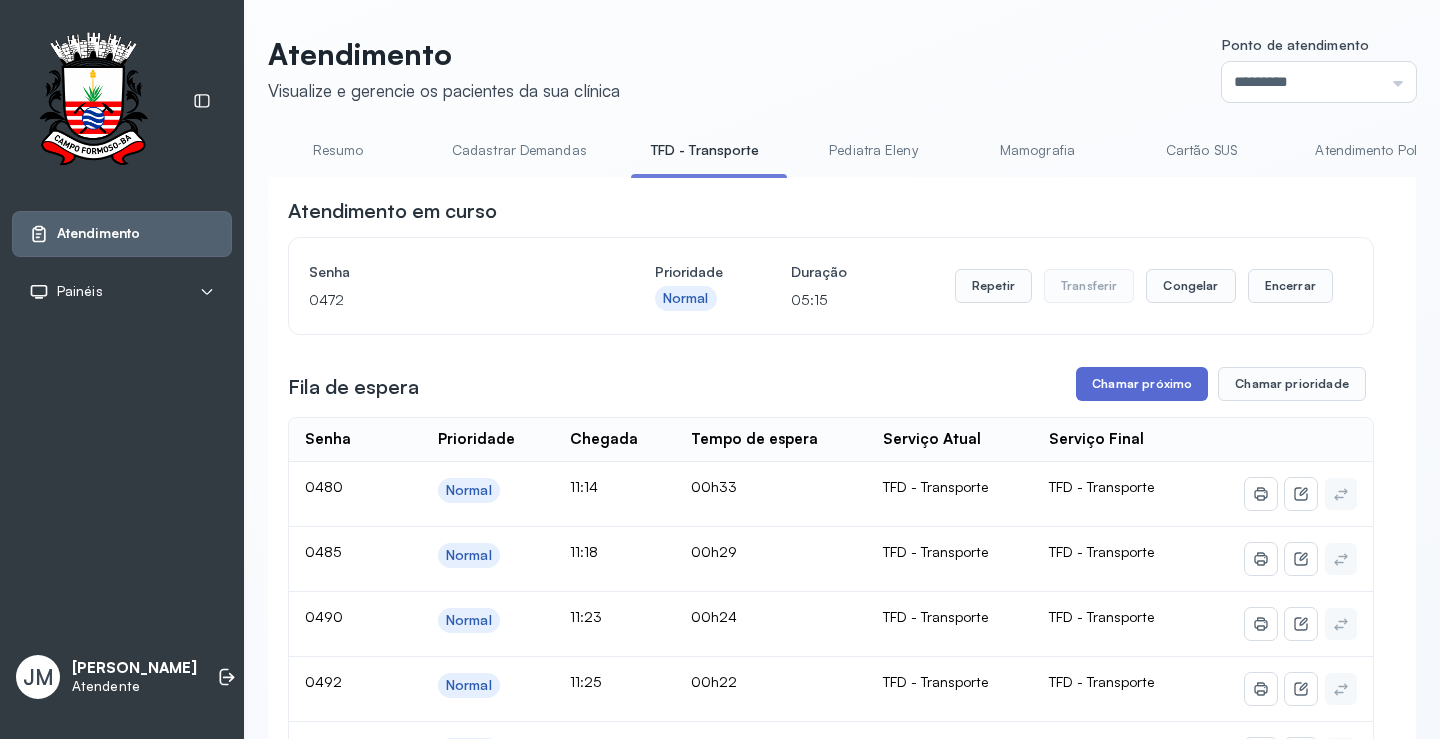 click on "Chamar próximo" at bounding box center (1142, 384) 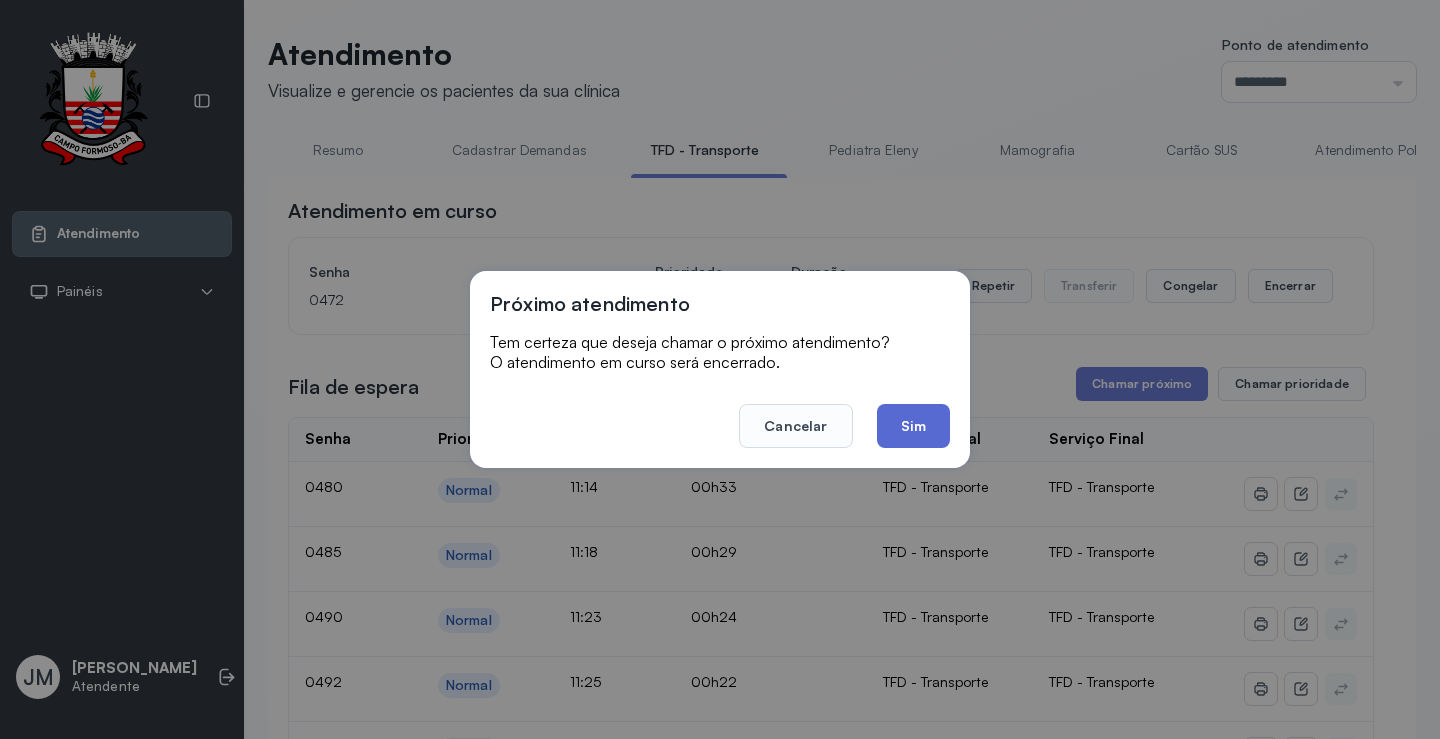 click on "Sim" 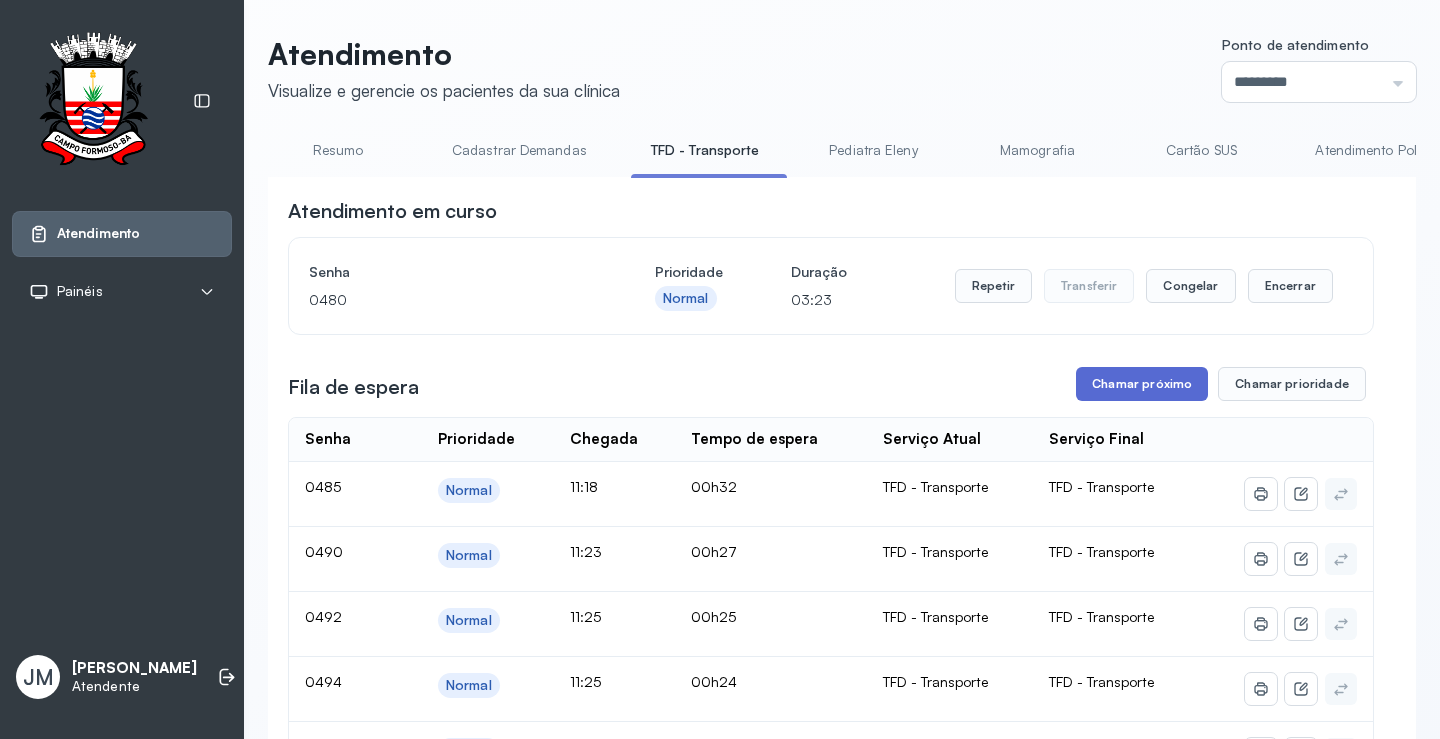 click on "Chamar próximo" at bounding box center (1142, 384) 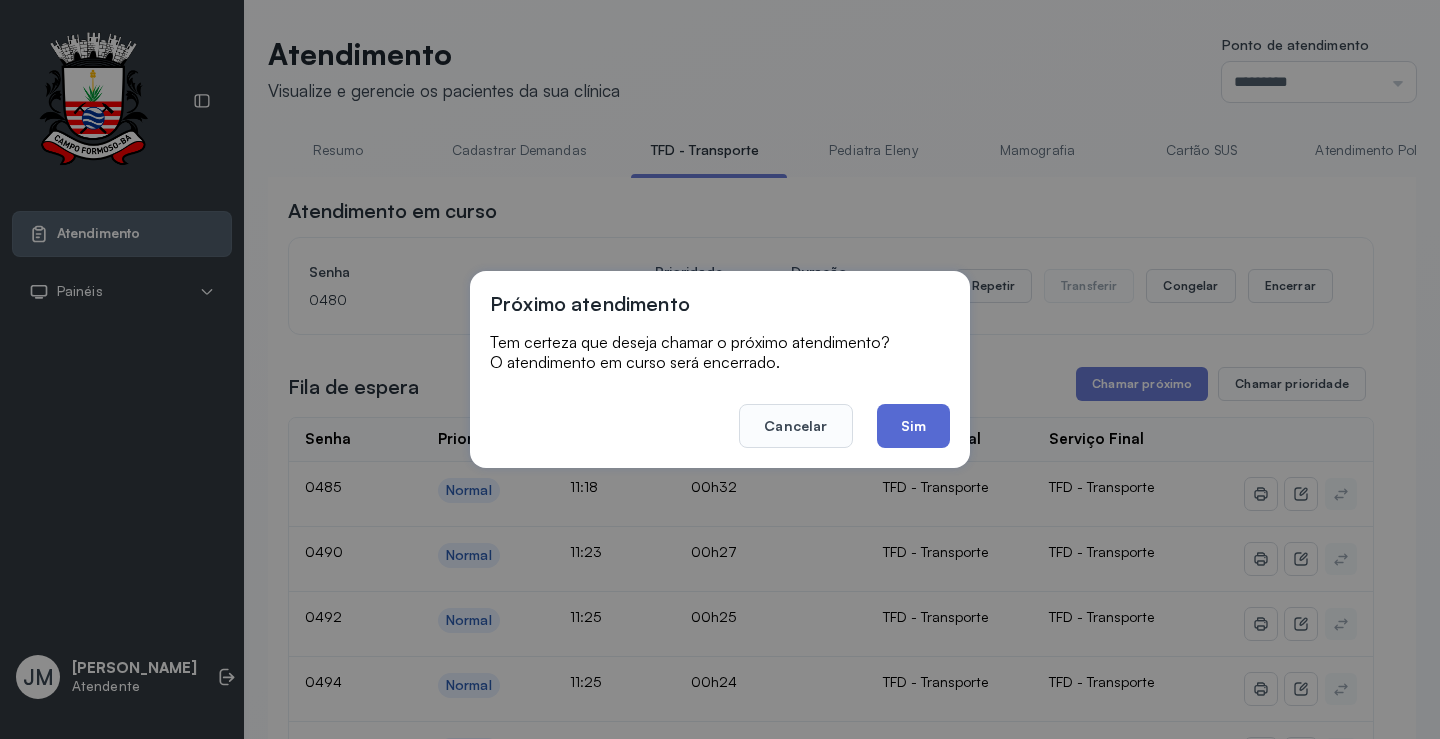 click on "Sim" 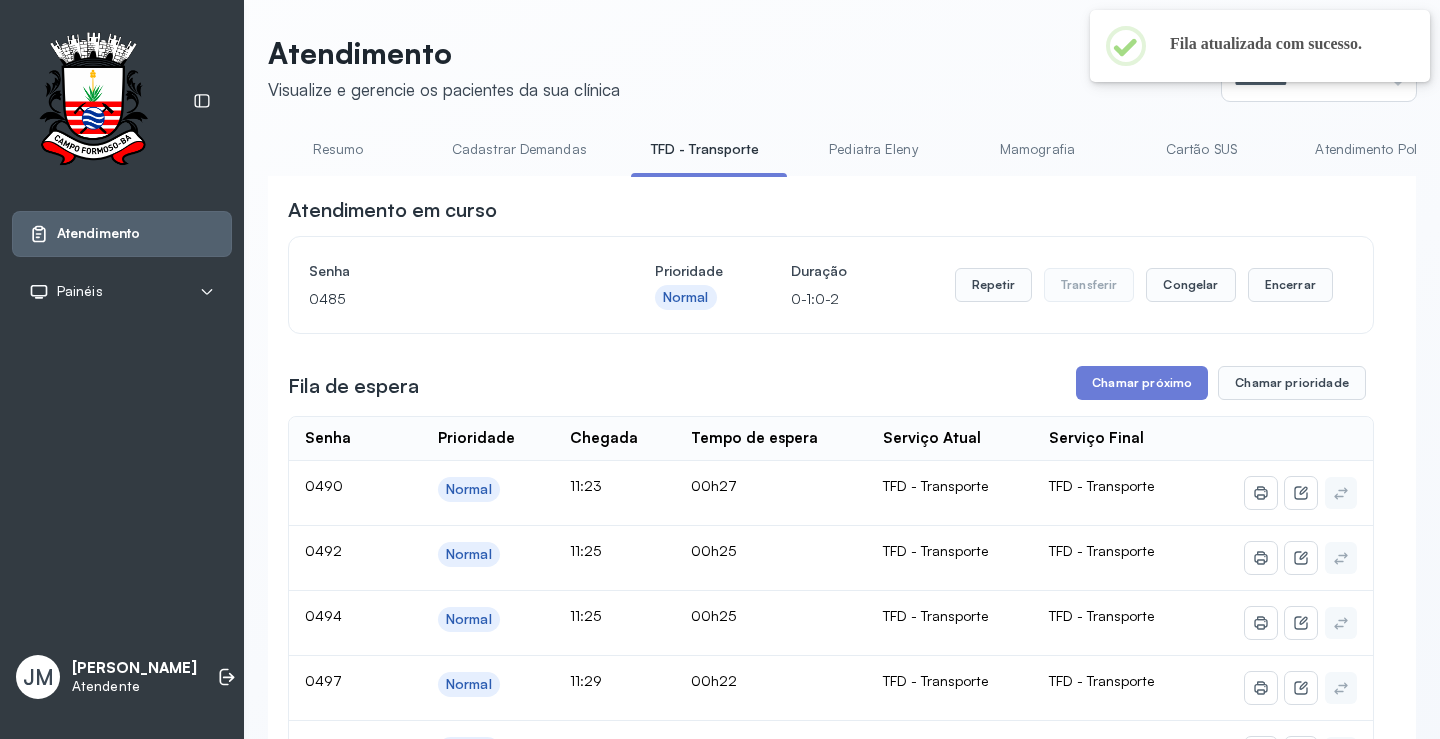 scroll, scrollTop: 0, scrollLeft: 0, axis: both 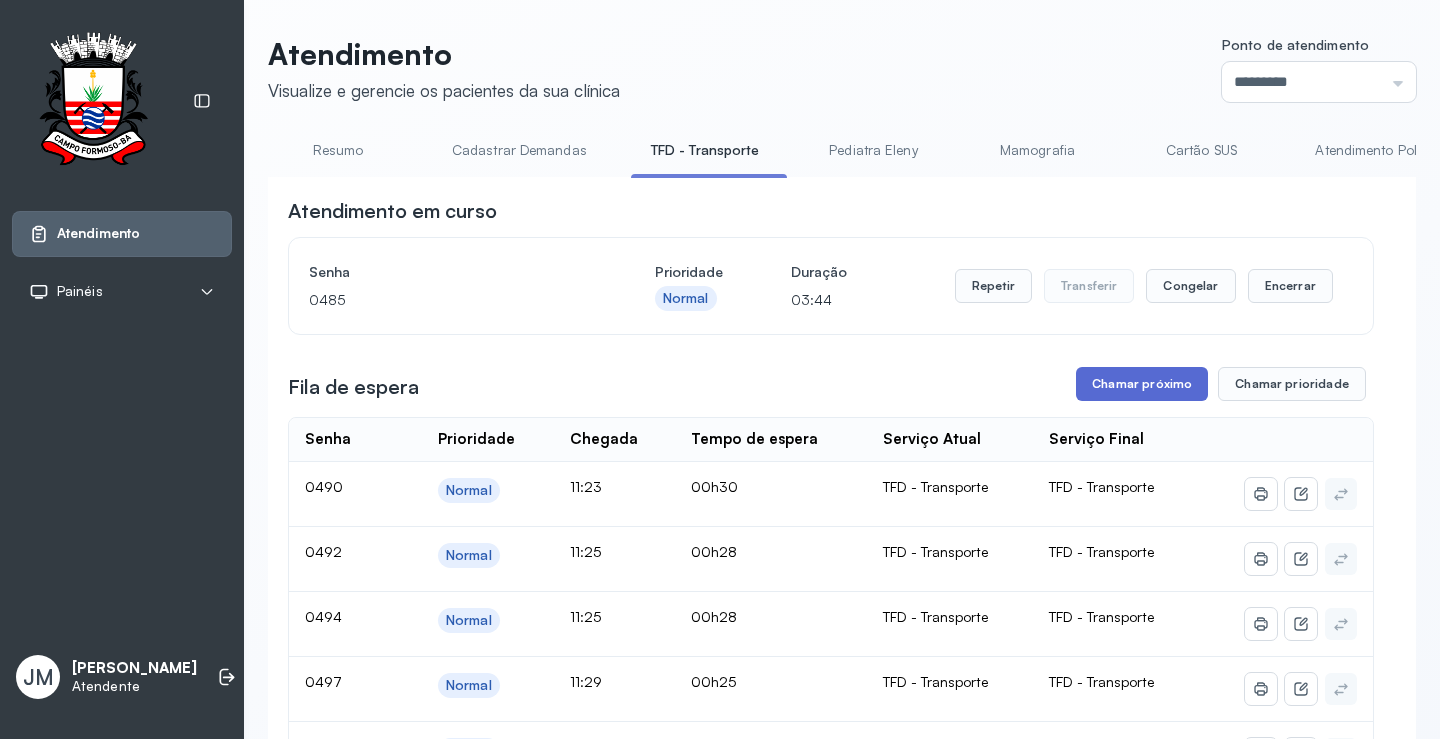 click on "Chamar próximo" at bounding box center [1142, 384] 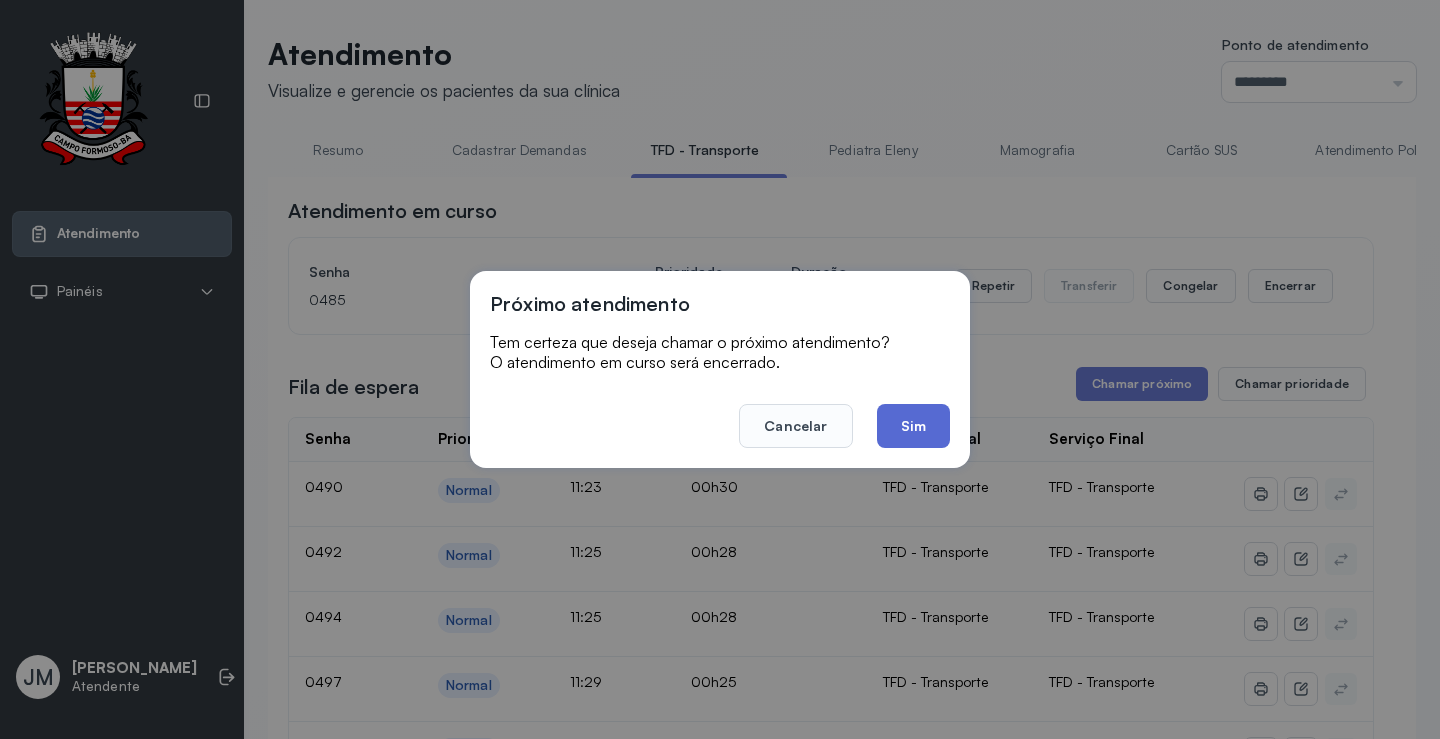 click on "Sim" 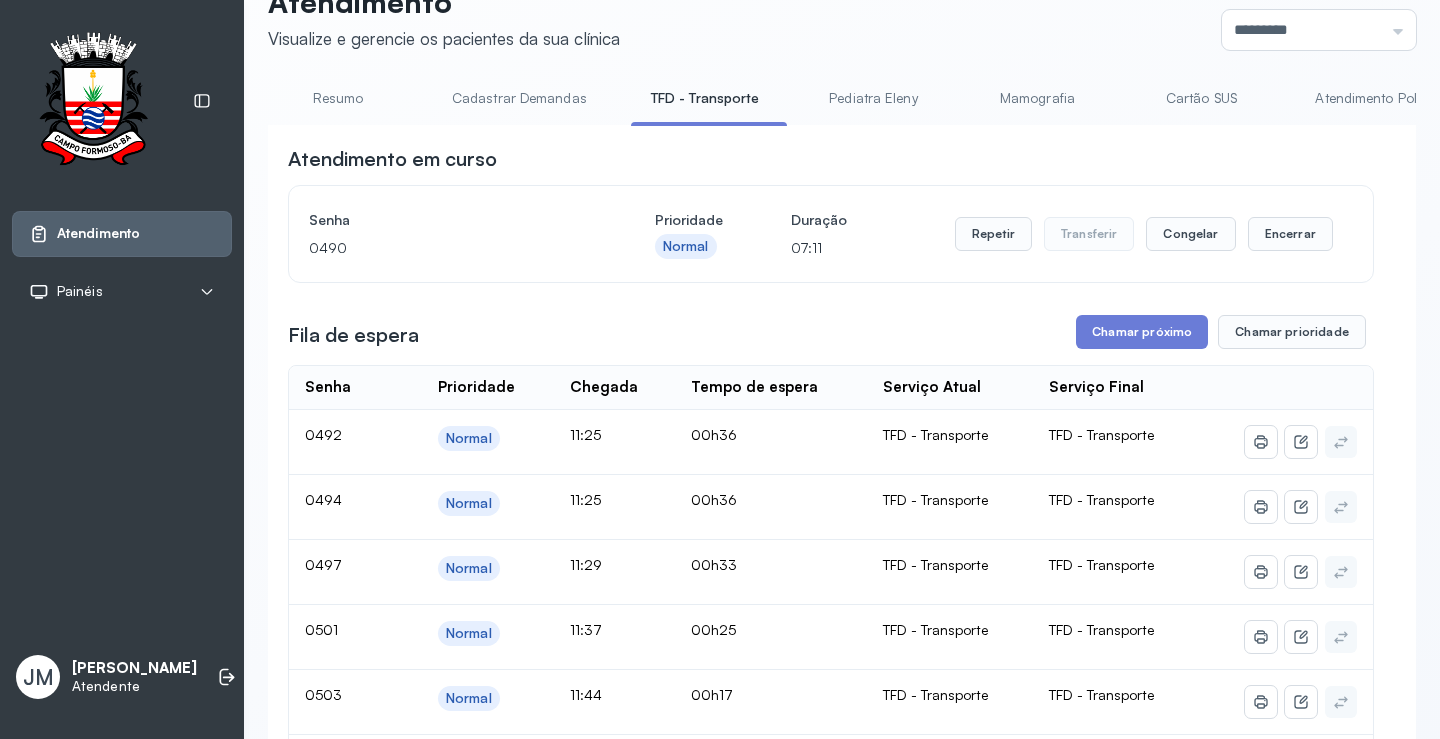scroll, scrollTop: 100, scrollLeft: 0, axis: vertical 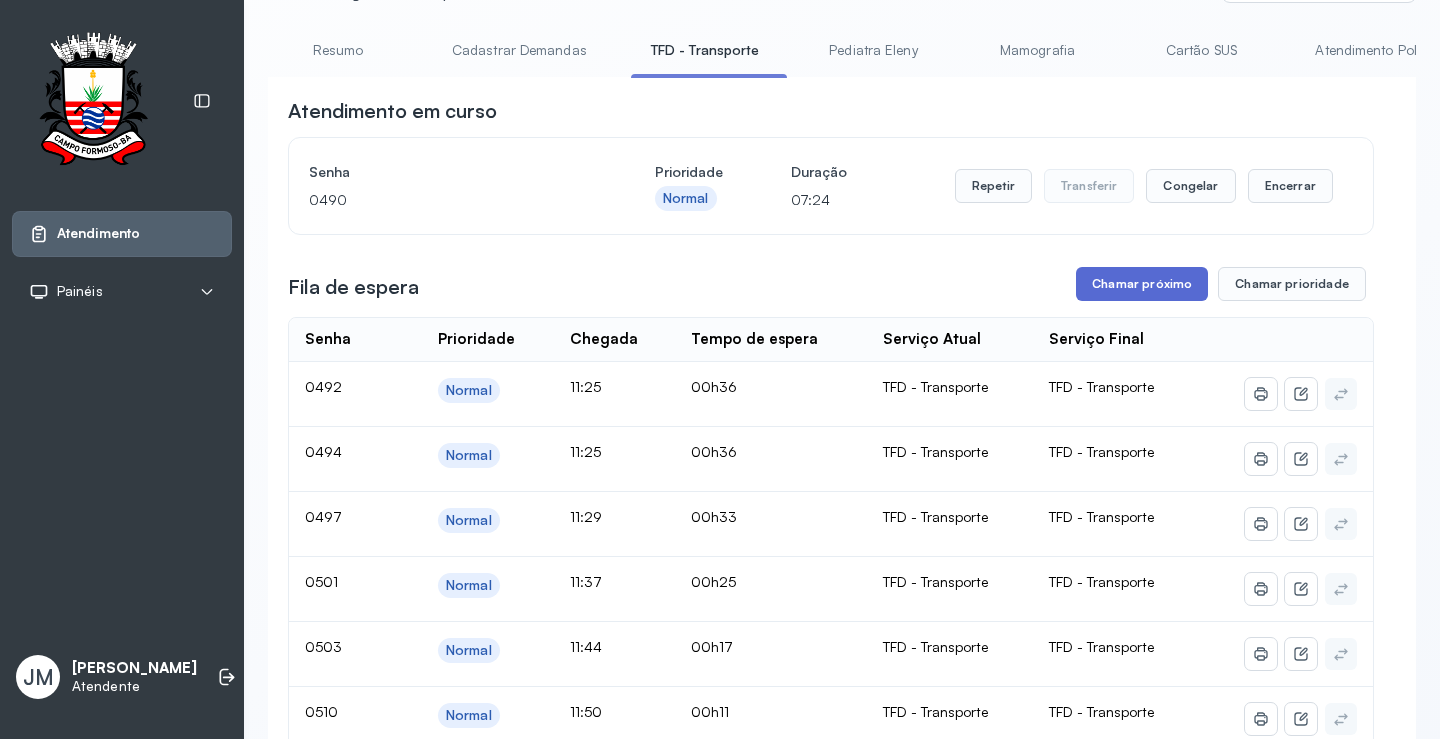 click on "Chamar próximo" at bounding box center (1142, 284) 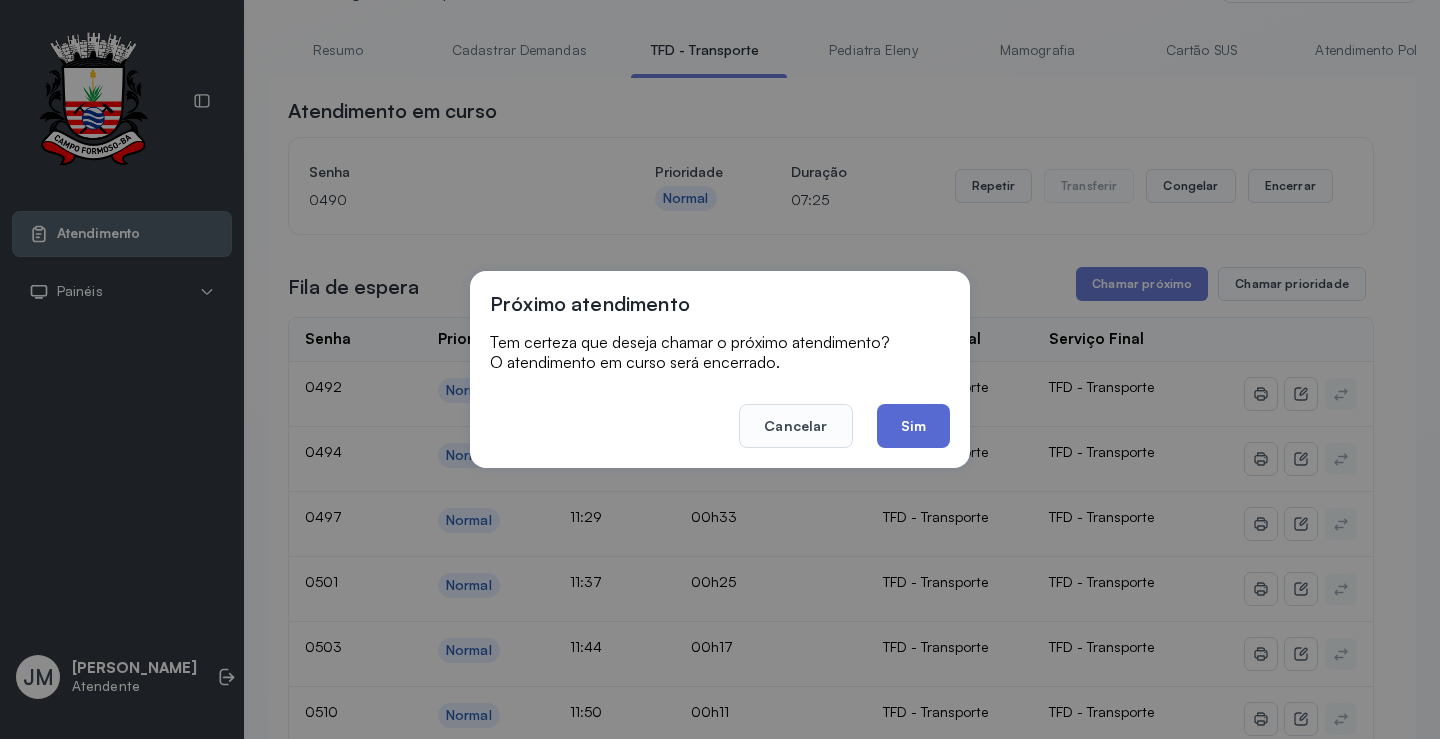 click on "Sim" 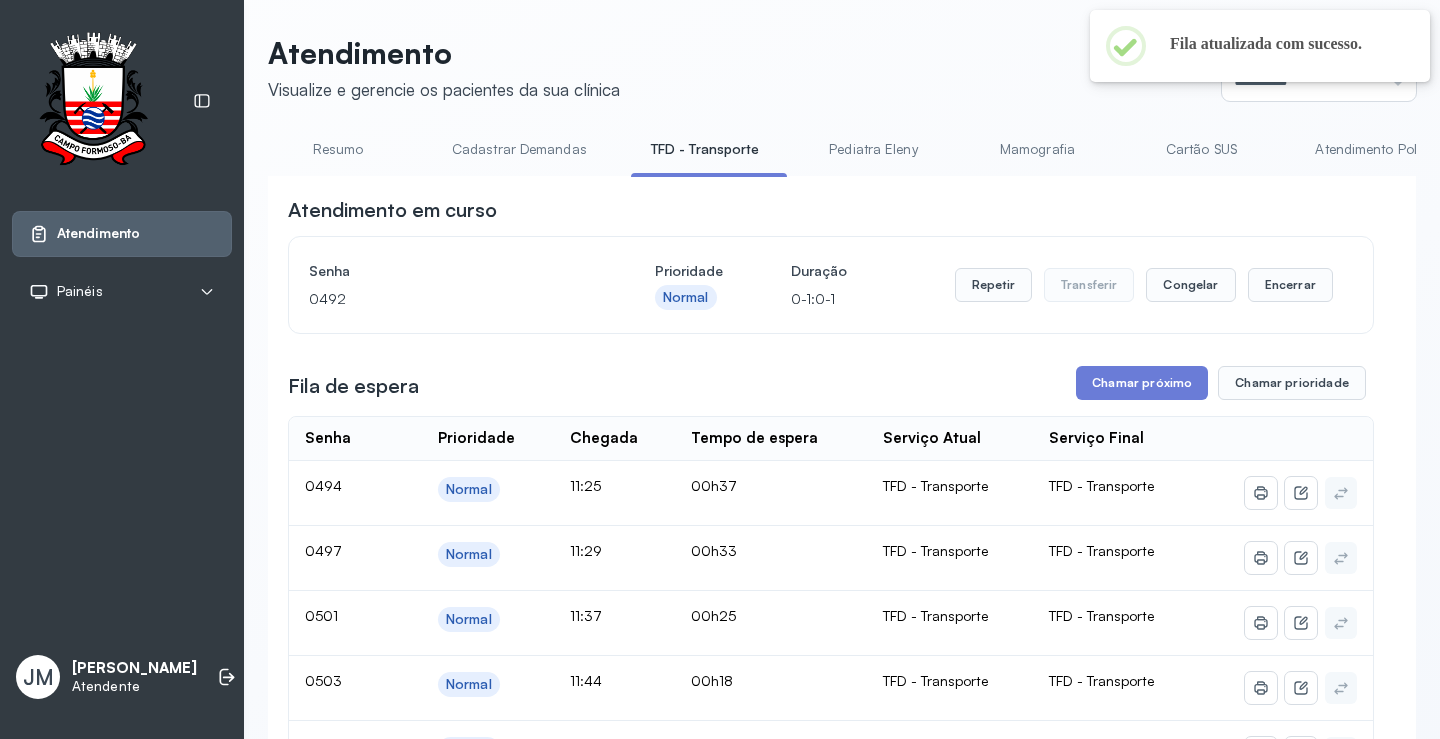 scroll, scrollTop: 100, scrollLeft: 0, axis: vertical 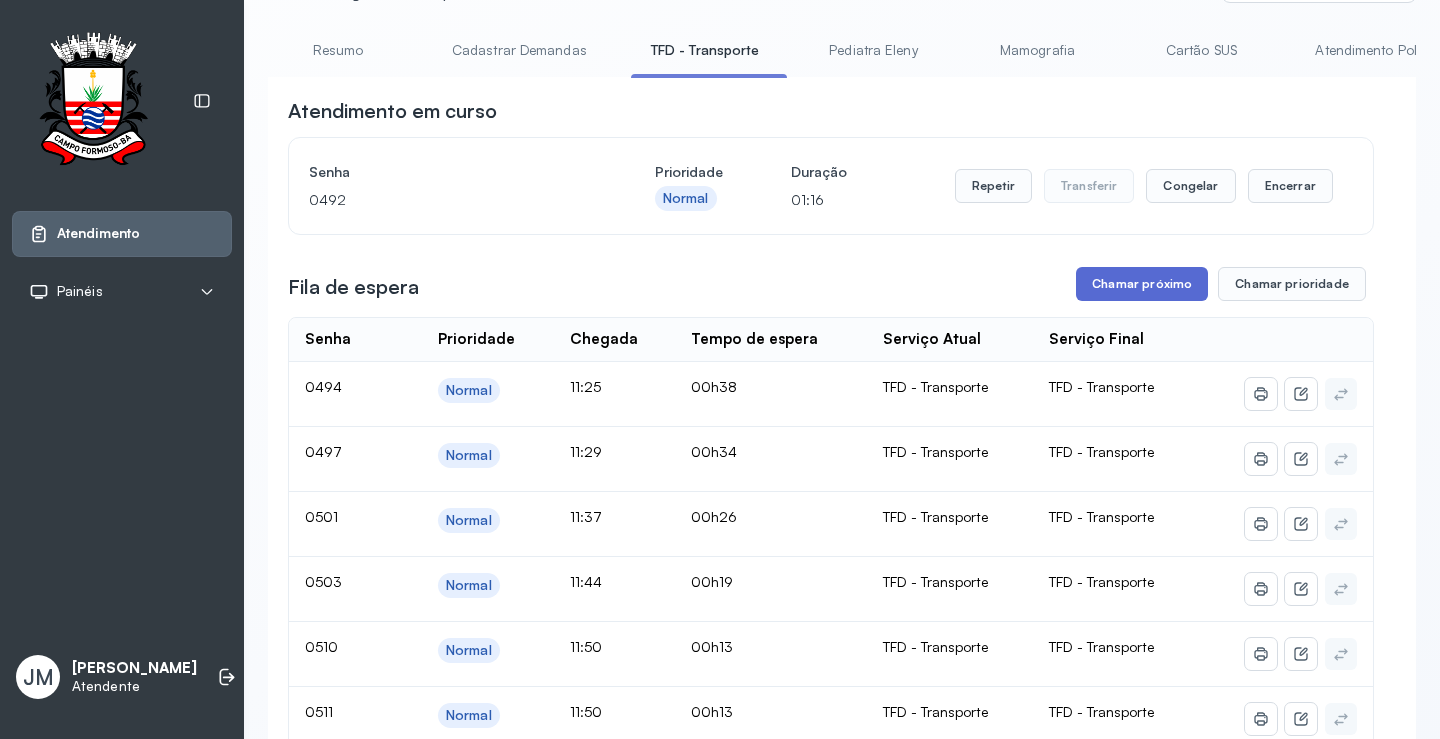 click on "Chamar próximo" at bounding box center [1142, 284] 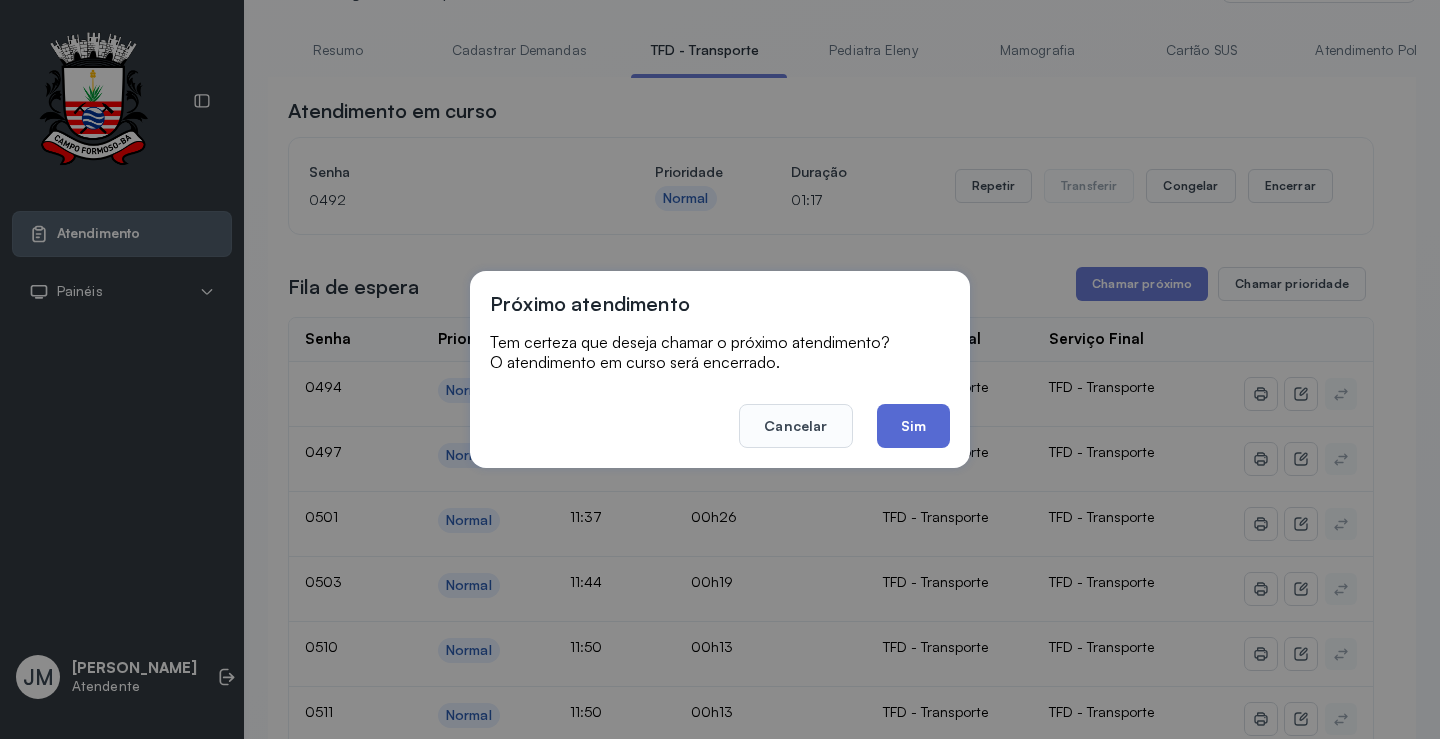 click on "Sim" 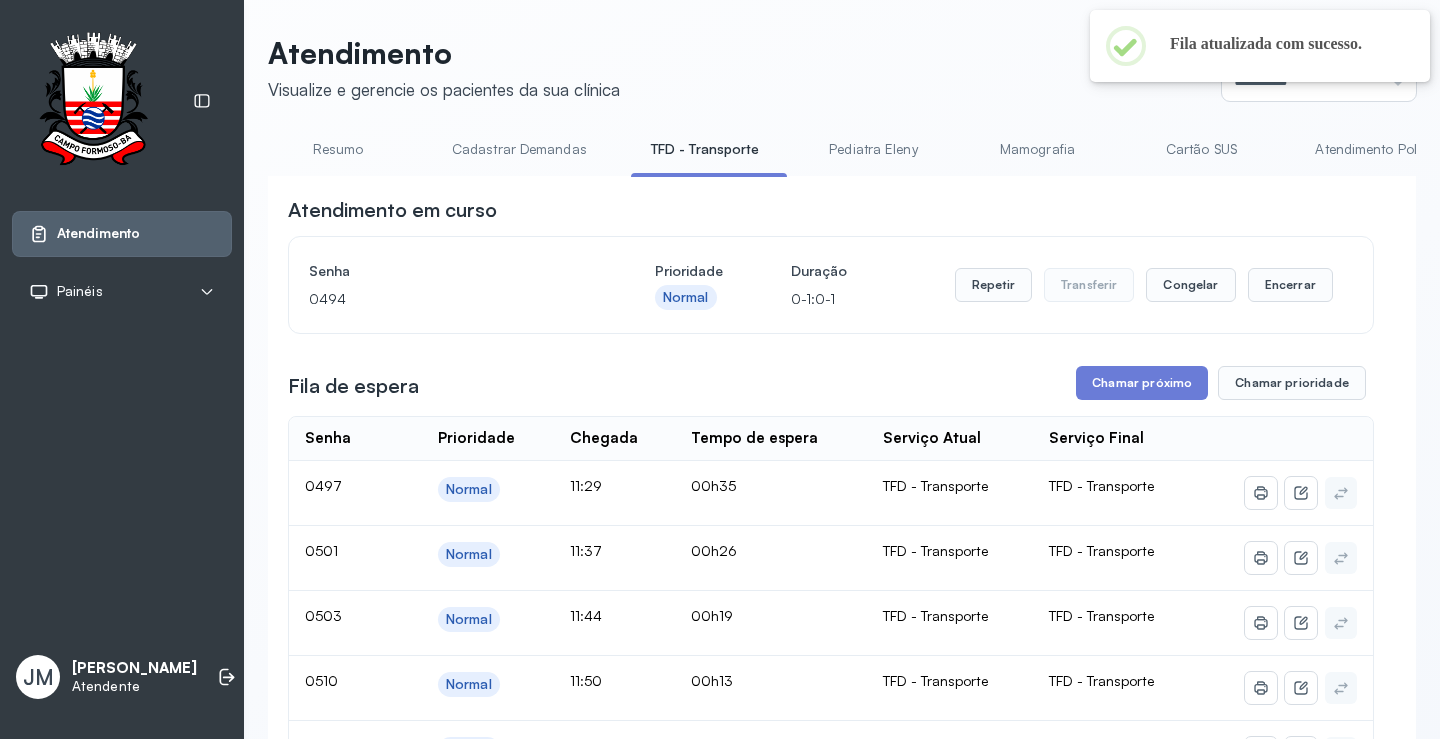 scroll, scrollTop: 100, scrollLeft: 0, axis: vertical 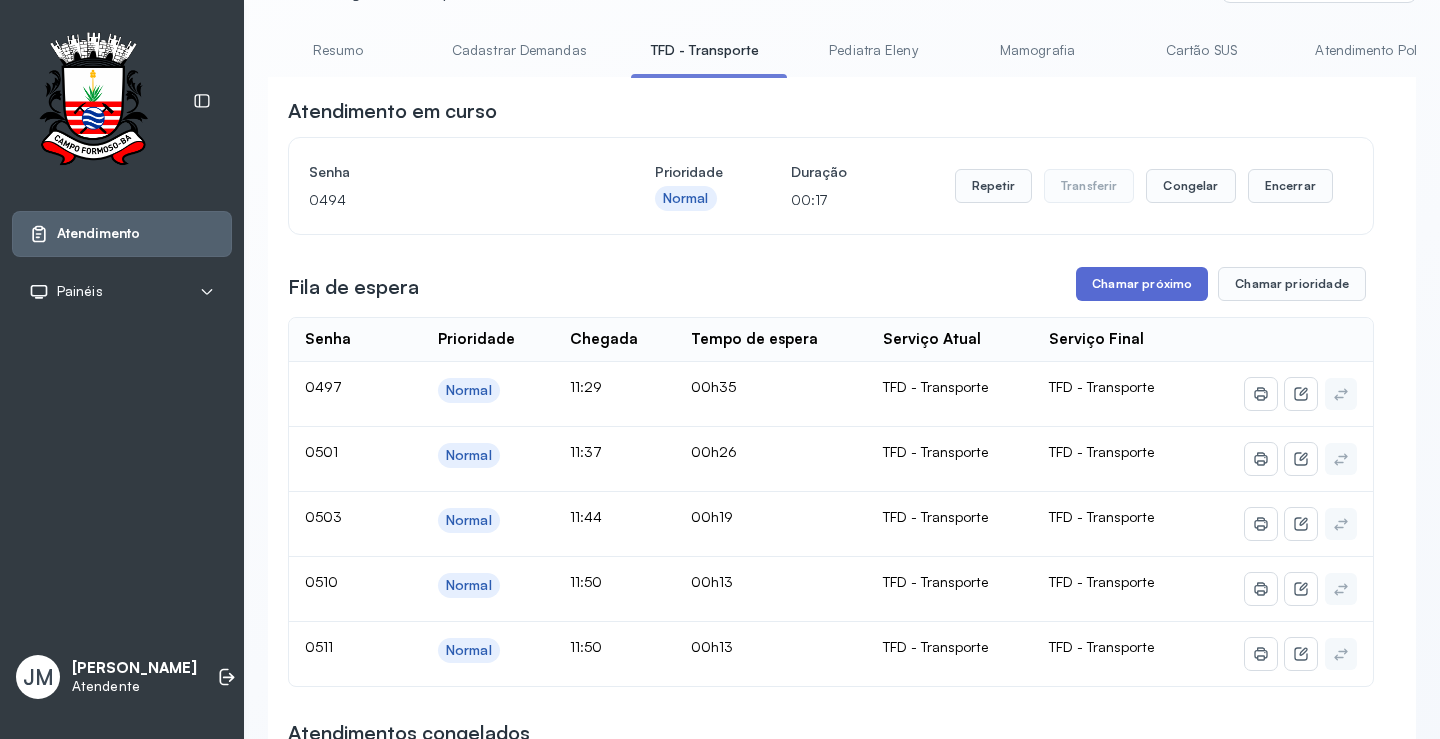 click on "Chamar próximo" at bounding box center [1142, 284] 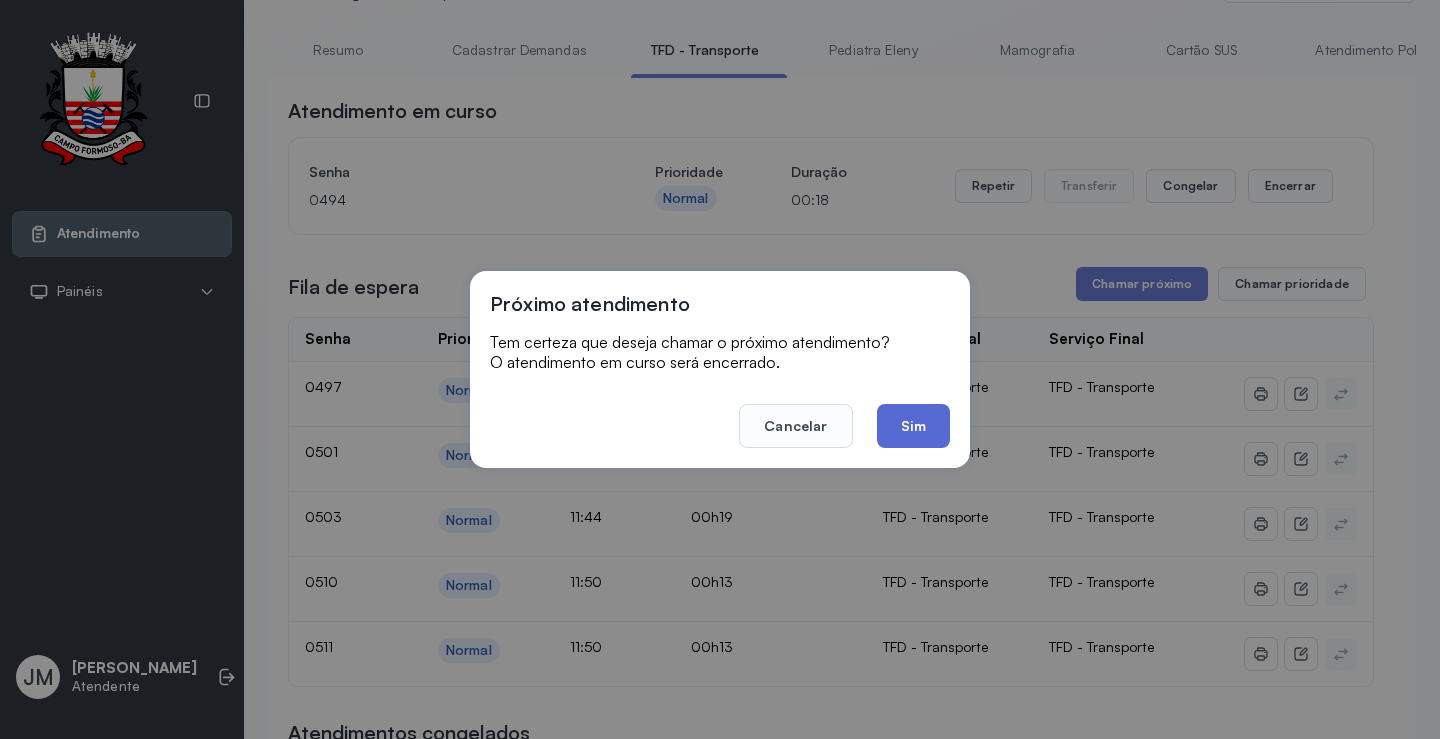 click on "Sim" 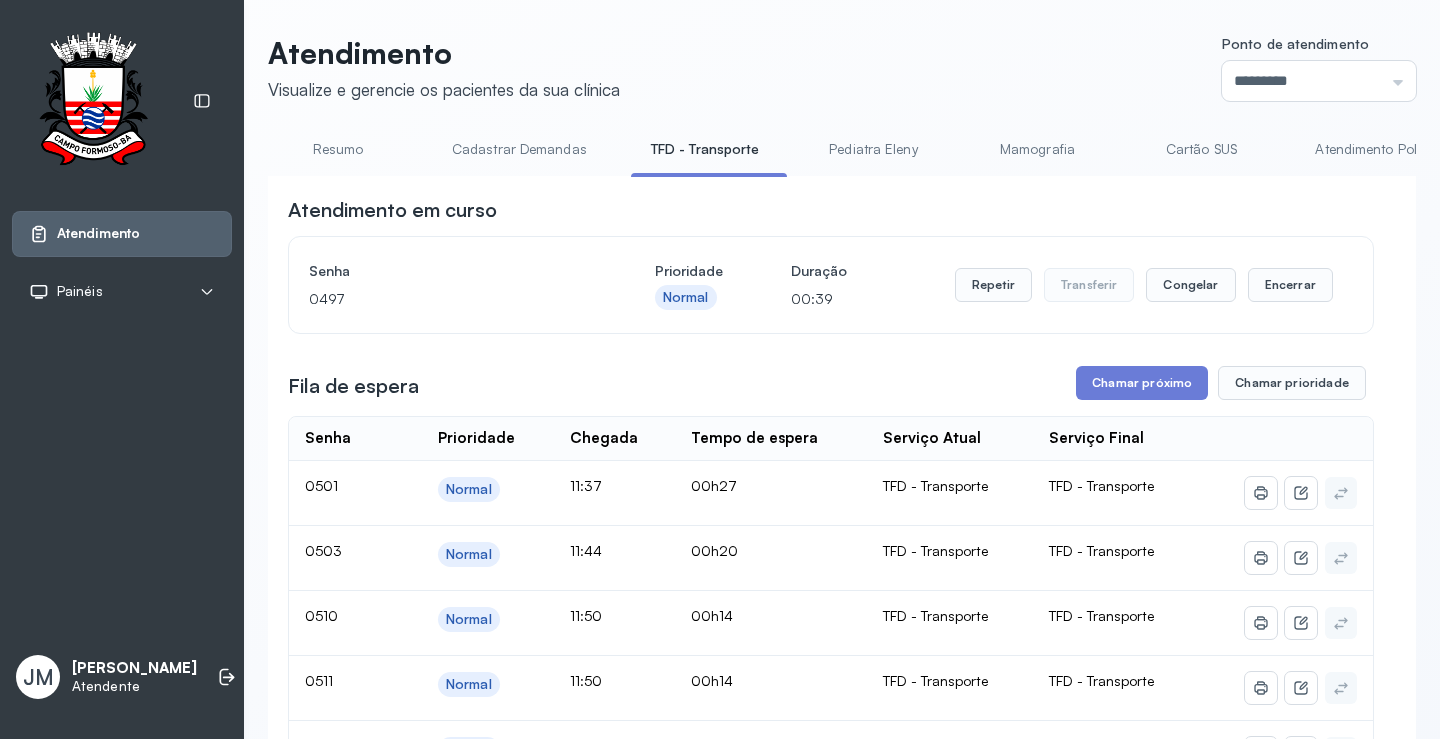 scroll, scrollTop: 100, scrollLeft: 0, axis: vertical 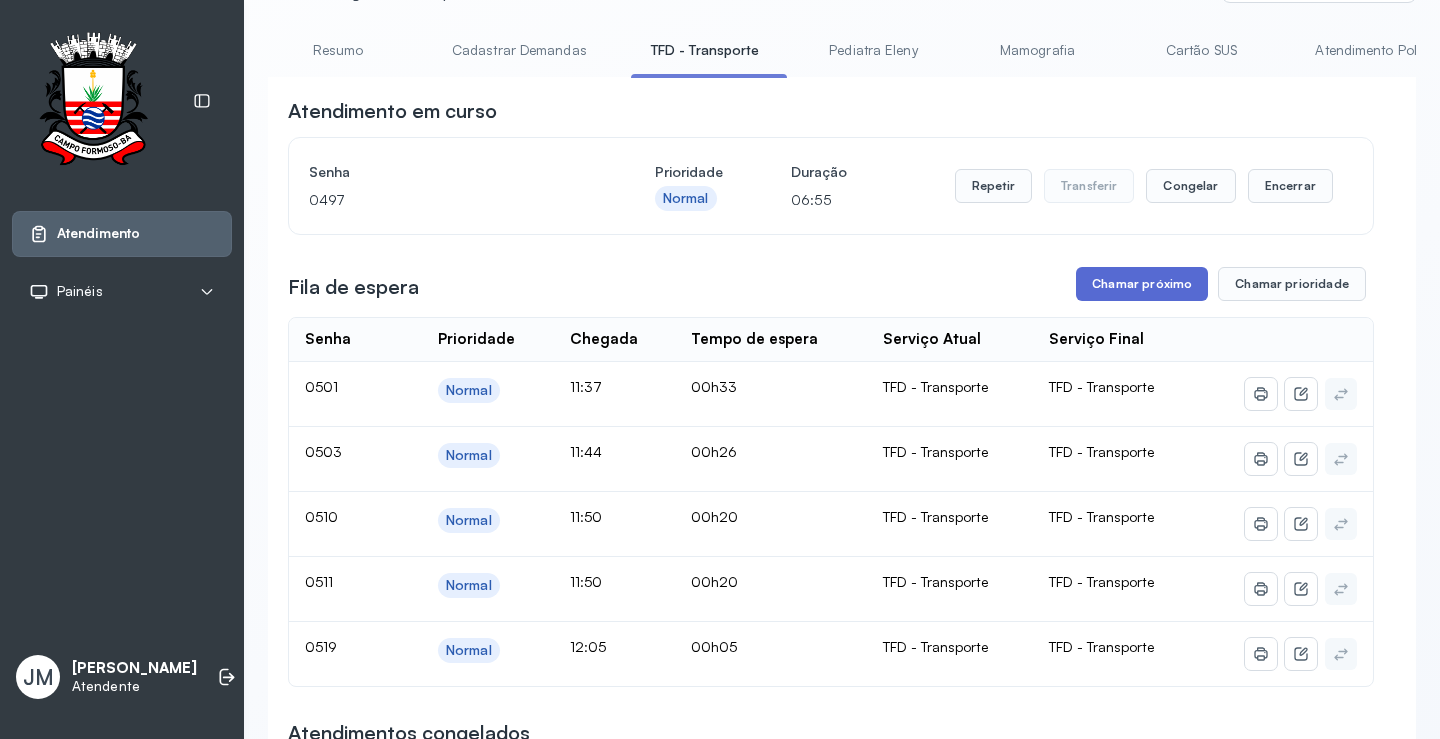 click on "Chamar próximo" at bounding box center [1142, 284] 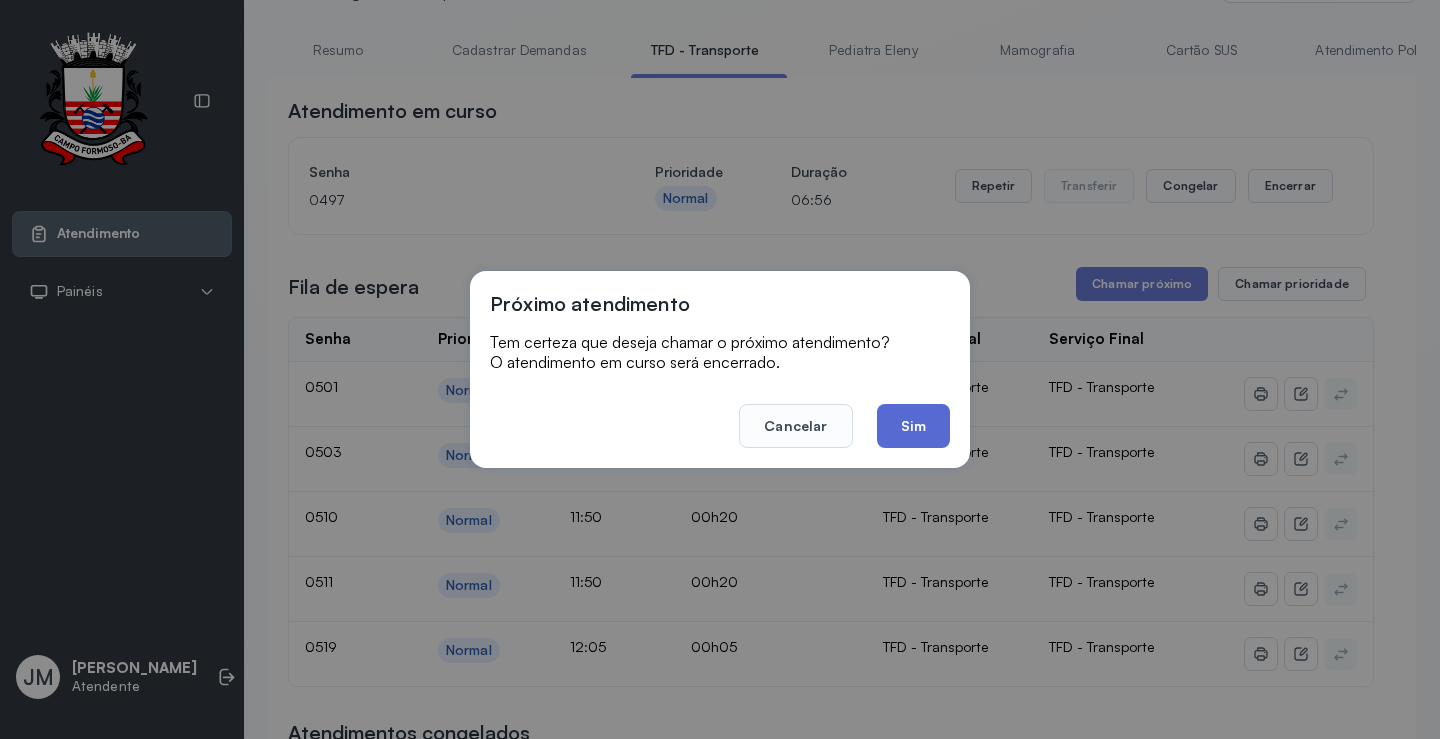 click on "Sim" 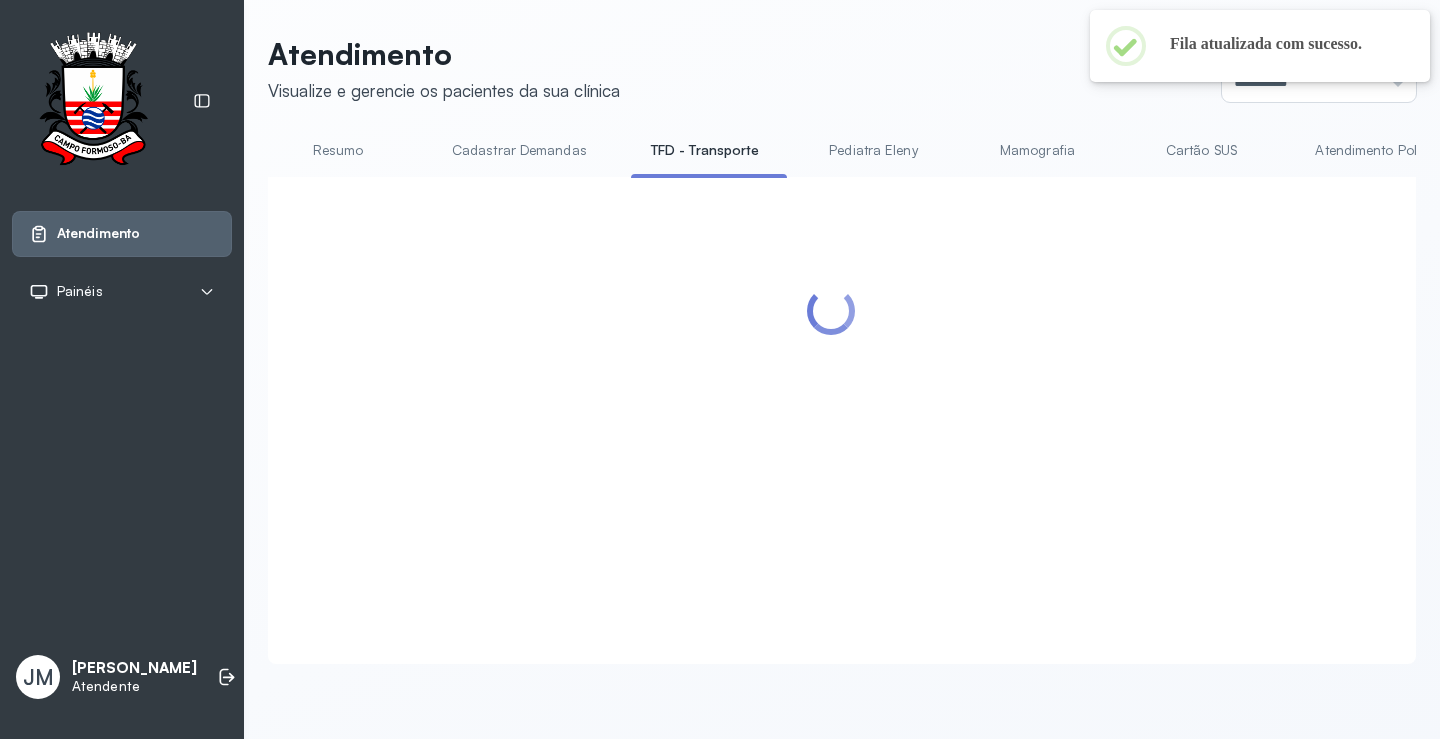scroll, scrollTop: 100, scrollLeft: 0, axis: vertical 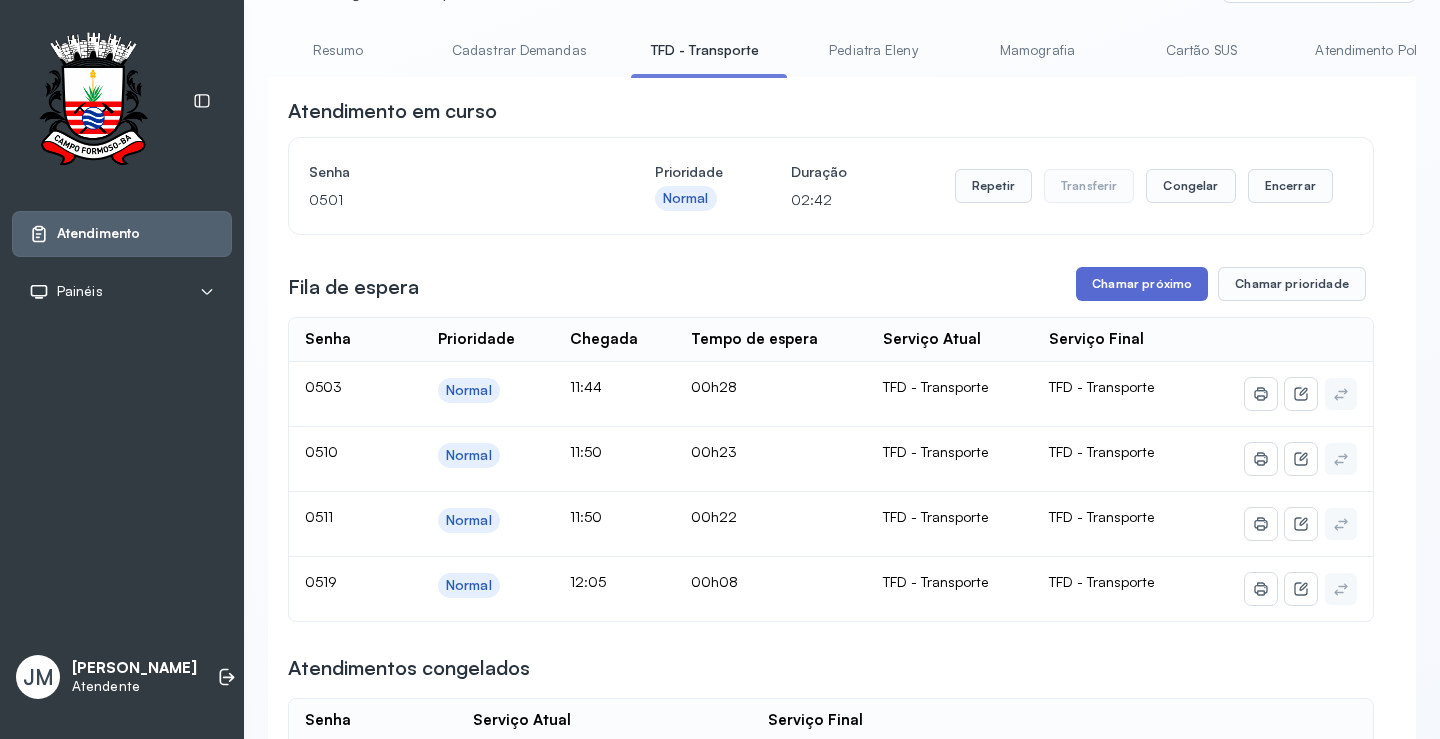 click on "Chamar próximo" at bounding box center (1142, 284) 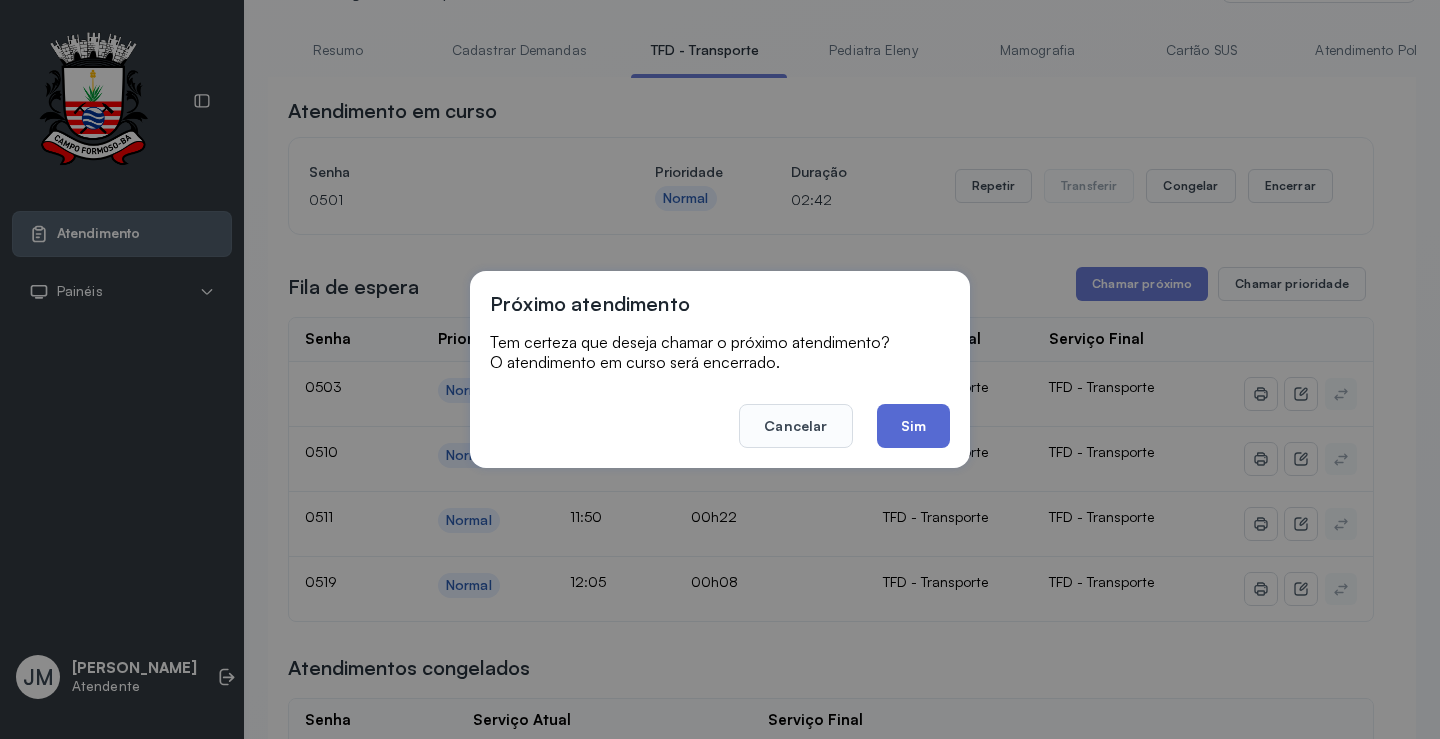 click on "Sim" 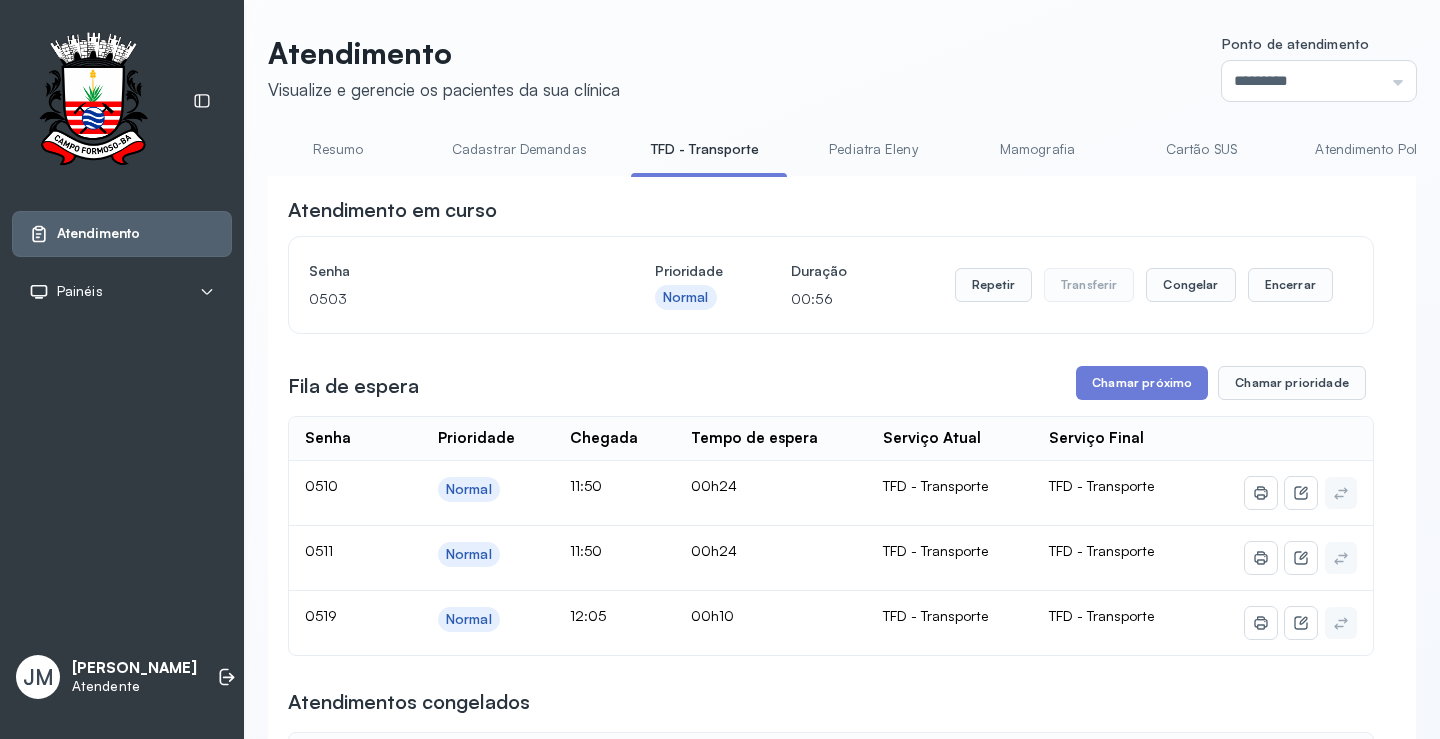 scroll, scrollTop: 100, scrollLeft: 0, axis: vertical 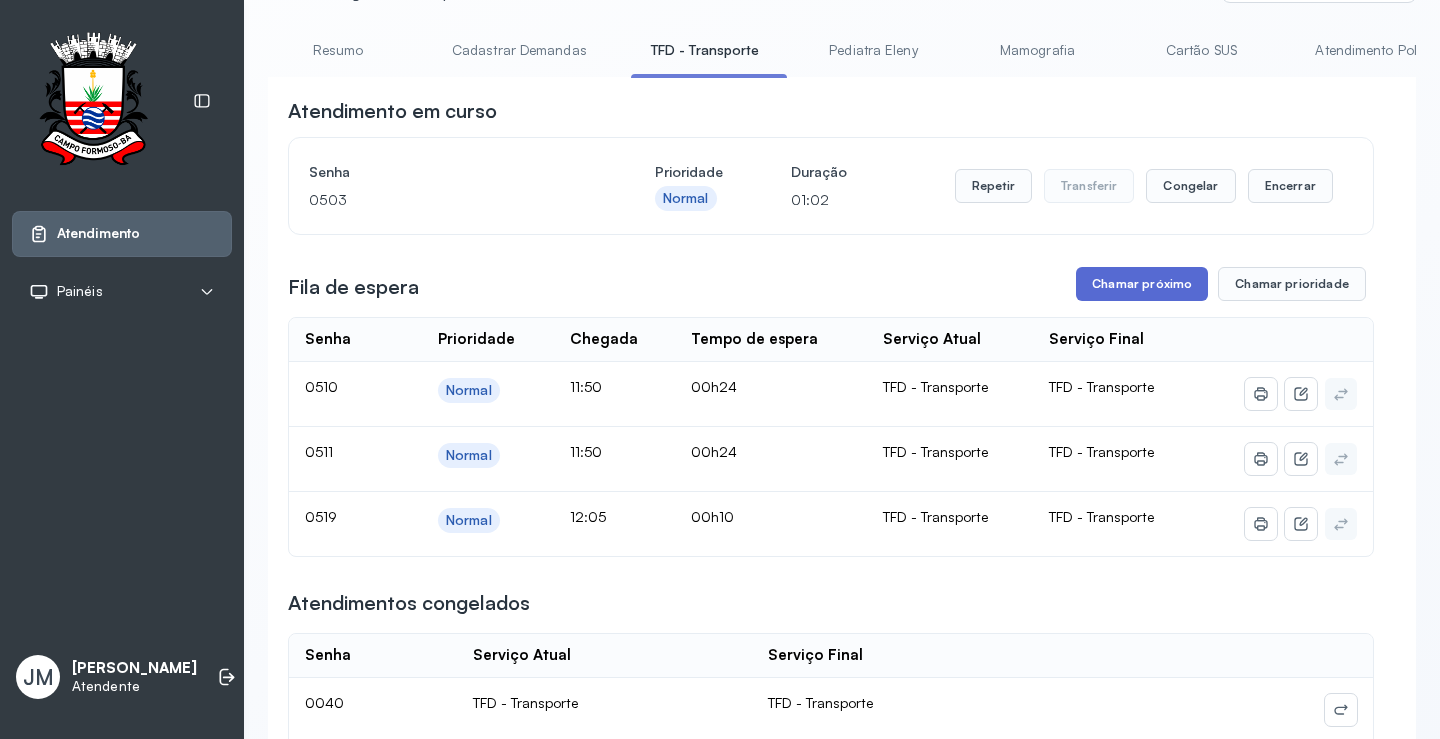 click on "Chamar próximo" at bounding box center [1142, 284] 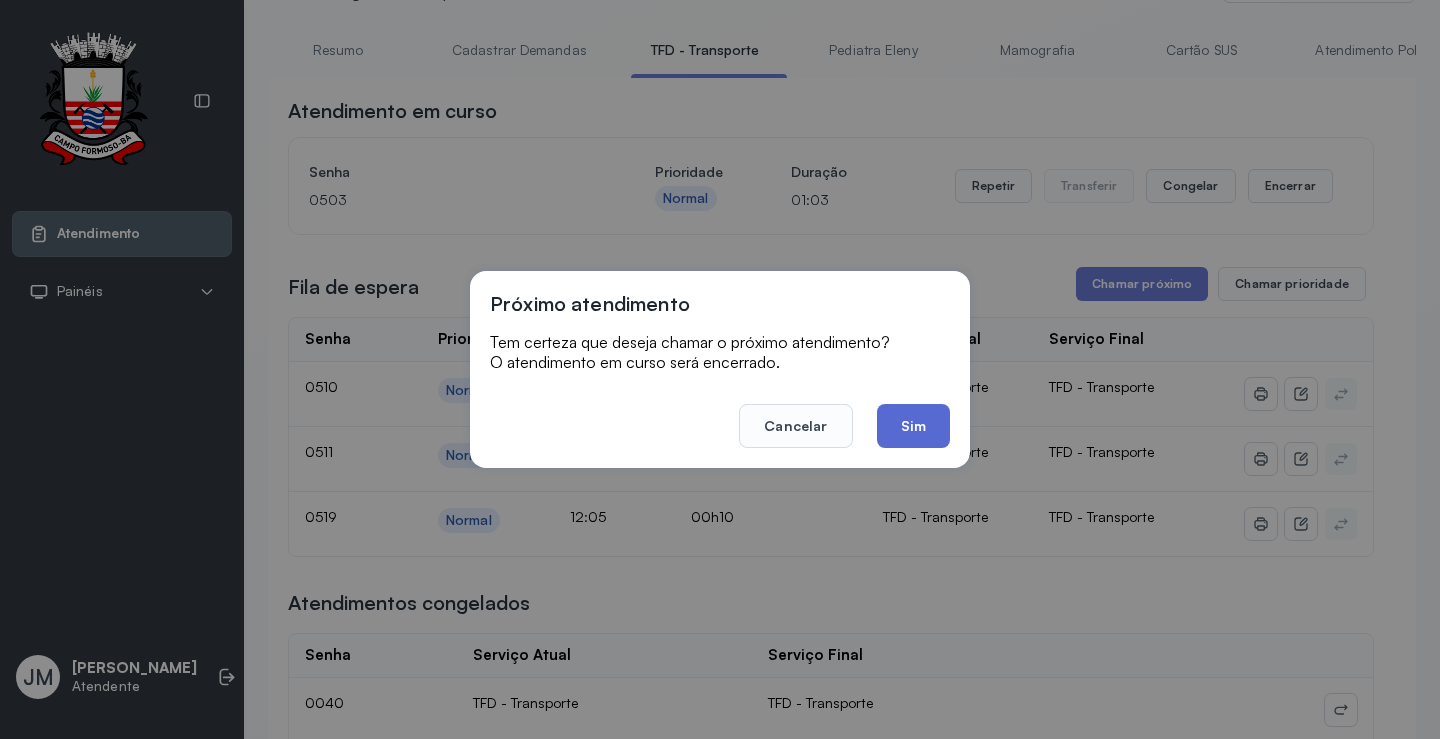click on "Sim" 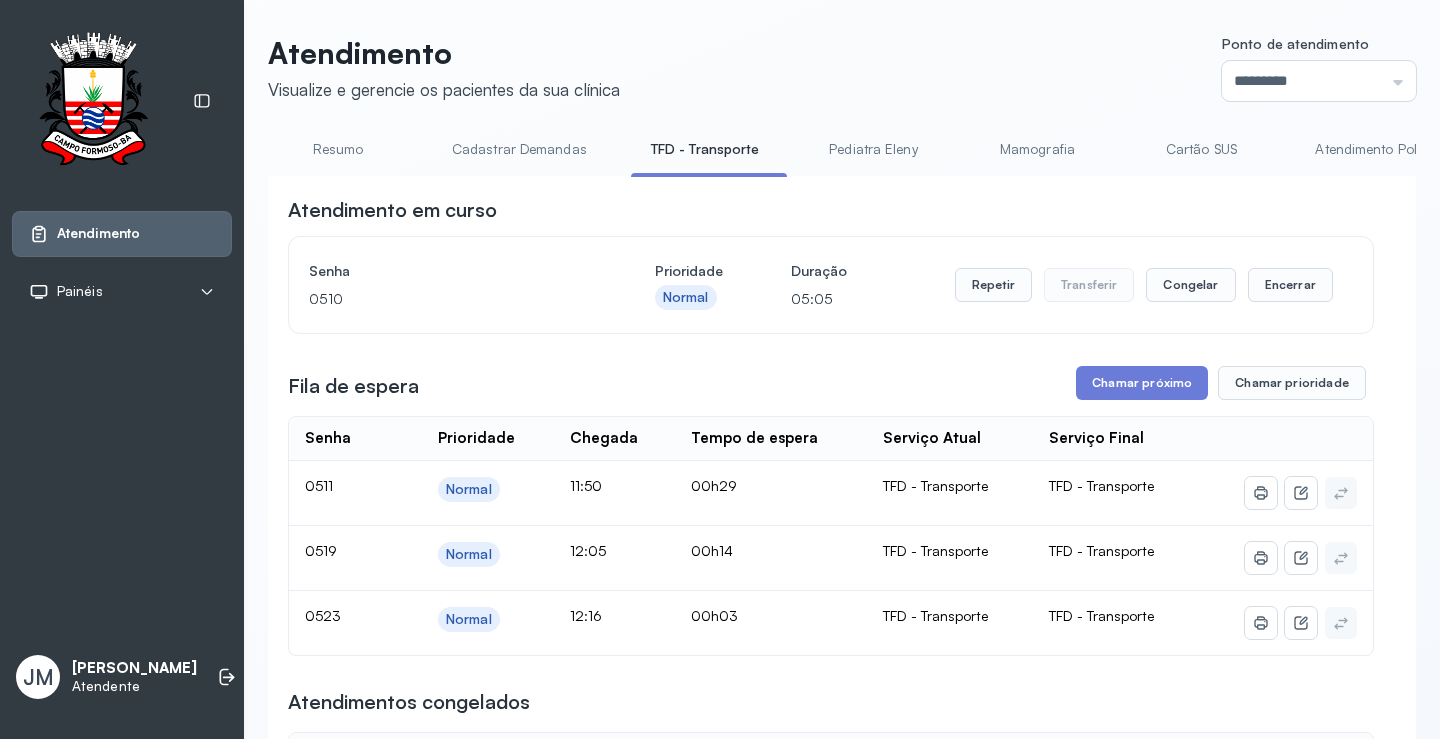 scroll, scrollTop: 100, scrollLeft: 0, axis: vertical 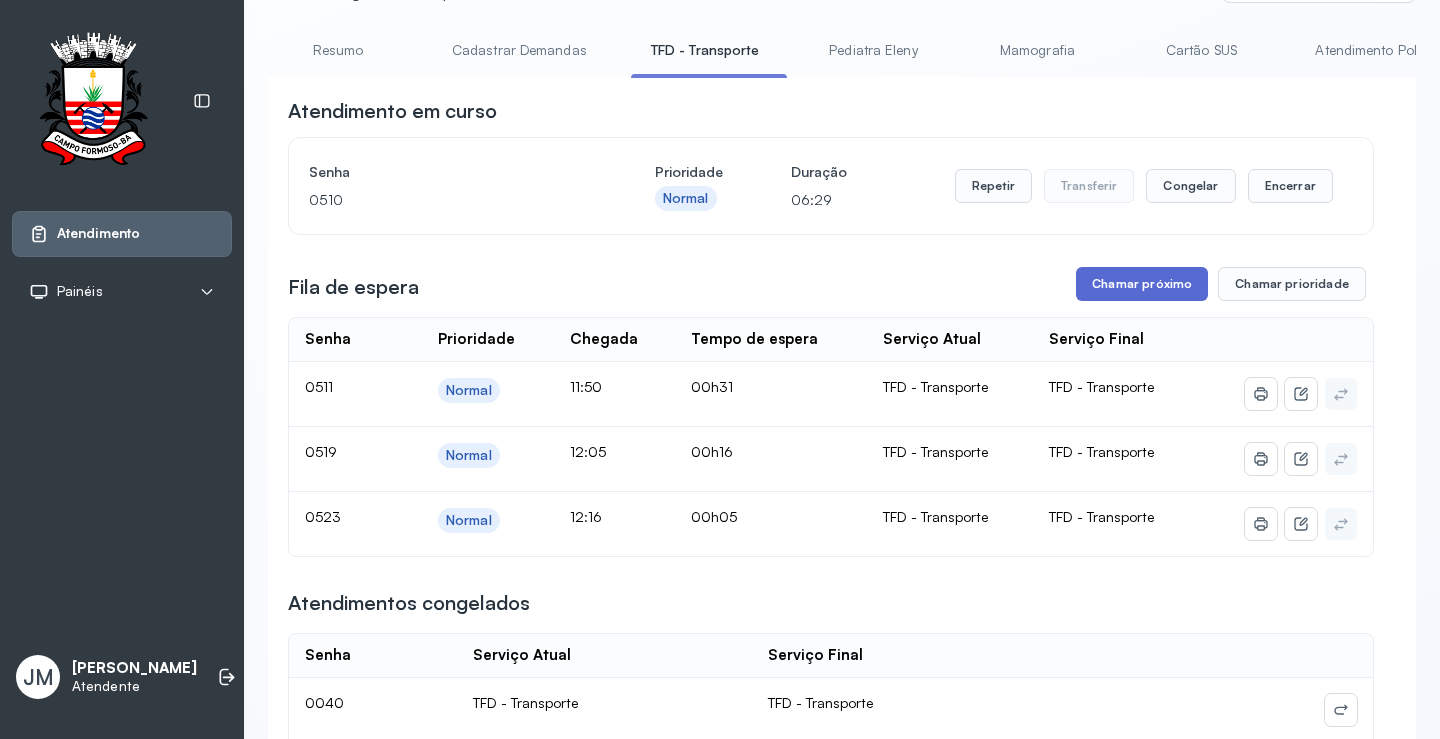 click on "Chamar próximo" at bounding box center (1142, 284) 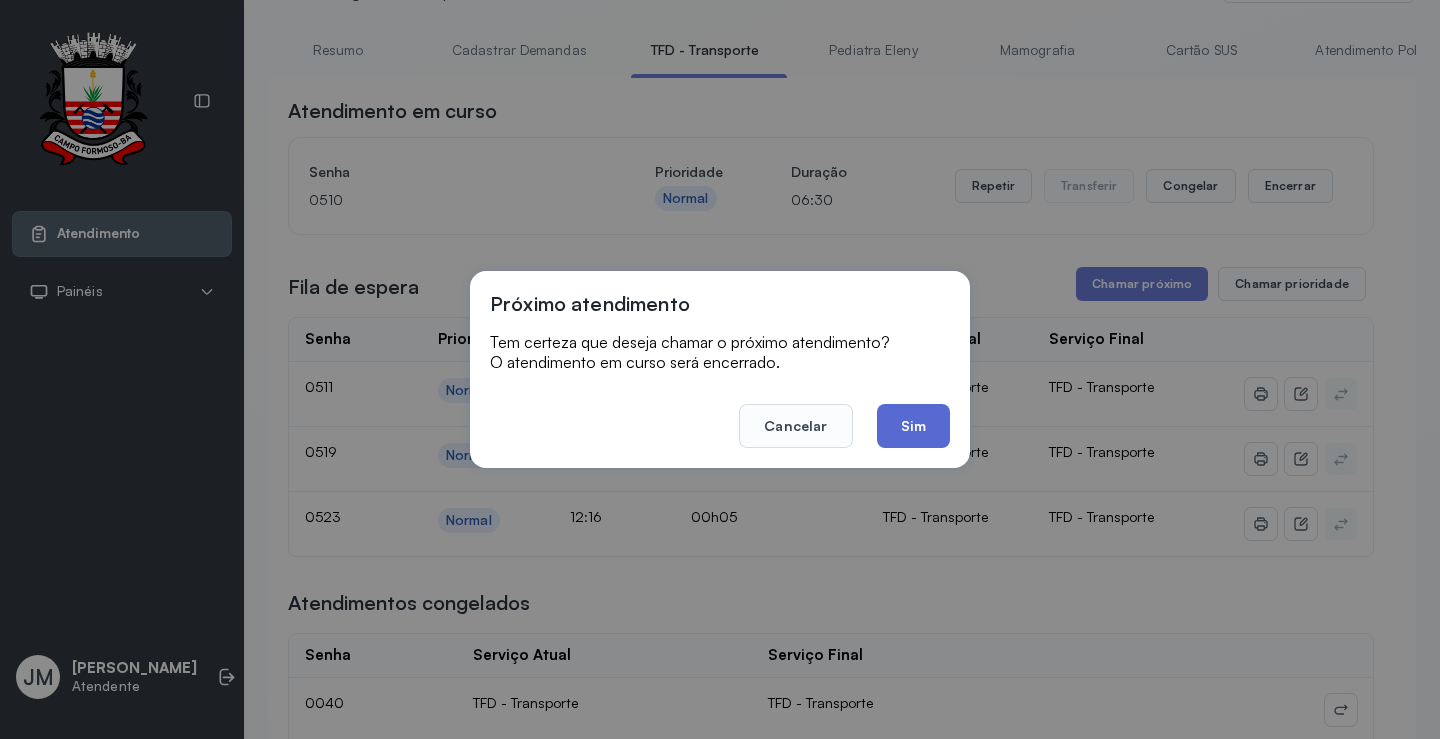 click on "Sim" 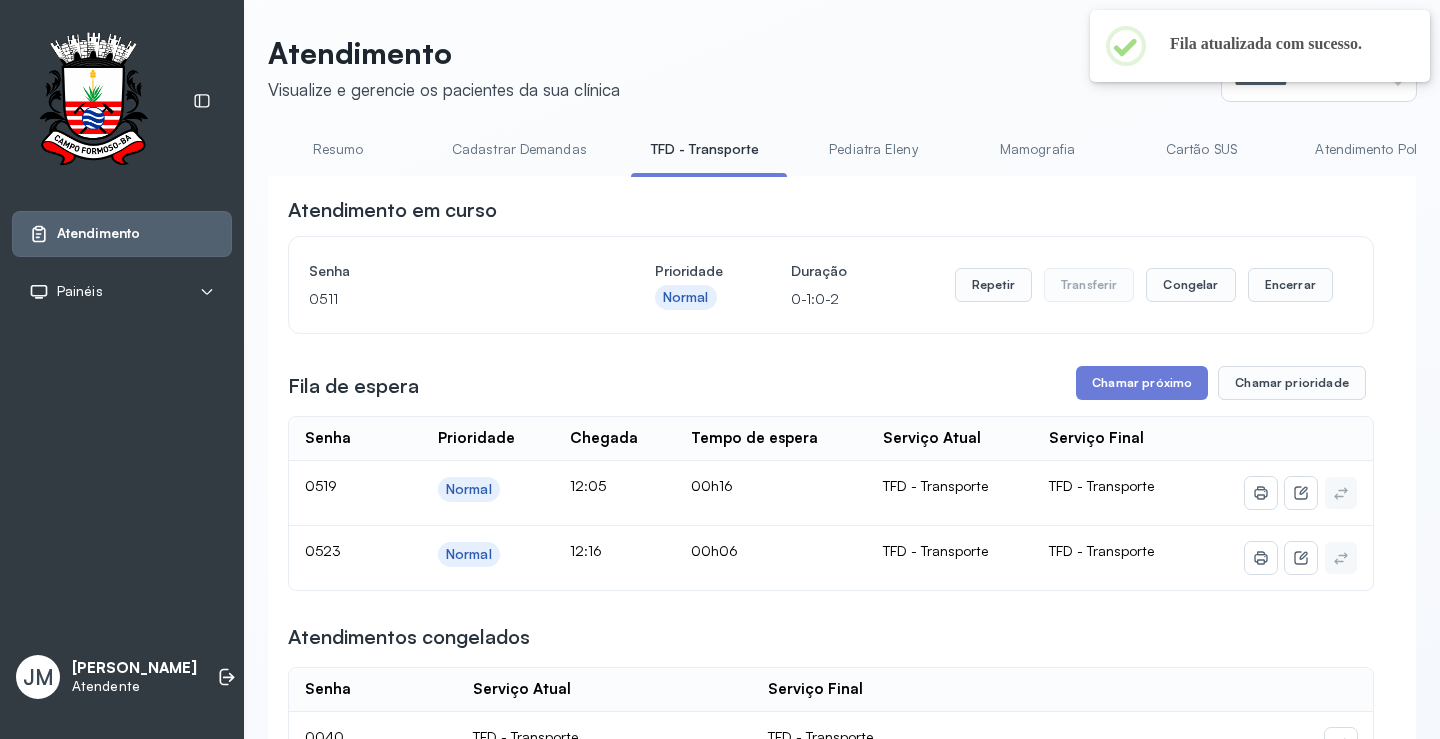 scroll, scrollTop: 100, scrollLeft: 0, axis: vertical 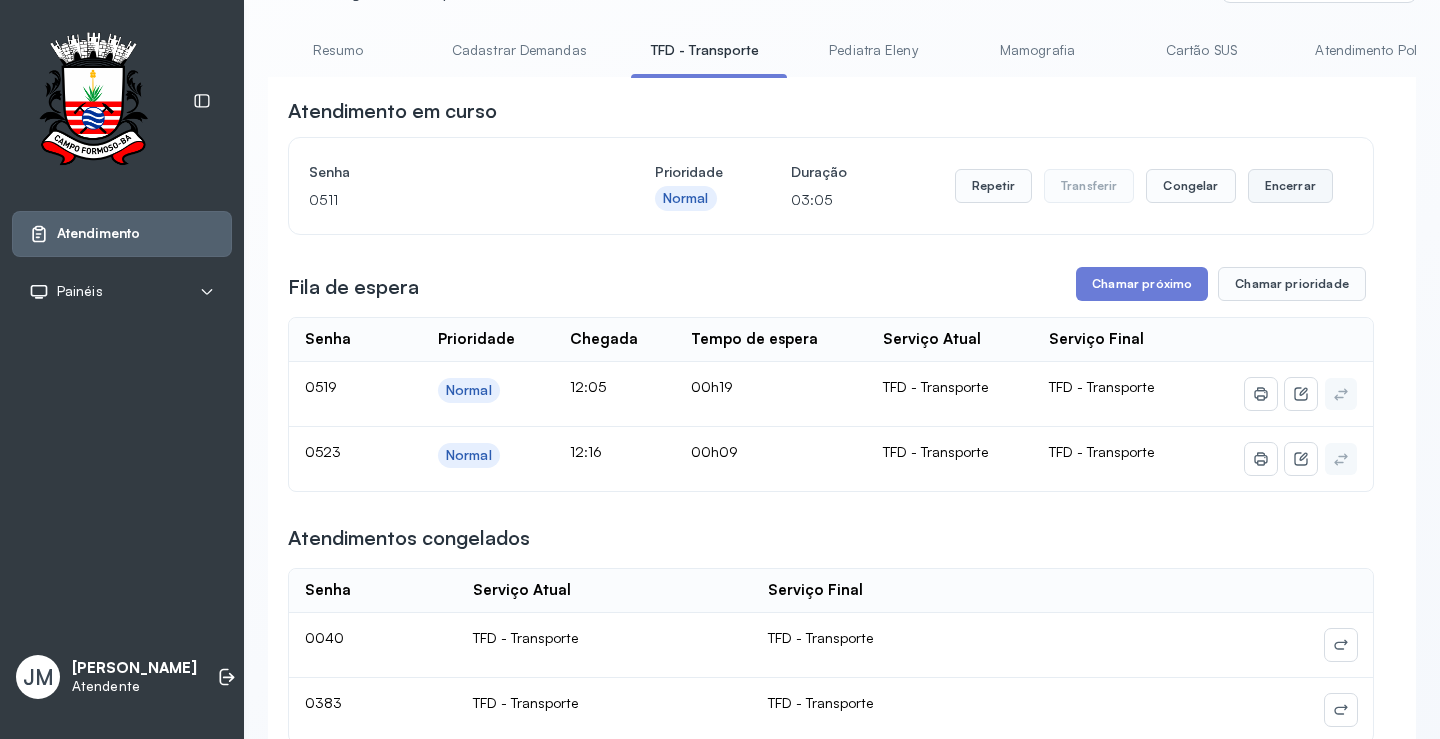click on "Encerrar" at bounding box center (1290, 186) 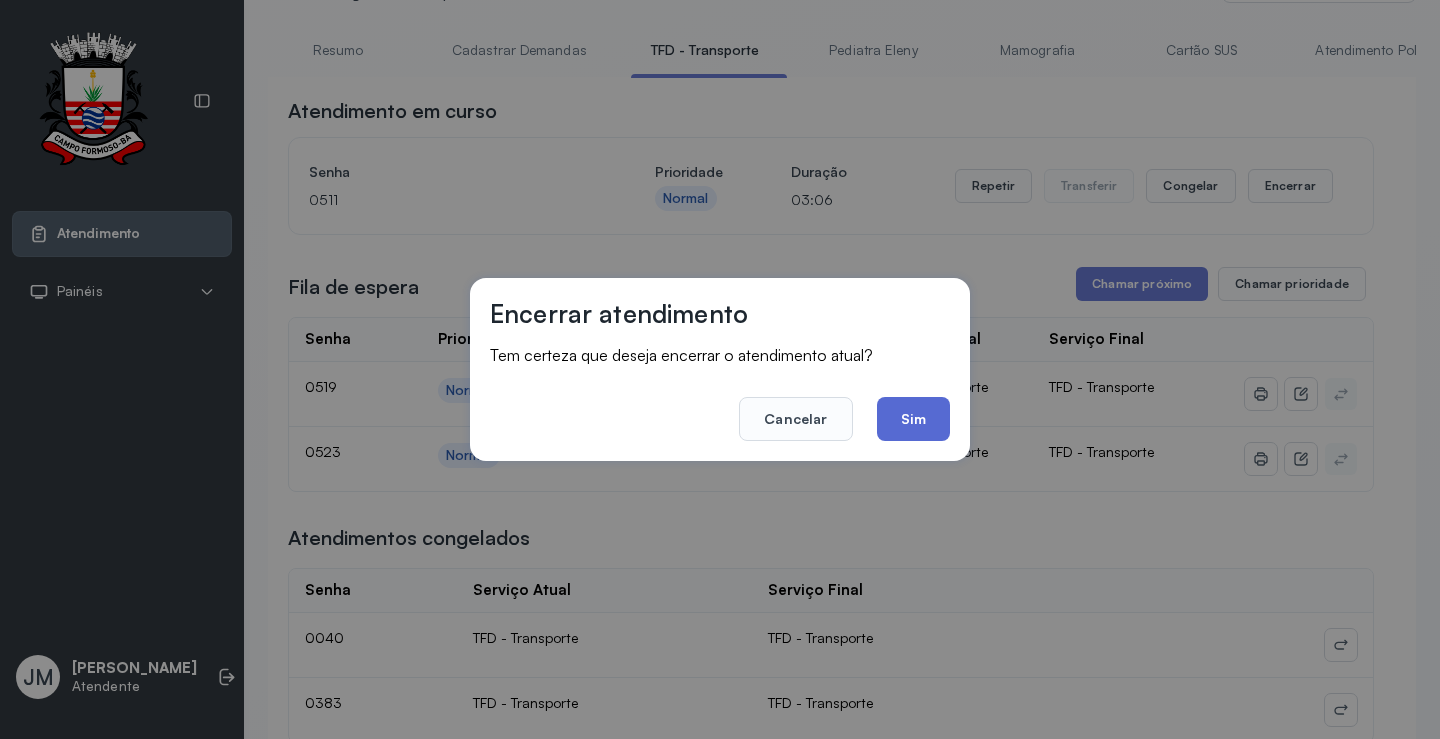 click on "Sim" 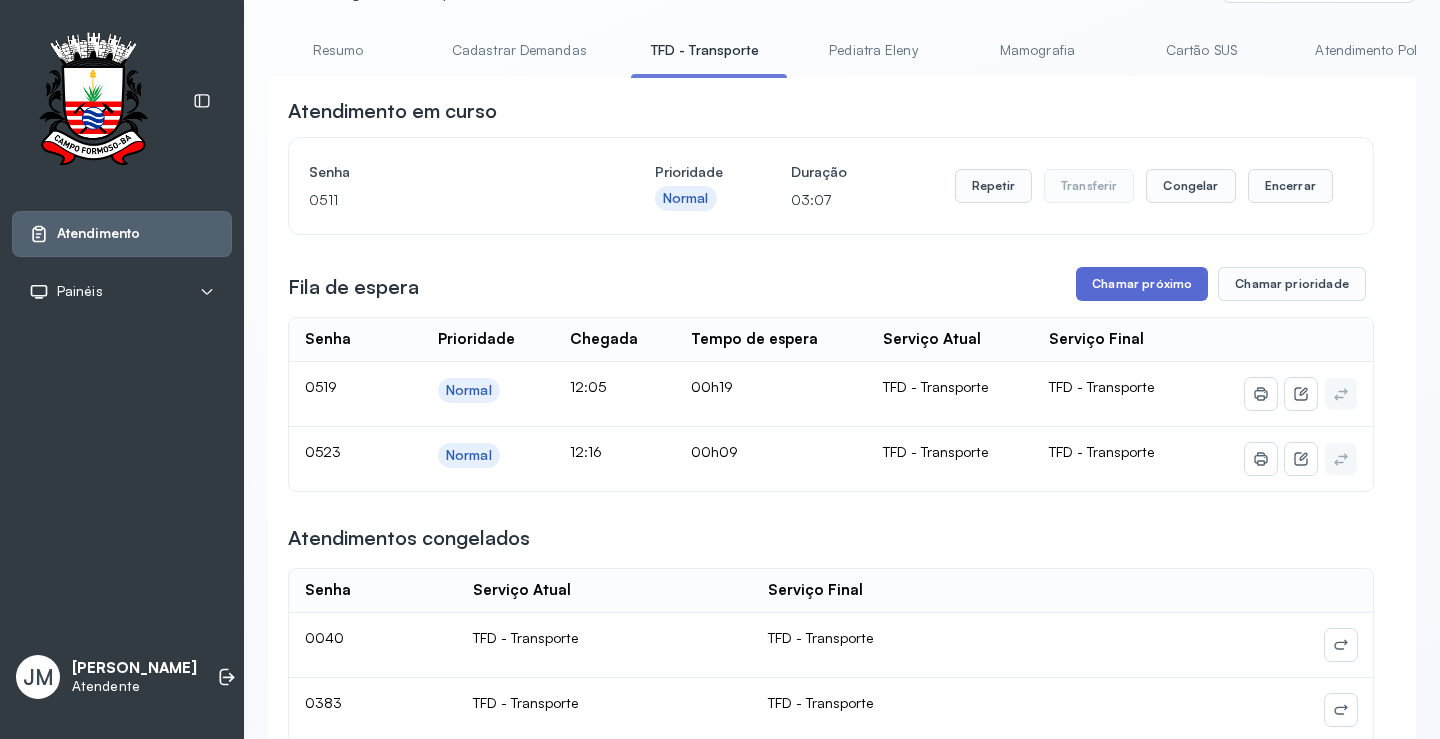 click on "Chamar próximo" at bounding box center (1142, 284) 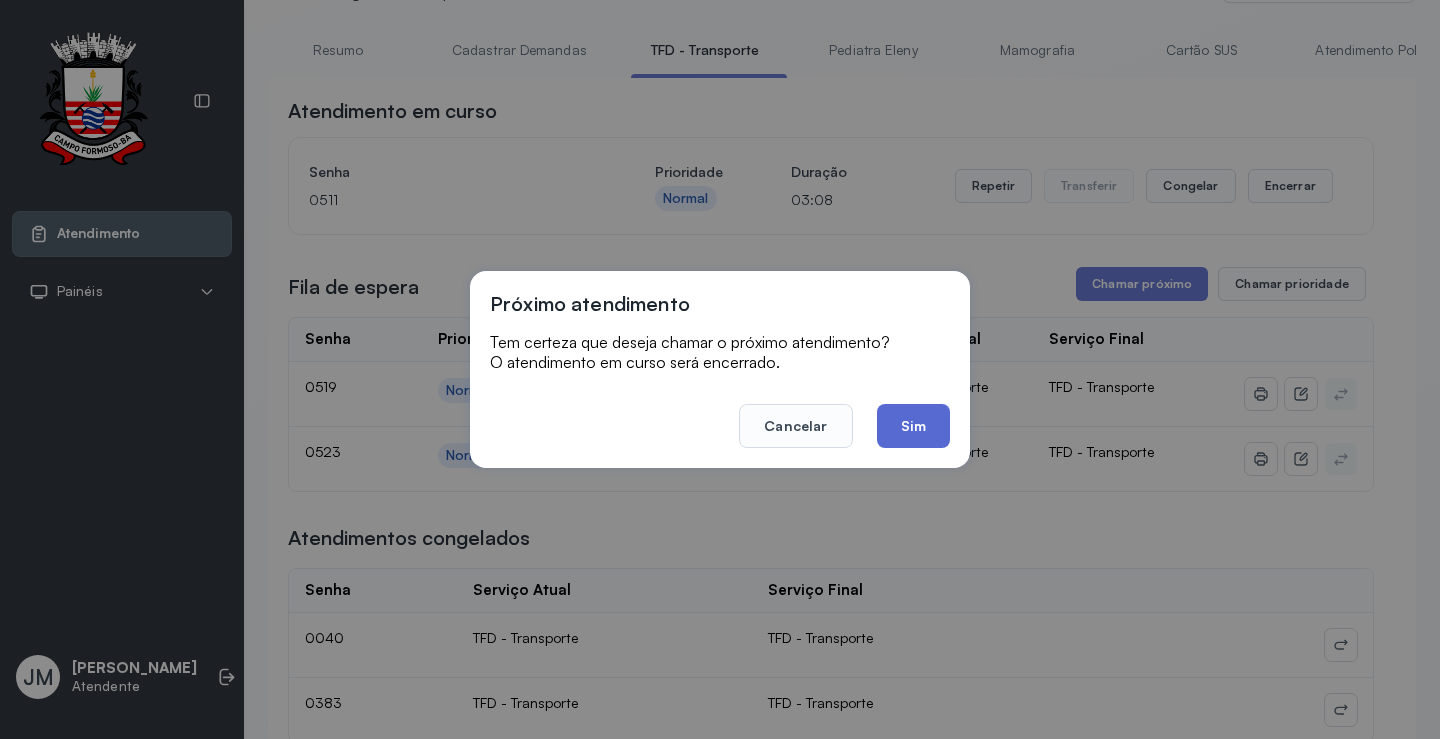 click on "Sim" 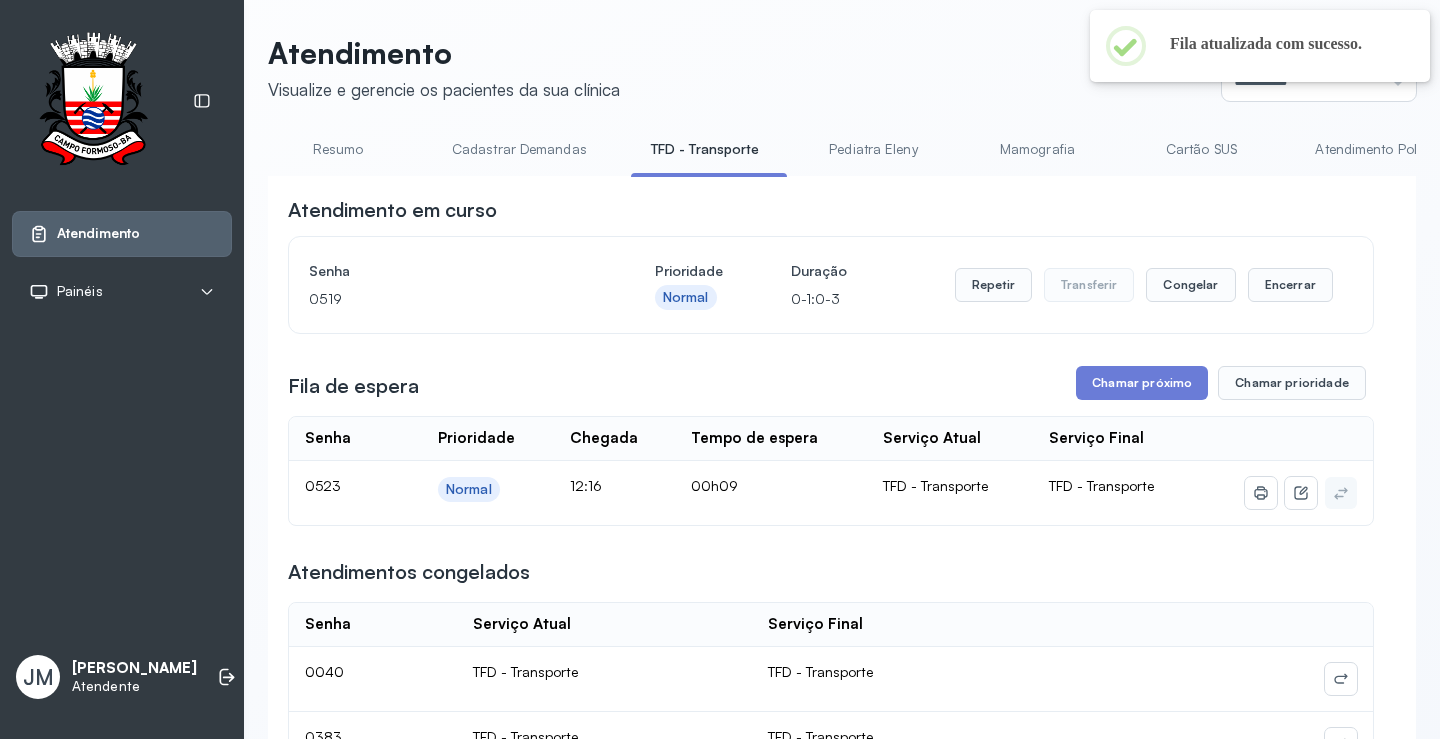 scroll, scrollTop: 100, scrollLeft: 0, axis: vertical 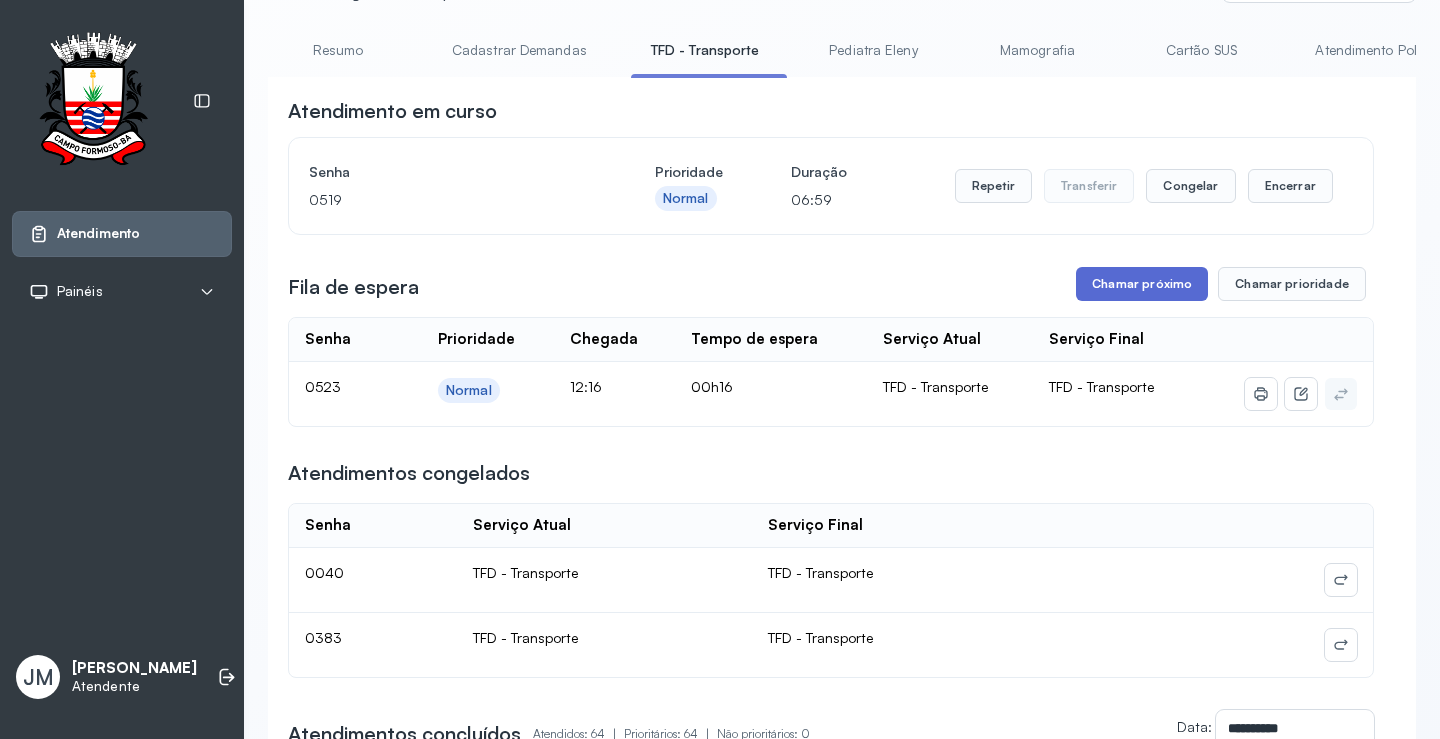click on "Chamar próximo" at bounding box center [1142, 284] 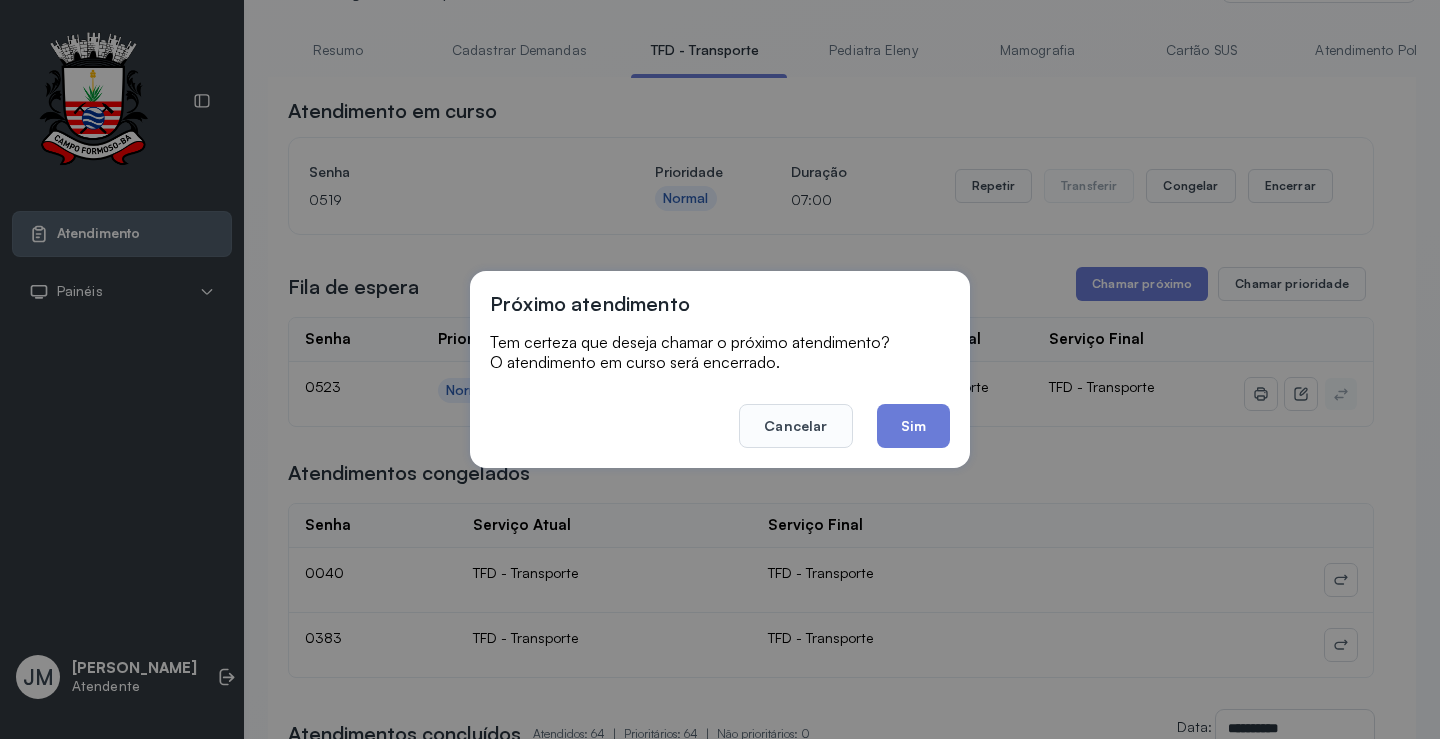 click on "Sim" 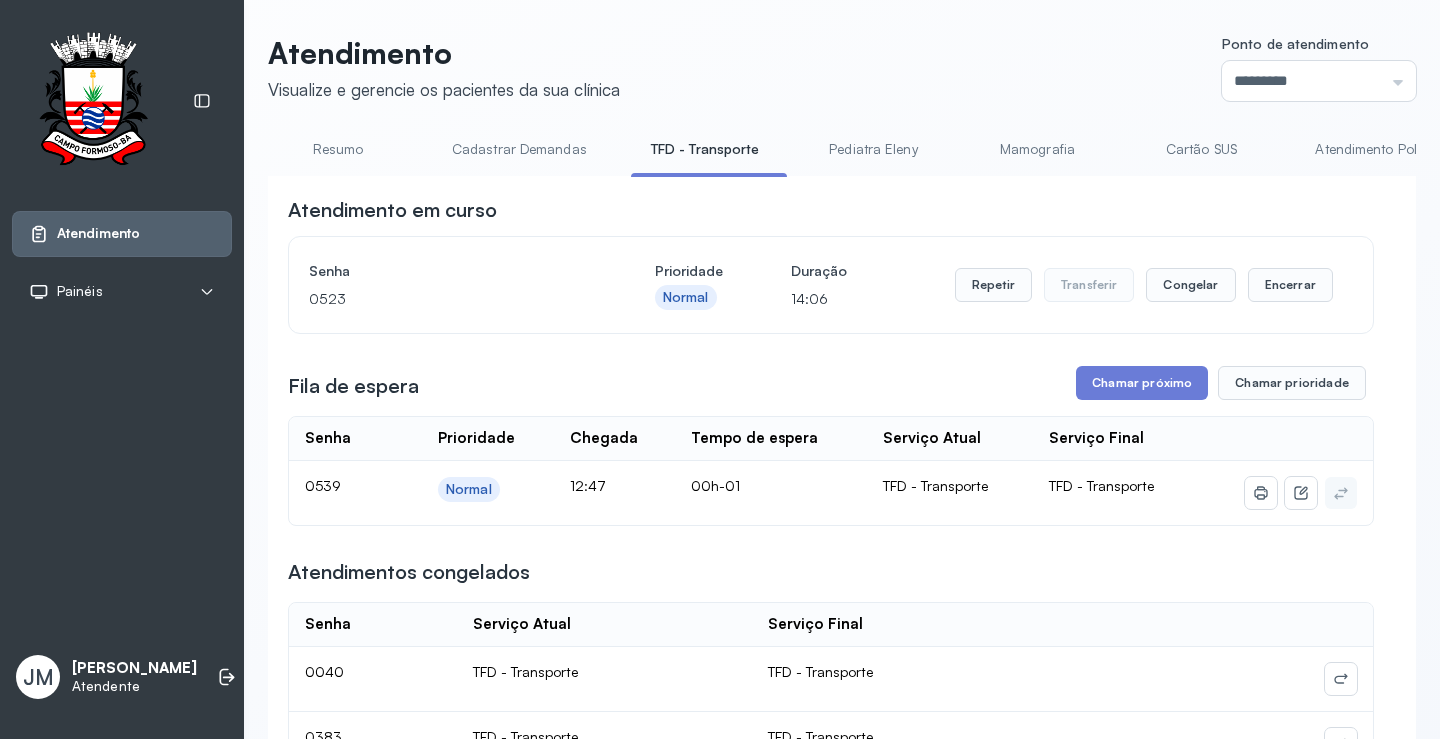 scroll, scrollTop: 300, scrollLeft: 0, axis: vertical 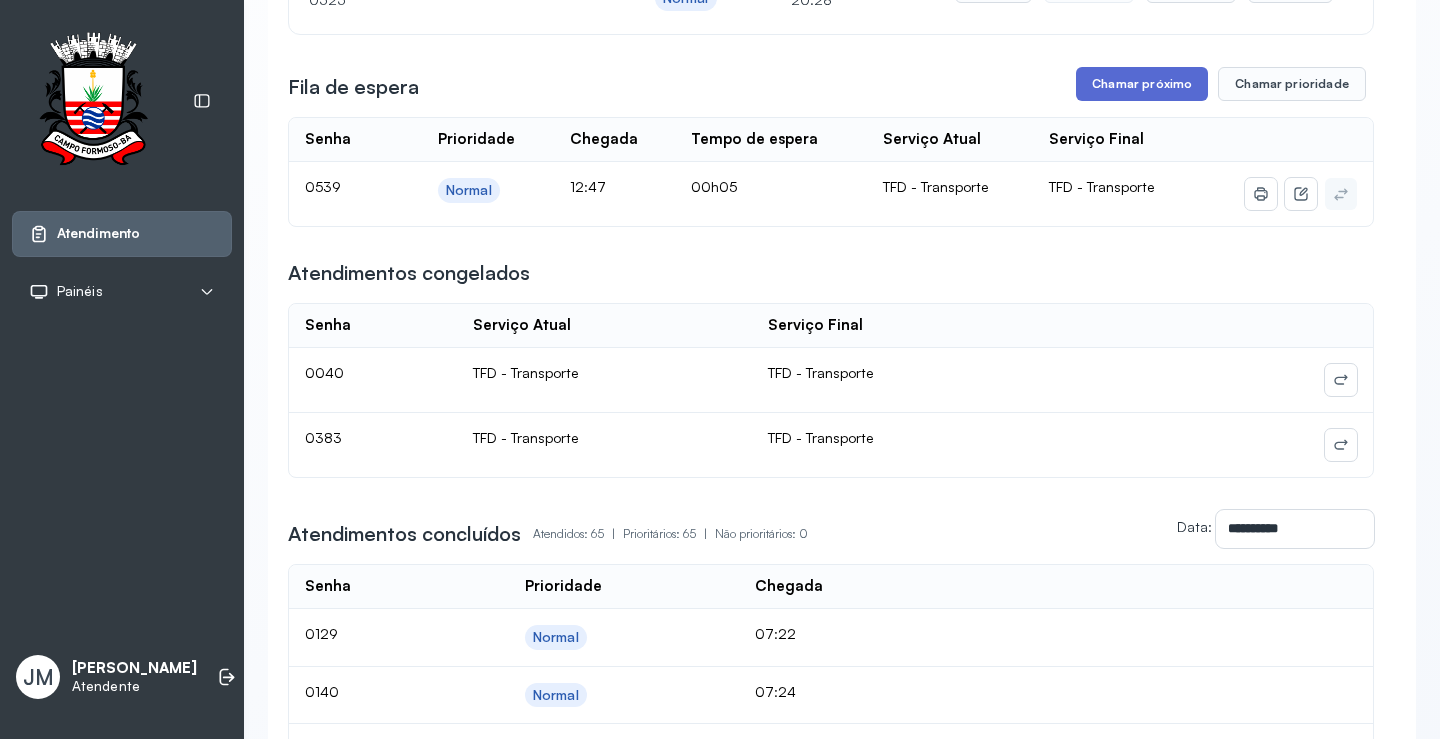 click on "Chamar próximo" at bounding box center [1142, 84] 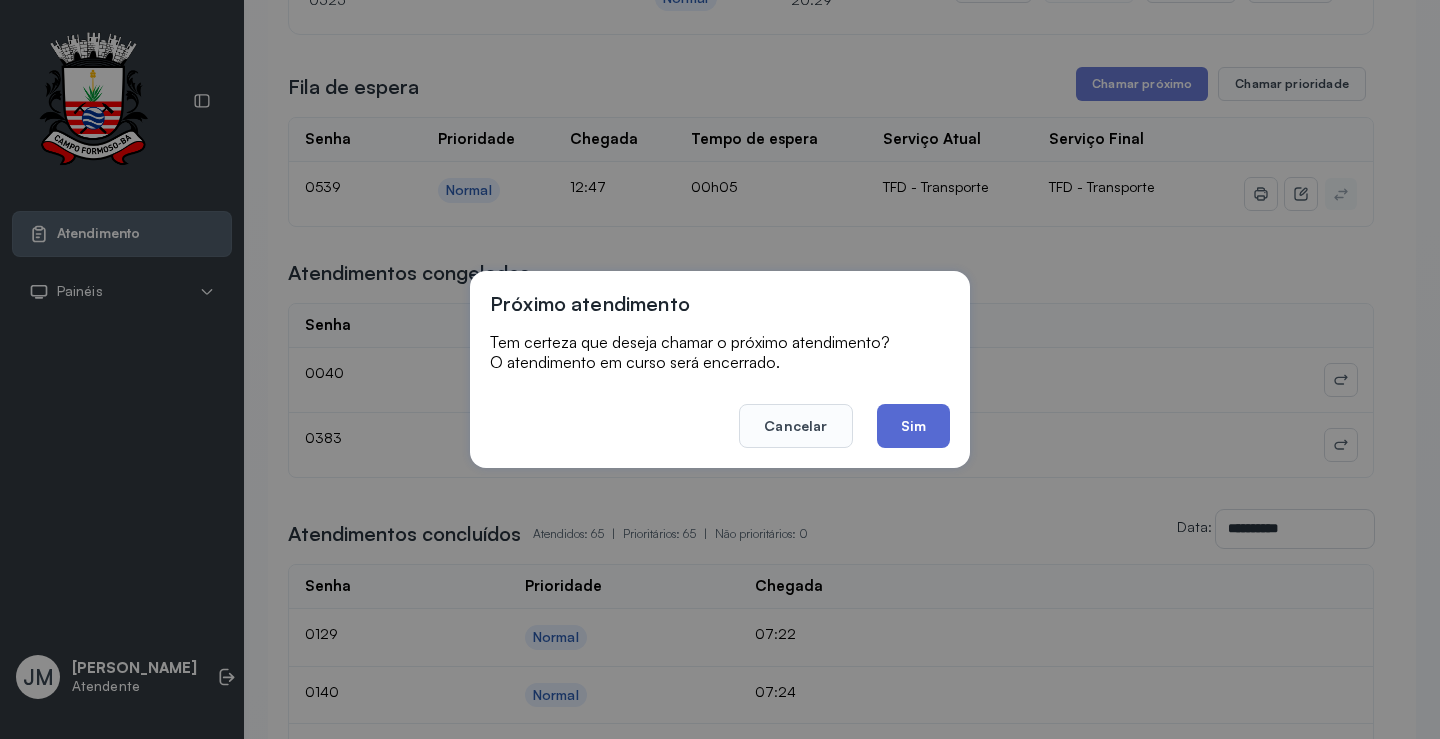 click on "Sim" 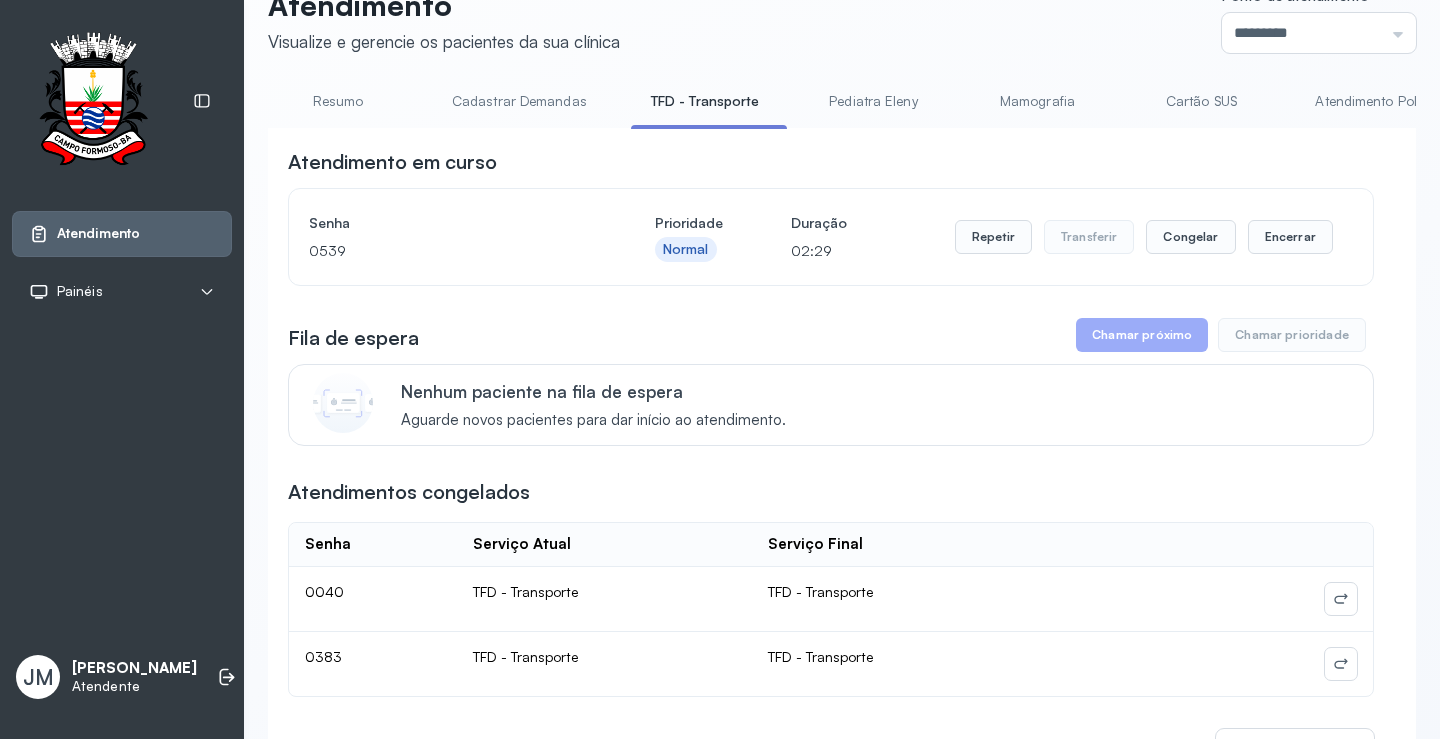 scroll, scrollTop: 0, scrollLeft: 0, axis: both 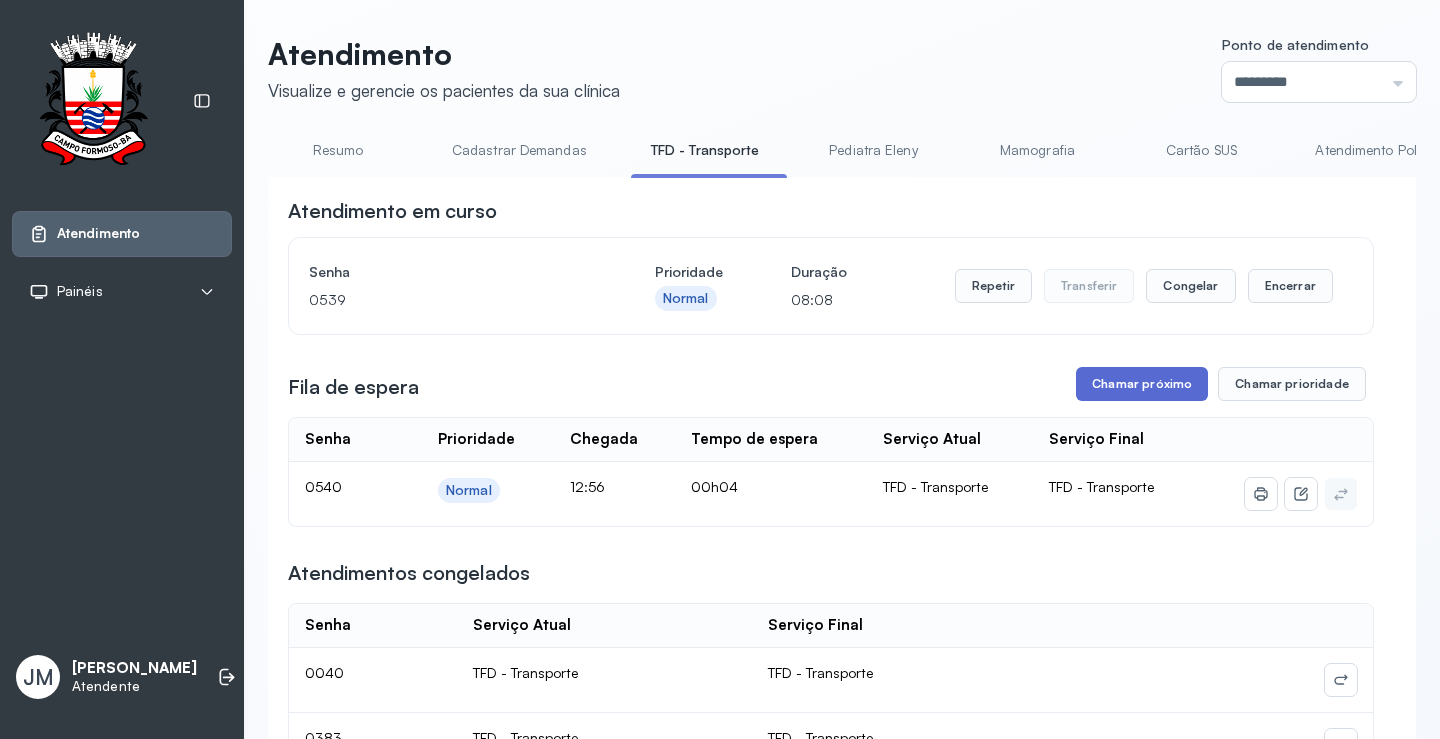 click on "Chamar próximo" at bounding box center [1142, 384] 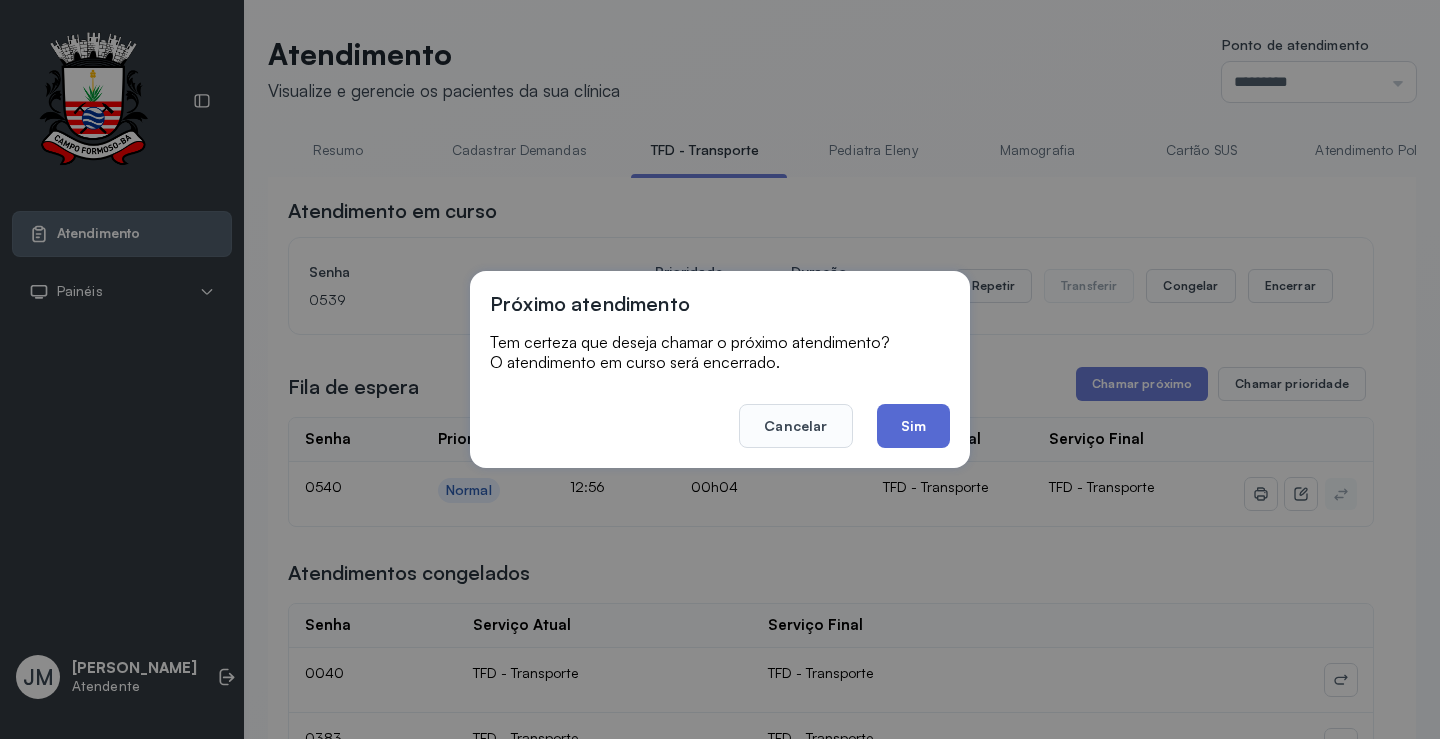 click on "Sim" 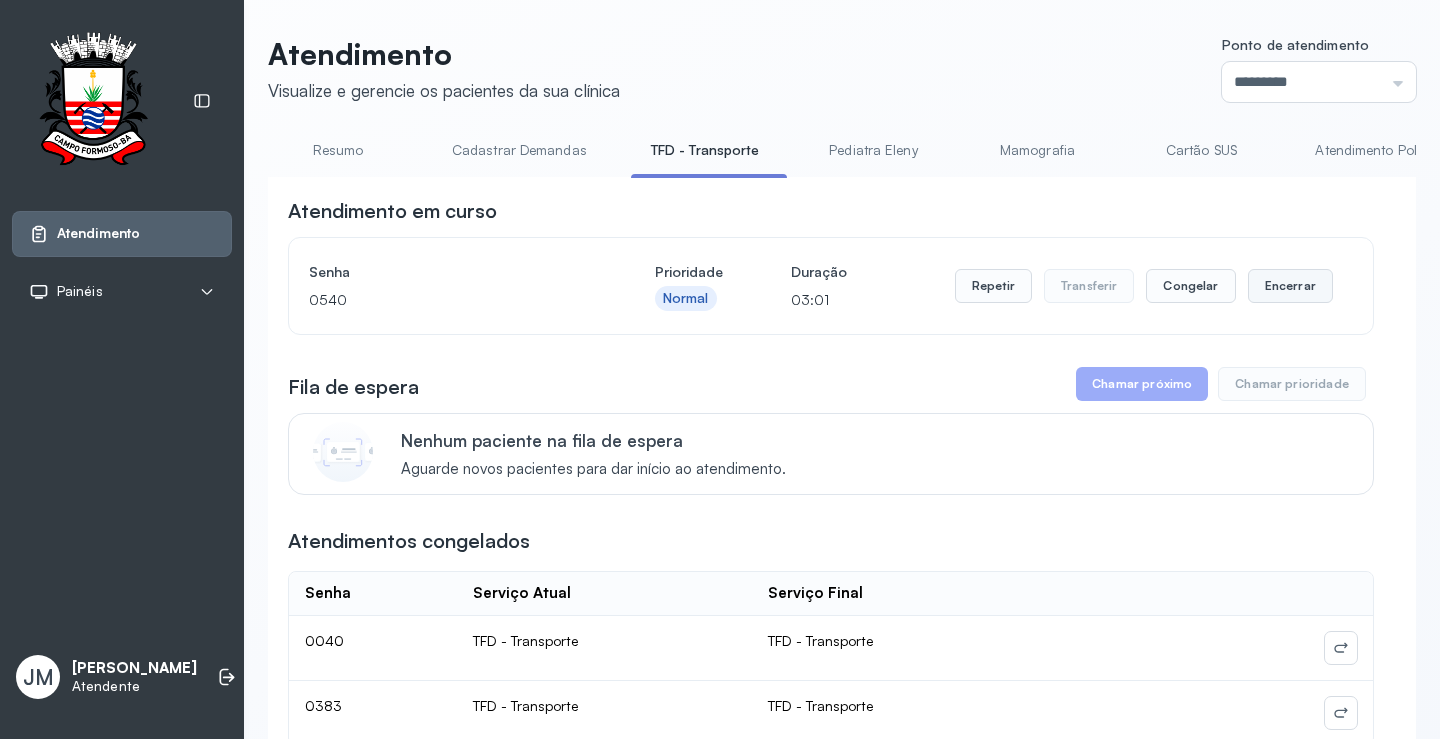 click on "Encerrar" at bounding box center (1290, 286) 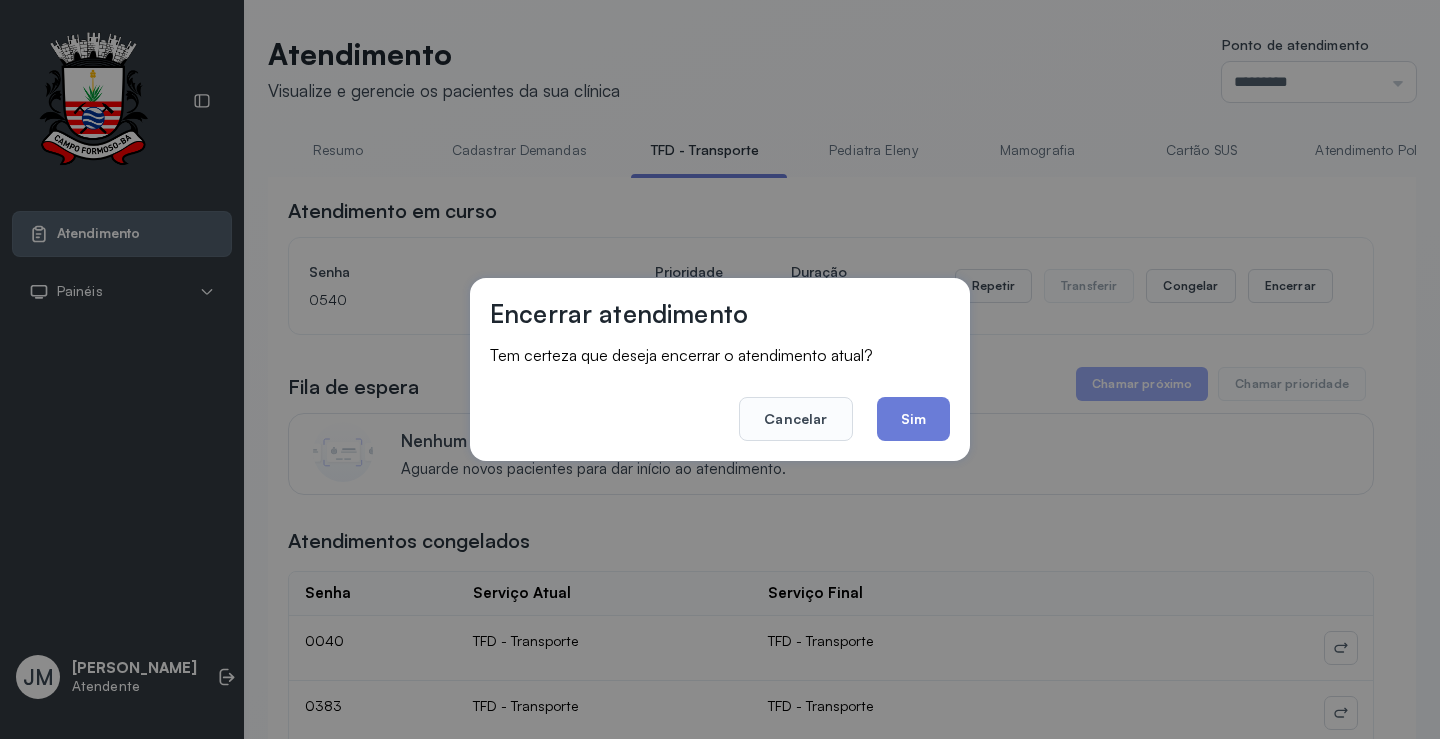 drag, startPoint x: 898, startPoint y: 422, endPoint x: 899, endPoint y: 409, distance: 13.038404 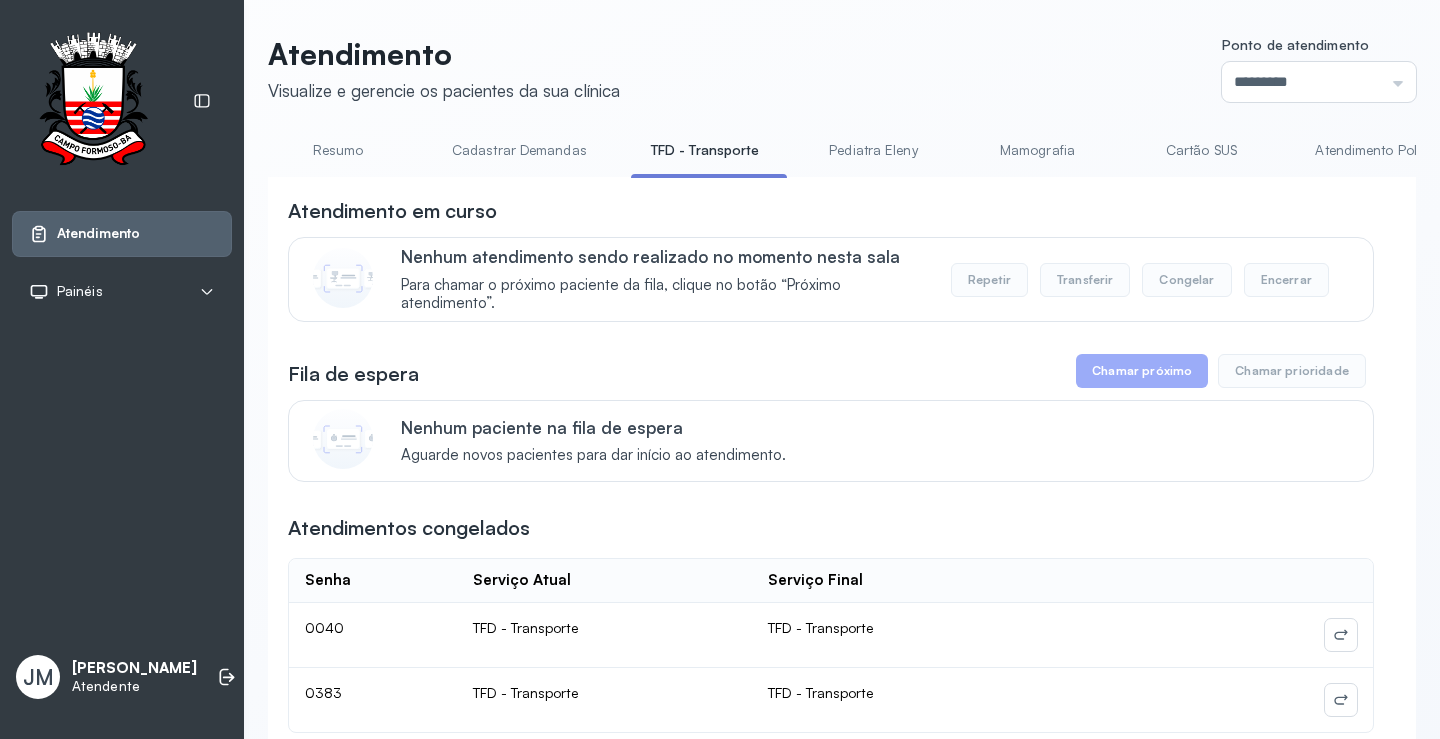 click on "Resumo" at bounding box center (338, 150) 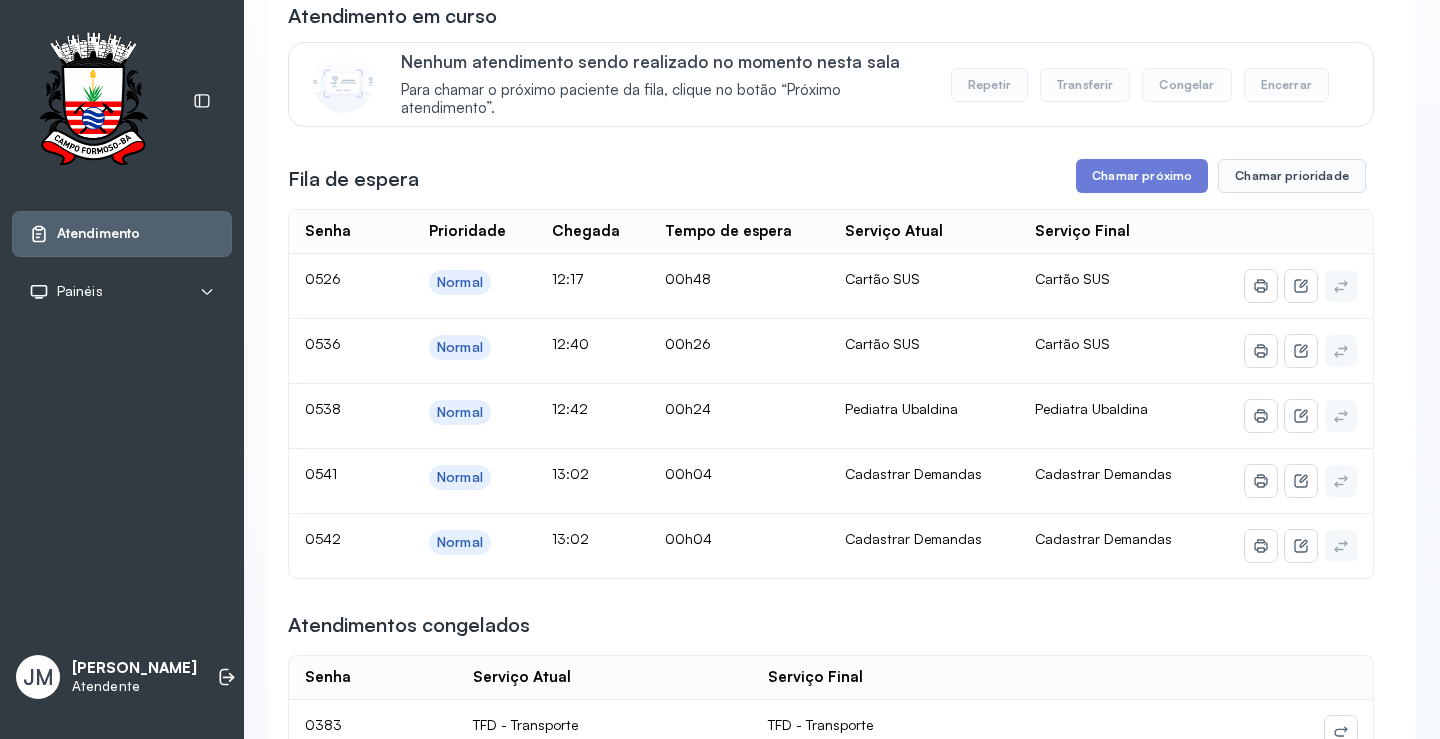 scroll, scrollTop: 200, scrollLeft: 0, axis: vertical 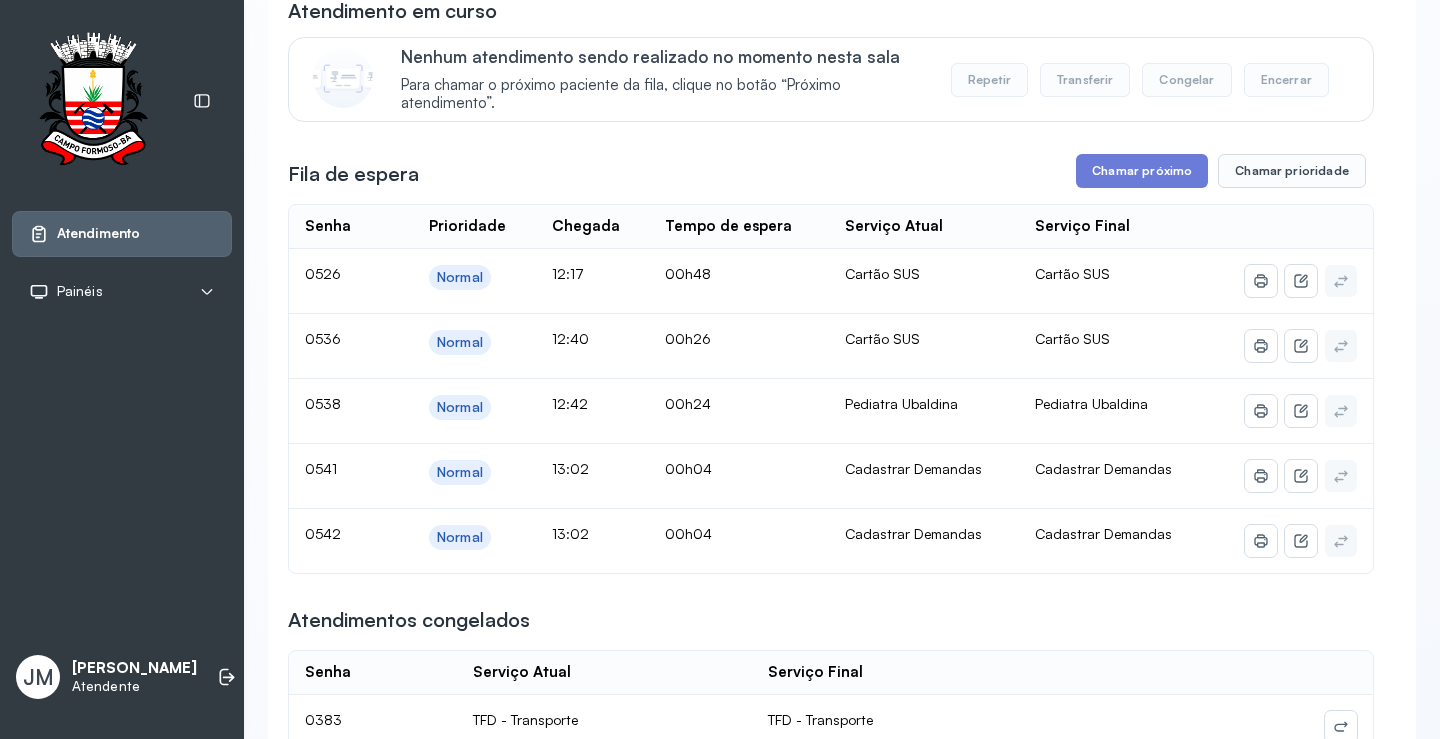 click on "Resumo" at bounding box center (338, -50) 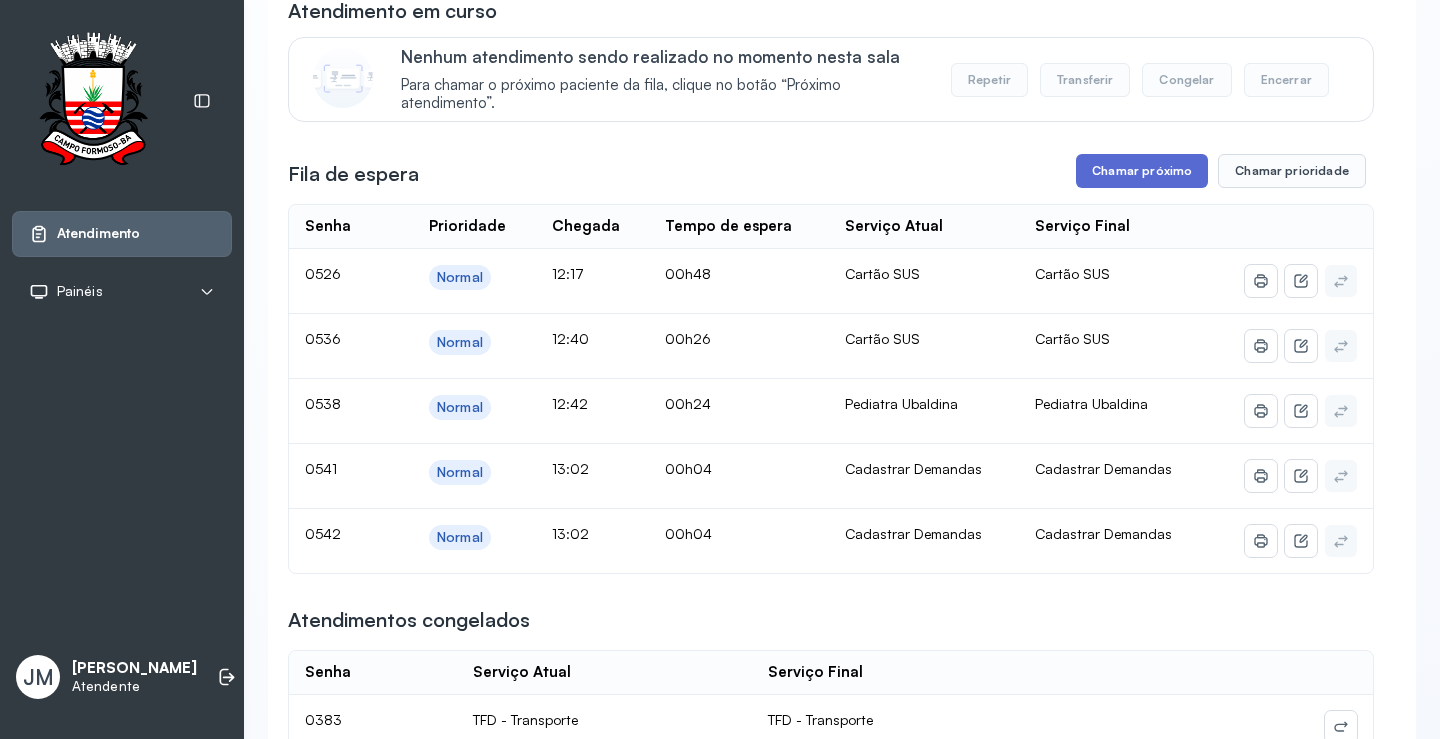 click on "Chamar próximo" at bounding box center (1142, 171) 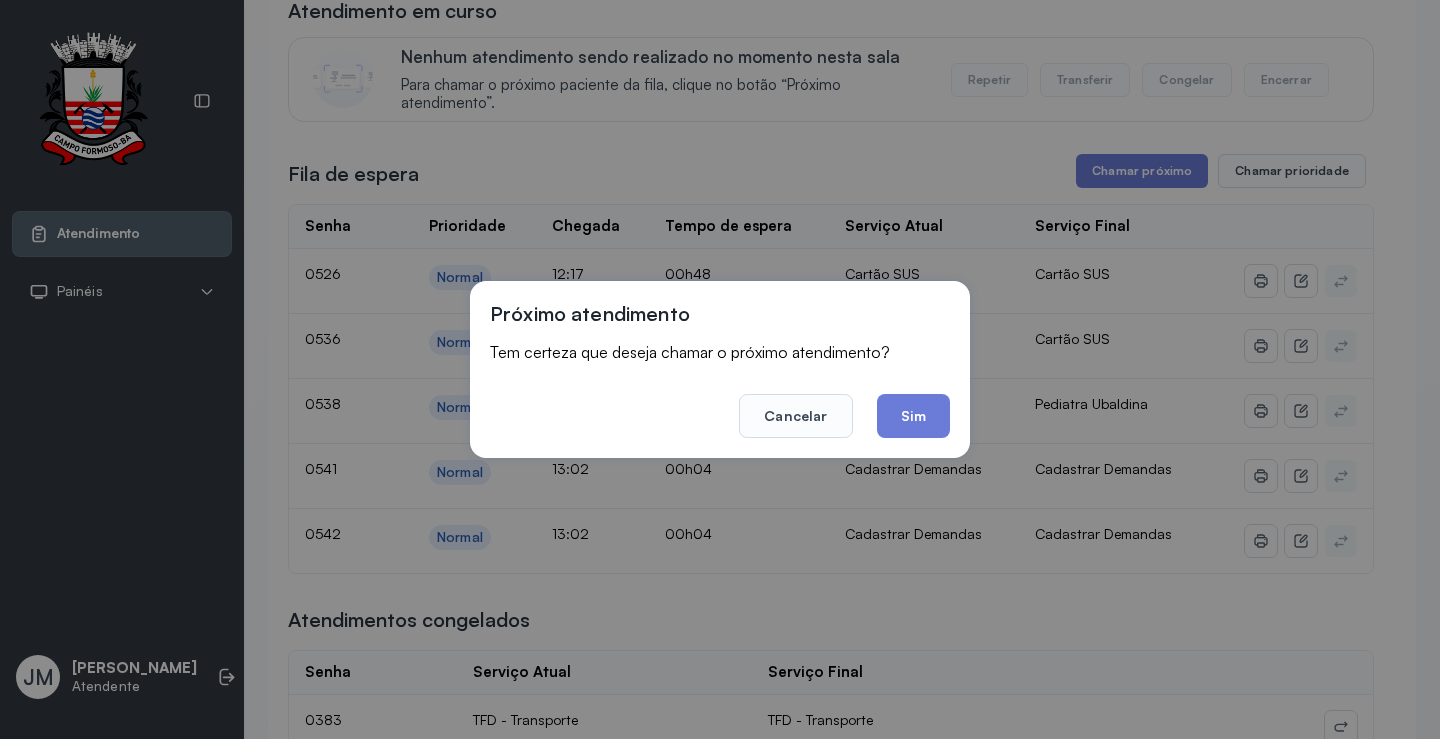 click on "Sim" 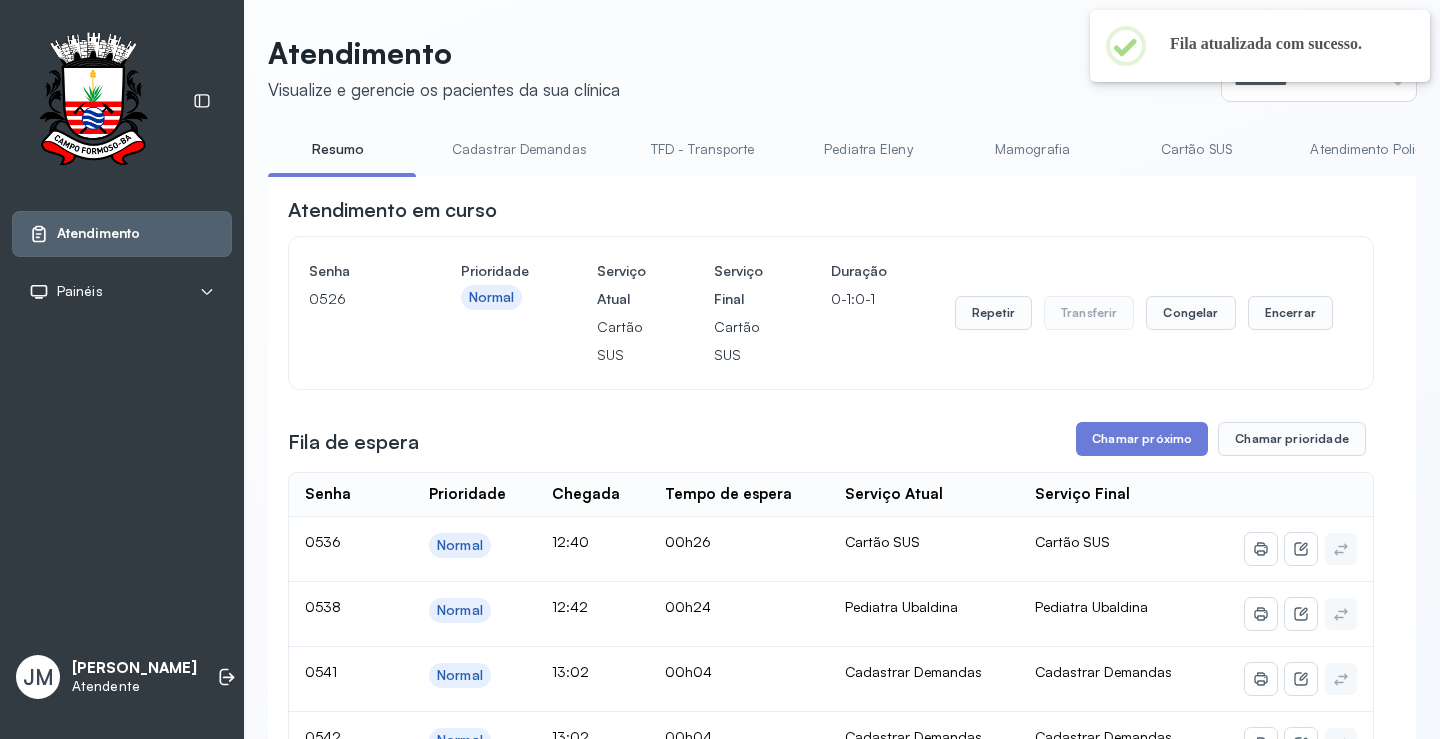 scroll, scrollTop: 200, scrollLeft: 0, axis: vertical 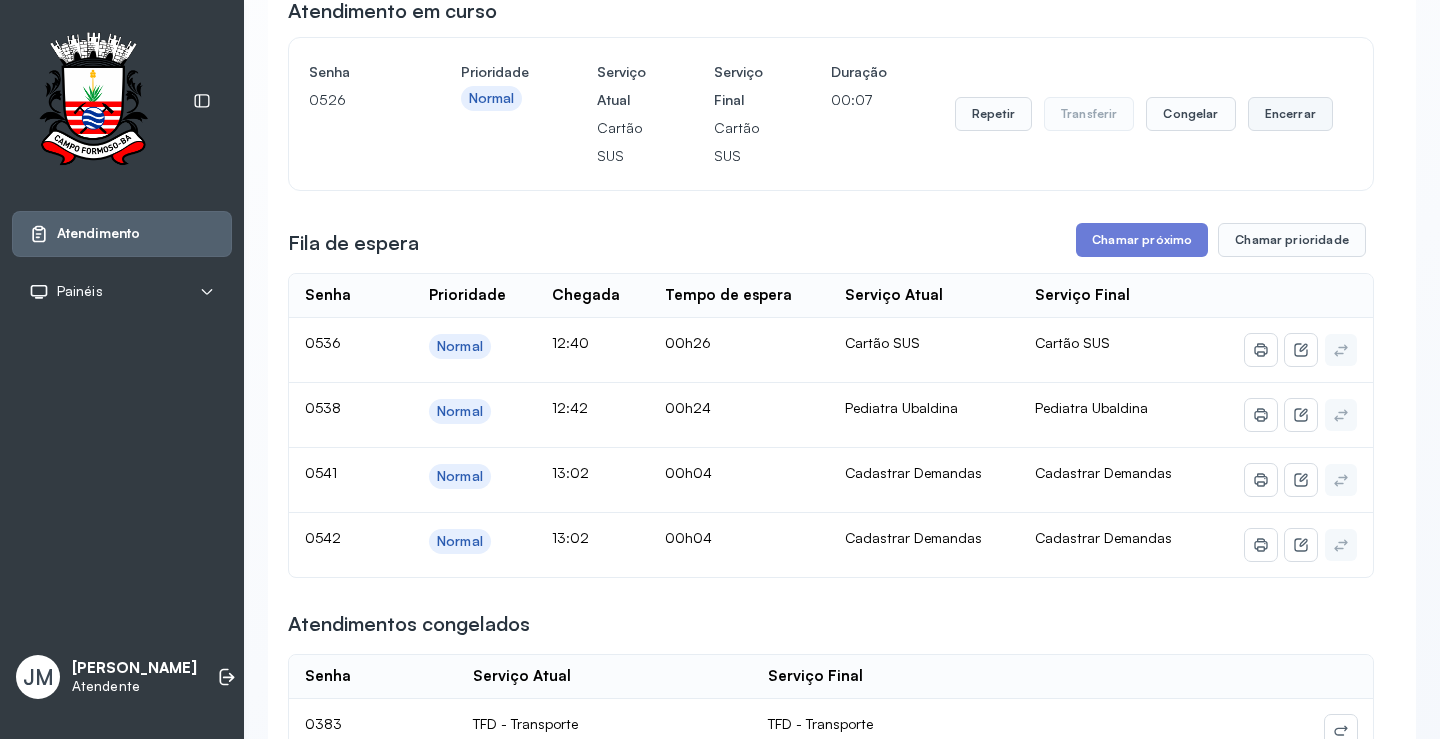 click on "Encerrar" at bounding box center [1290, 114] 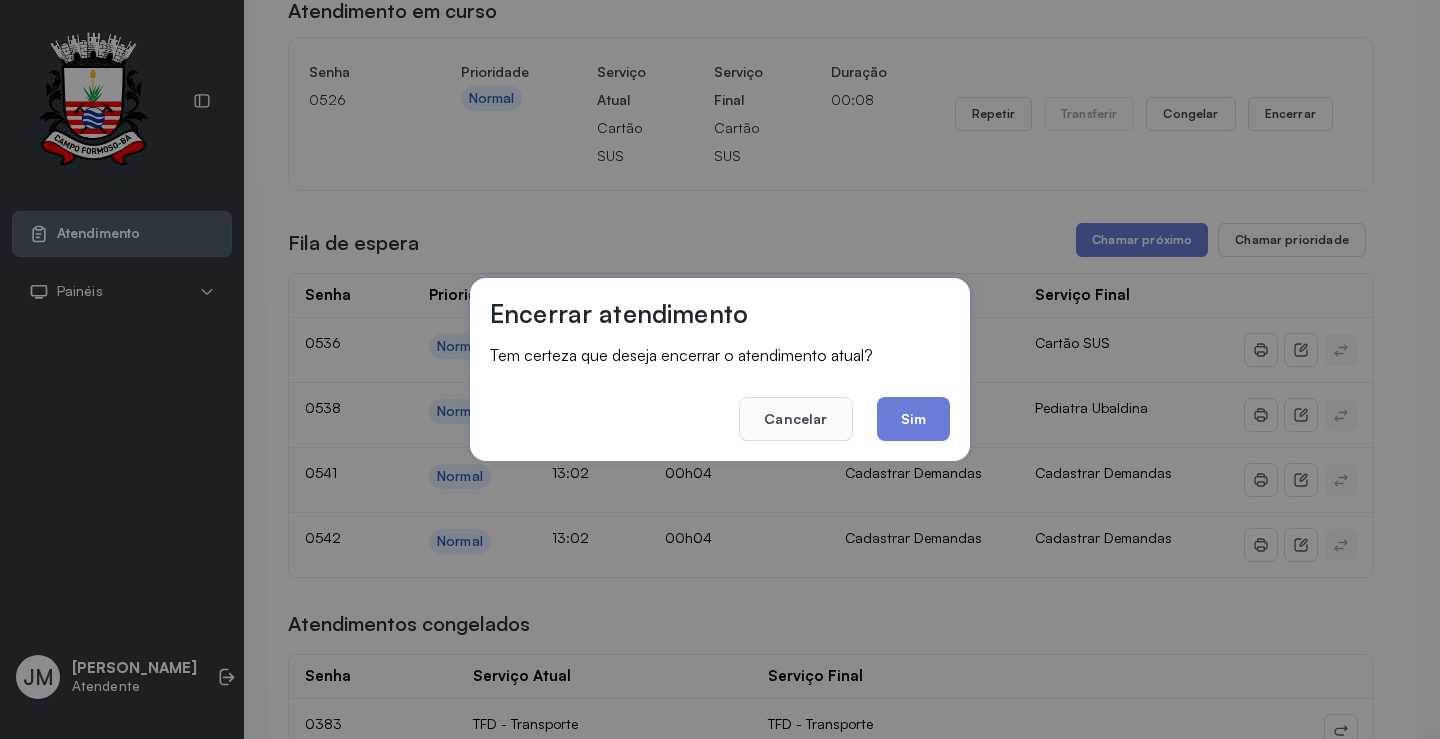 drag, startPoint x: 914, startPoint y: 414, endPoint x: 966, endPoint y: 375, distance: 65 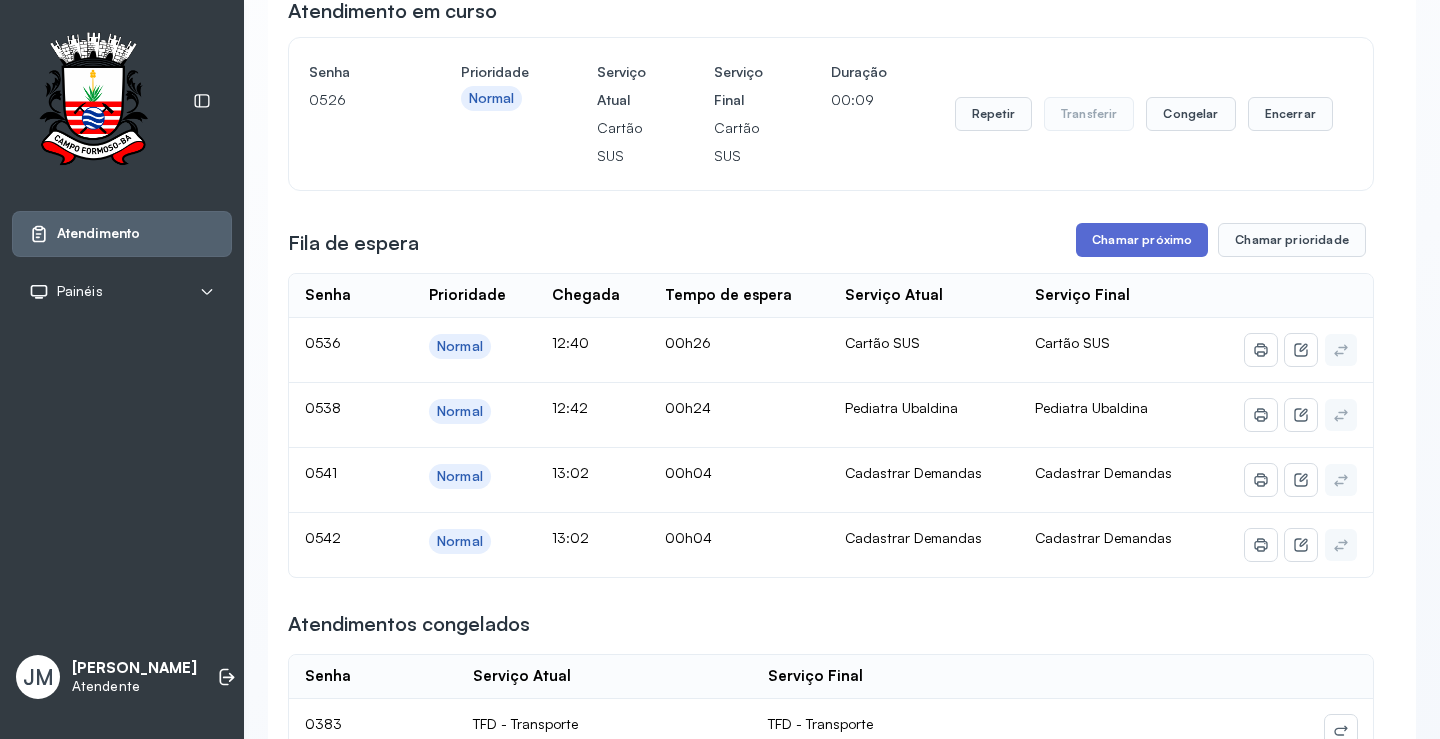click on "Chamar próximo" at bounding box center [1142, 240] 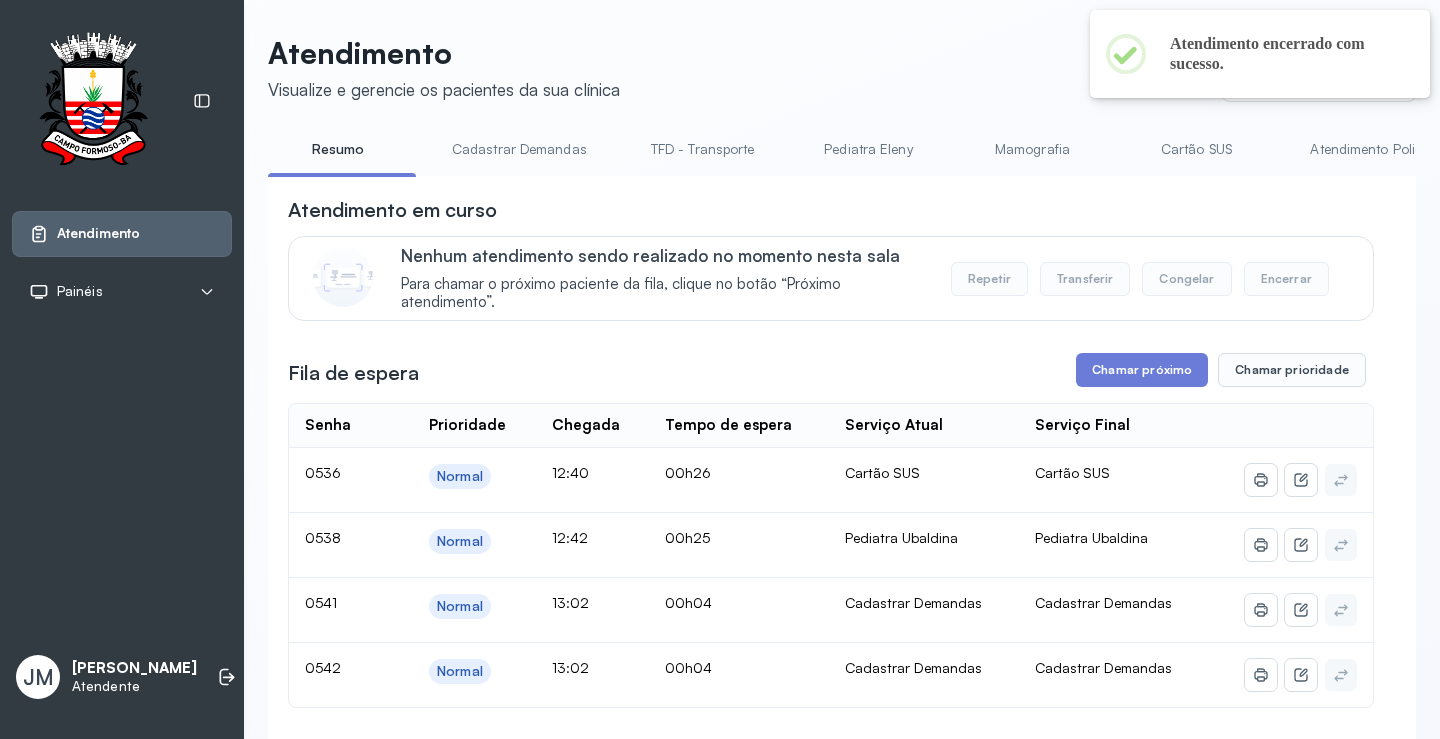 scroll, scrollTop: 200, scrollLeft: 0, axis: vertical 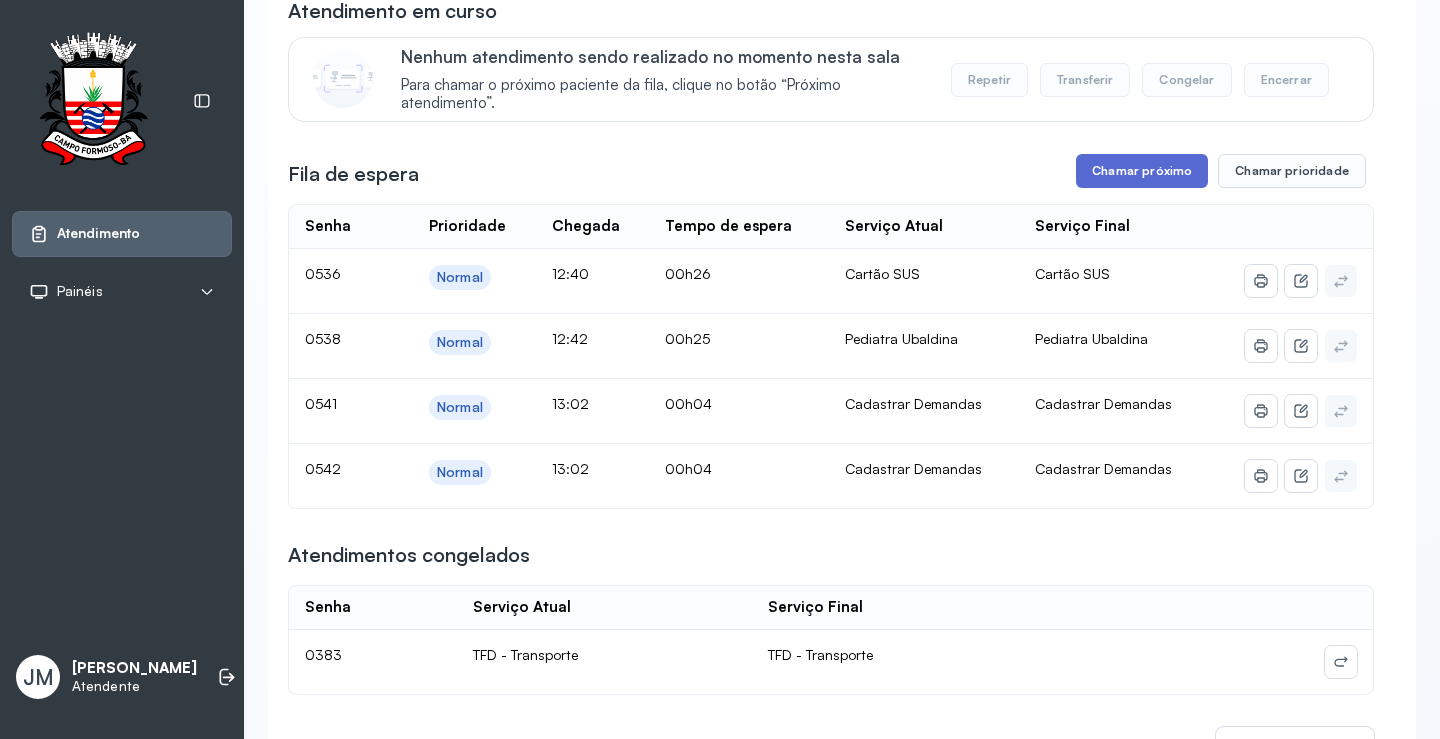 click on "Chamar próximo" at bounding box center (1142, 171) 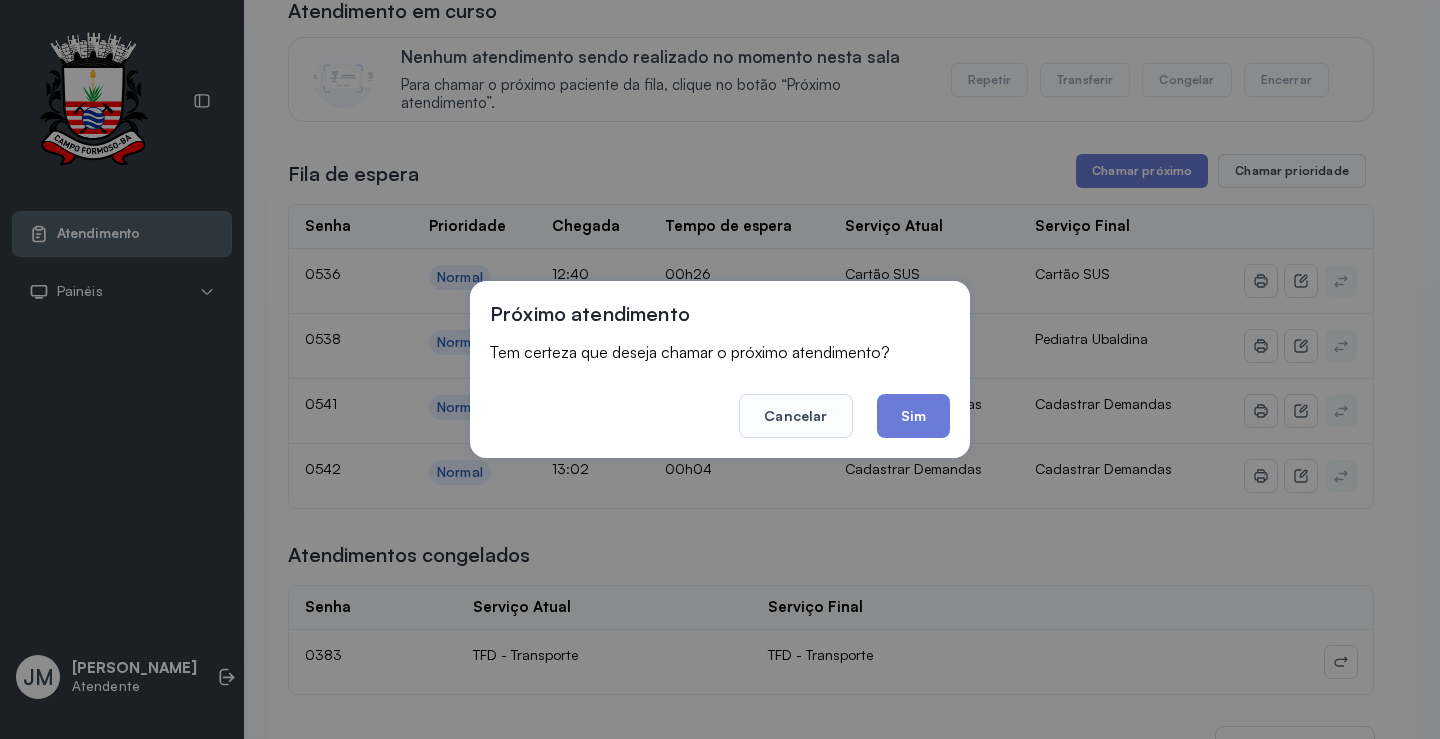 click on "Sim" 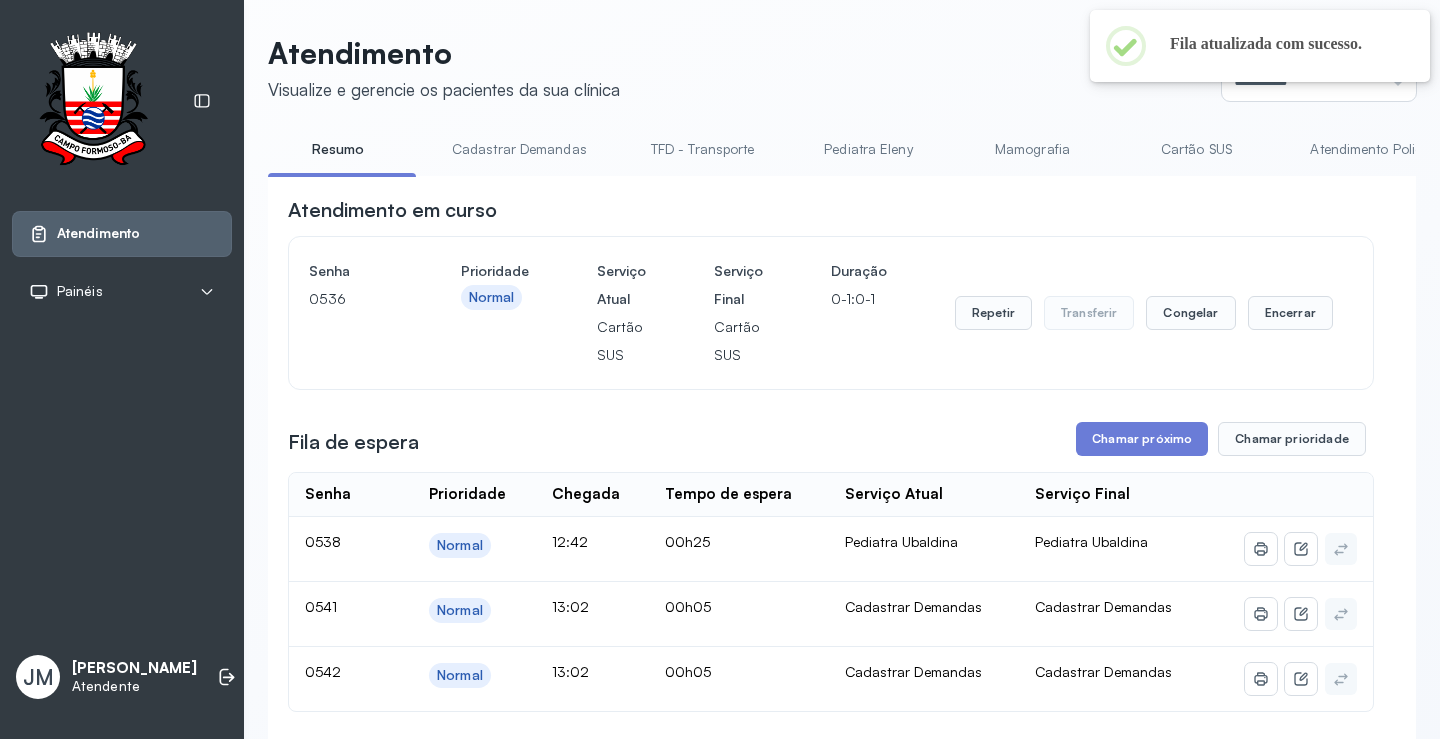 scroll, scrollTop: 200, scrollLeft: 0, axis: vertical 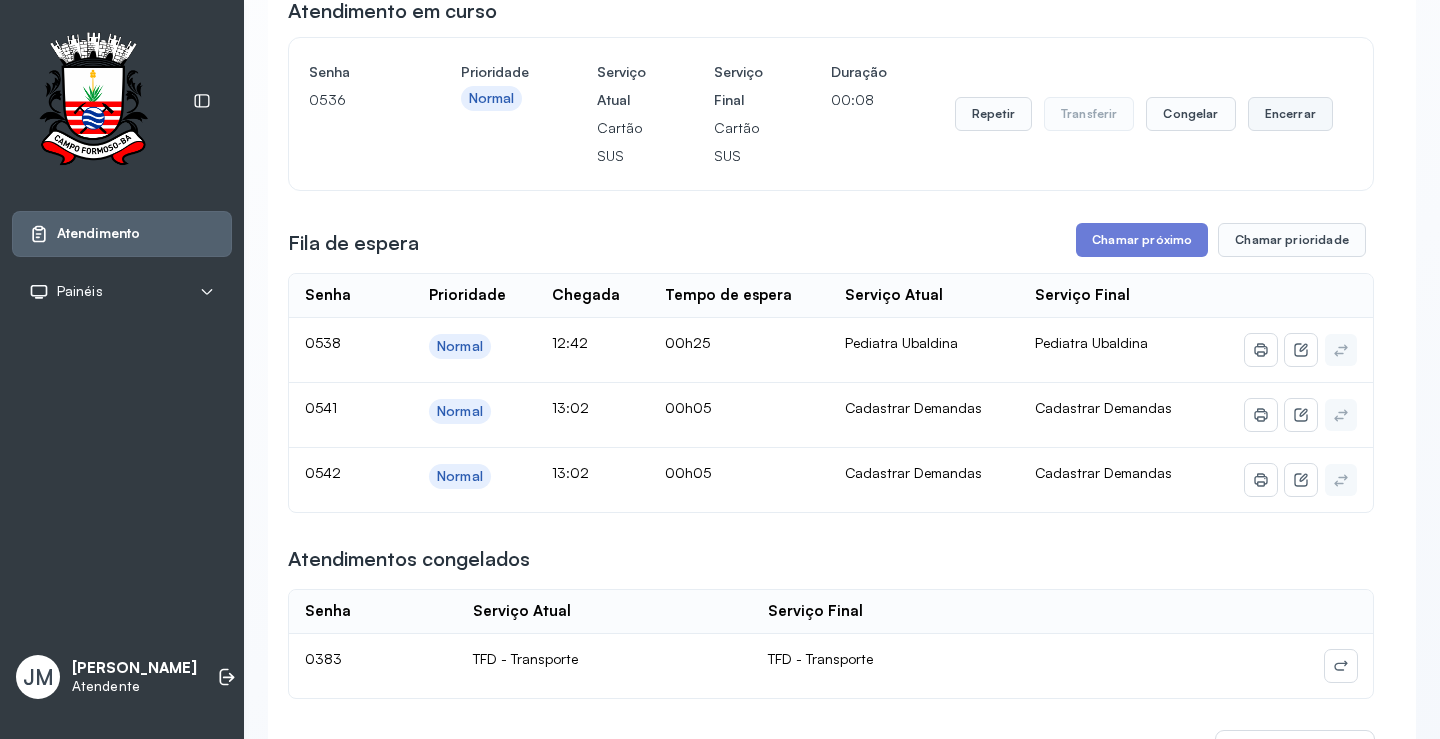 click on "Encerrar" at bounding box center [1290, 114] 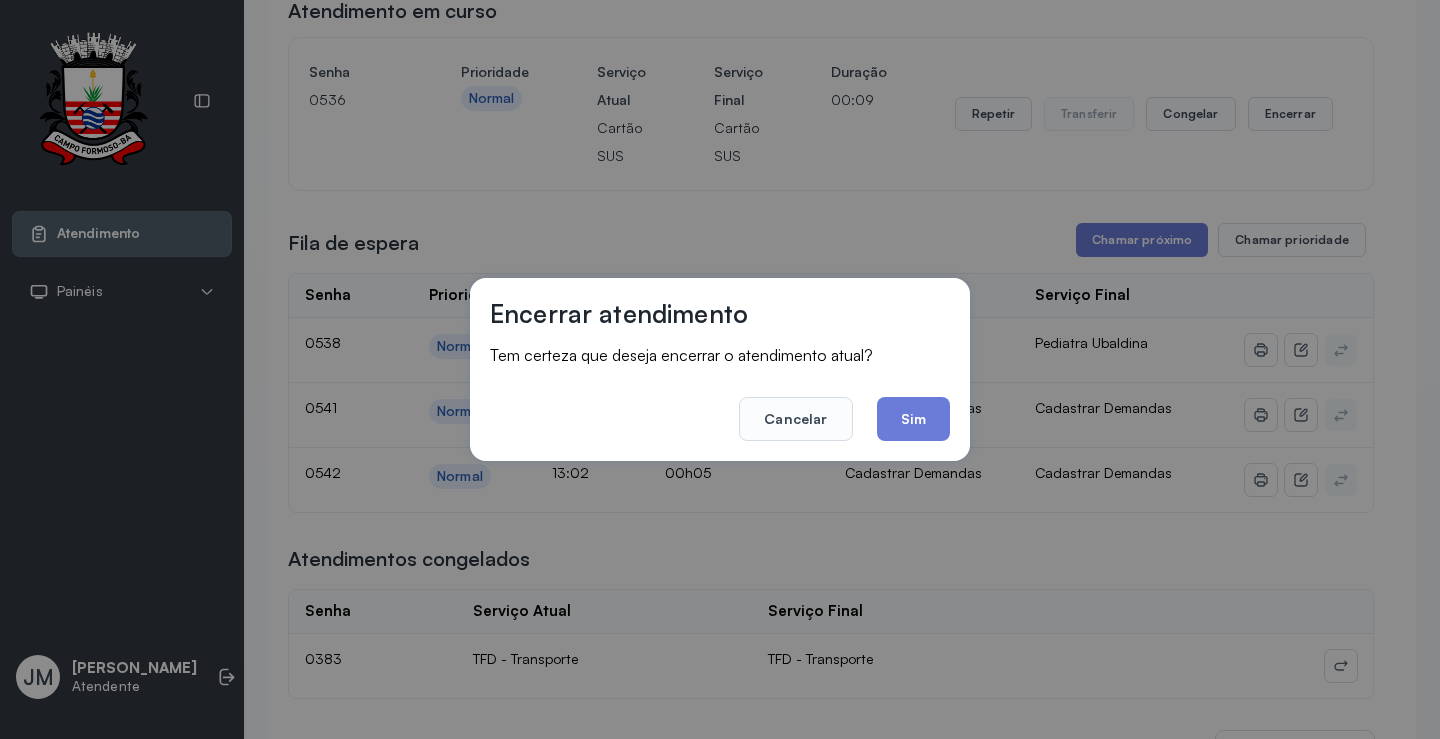 click on "Sim" 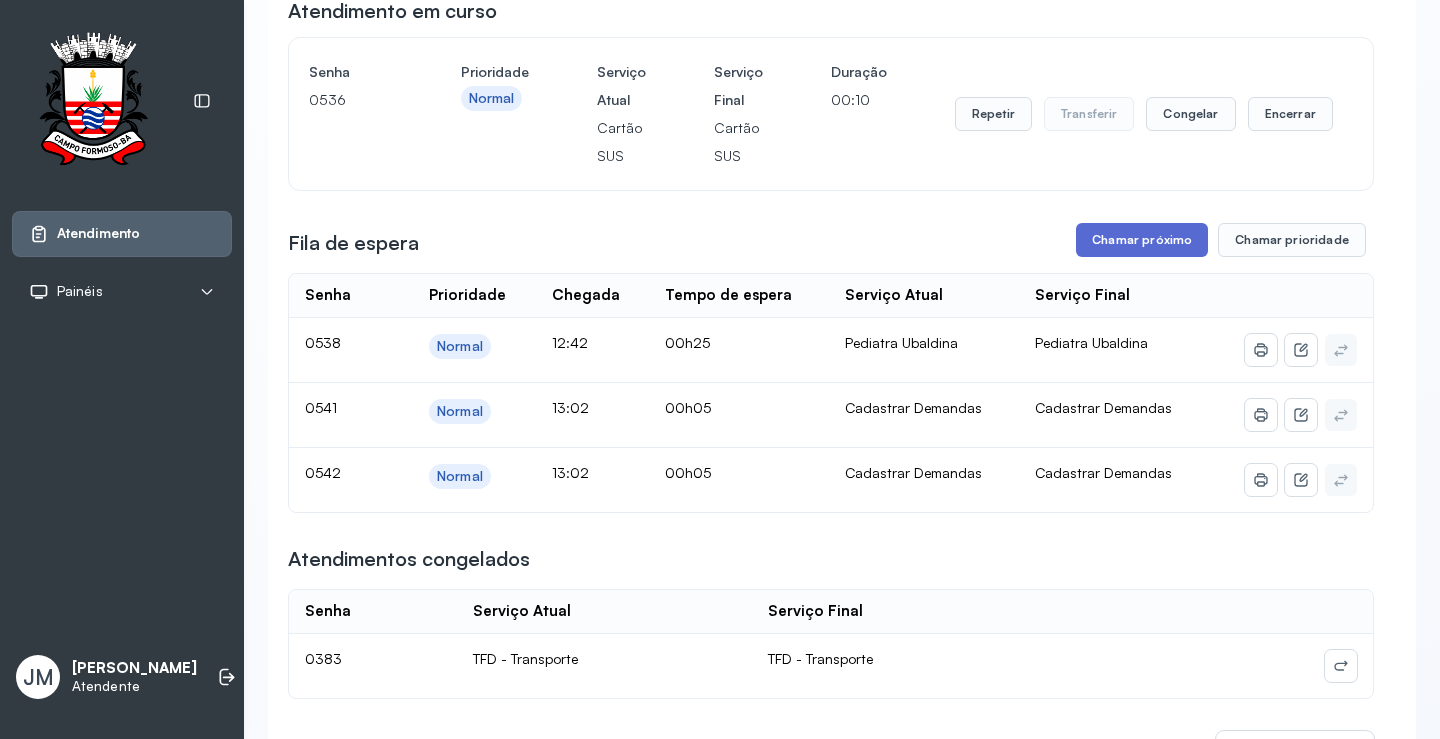 click on "Chamar próximo" at bounding box center [1142, 240] 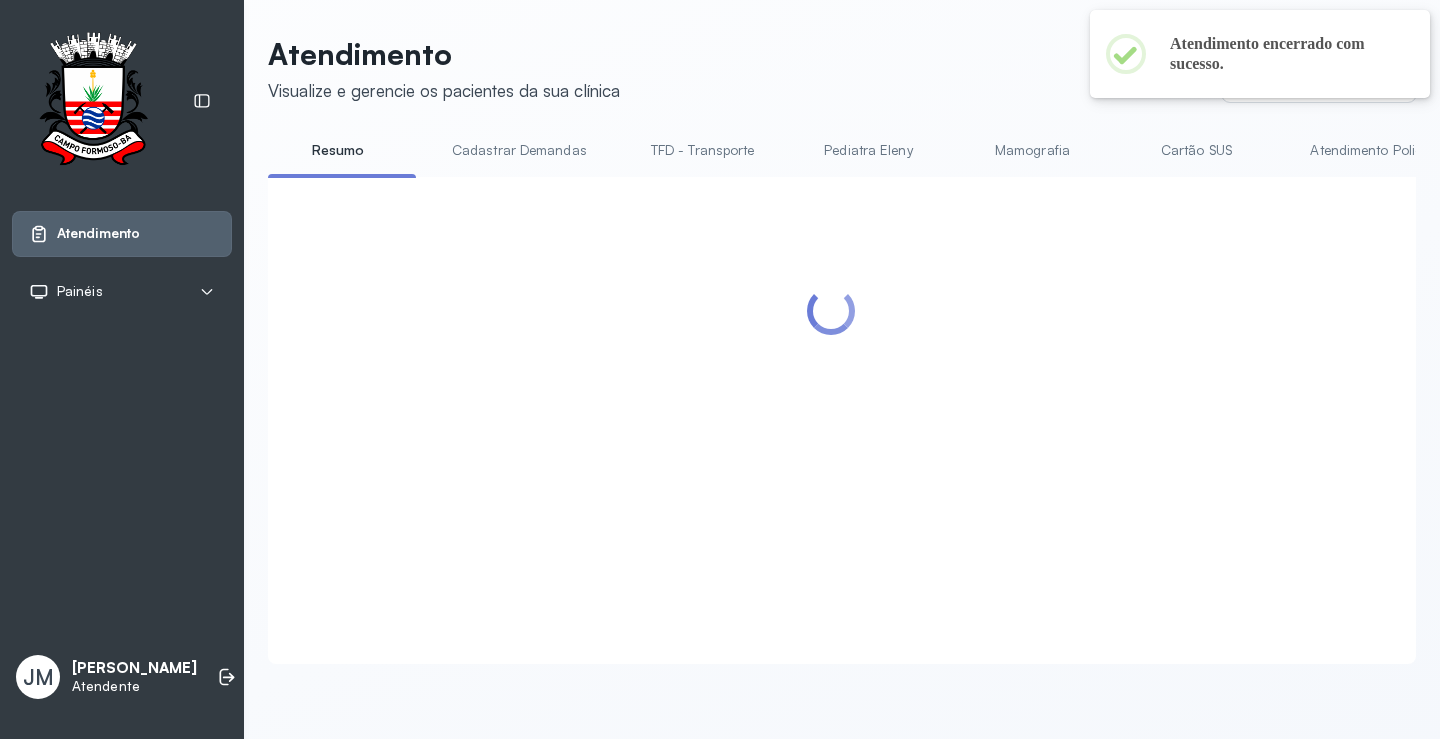 scroll, scrollTop: 1, scrollLeft: 0, axis: vertical 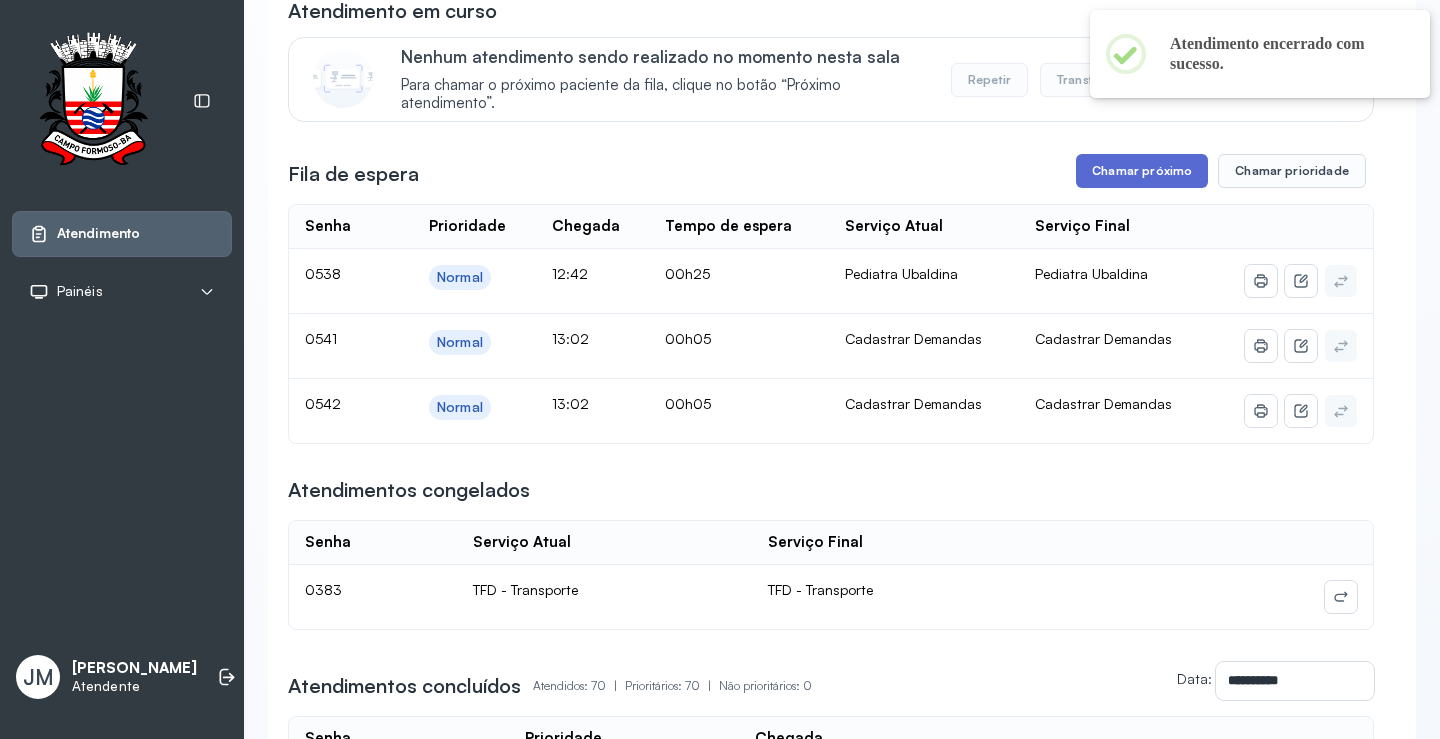 click on "Chamar próximo" at bounding box center [1142, 171] 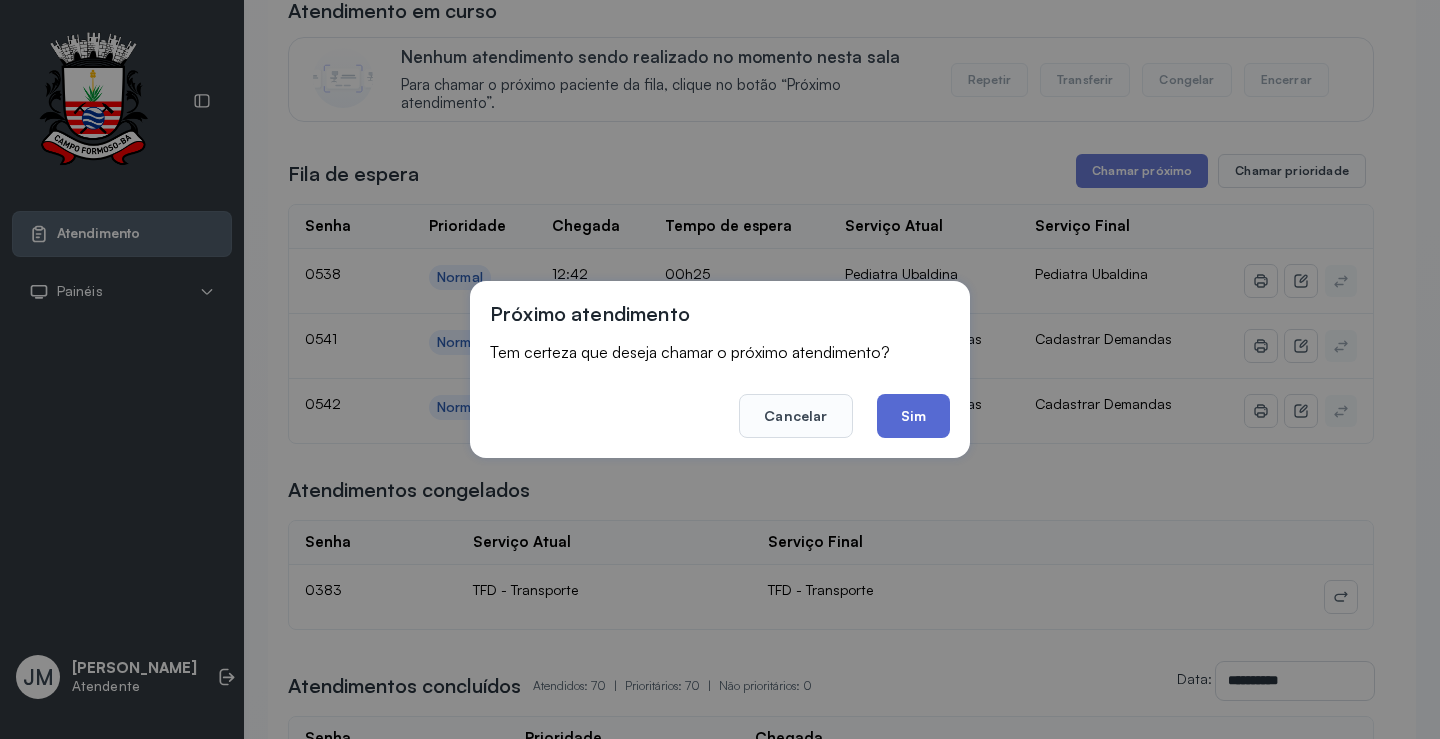 click on "Sim" 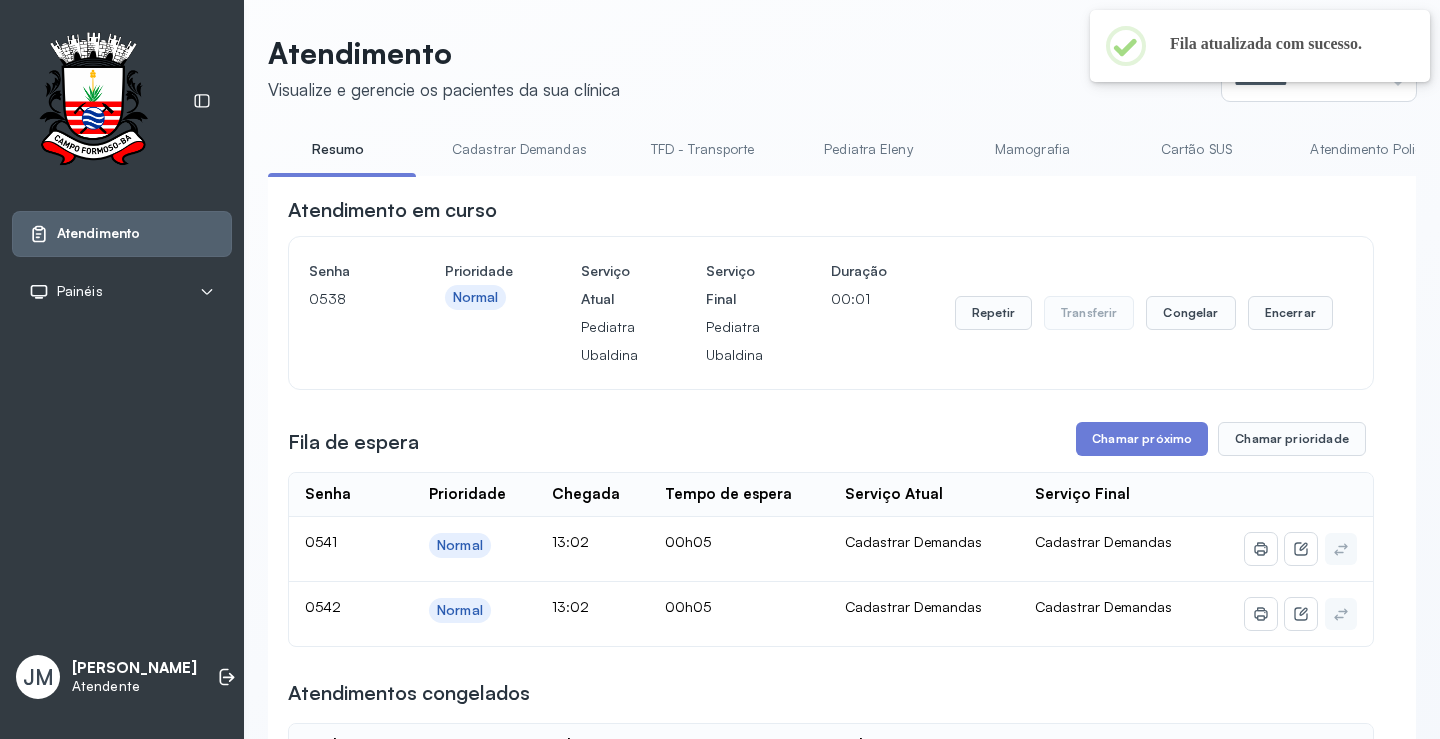 scroll, scrollTop: 200, scrollLeft: 0, axis: vertical 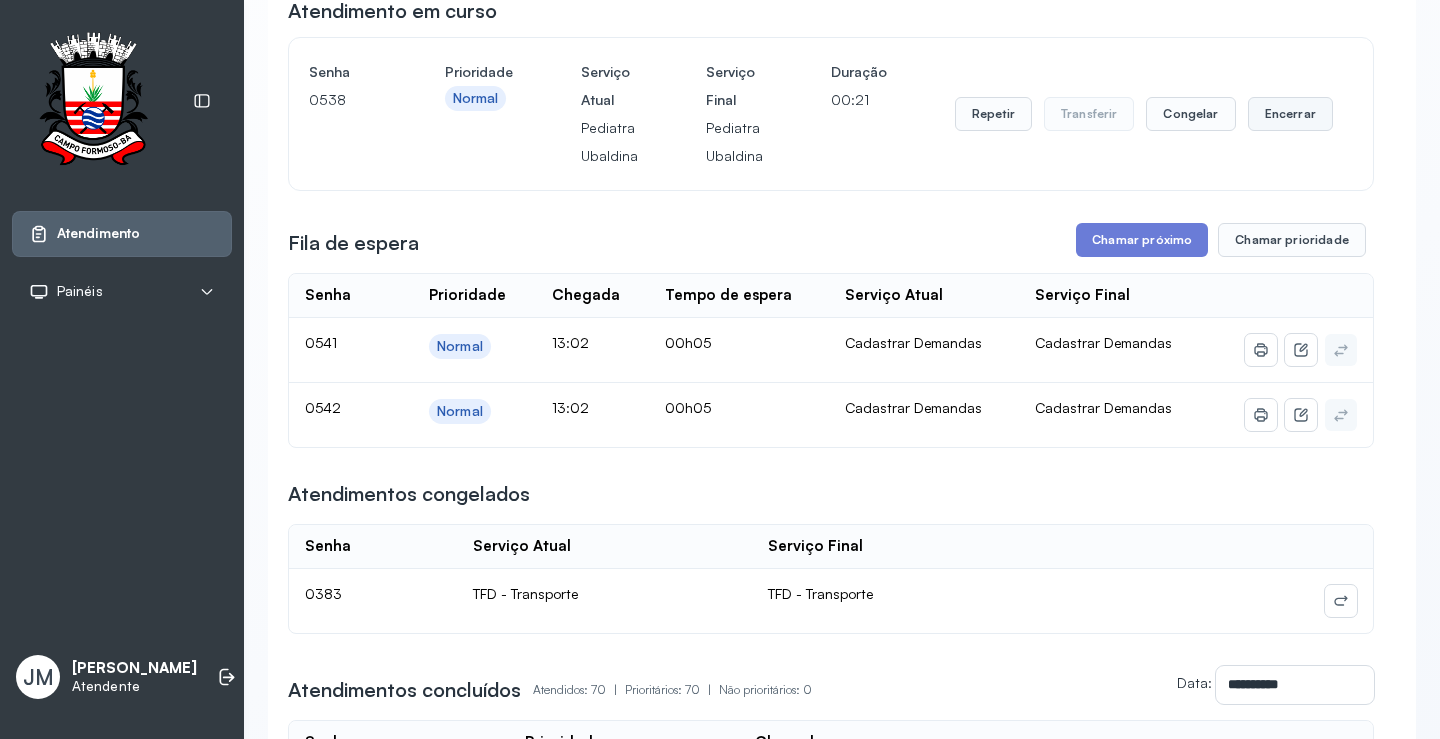 click on "Encerrar" at bounding box center (1290, 114) 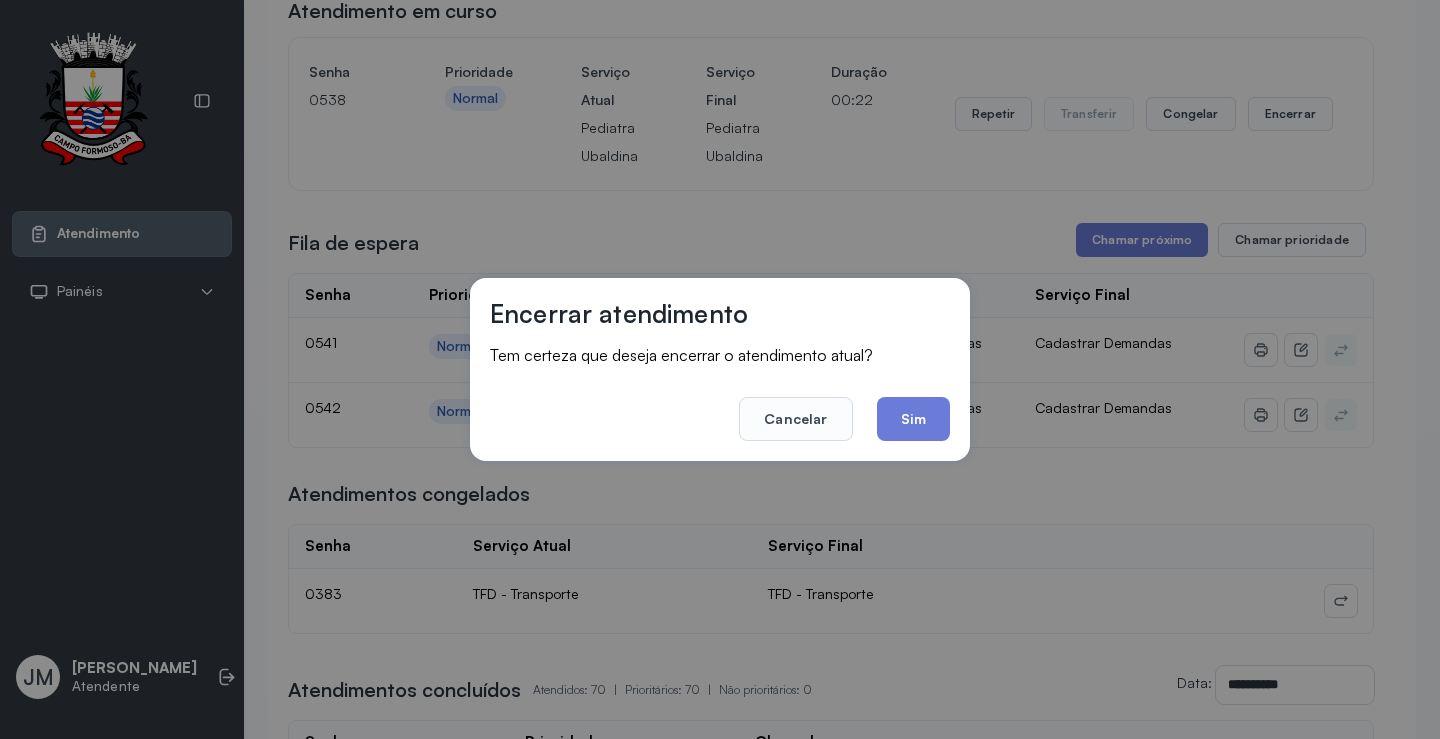 drag, startPoint x: 894, startPoint y: 414, endPoint x: 923, endPoint y: 396, distance: 34.132095 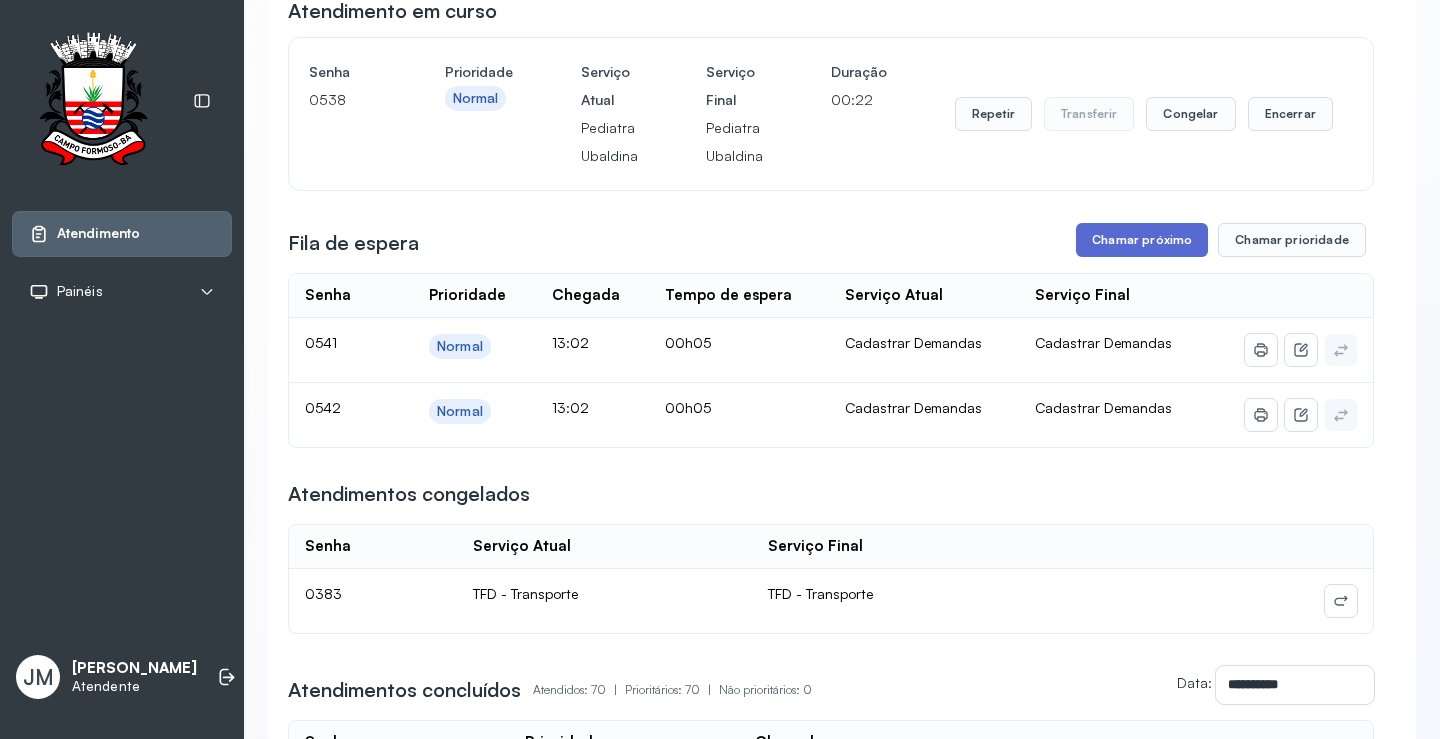 click on "Chamar próximo" at bounding box center [1142, 240] 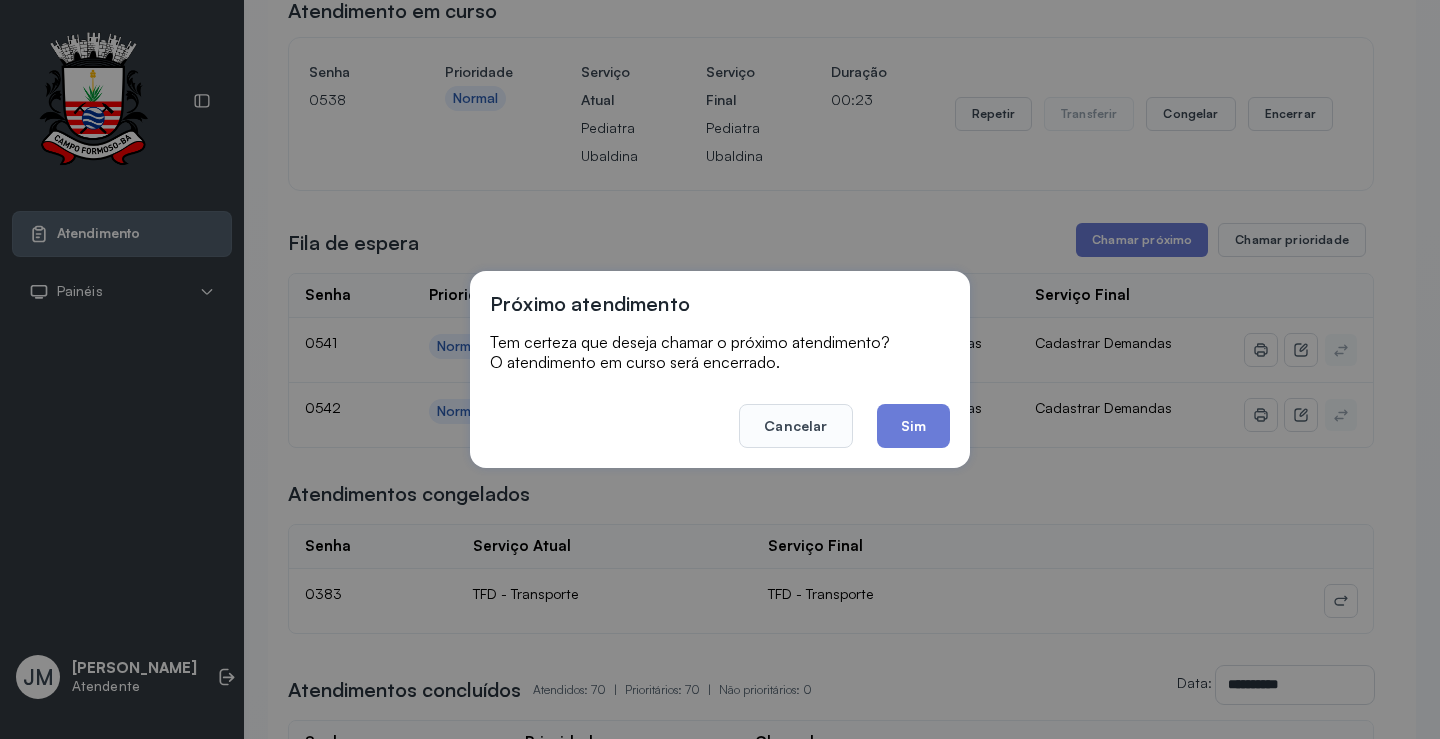 drag, startPoint x: 888, startPoint y: 422, endPoint x: 878, endPoint y: 408, distance: 17.20465 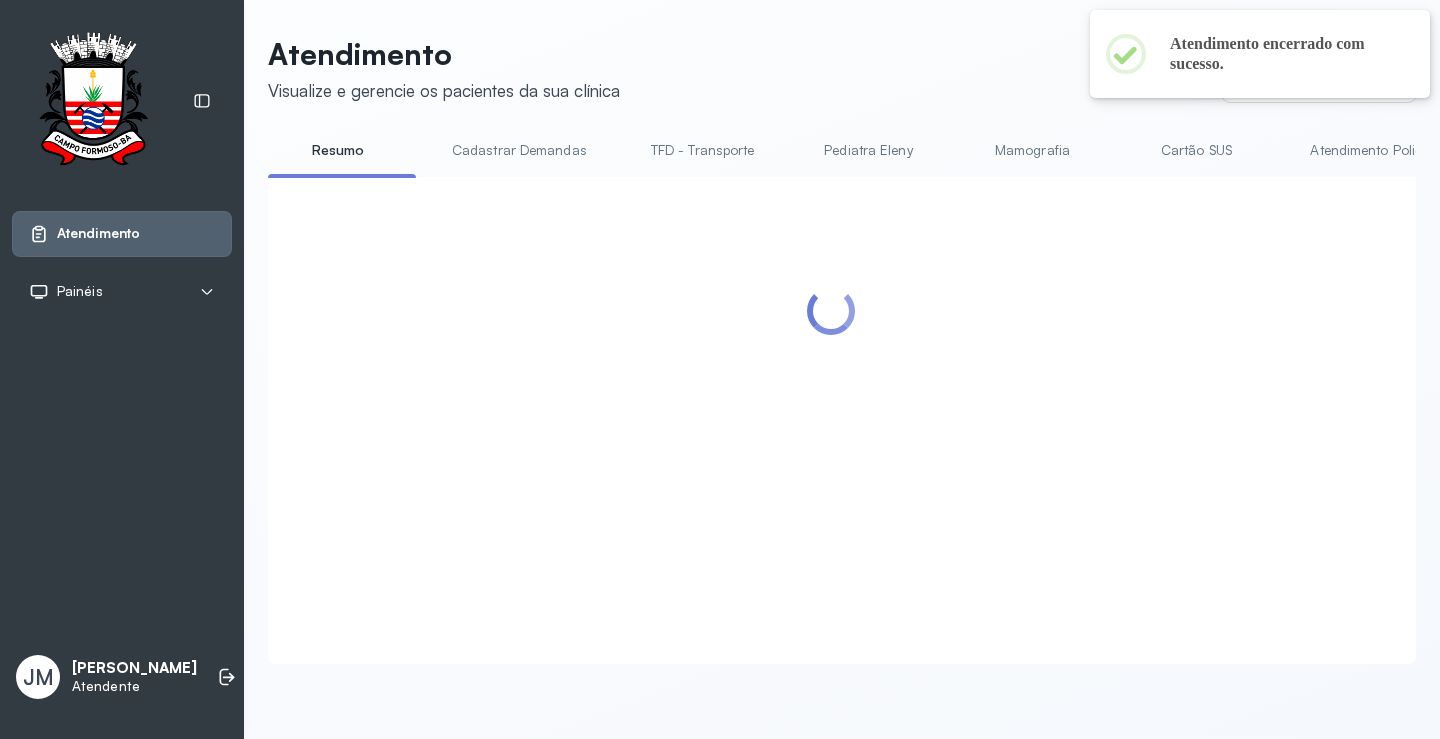 scroll, scrollTop: 200, scrollLeft: 0, axis: vertical 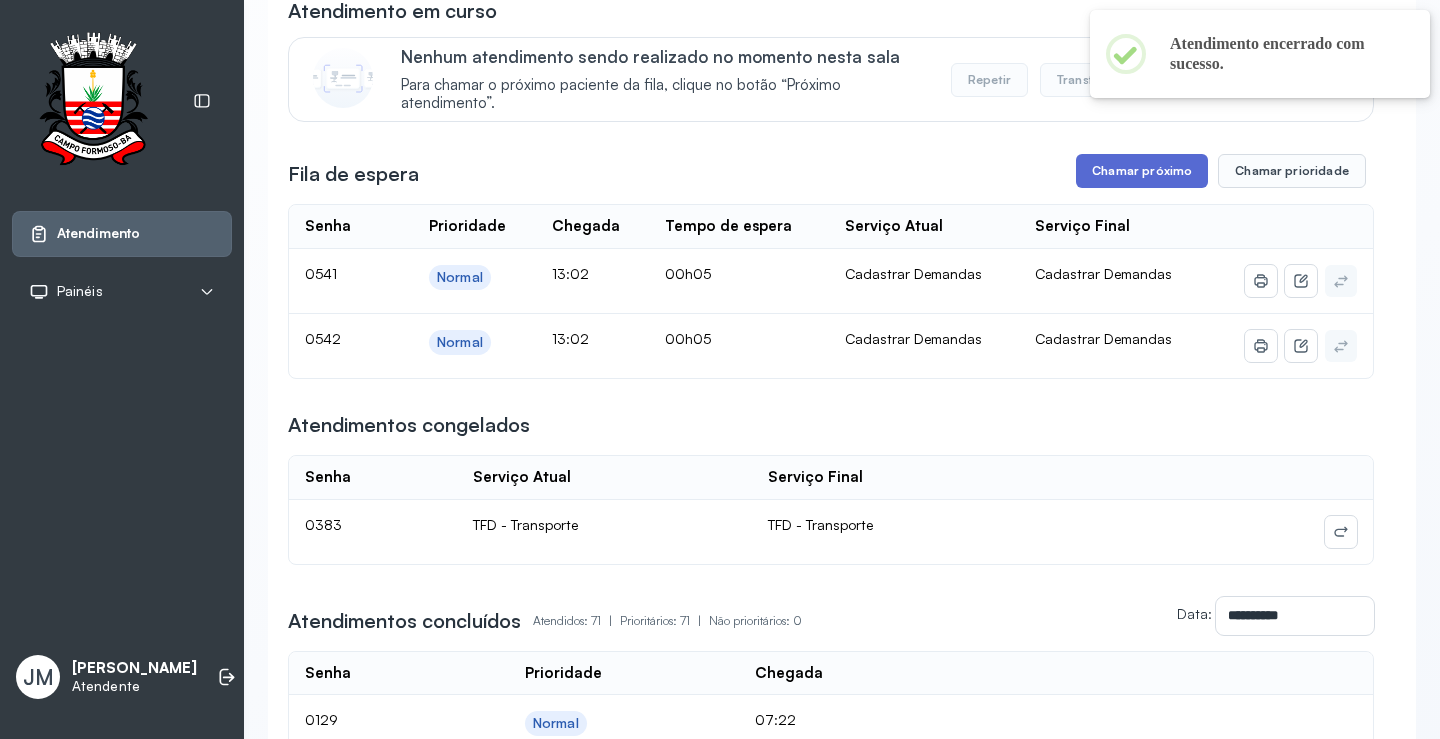 click on "Chamar próximo" at bounding box center [1142, 171] 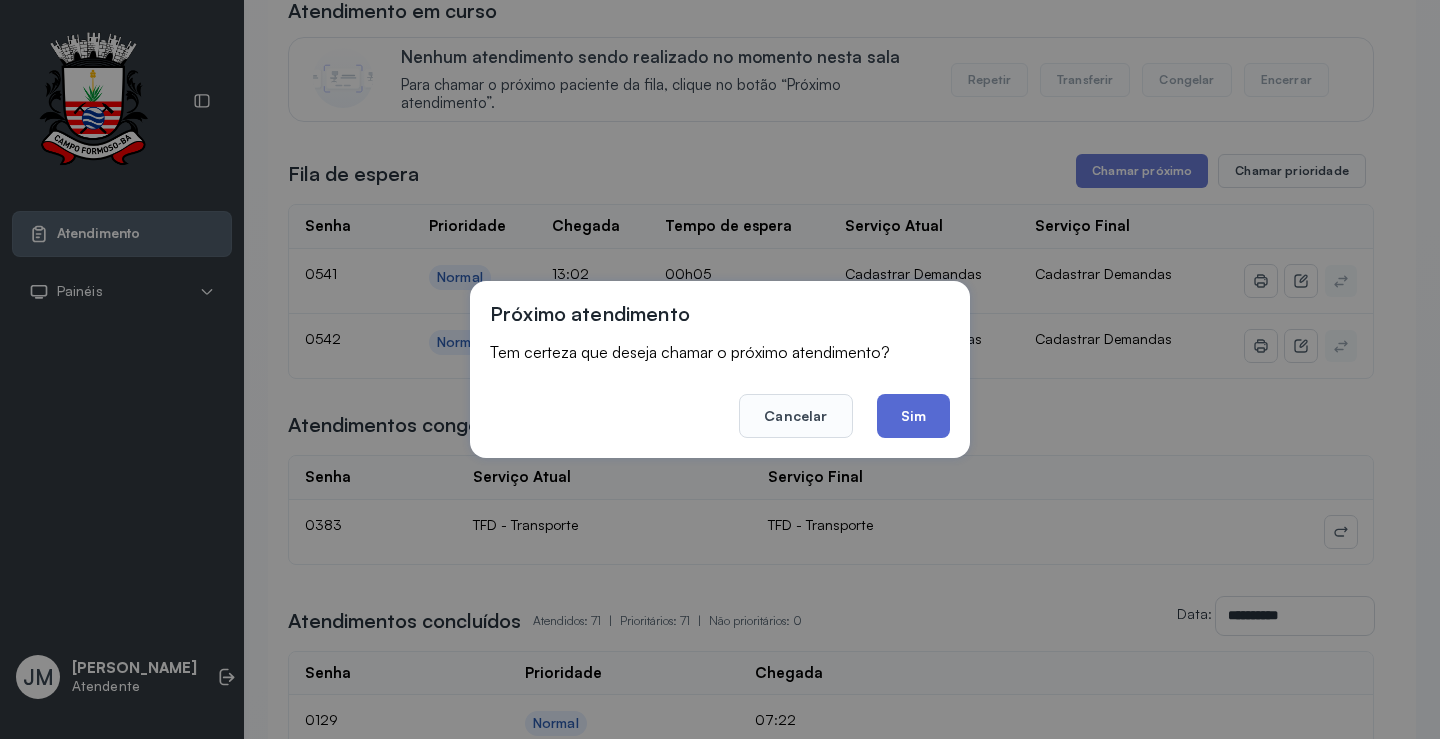 click on "Sim" 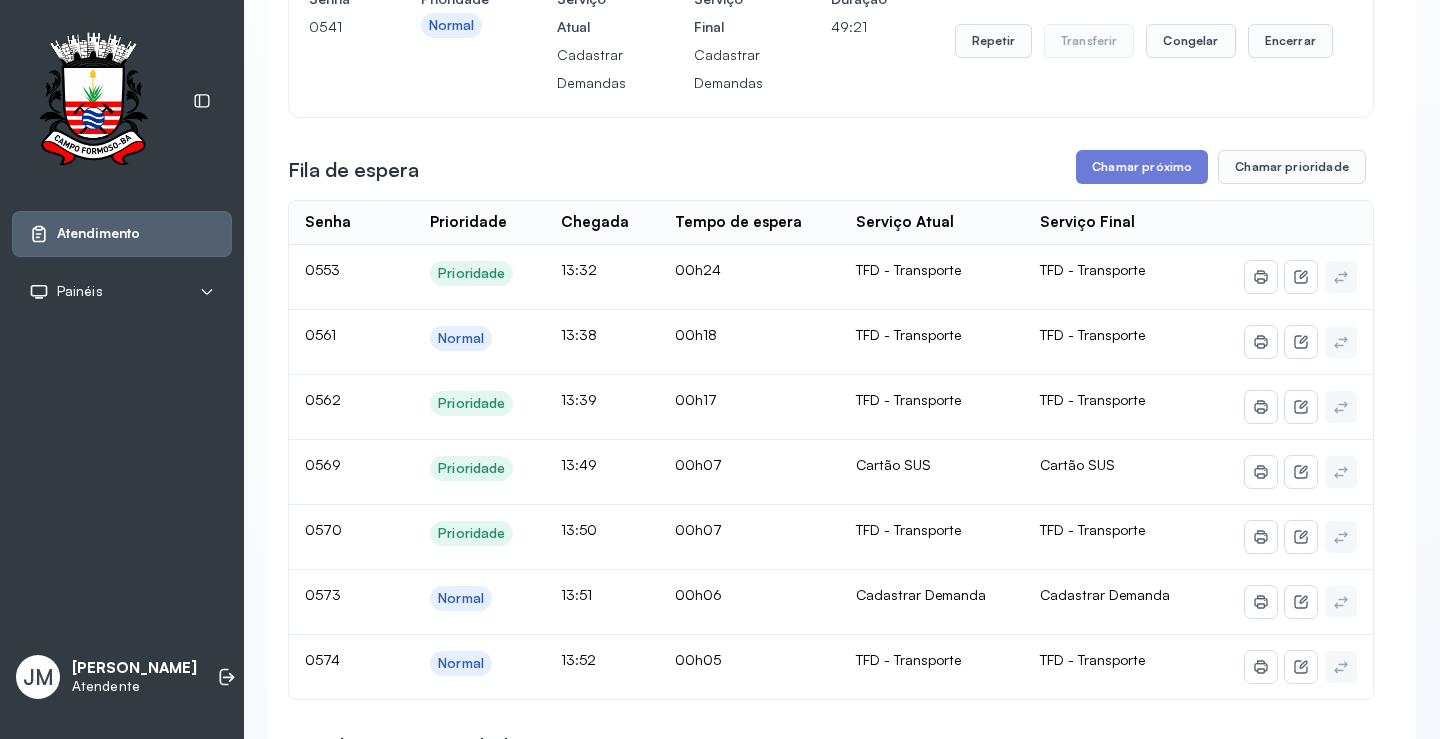 scroll, scrollTop: 200, scrollLeft: 0, axis: vertical 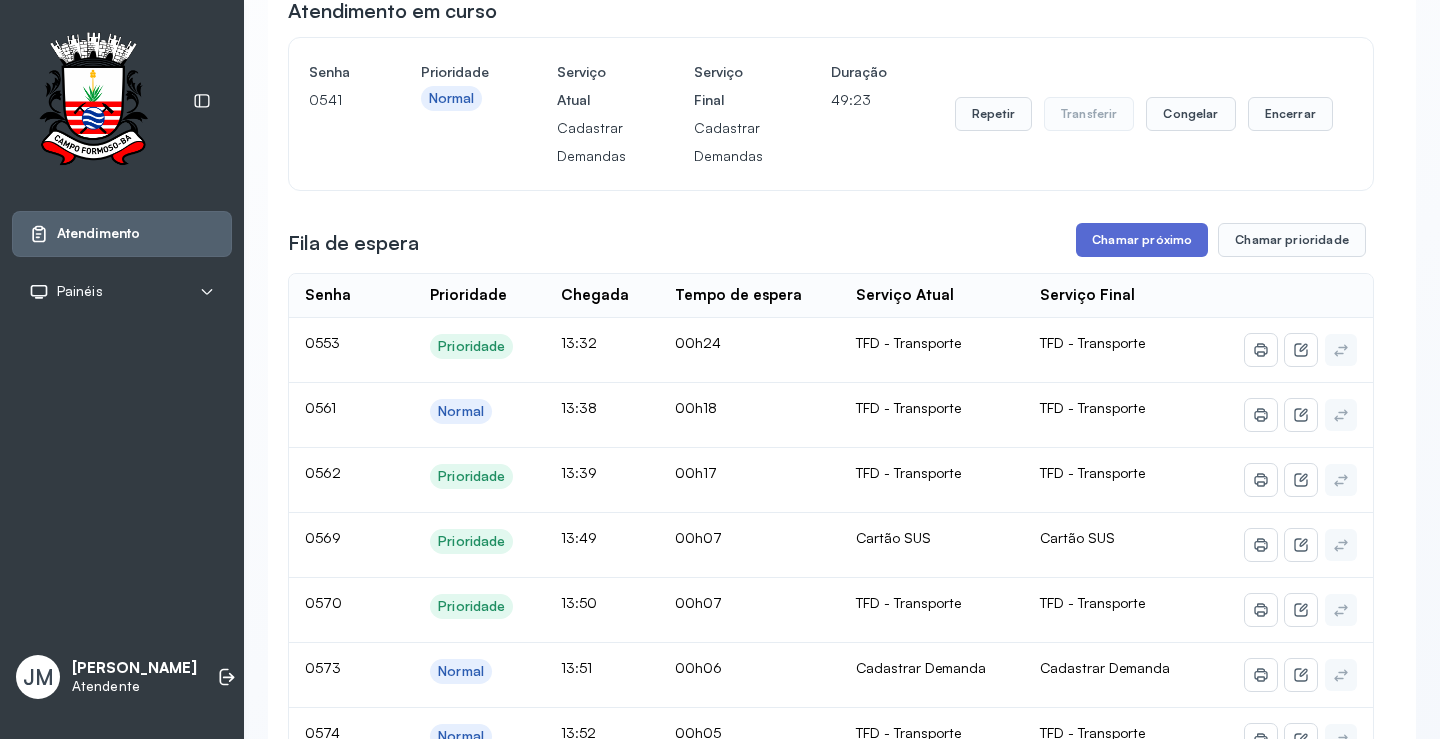 click on "Chamar próximo" at bounding box center (1142, 240) 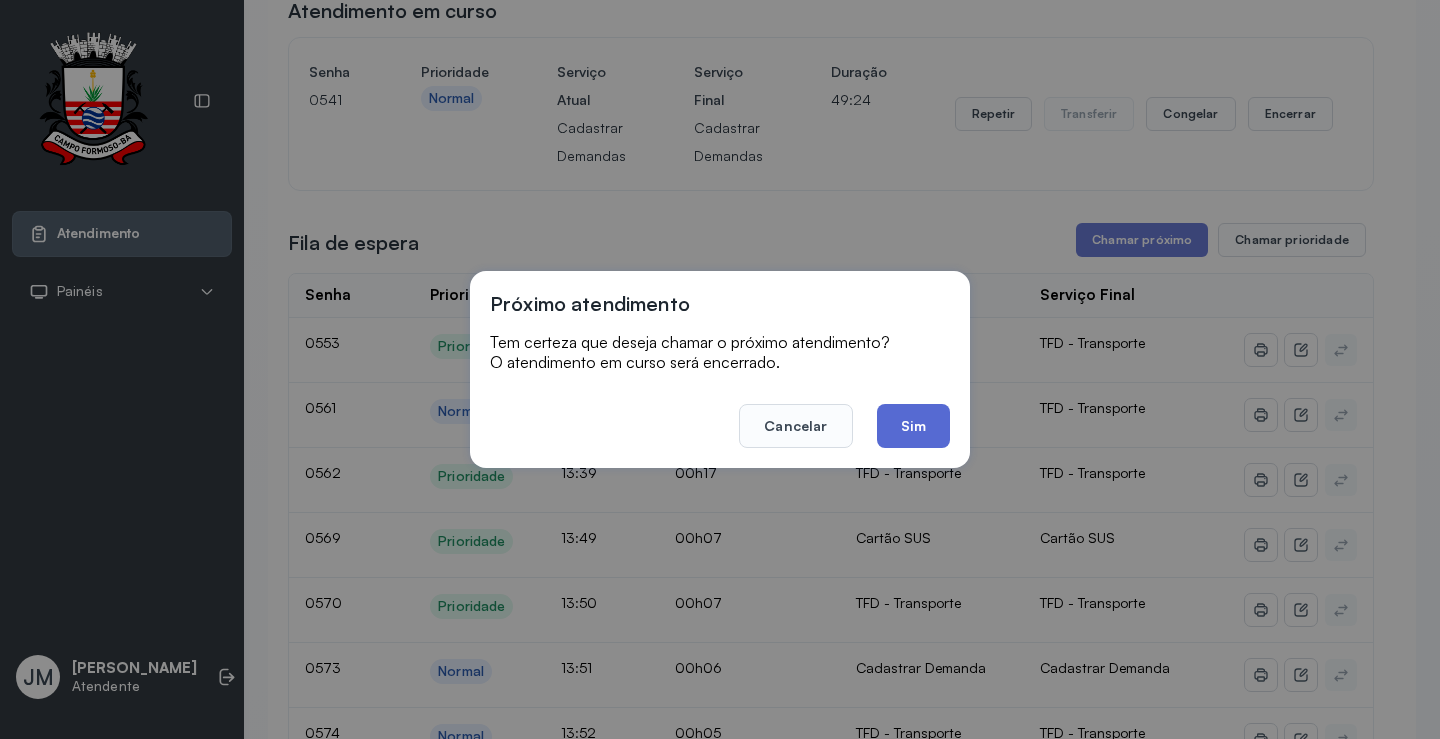 click on "Sim" 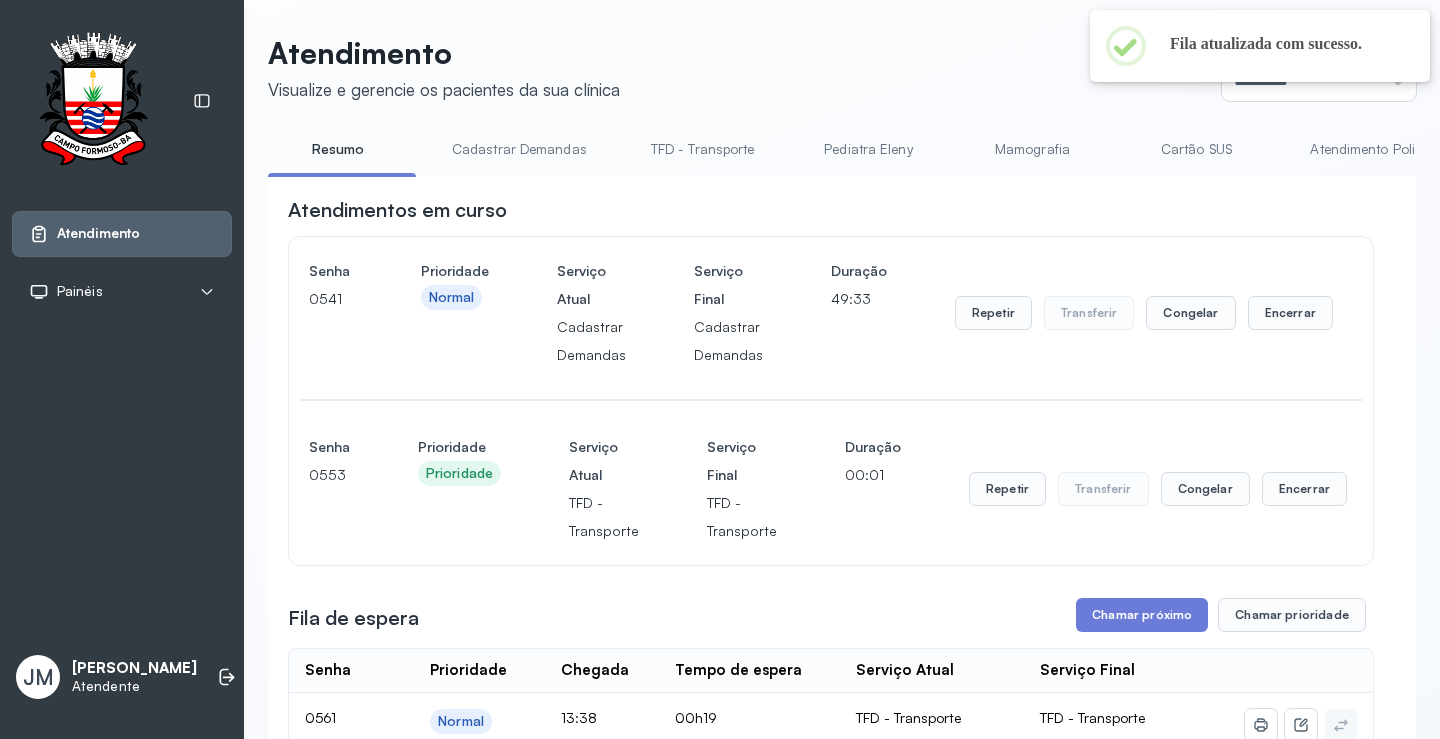 scroll, scrollTop: 200, scrollLeft: 0, axis: vertical 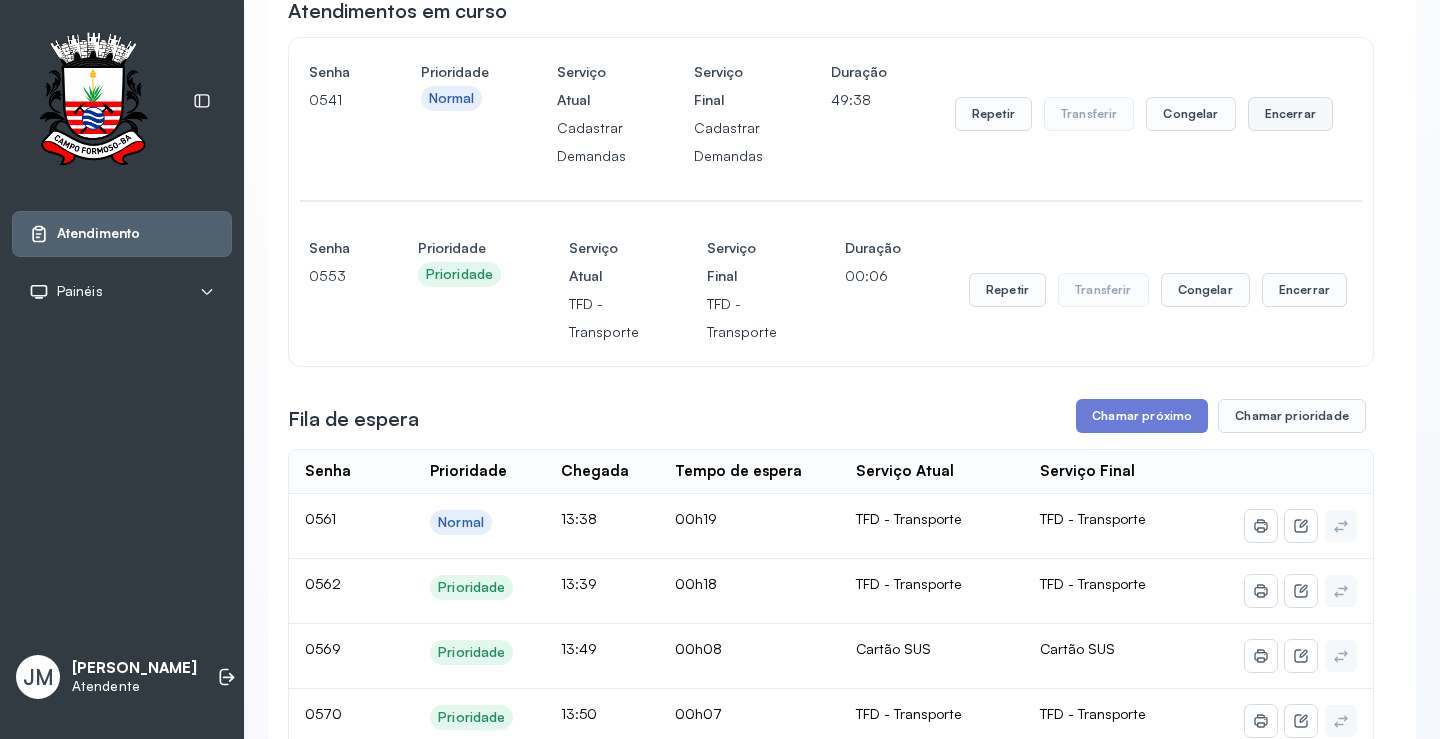 click on "Encerrar" at bounding box center (1290, 114) 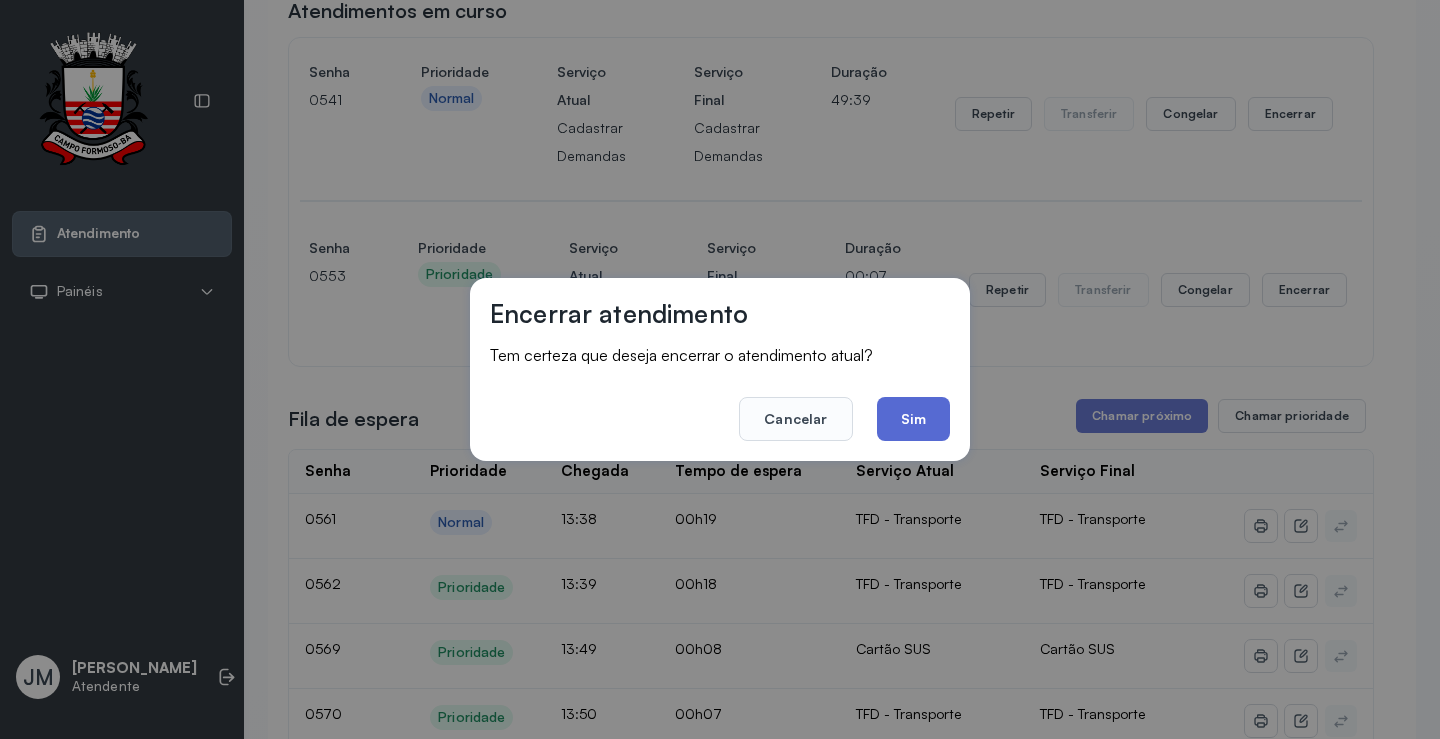 click on "Sim" 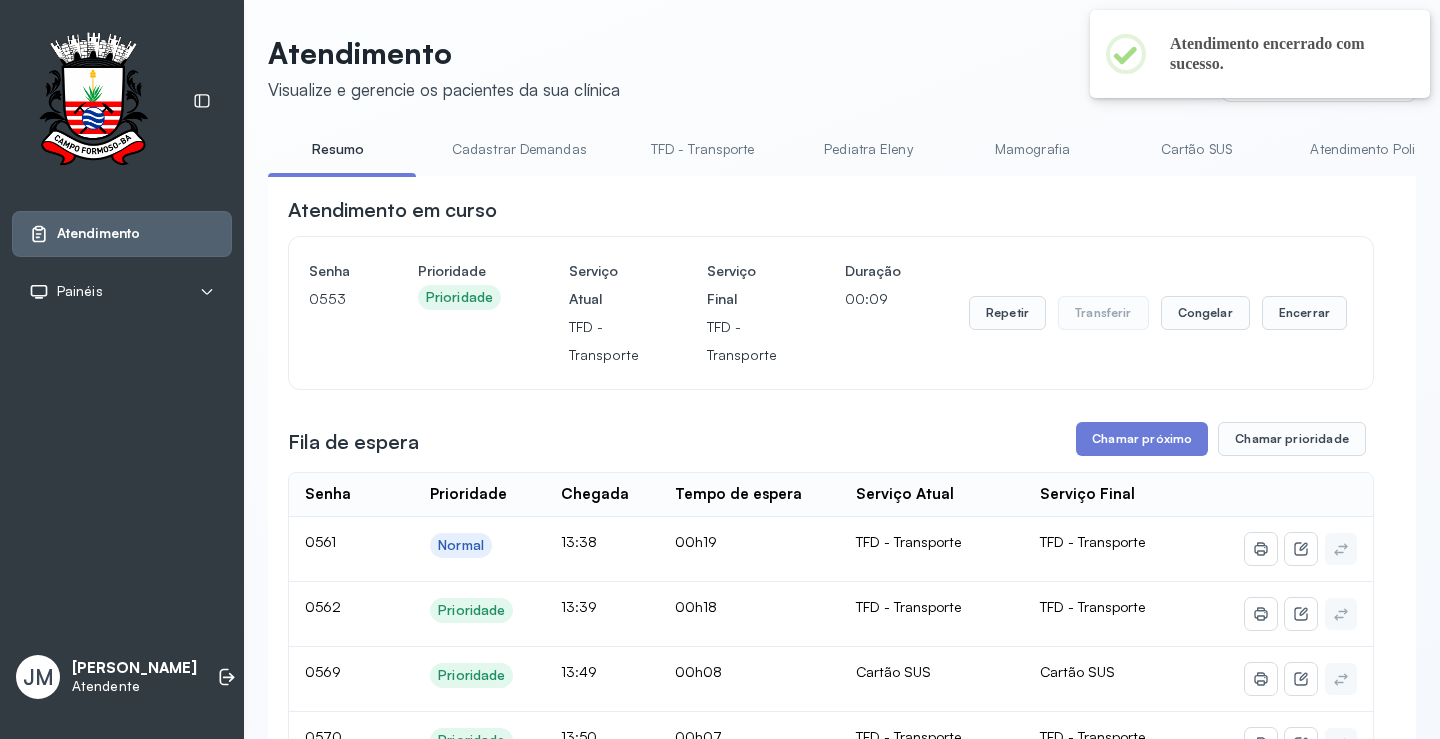 scroll, scrollTop: 200, scrollLeft: 0, axis: vertical 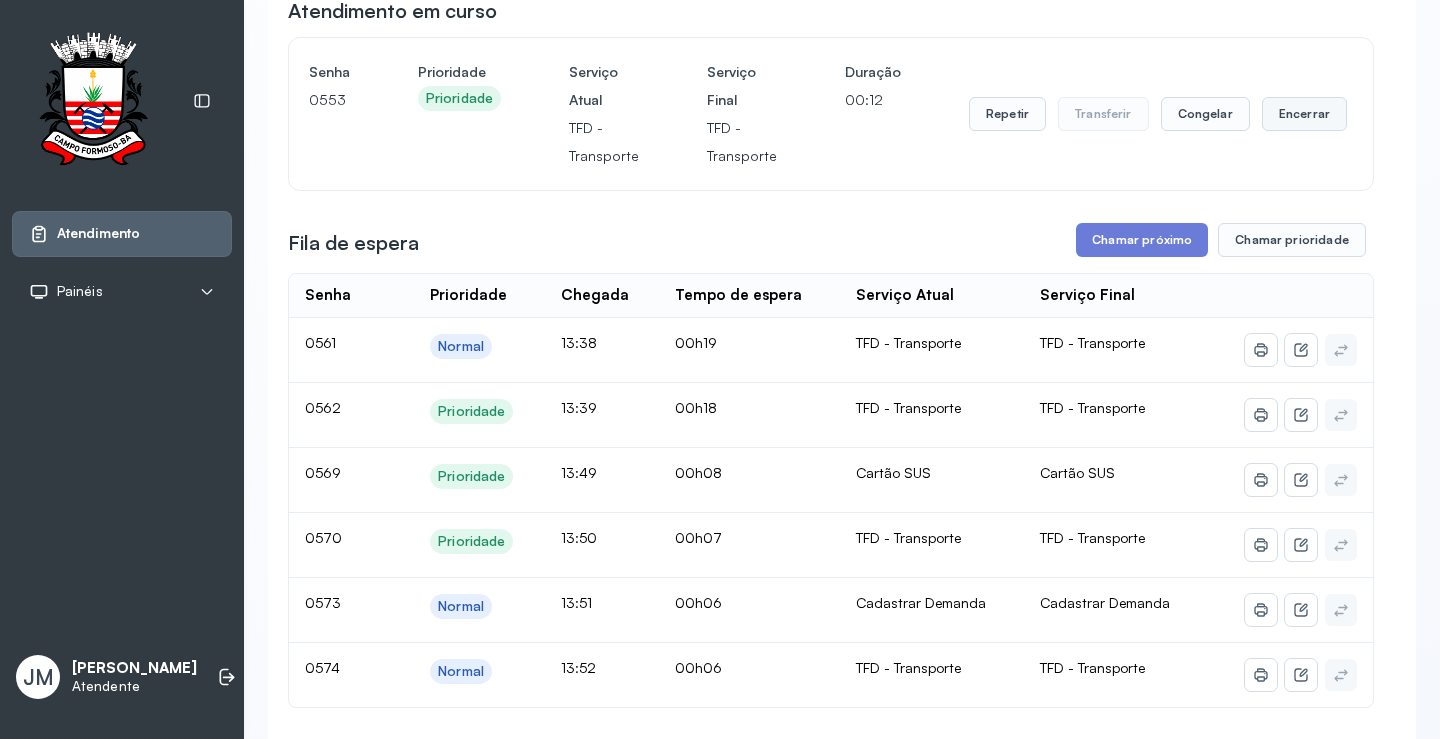 click on "Encerrar" at bounding box center [1304, 114] 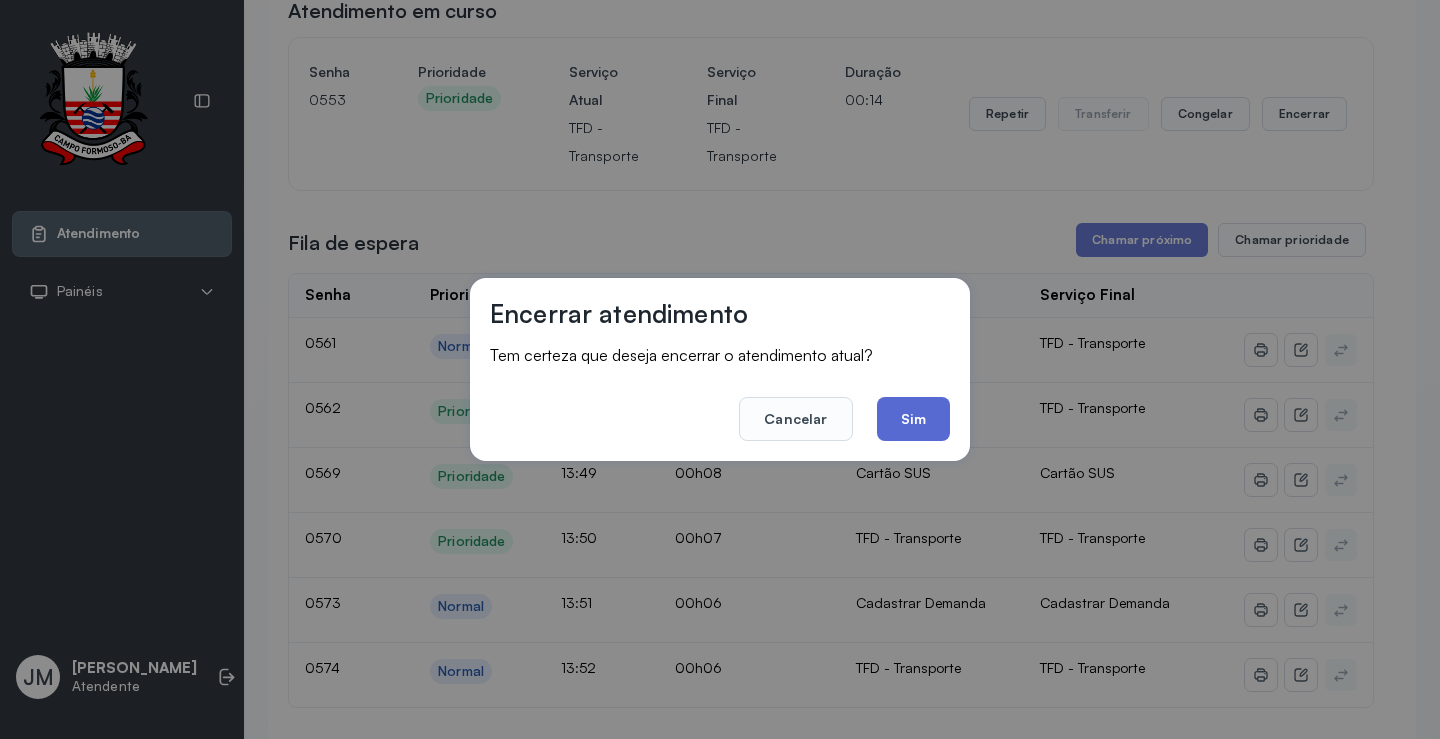click on "Sim" 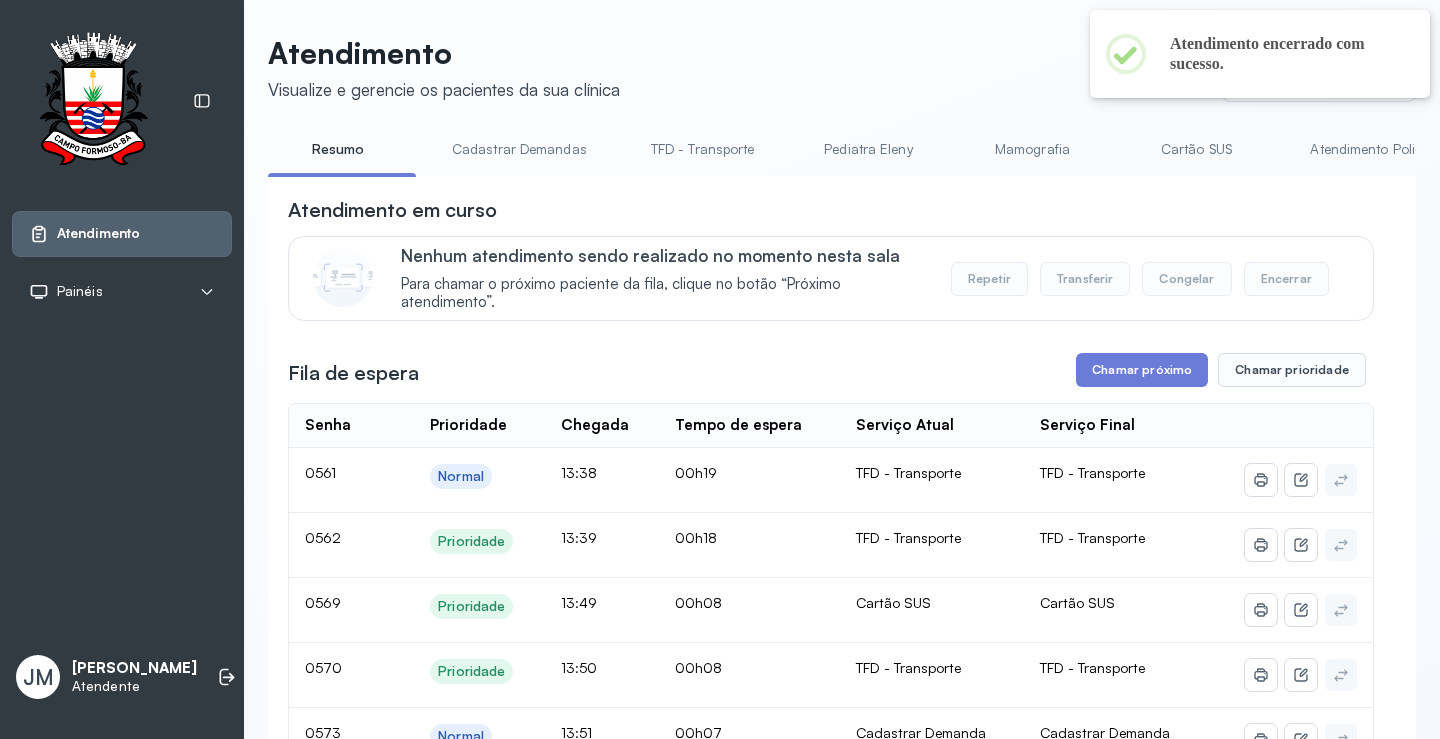 scroll, scrollTop: 200, scrollLeft: 0, axis: vertical 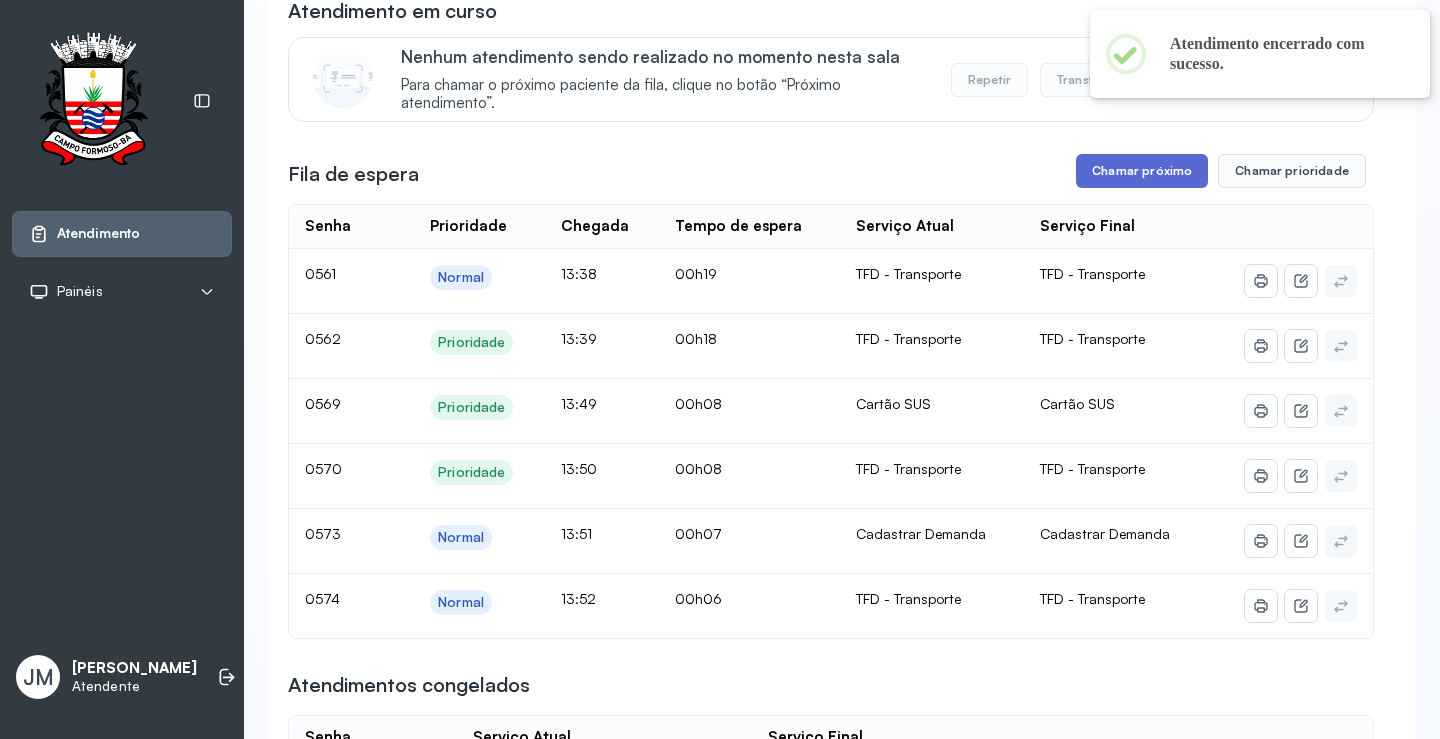 click on "Chamar próximo" at bounding box center (1142, 171) 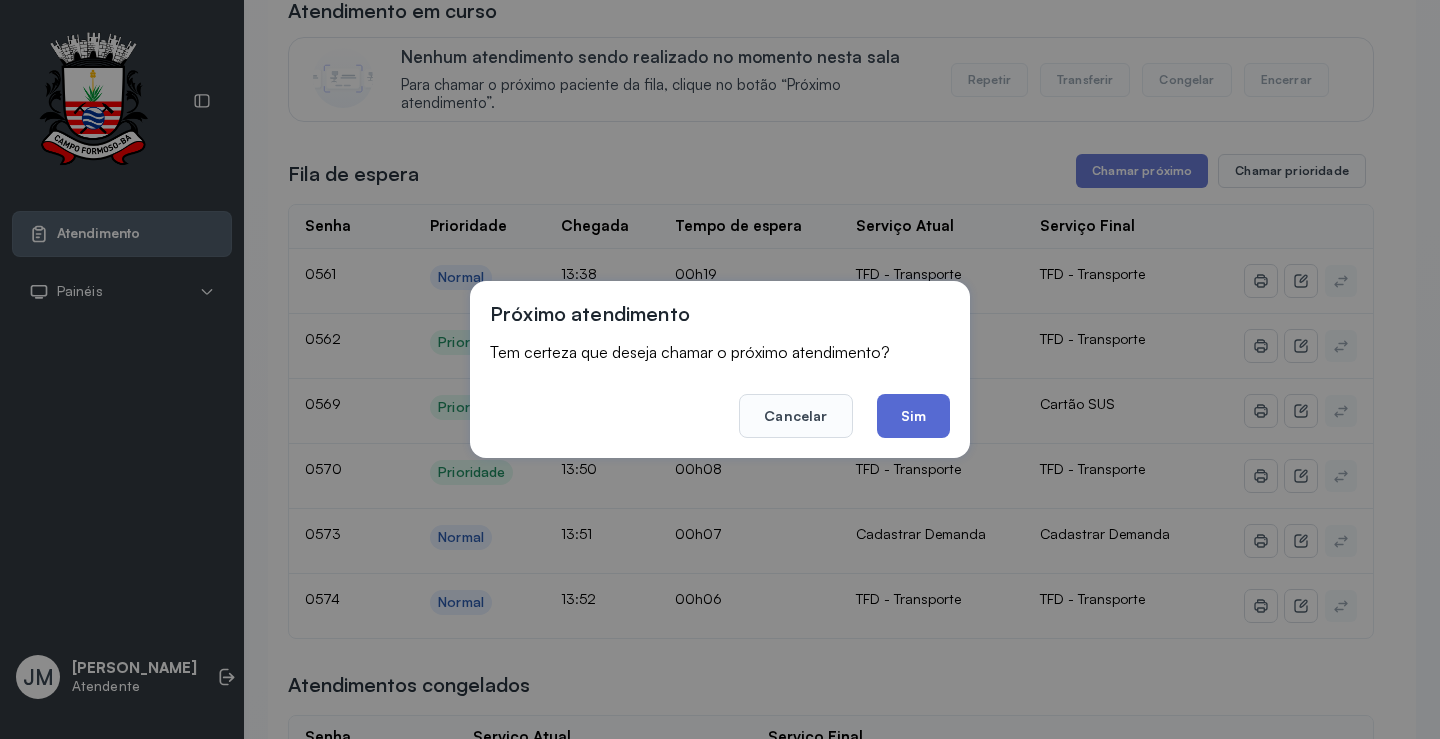 click on "Sim" 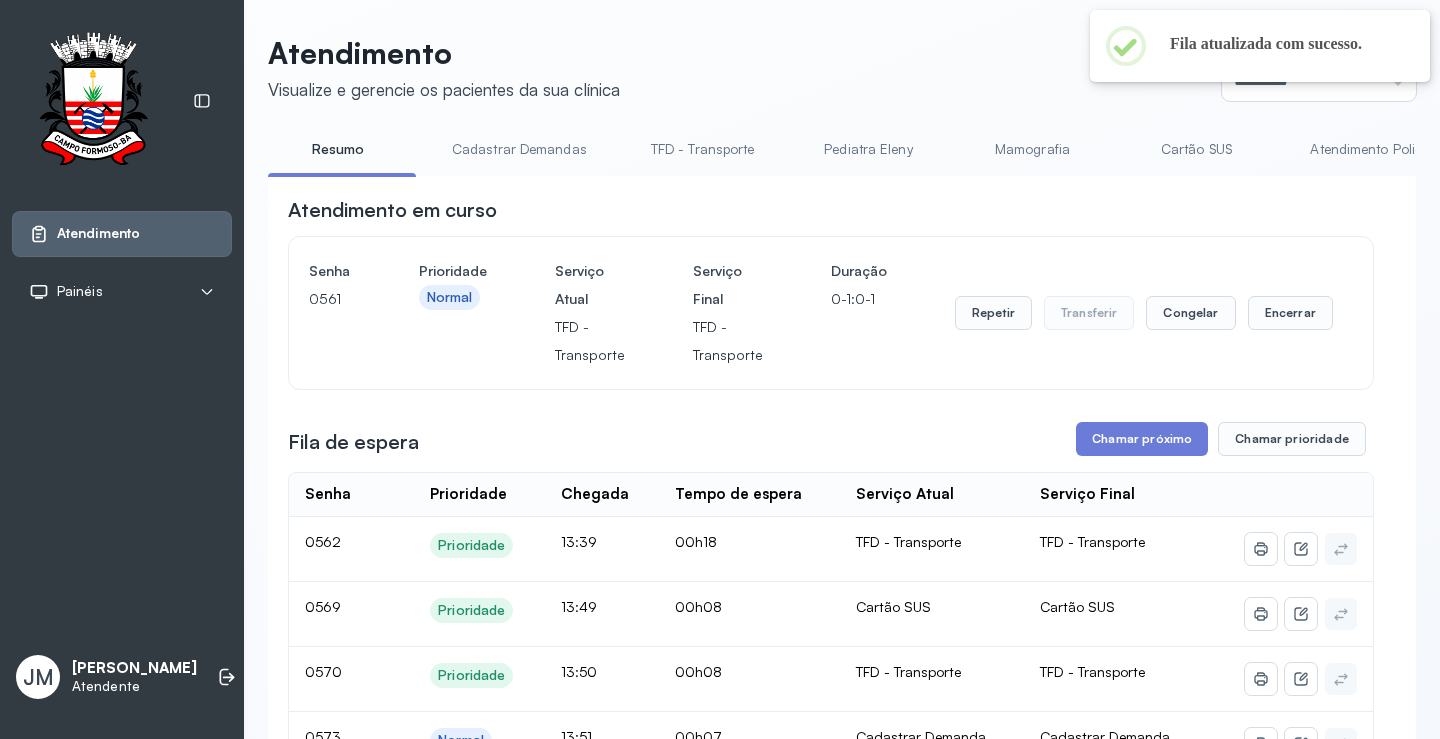 scroll, scrollTop: 200, scrollLeft: 0, axis: vertical 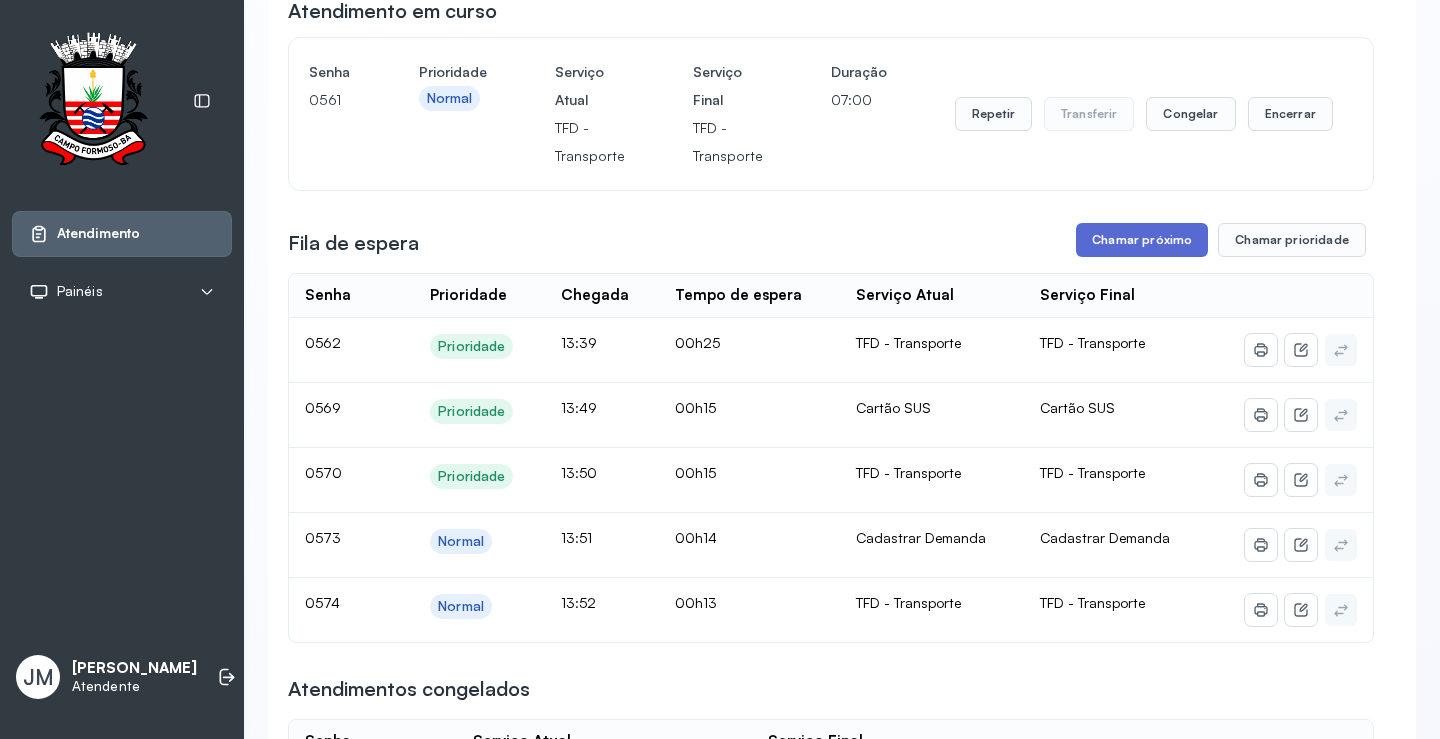 click on "Chamar próximo" at bounding box center [1142, 240] 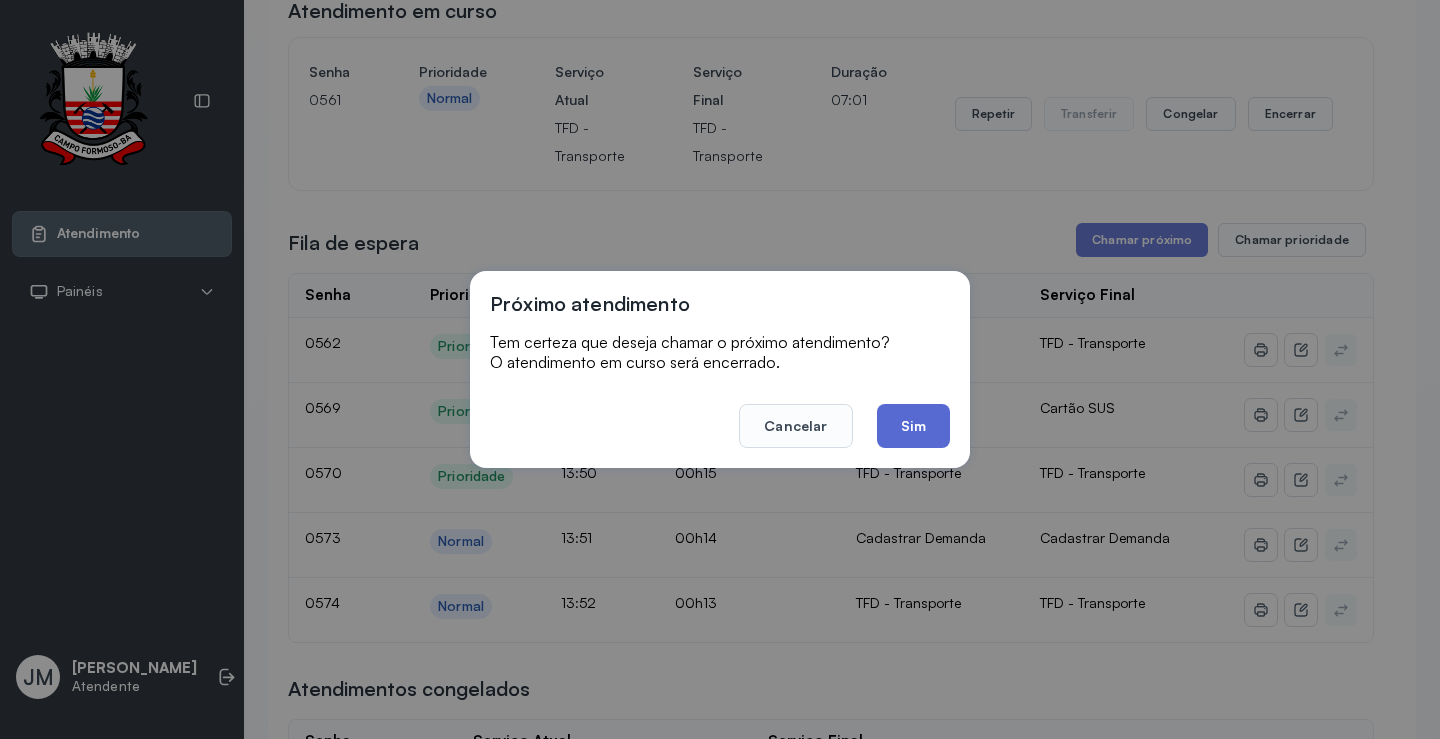 click on "Sim" 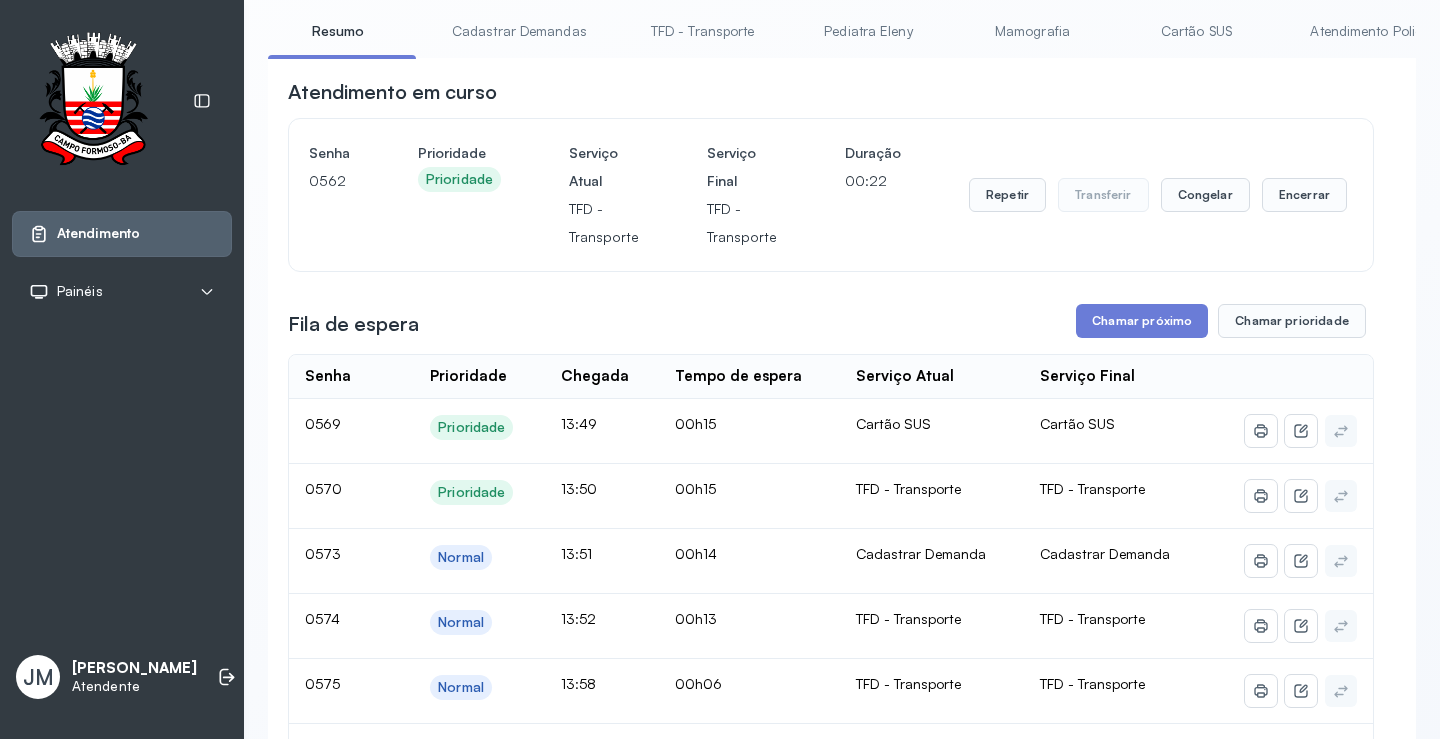 scroll, scrollTop: 0, scrollLeft: 0, axis: both 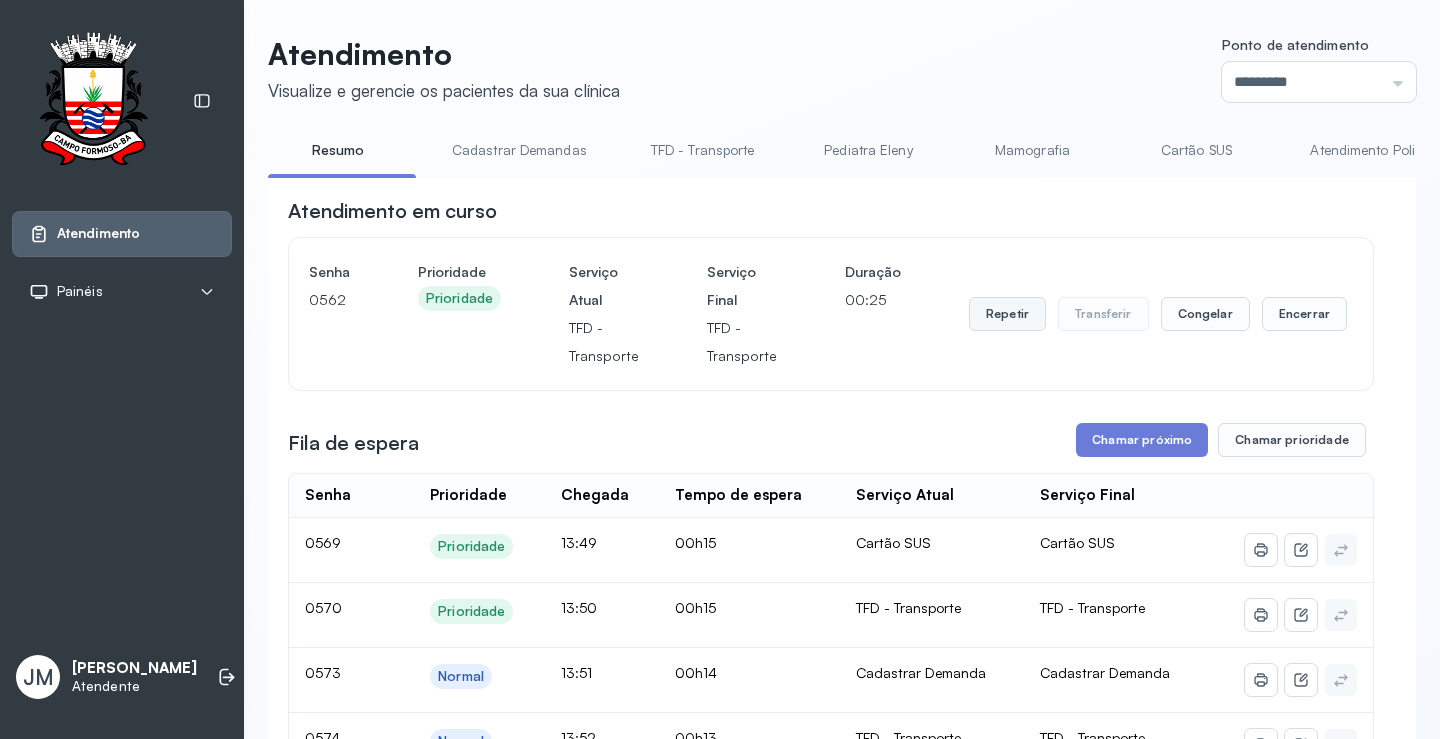 click on "Repetir" at bounding box center [1007, 314] 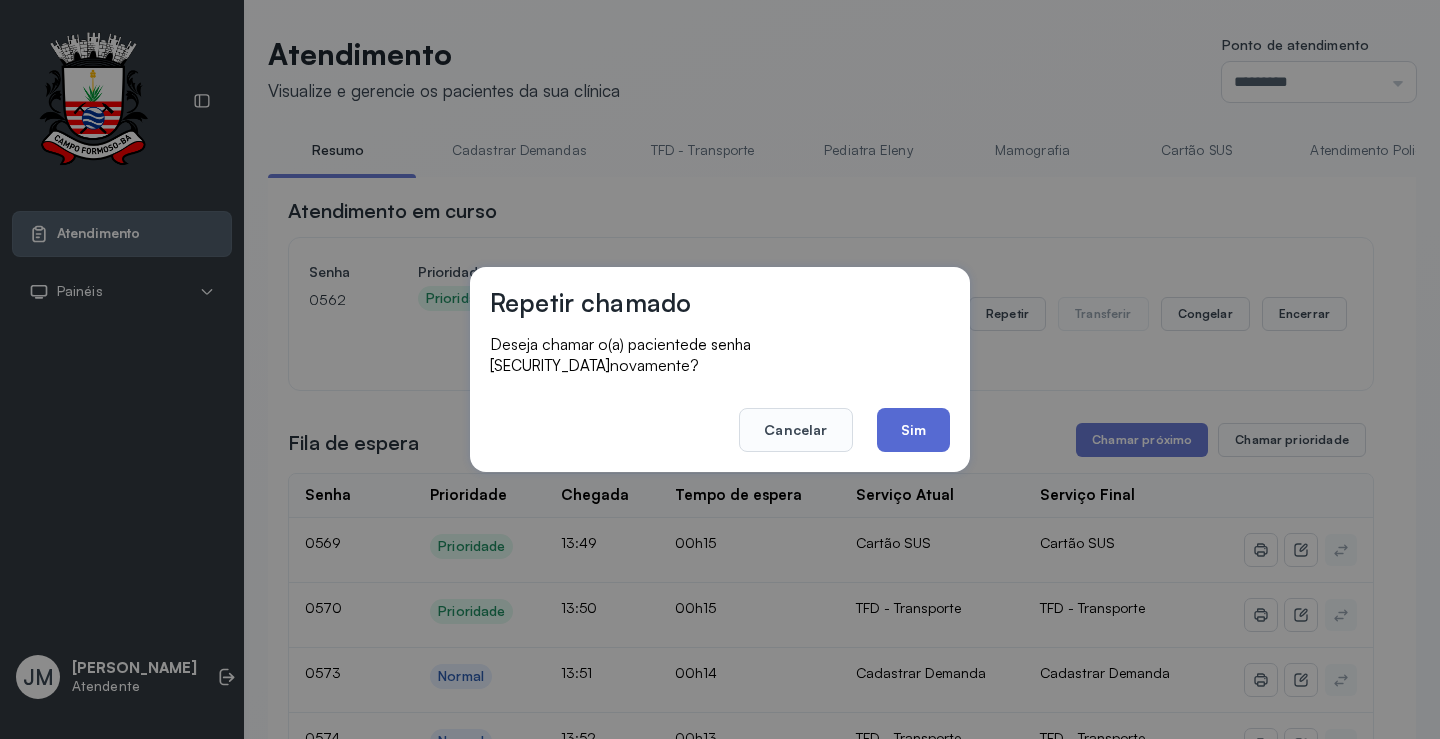 click on "Sim" 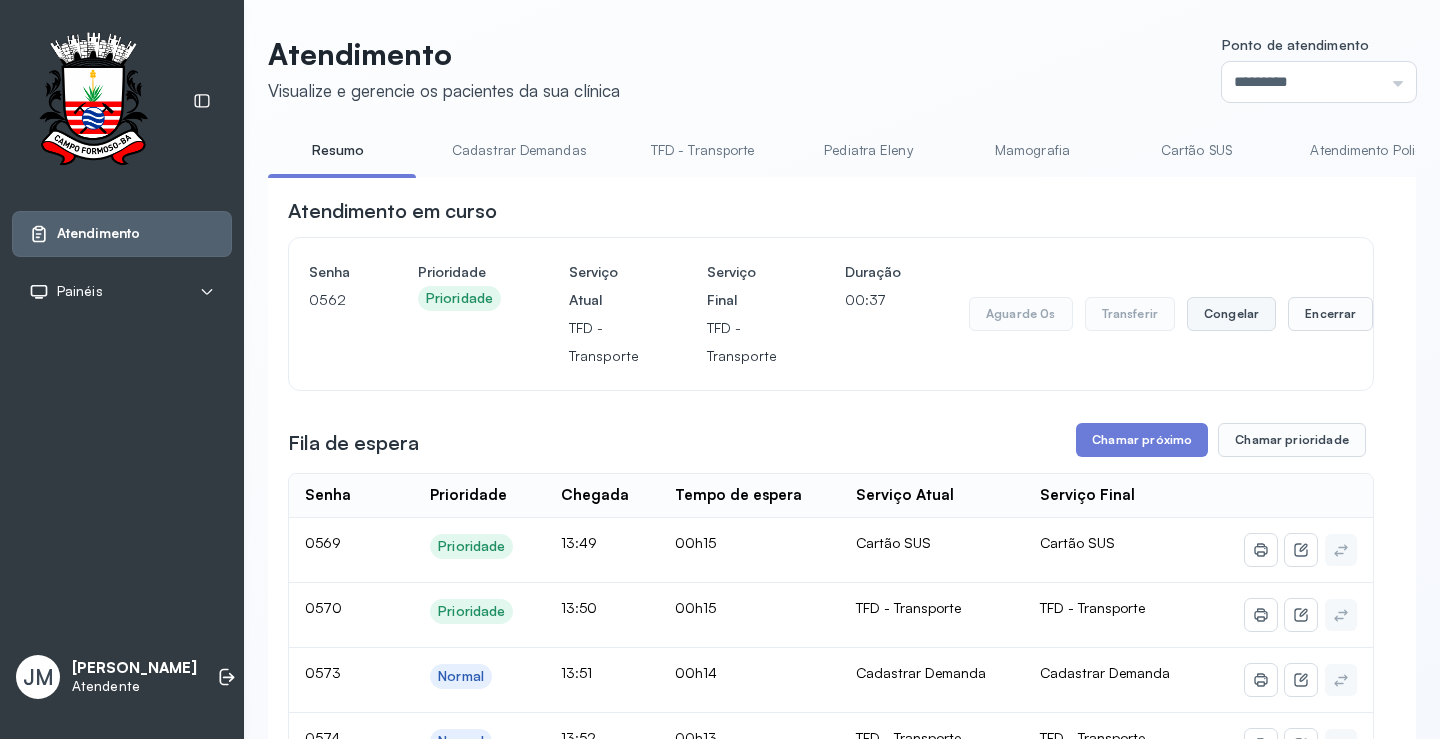 click on "Congelar" at bounding box center [1231, 314] 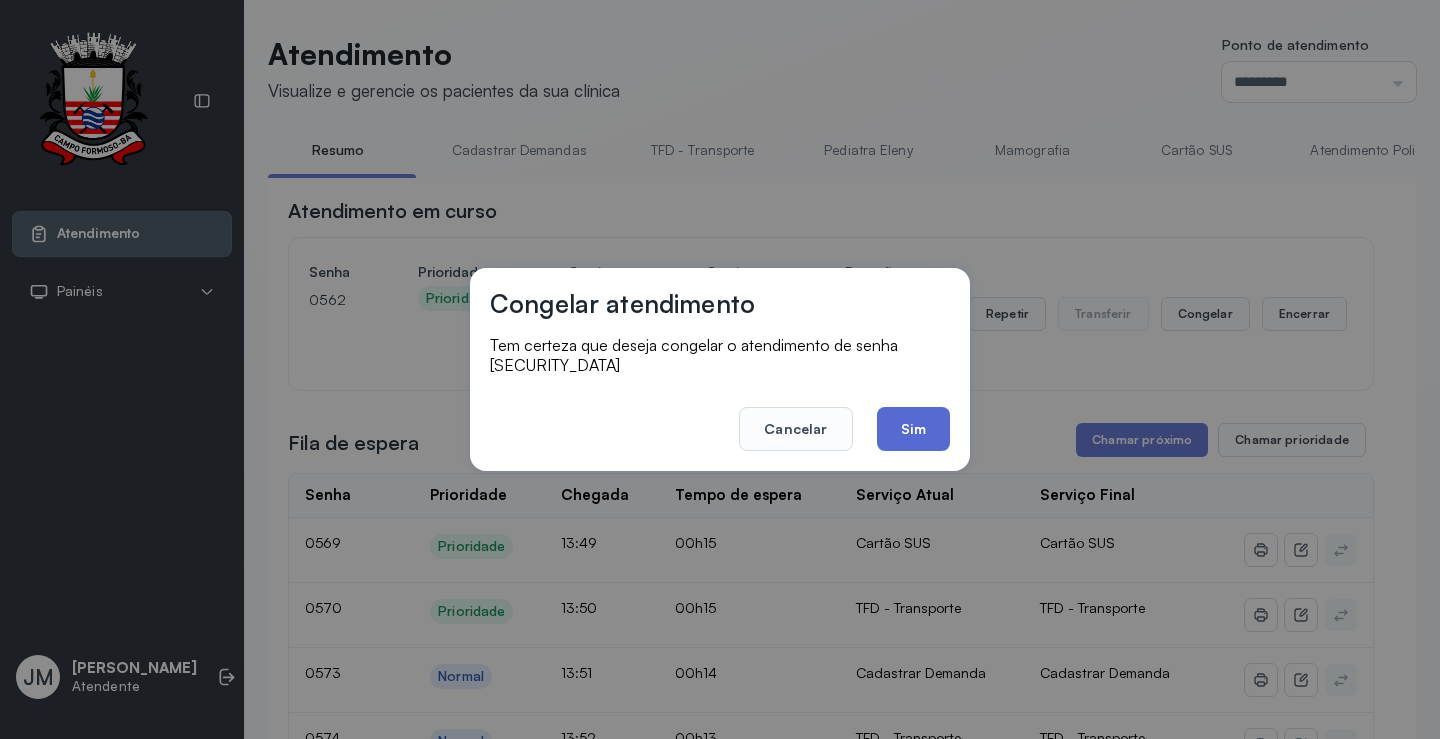 click on "Sim" 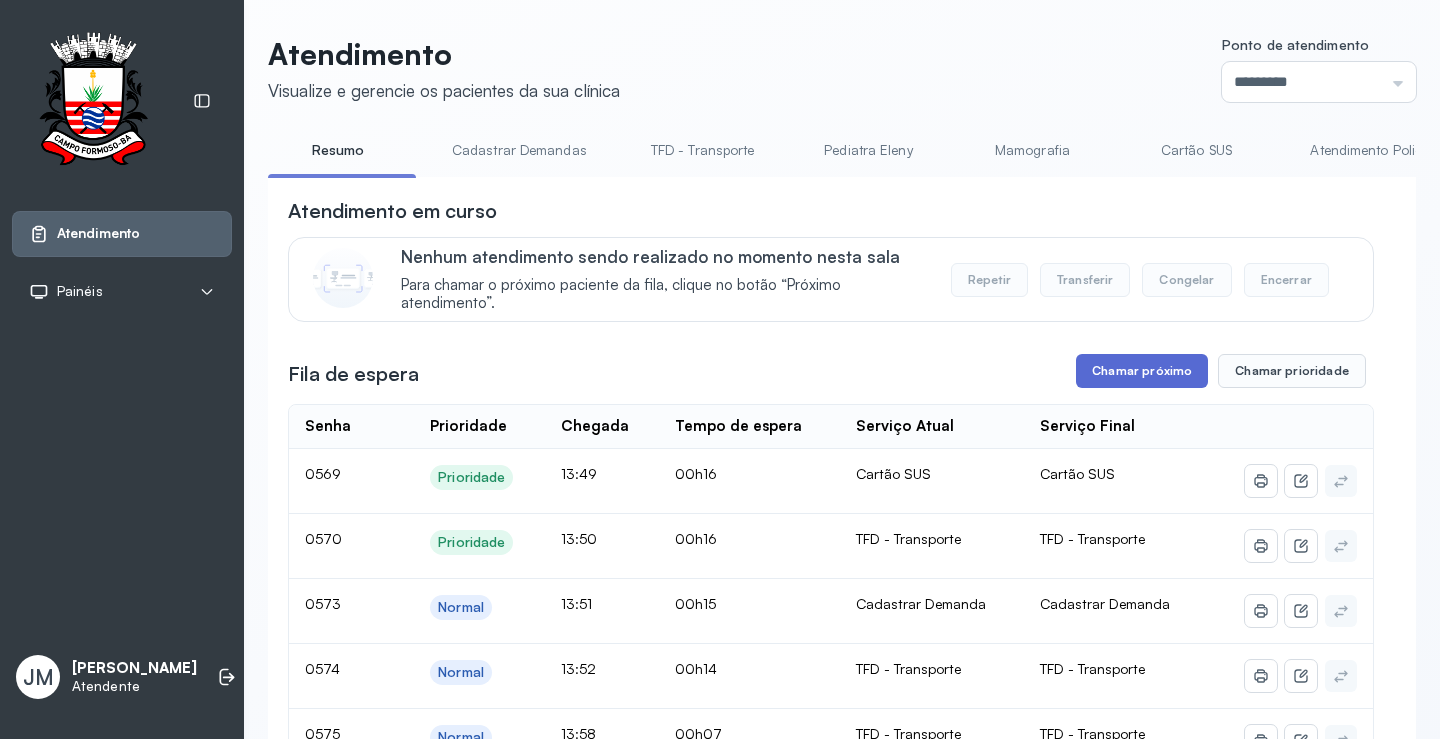 click on "Chamar próximo" at bounding box center [1142, 371] 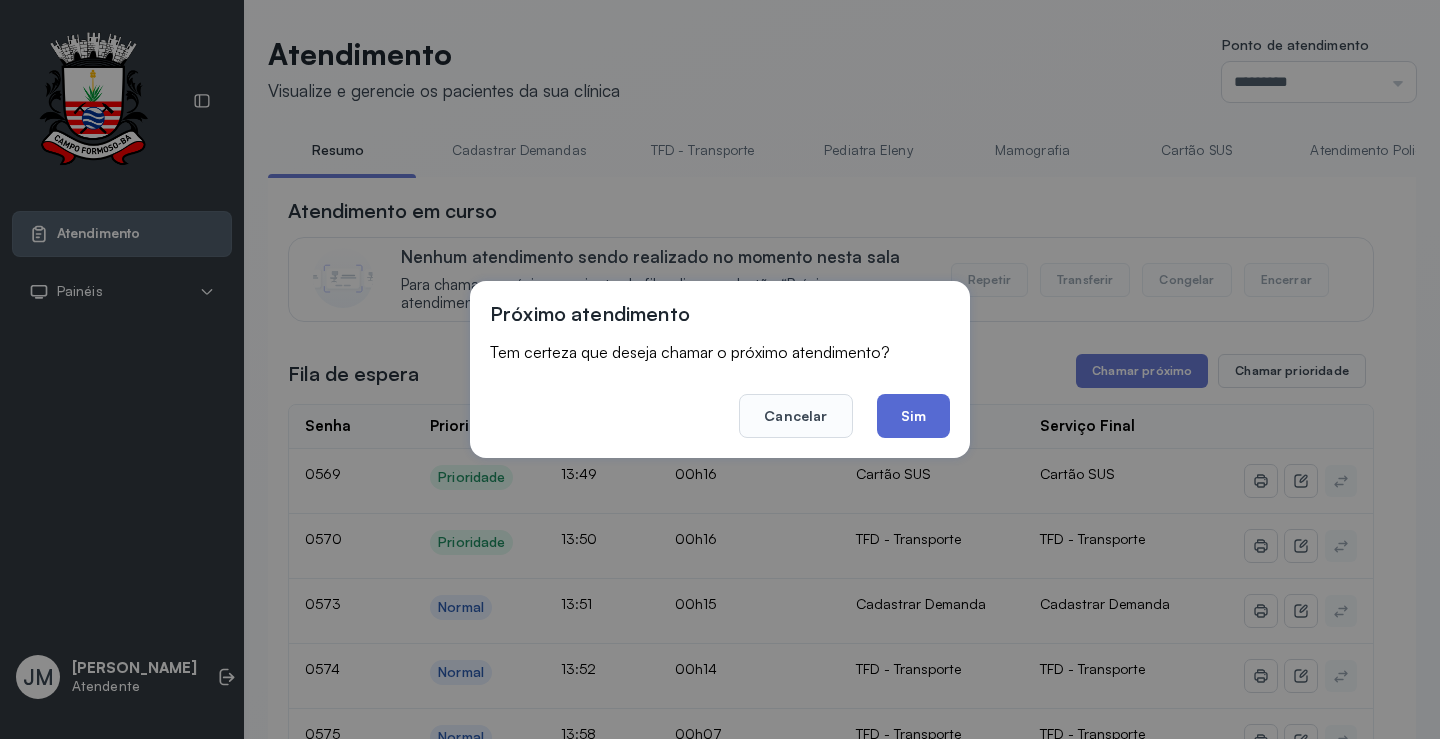 click on "Sim" 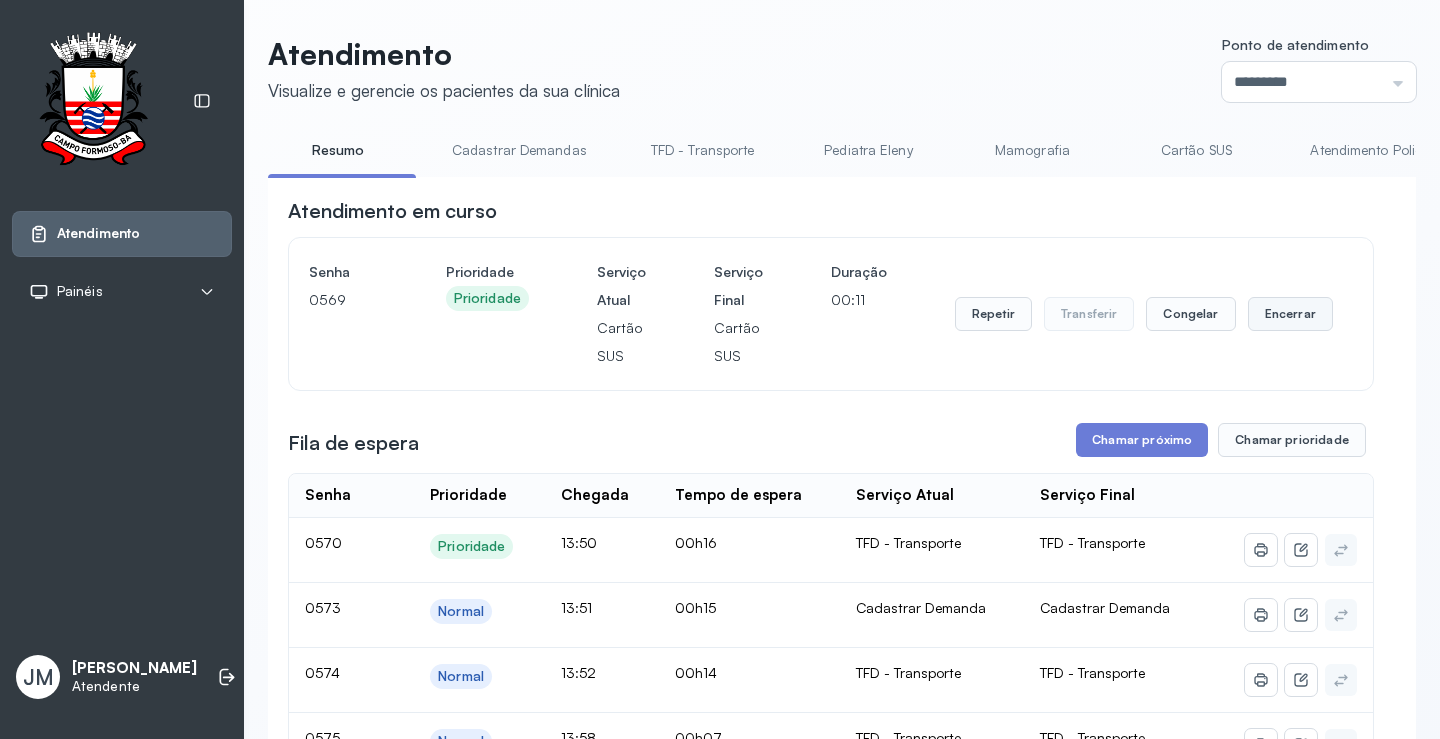 click on "Encerrar" at bounding box center (1290, 314) 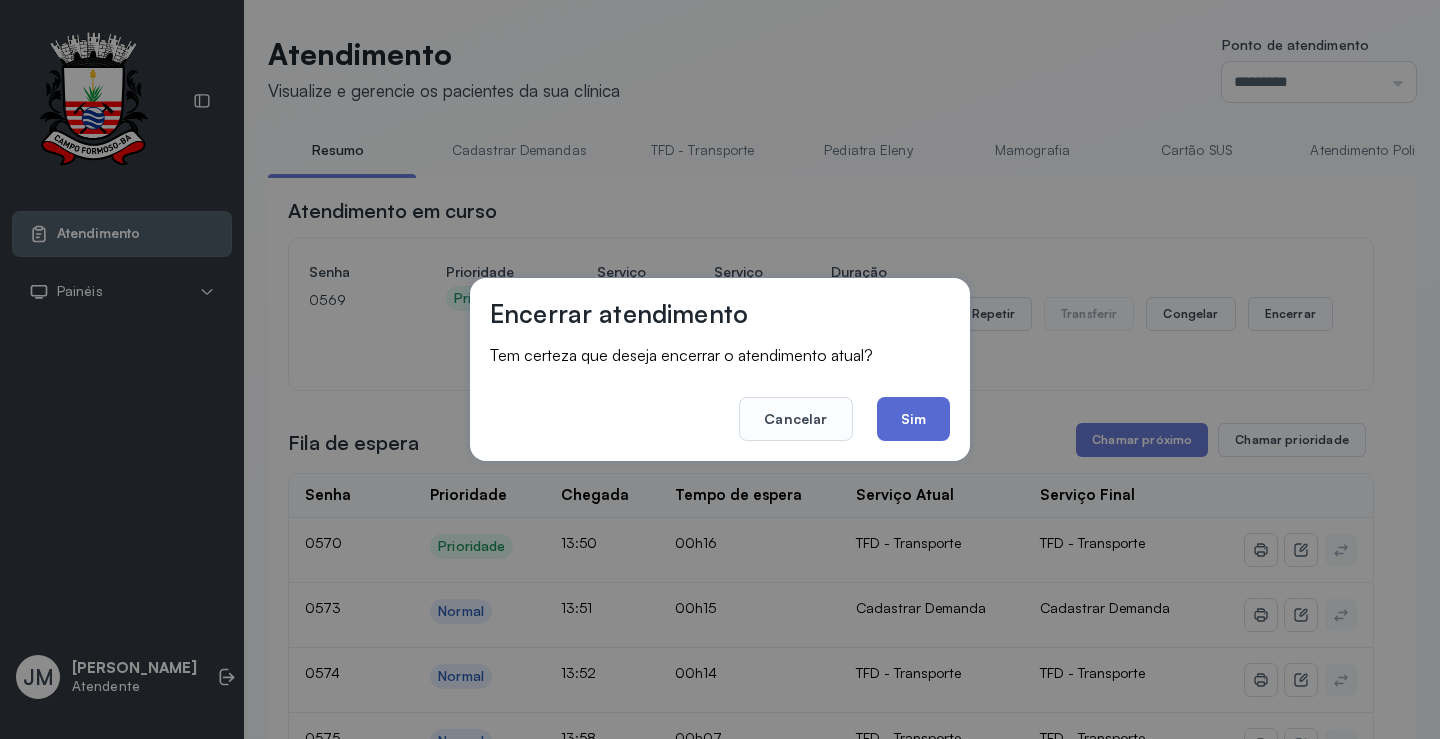 click on "Sim" 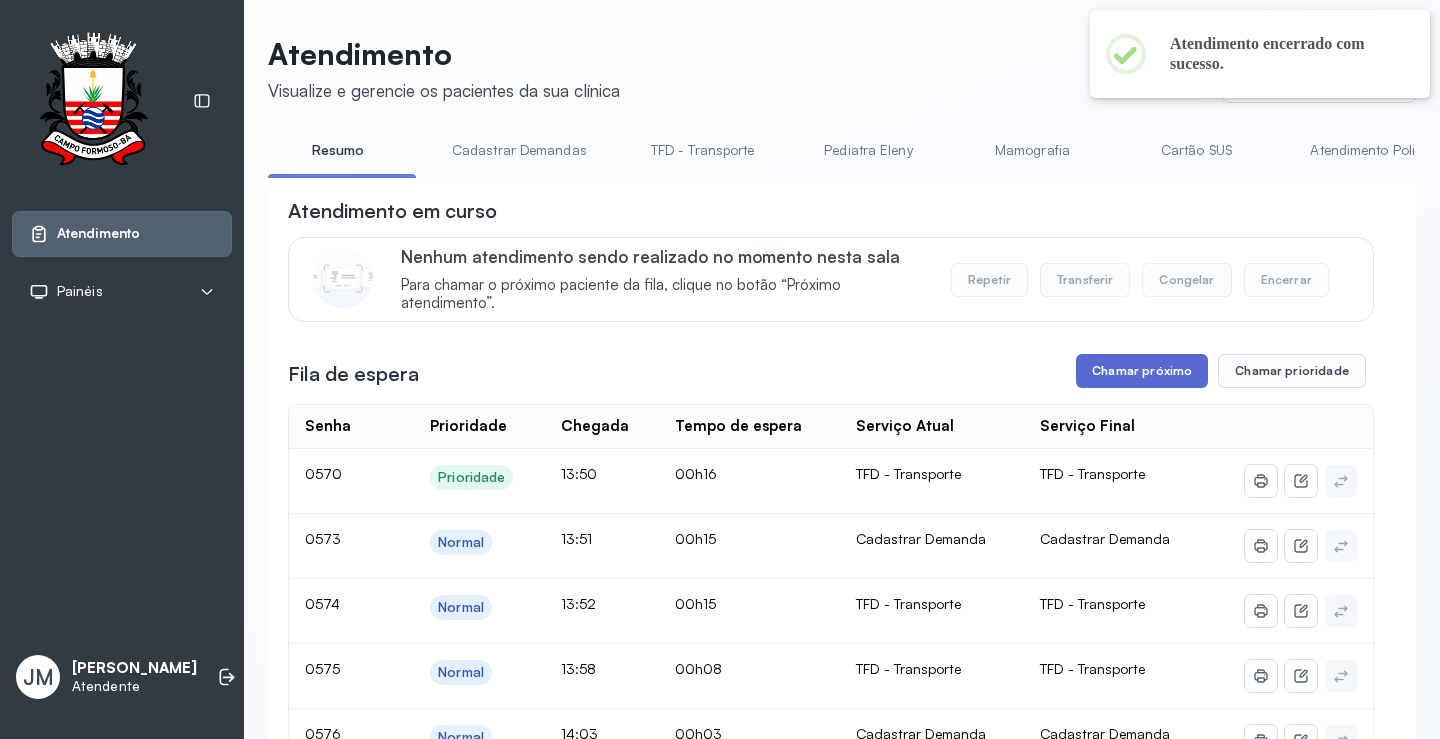 click on "Chamar próximo" at bounding box center [1142, 371] 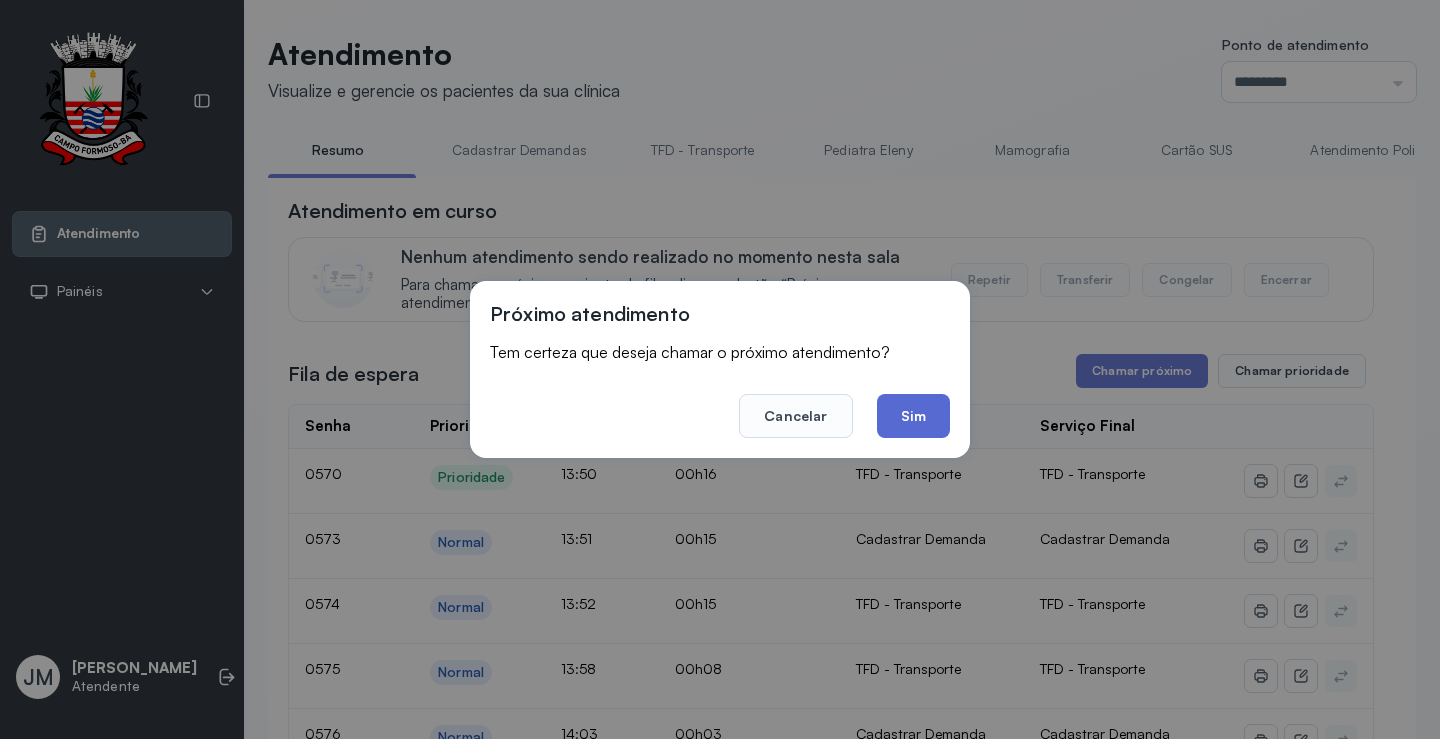 click on "Sim" 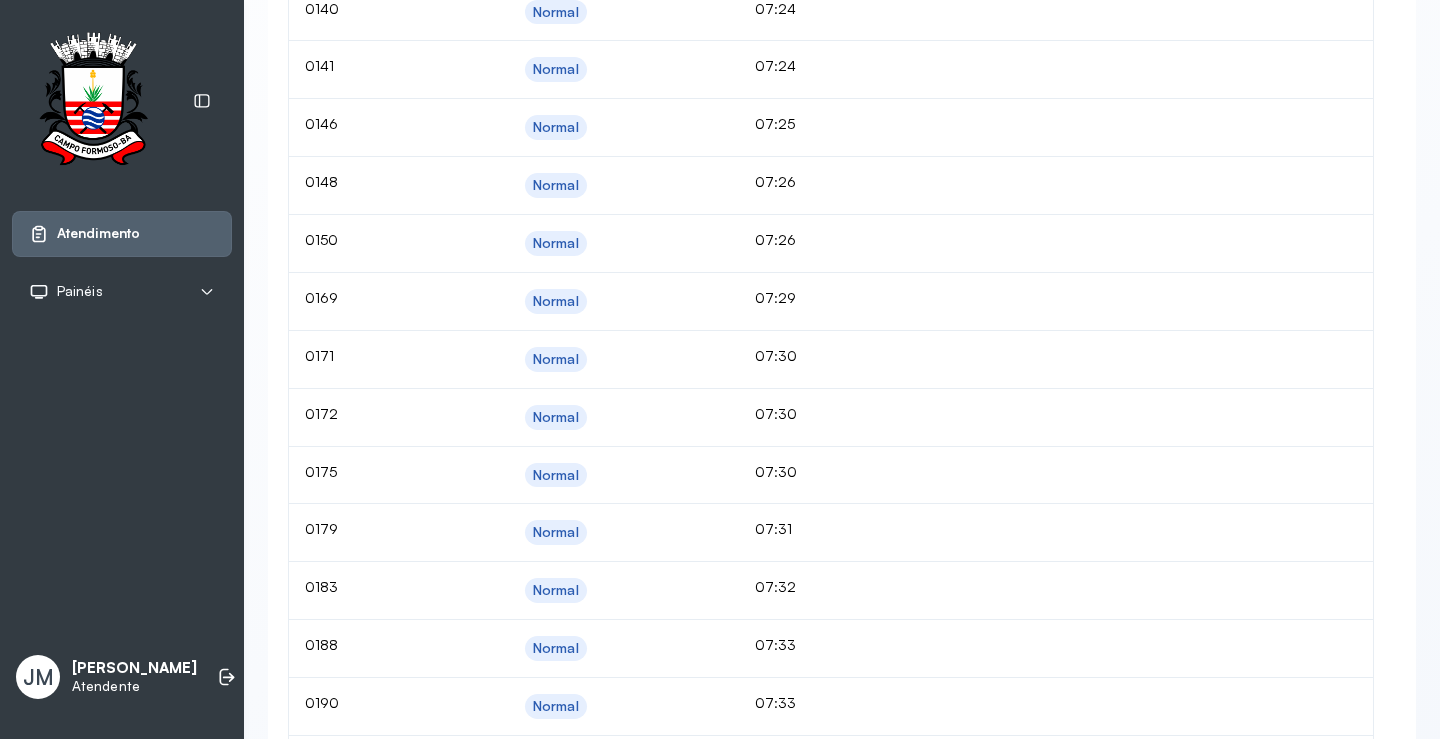 scroll, scrollTop: 1867, scrollLeft: 0, axis: vertical 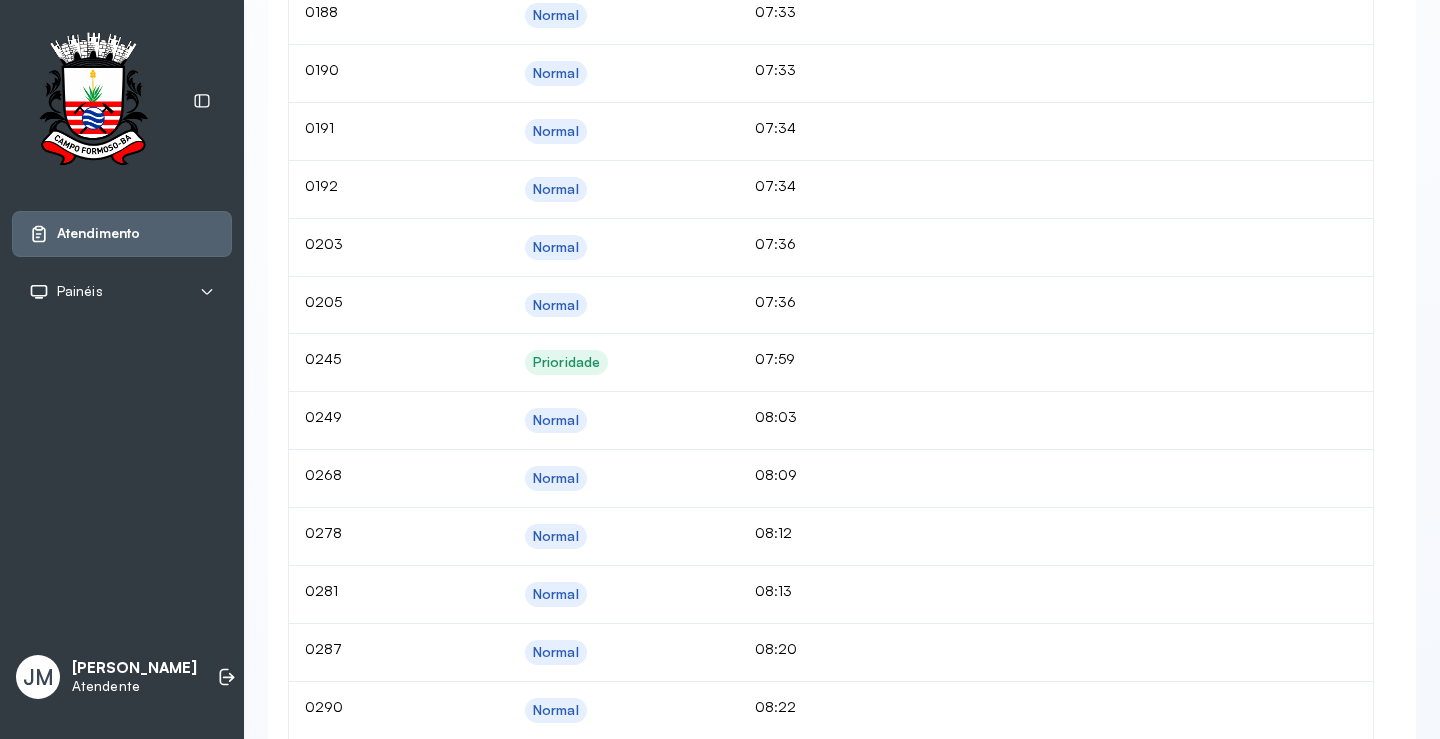 click on "Atendimento Visualize e gerencie os pacientes da sua clínica Ponto de atendimento ********* Nenhum Guichê 01 Guichê 02 Guichê 03 Guichê 04 Guichê 05 Guichê 06 Guichê 07 Guichê 08 Resumo Cadastrar Demandas TFD - Transporte Pediatra Eleny Mamografia Cartão SUS Atendimento Policlínica Cadastrar Demanda Fila de Espera Pediatra [PERSON_NAME] Ortopedista [PERSON_NAME] [PERSON_NAME] [PERSON_NAME] Amilton Endocrinologista Poliercio Endocrinologista [US_STATE] Obstetra Nefrologista Laboratório Atendimento em curso Senha [SECURITY_DATA] Prioridade Prioridade Serviço Atual TFD - Transporte Serviço Final TFD - Transporte Duração 04:46 Repetir Transferir Congelar Encerrar Fila de espera Chamar próximo Chamar prioridade Senha    Prioridade  Chegada  Tempo de espera  Serviço Atual  Serviço Final    0573 Normal 13:51 00h20 Cadastrar Demanda Cadastrar Demanda 0574 Normal 13:52 00h19 TFD - Transporte TFD - Transporte 0575 Normal 13:58 00h12 TFD - Transporte TFD - Transporte 0576 Normal" at bounding box center (842, 975) 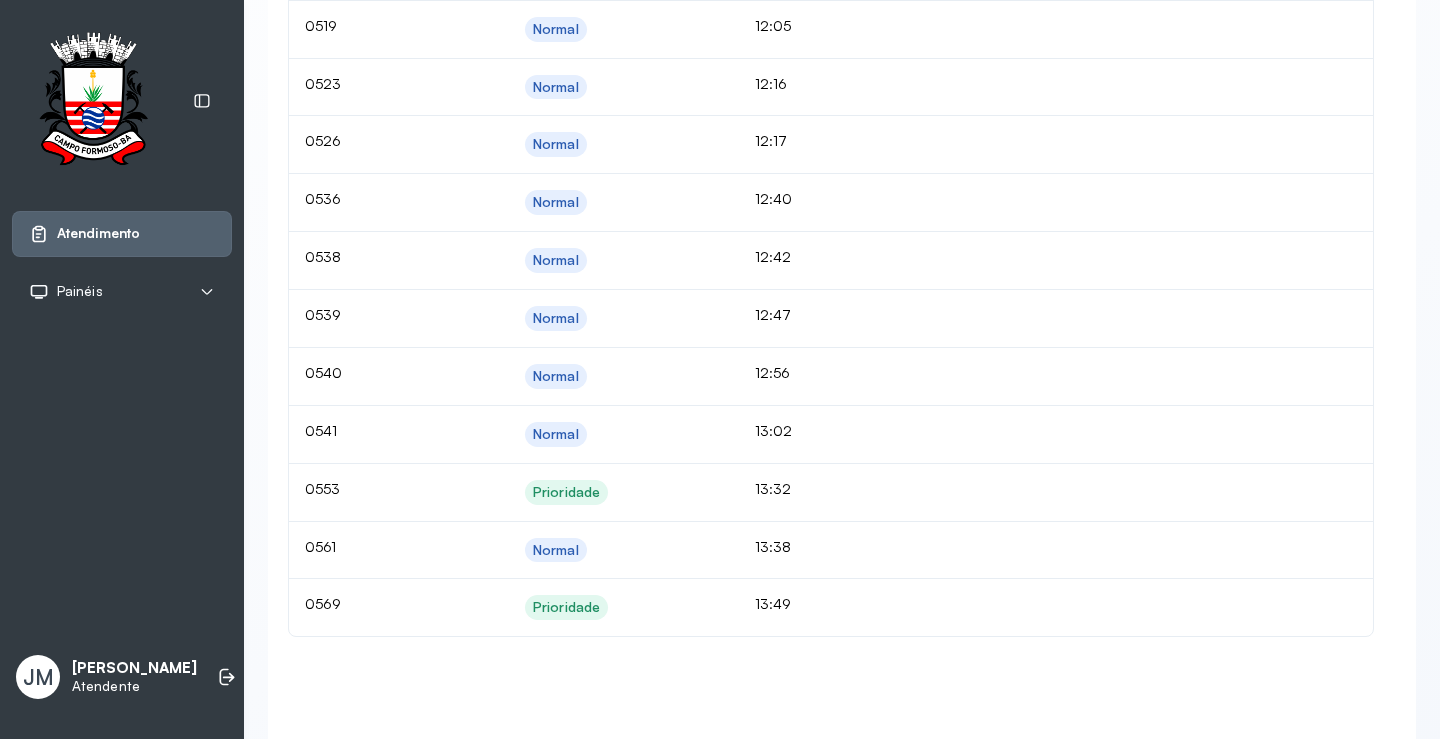 scroll, scrollTop: 4966, scrollLeft: 0, axis: vertical 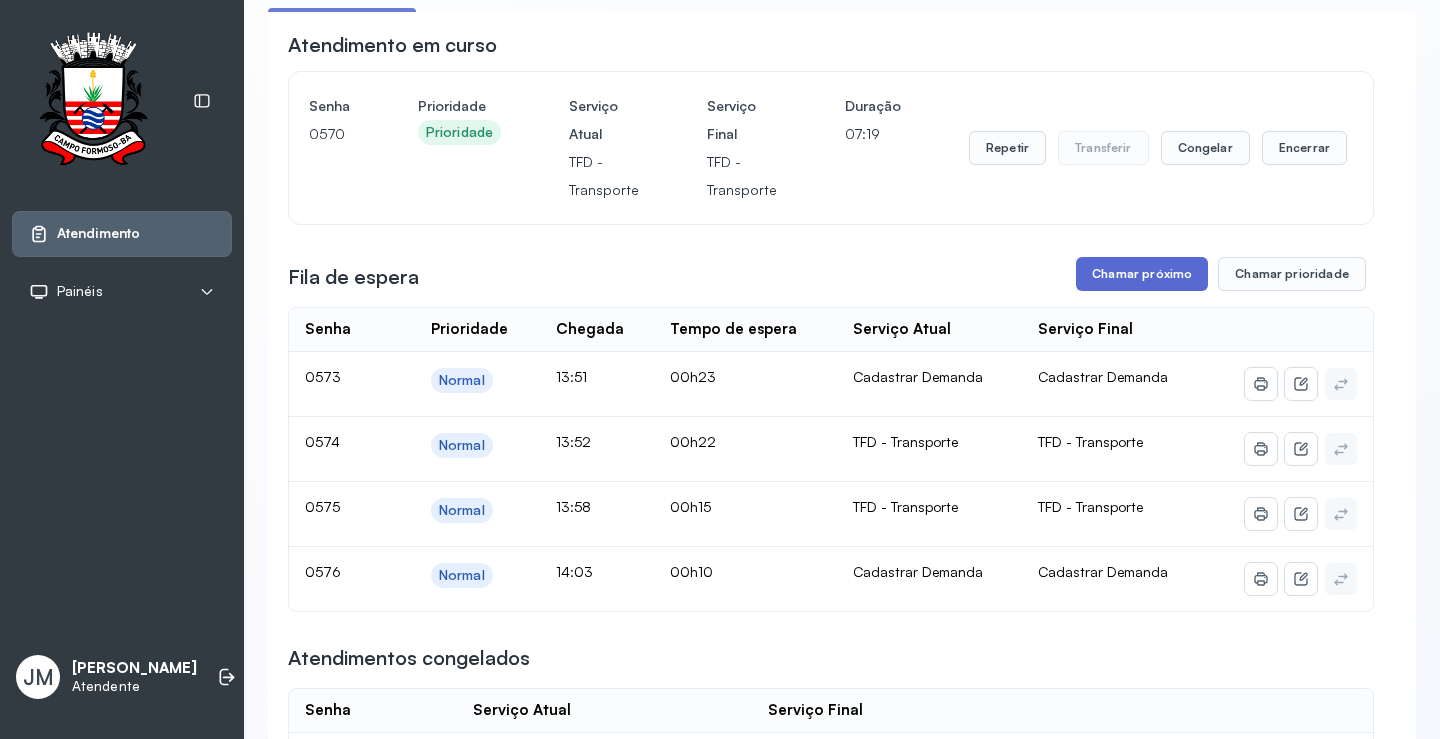 click on "Chamar próximo" at bounding box center (1142, 274) 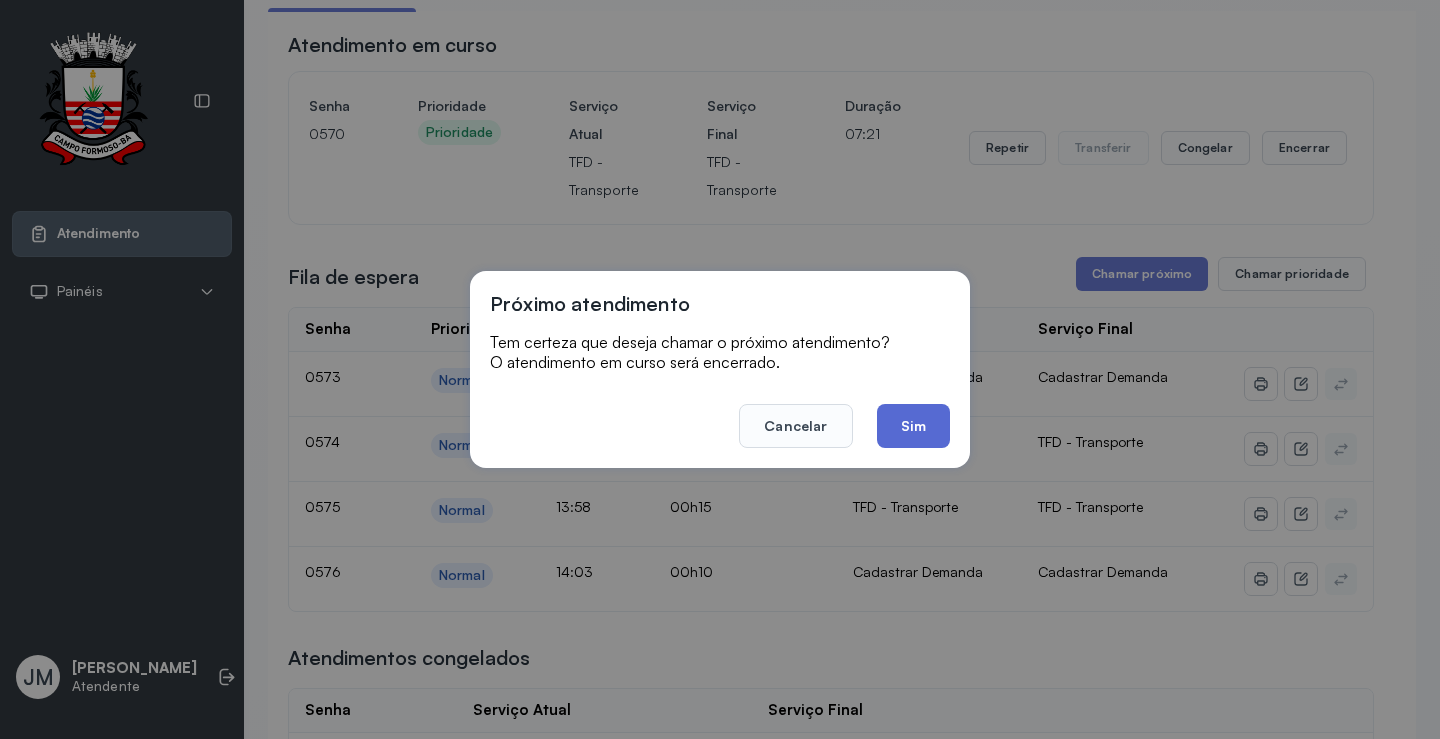 click on "Sim" 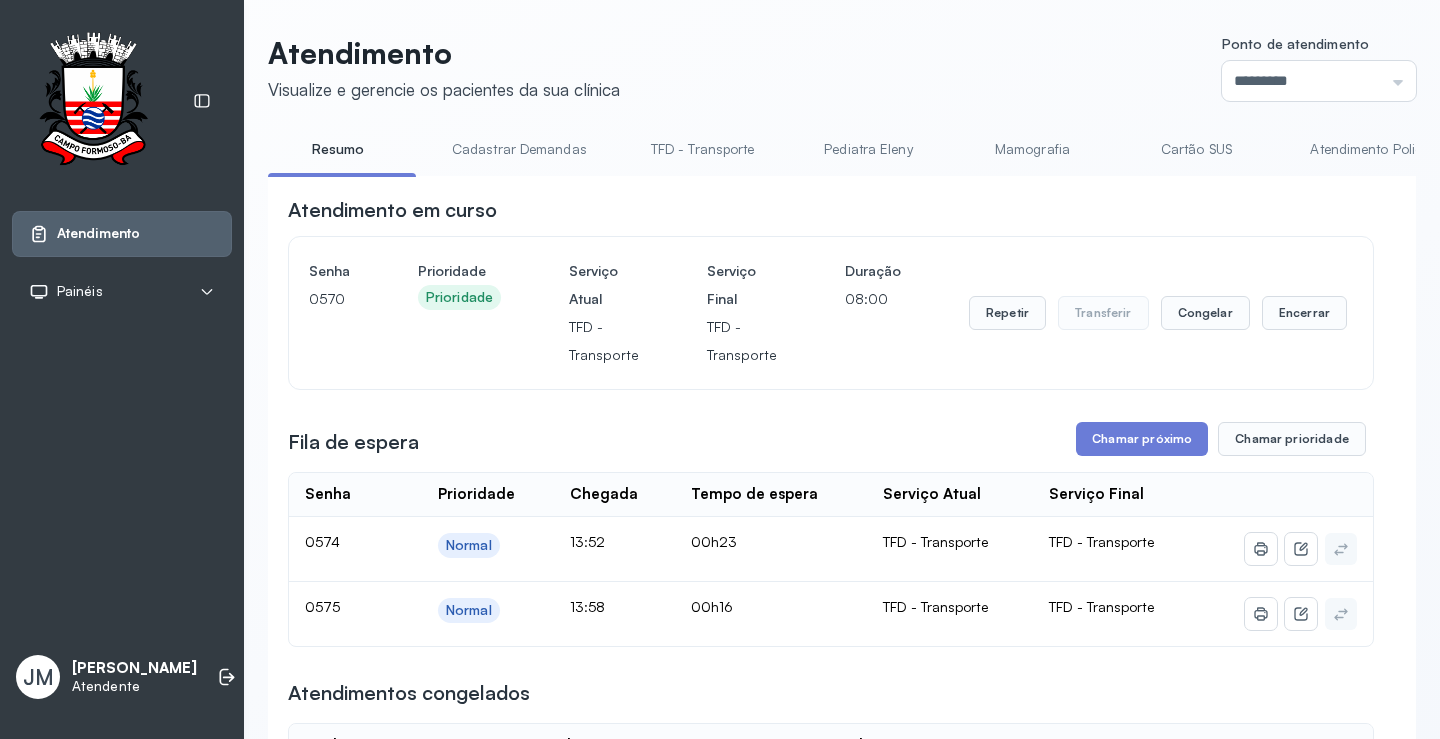 scroll, scrollTop: 166, scrollLeft: 0, axis: vertical 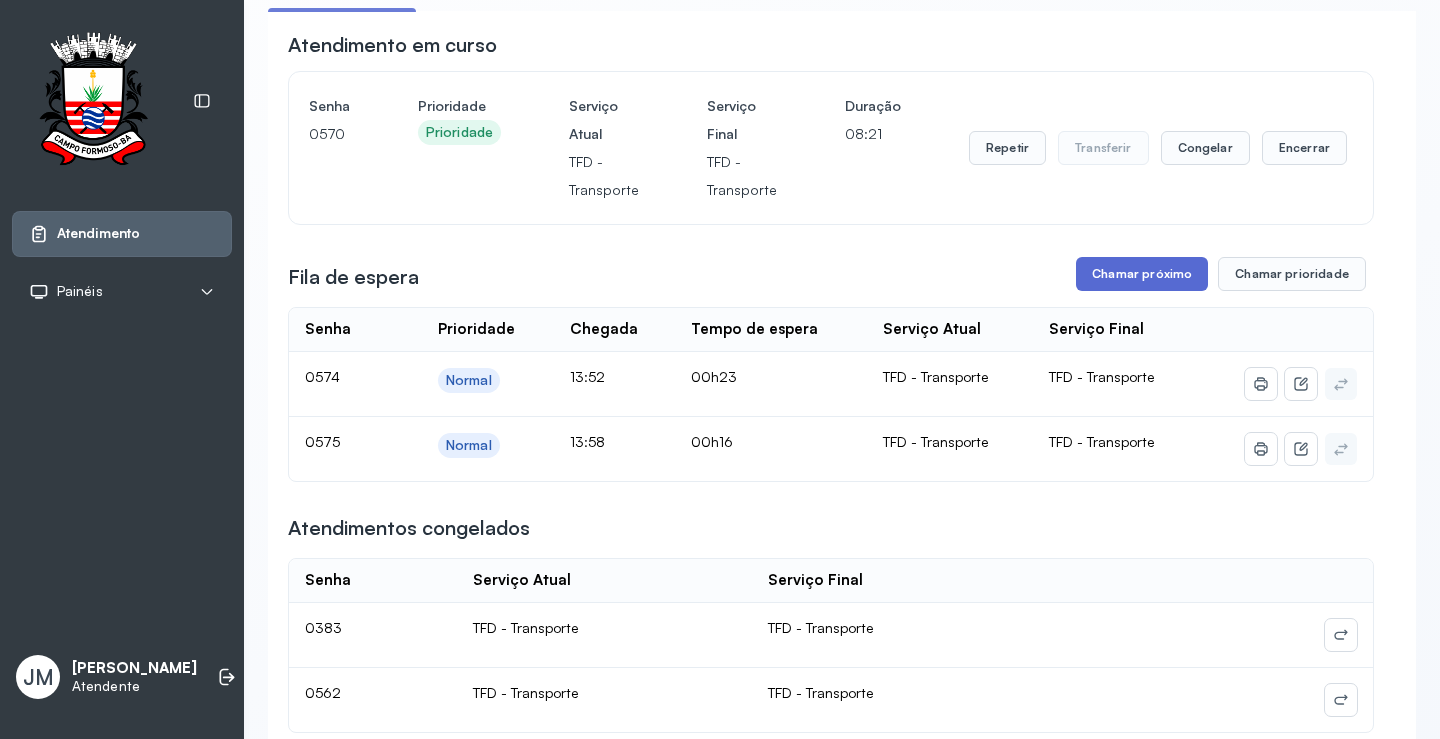click on "Chamar próximo" at bounding box center [1142, 274] 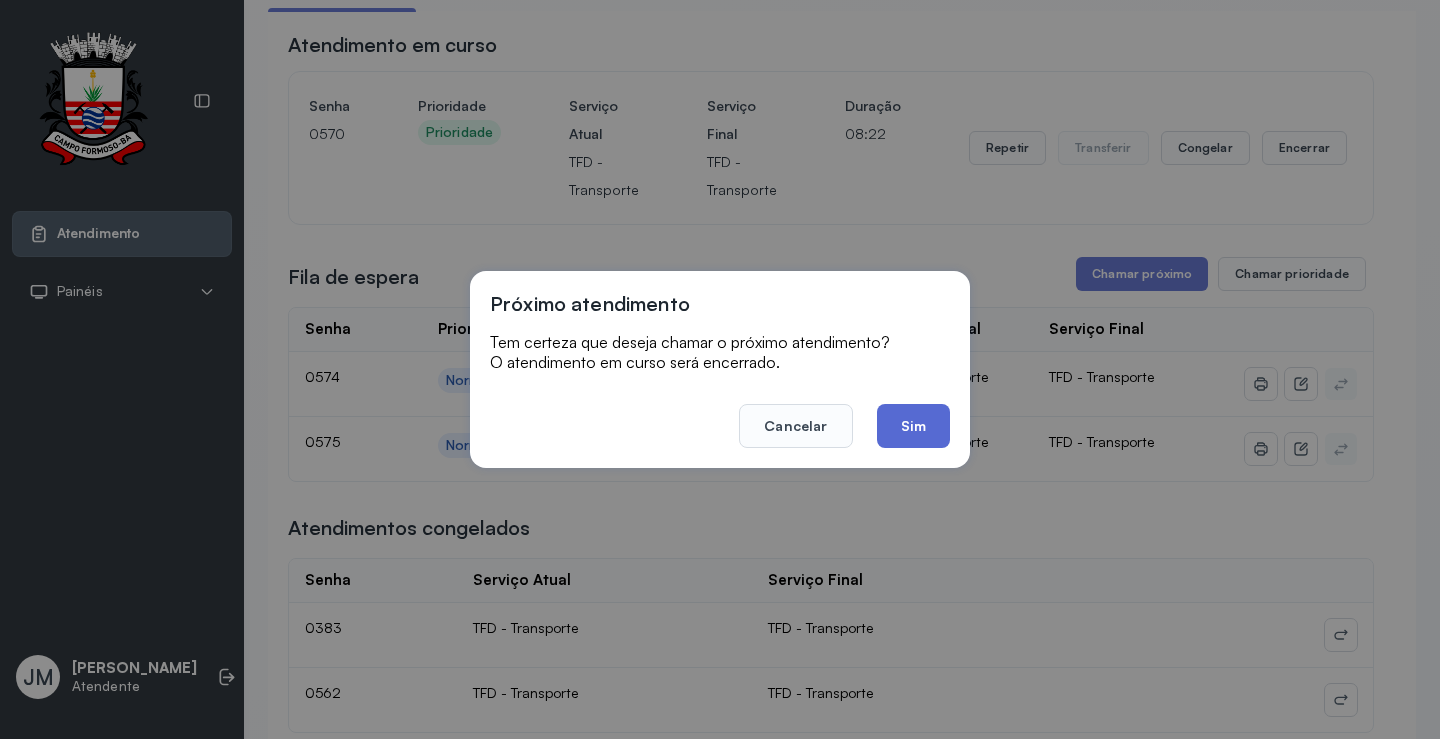click on "Sim" 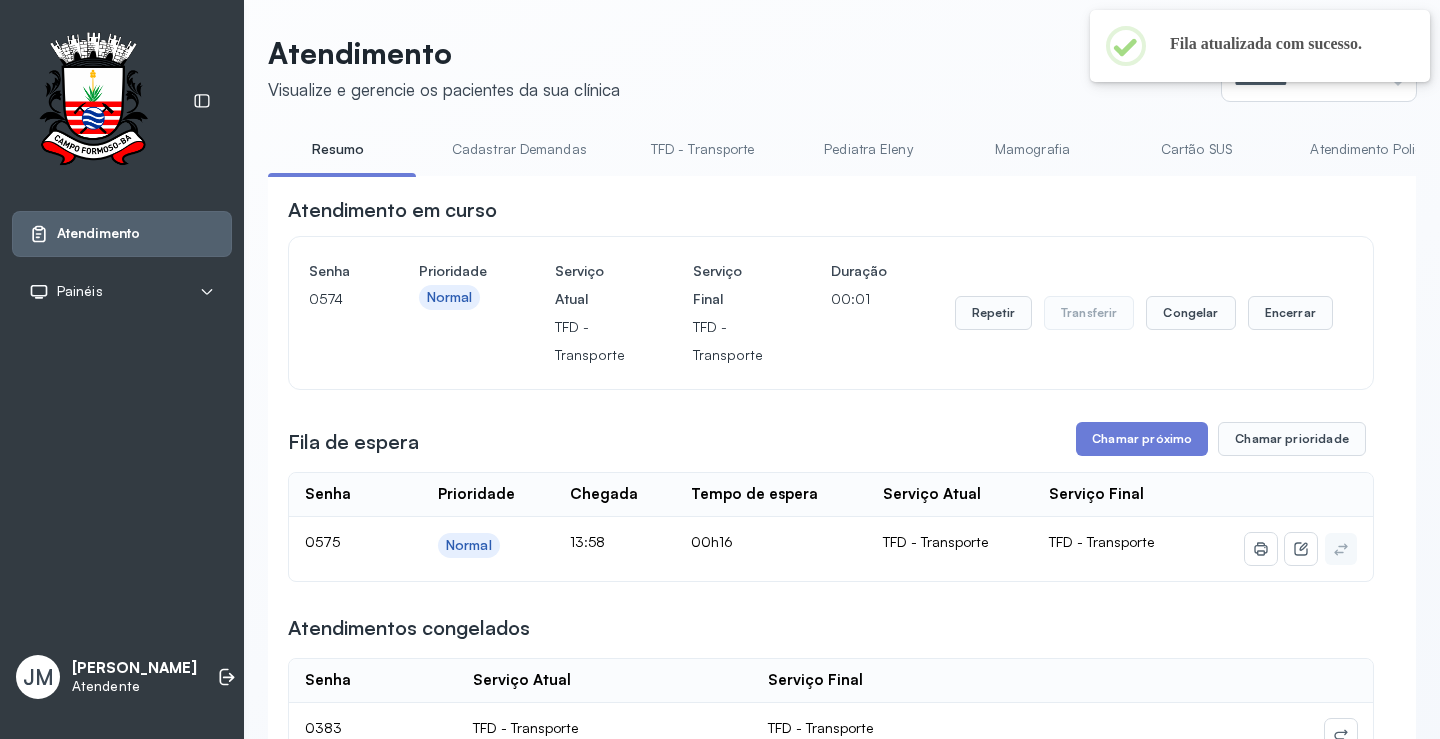 scroll, scrollTop: 166, scrollLeft: 0, axis: vertical 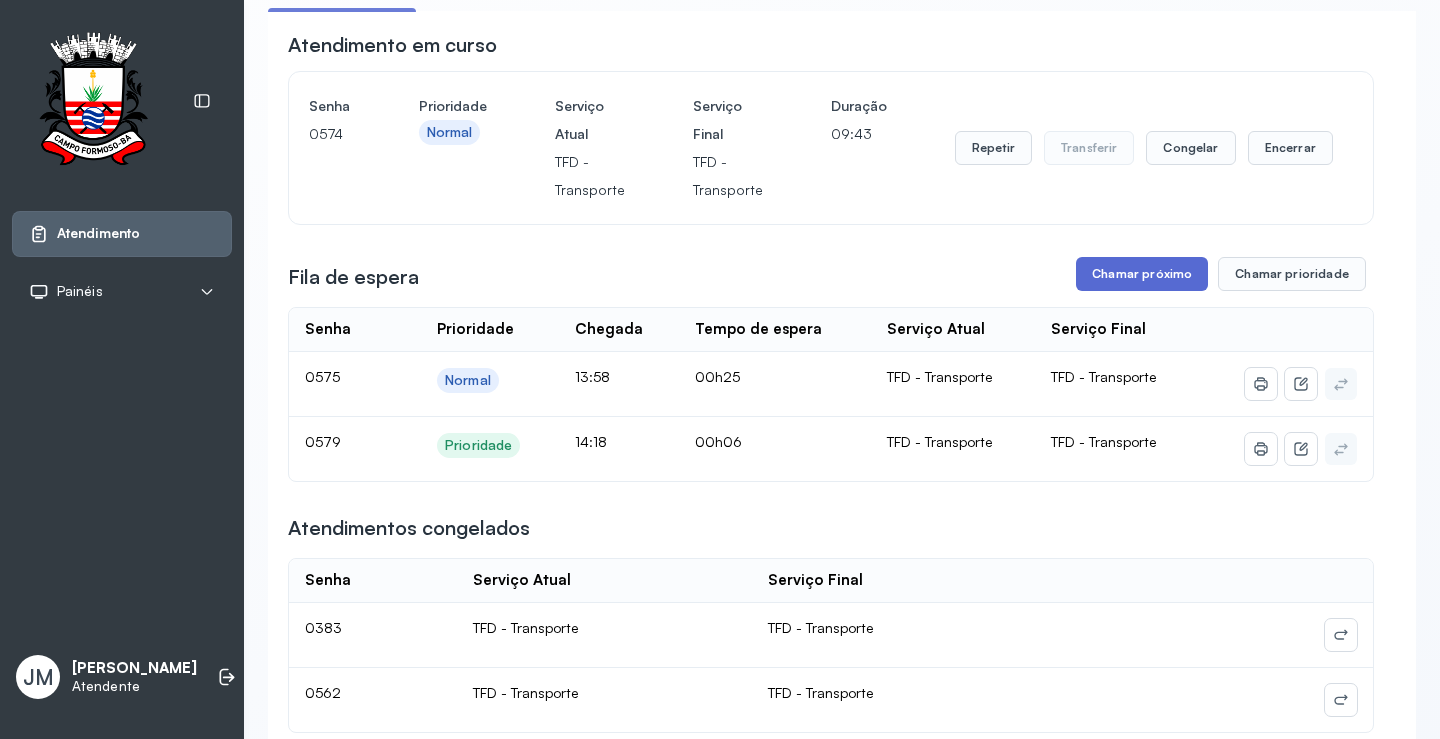 click on "Chamar próximo" at bounding box center [1142, 274] 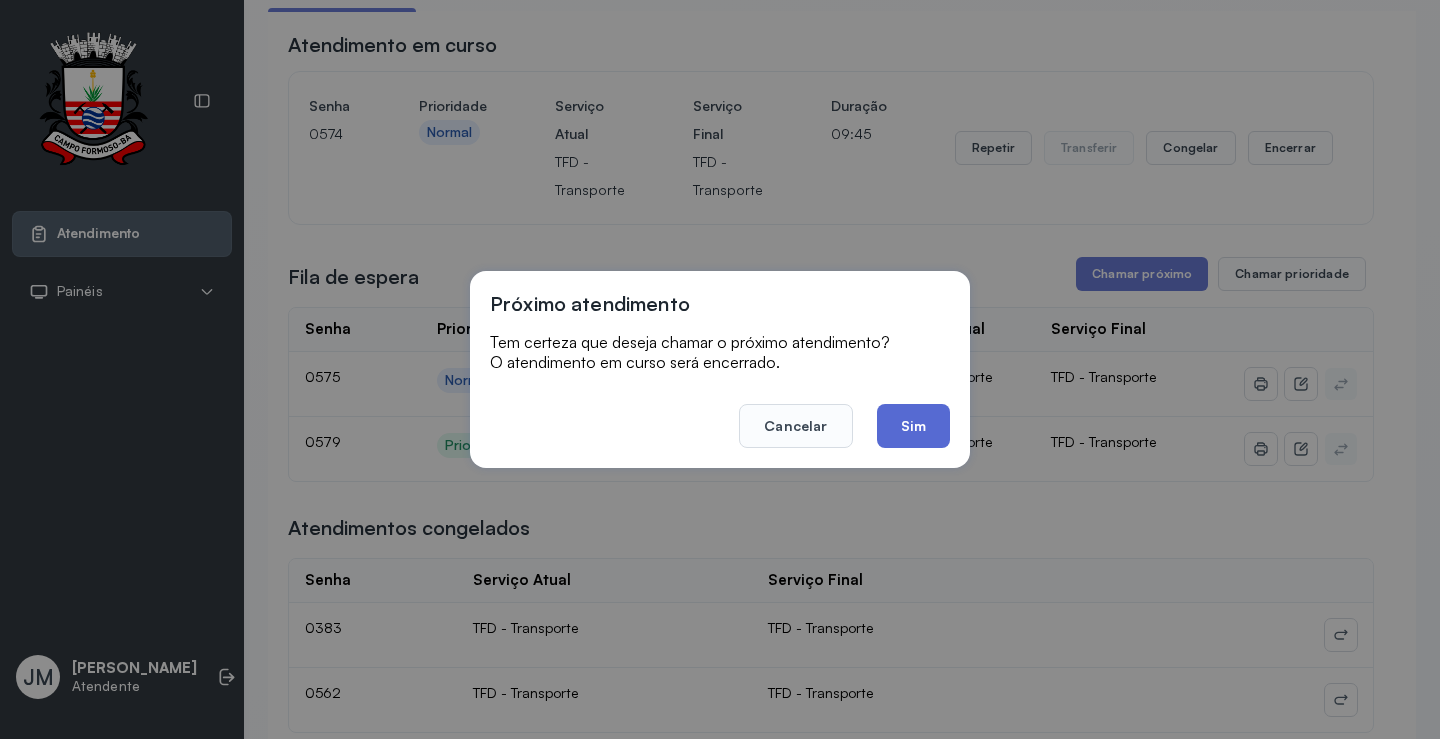 click on "Sim" 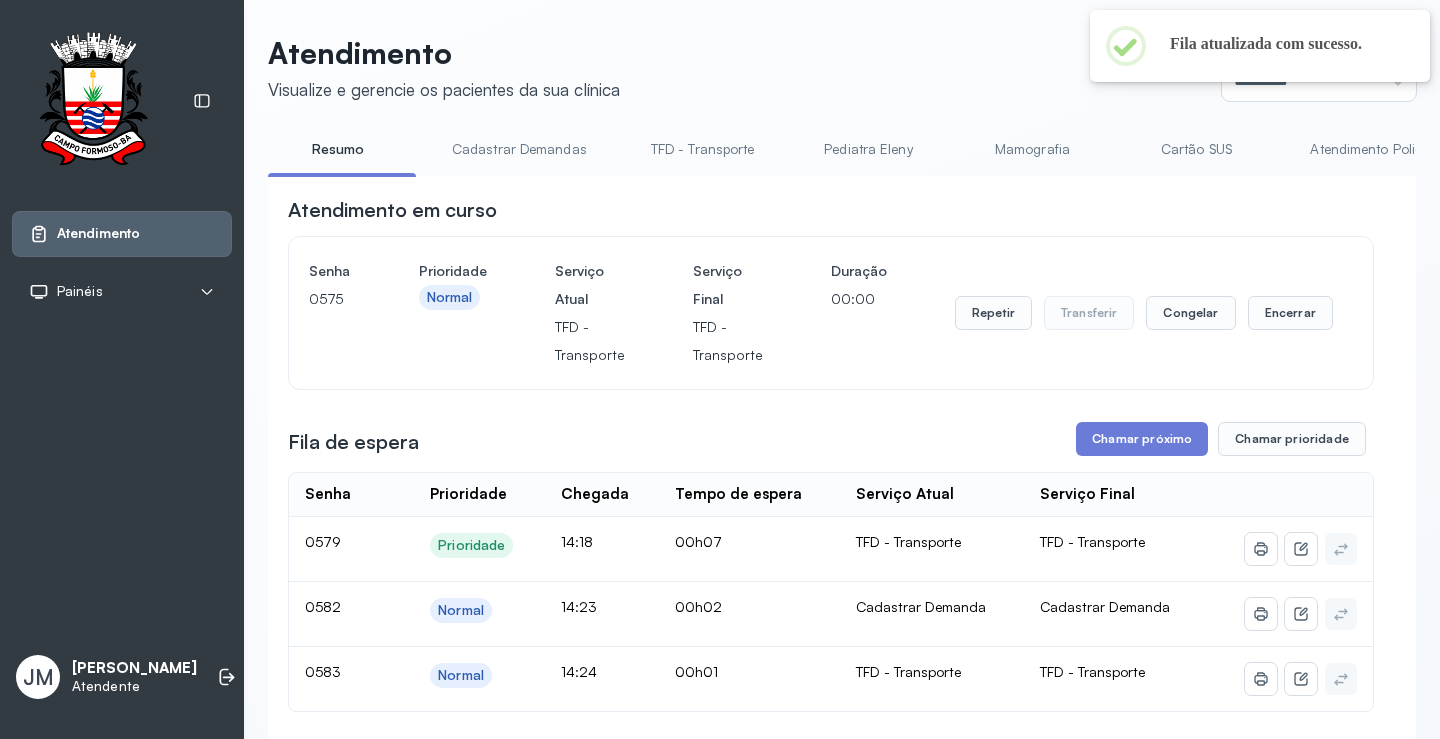 scroll, scrollTop: 166, scrollLeft: 0, axis: vertical 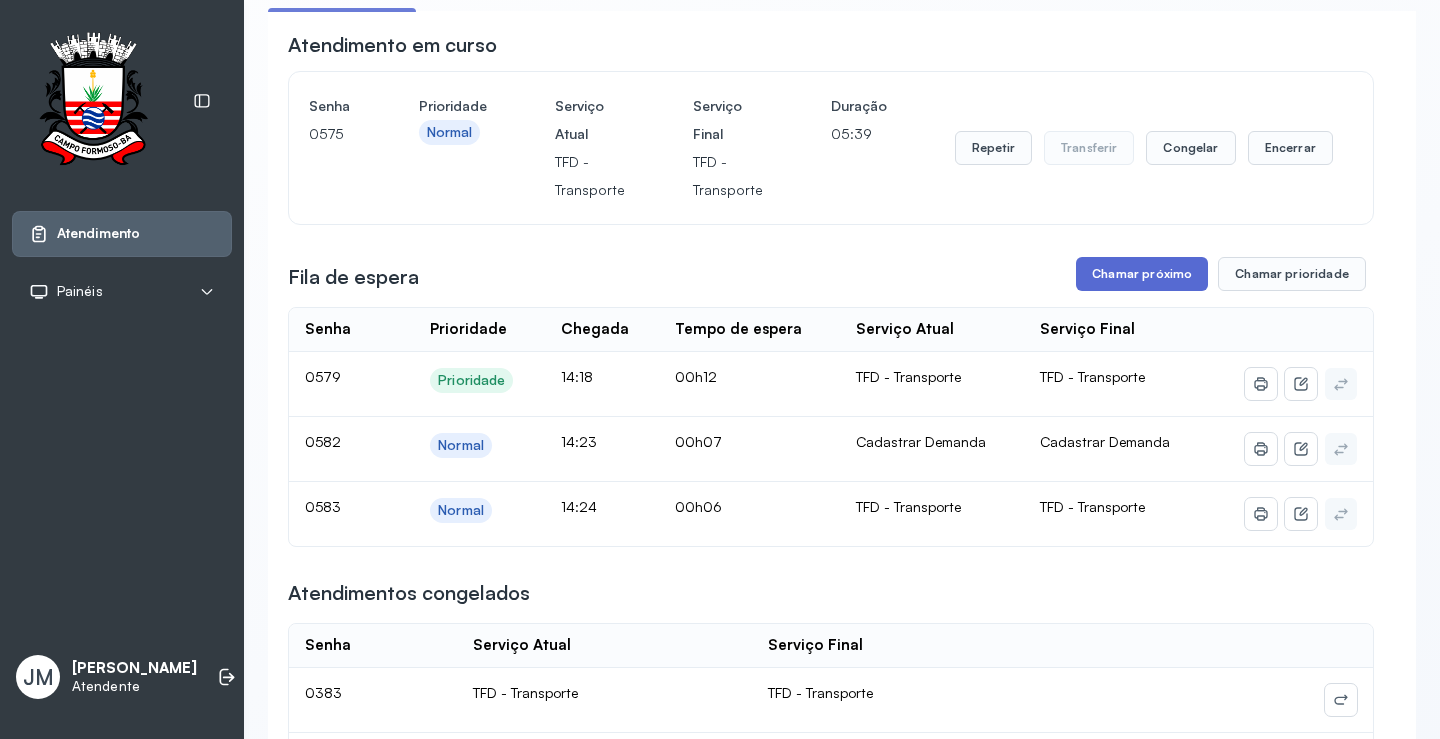 click on "Chamar próximo" at bounding box center (1142, 274) 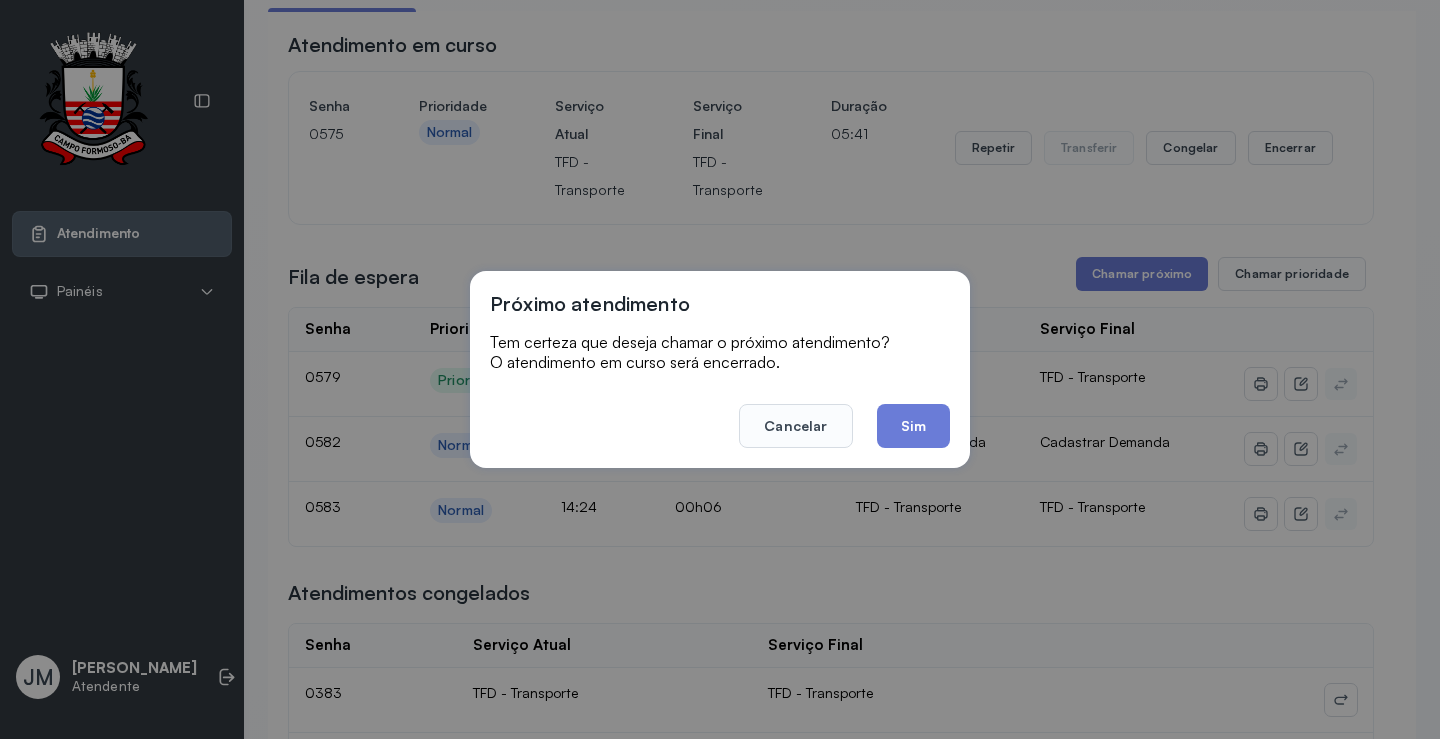 drag, startPoint x: 907, startPoint y: 434, endPoint x: 911, endPoint y: 419, distance: 15.524175 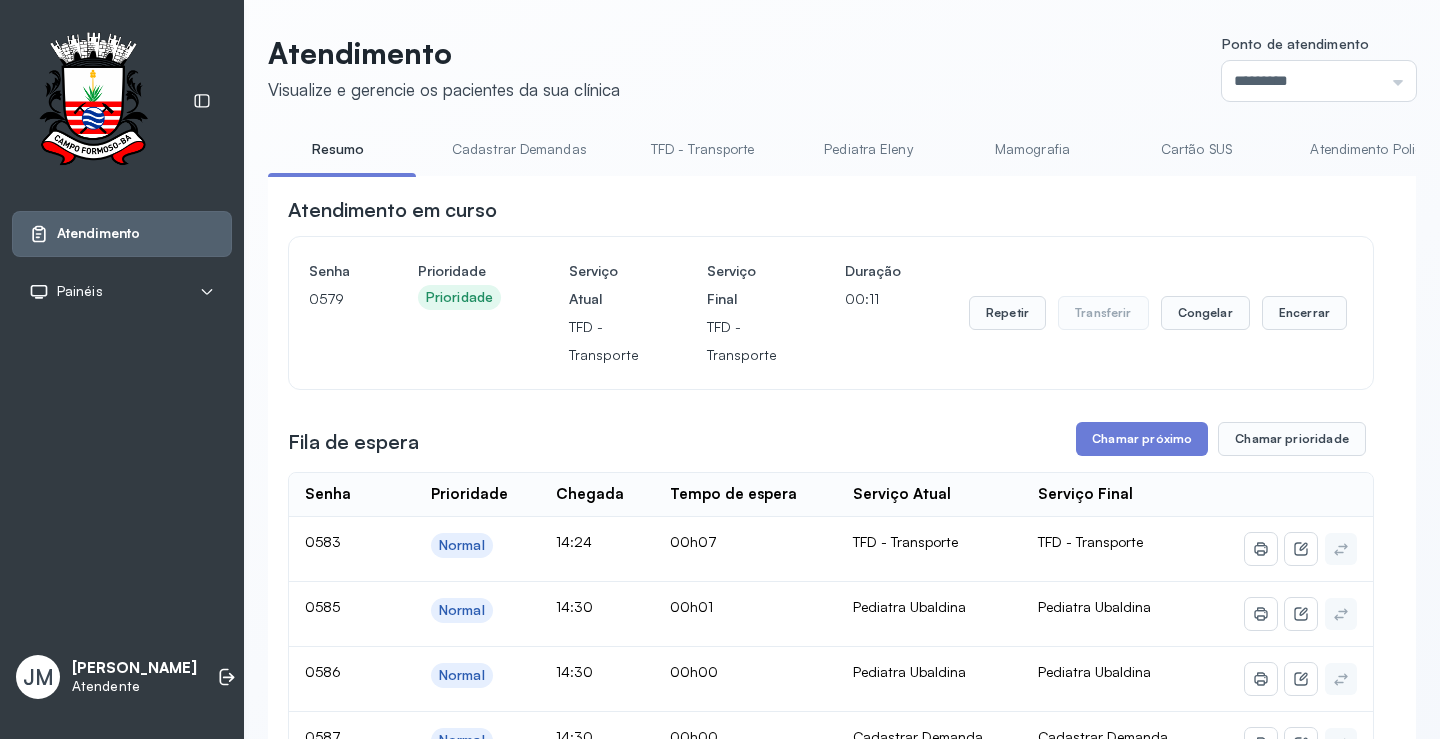 scroll, scrollTop: 166, scrollLeft: 0, axis: vertical 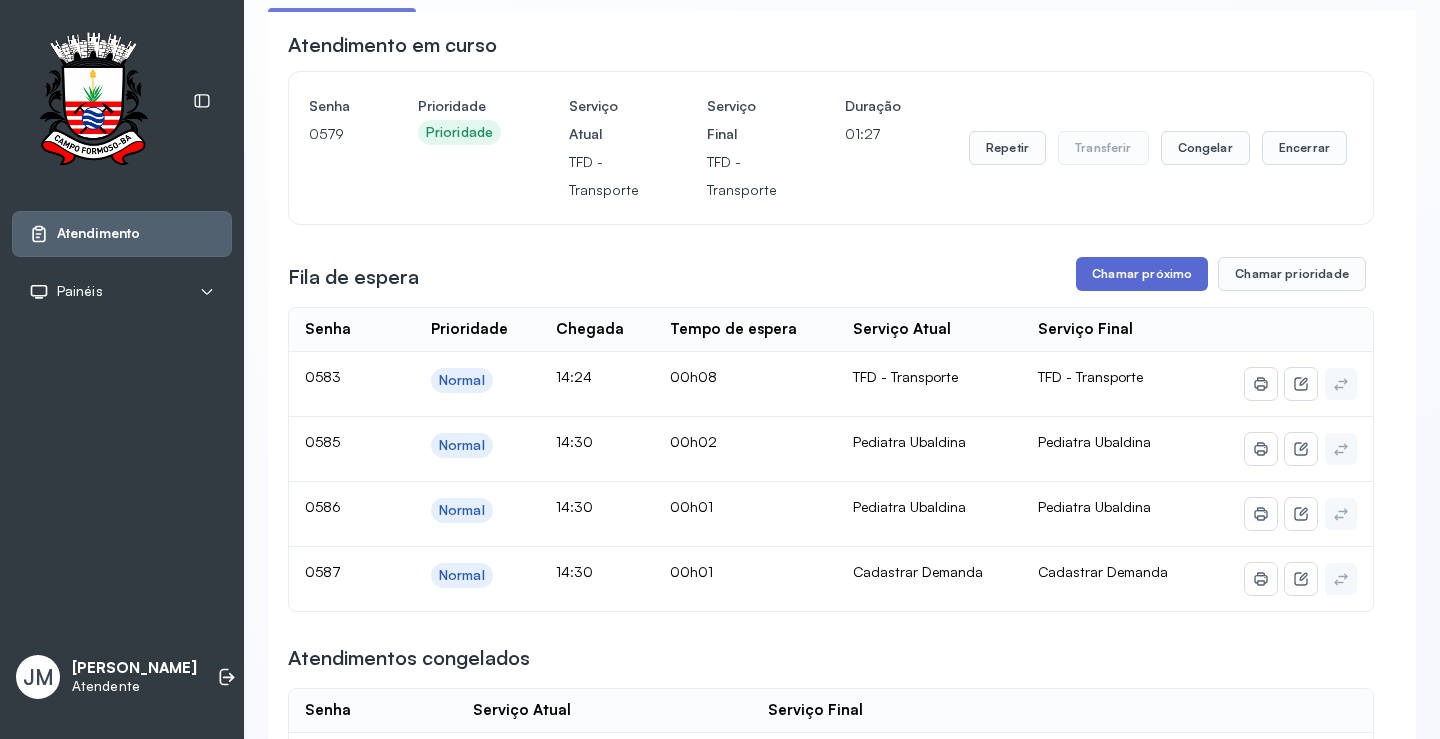 click on "Chamar próximo" at bounding box center [1142, 274] 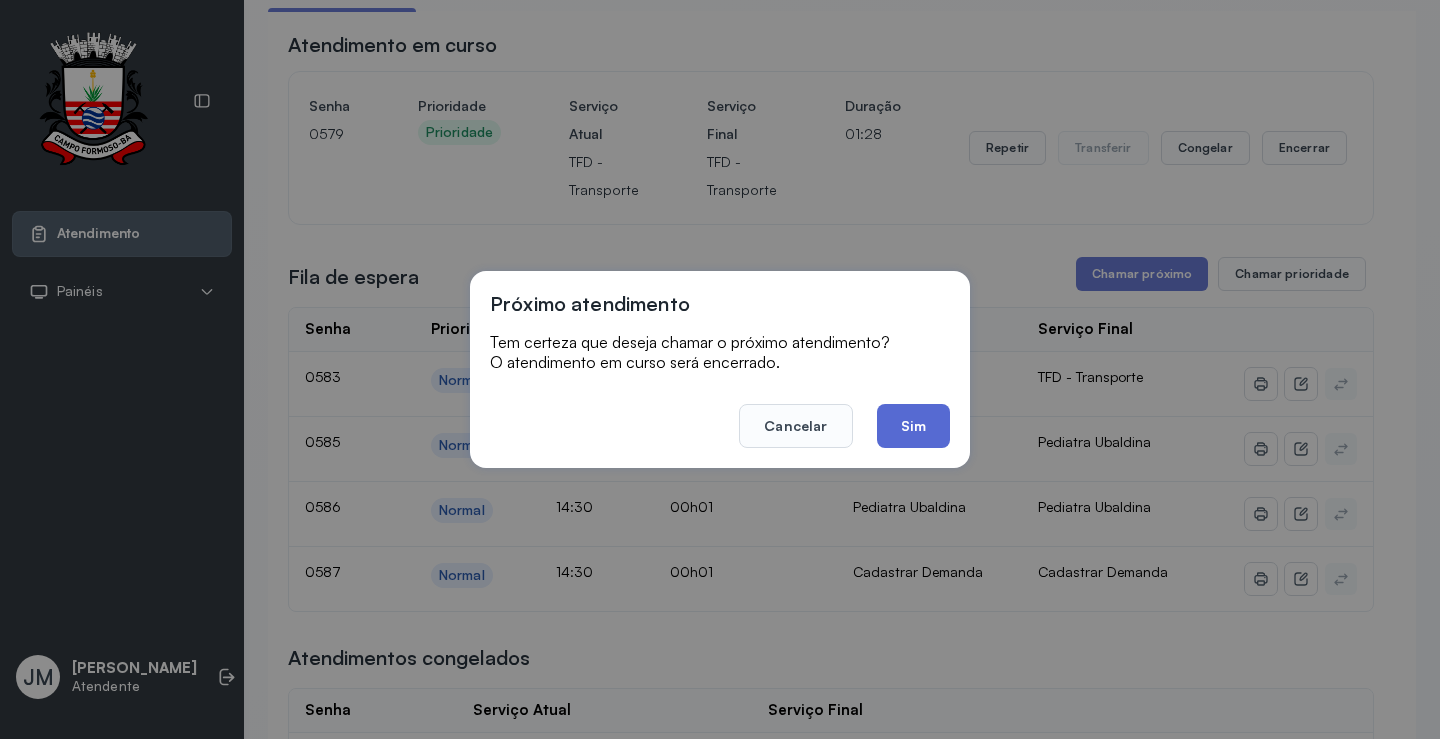 click on "Sim" 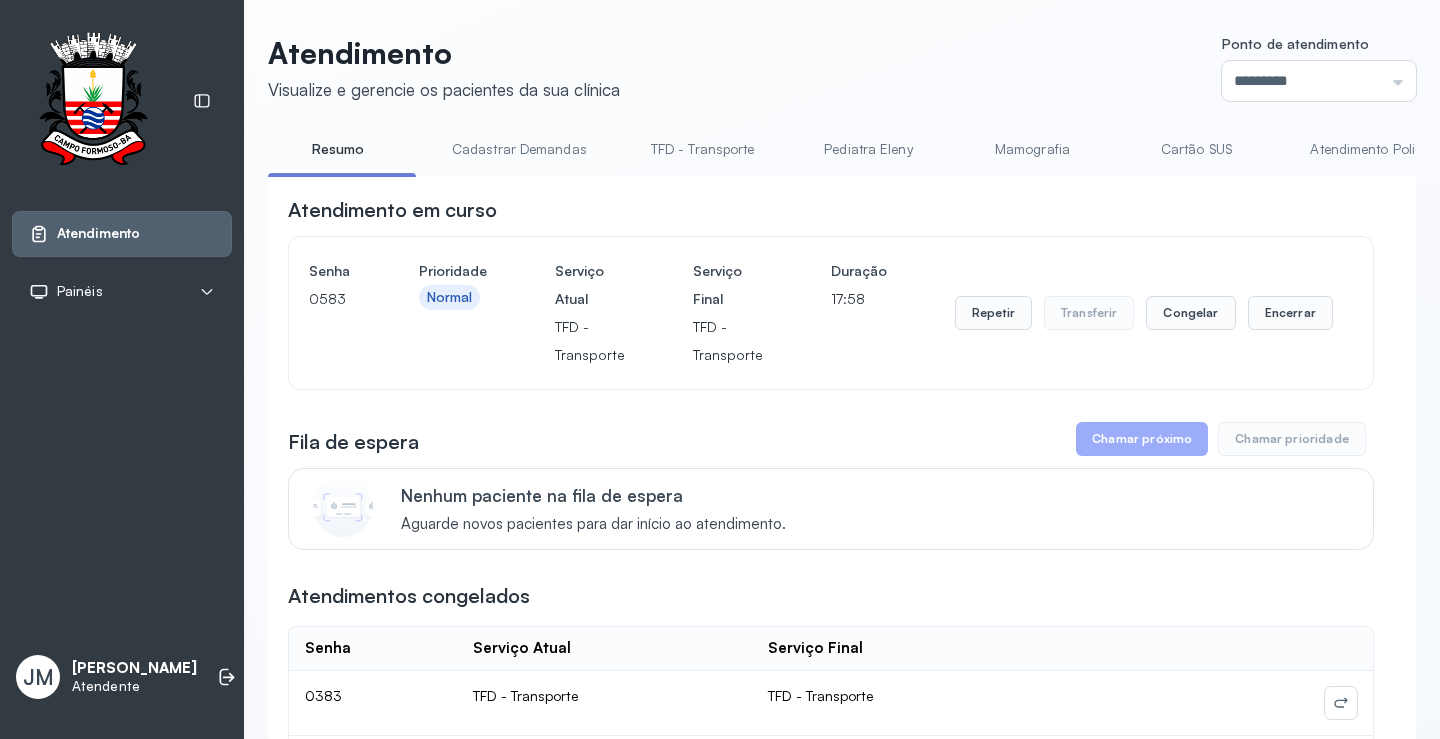 scroll, scrollTop: 166, scrollLeft: 0, axis: vertical 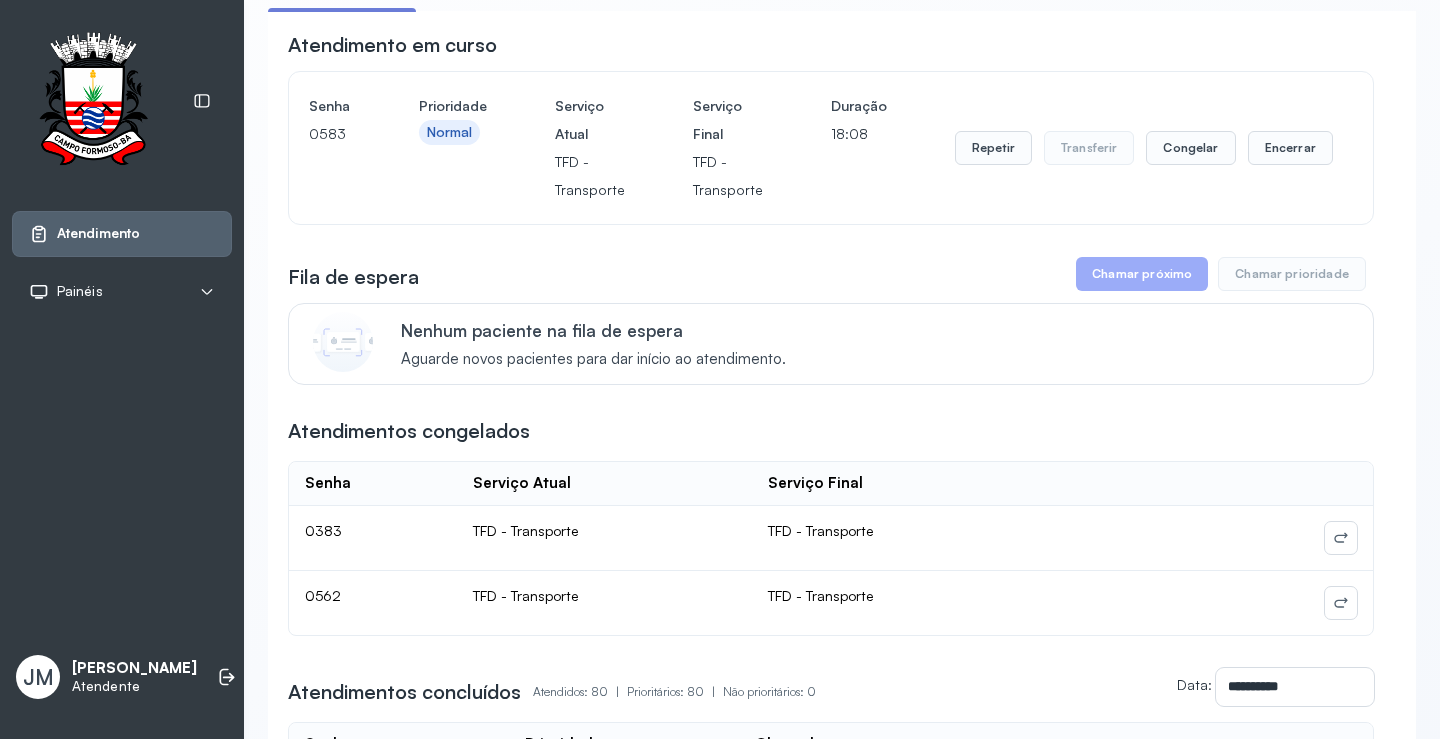 click on "Chamar próximo" at bounding box center (1142, 274) 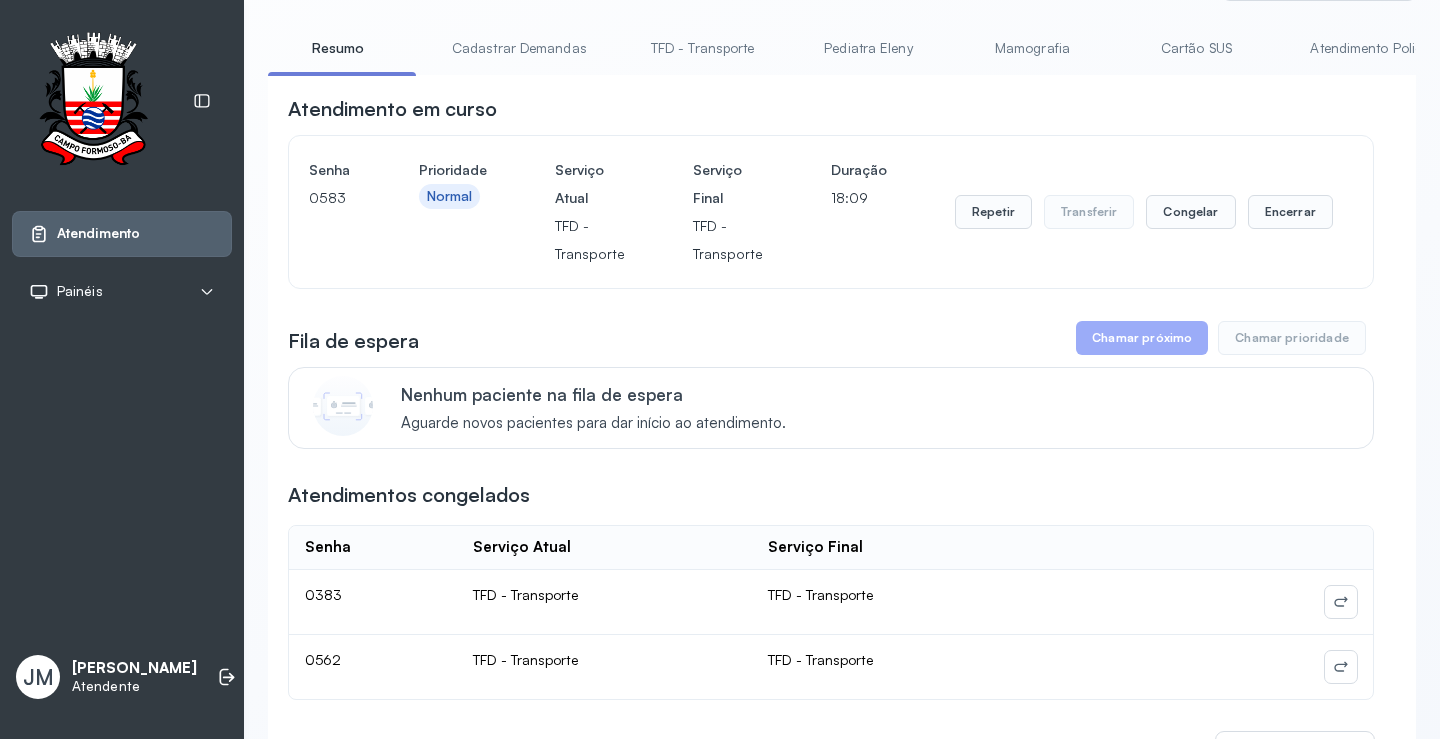 scroll, scrollTop: 0, scrollLeft: 0, axis: both 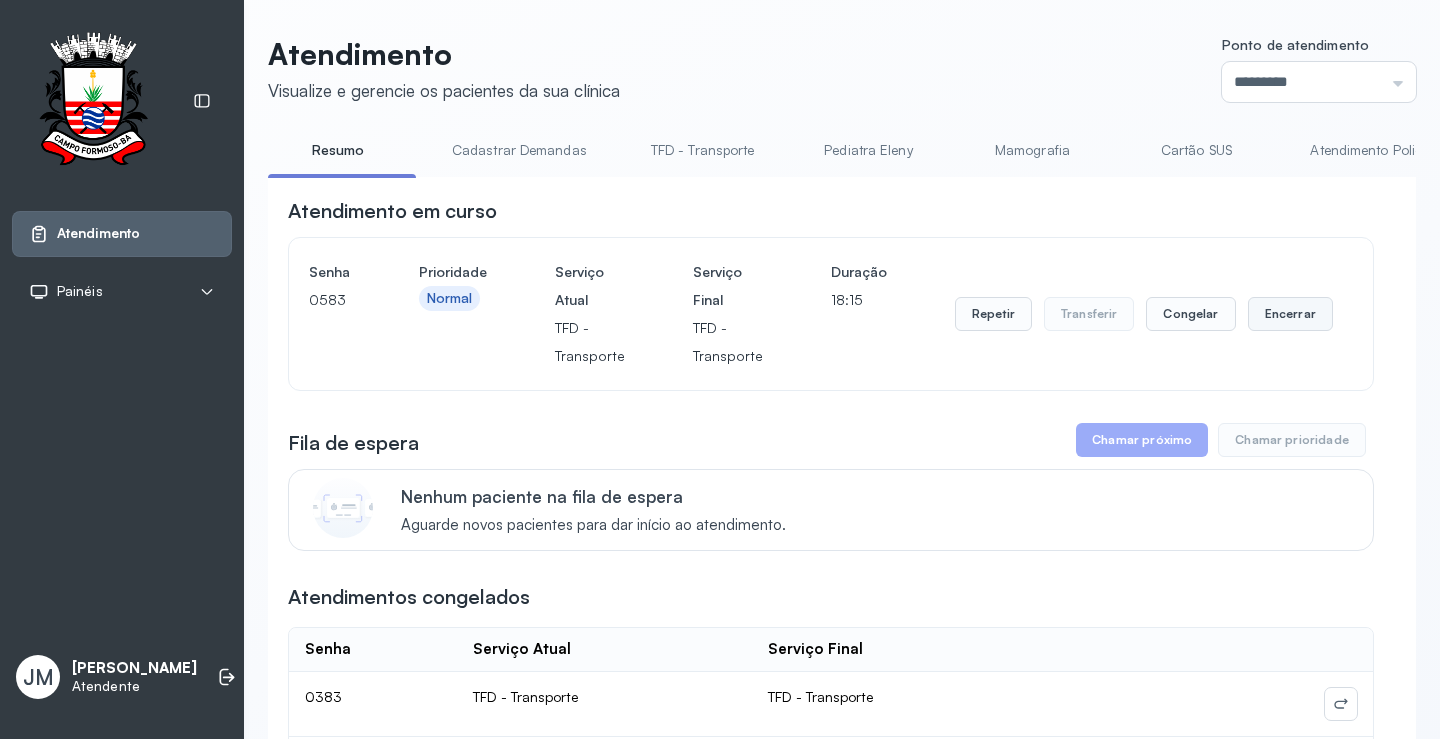 click on "Encerrar" at bounding box center [1290, 314] 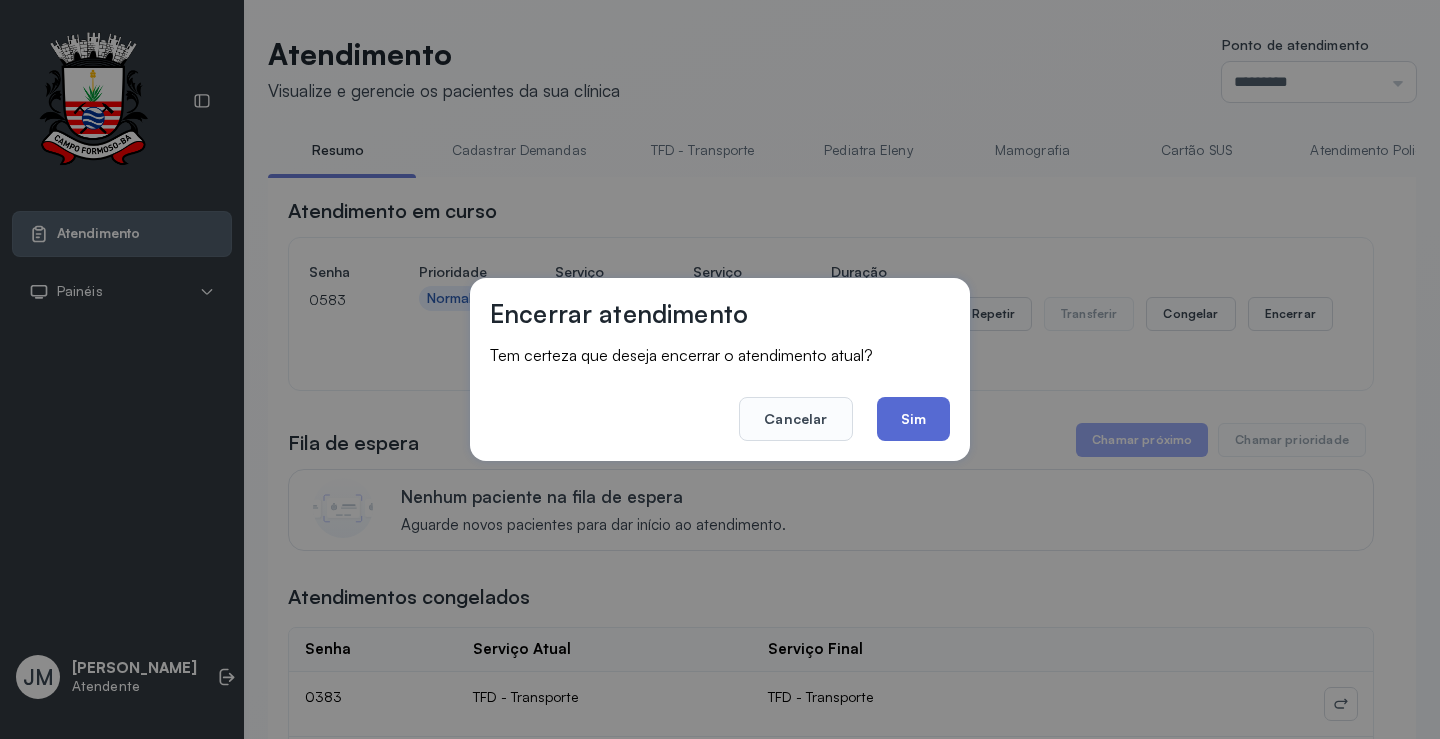 click on "Sim" 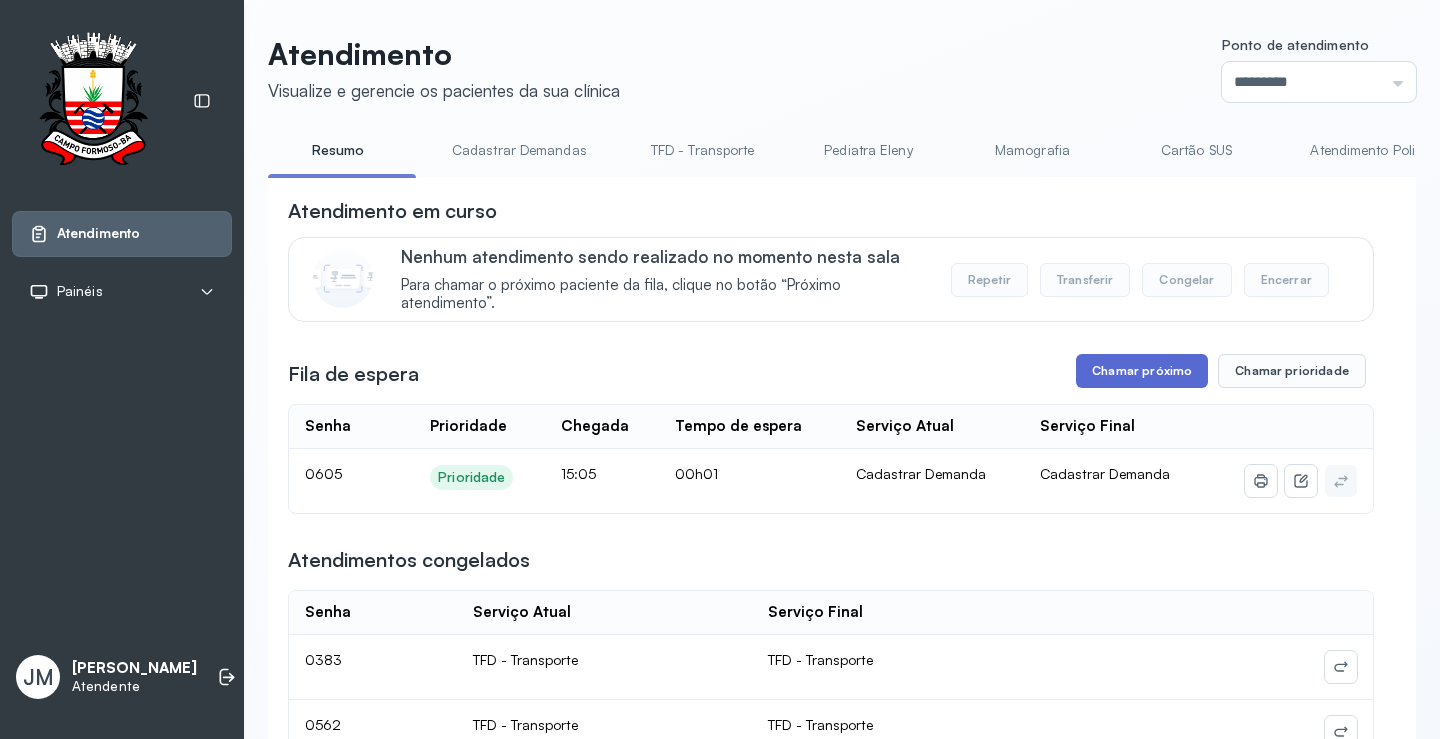 click on "Chamar próximo" at bounding box center (1142, 371) 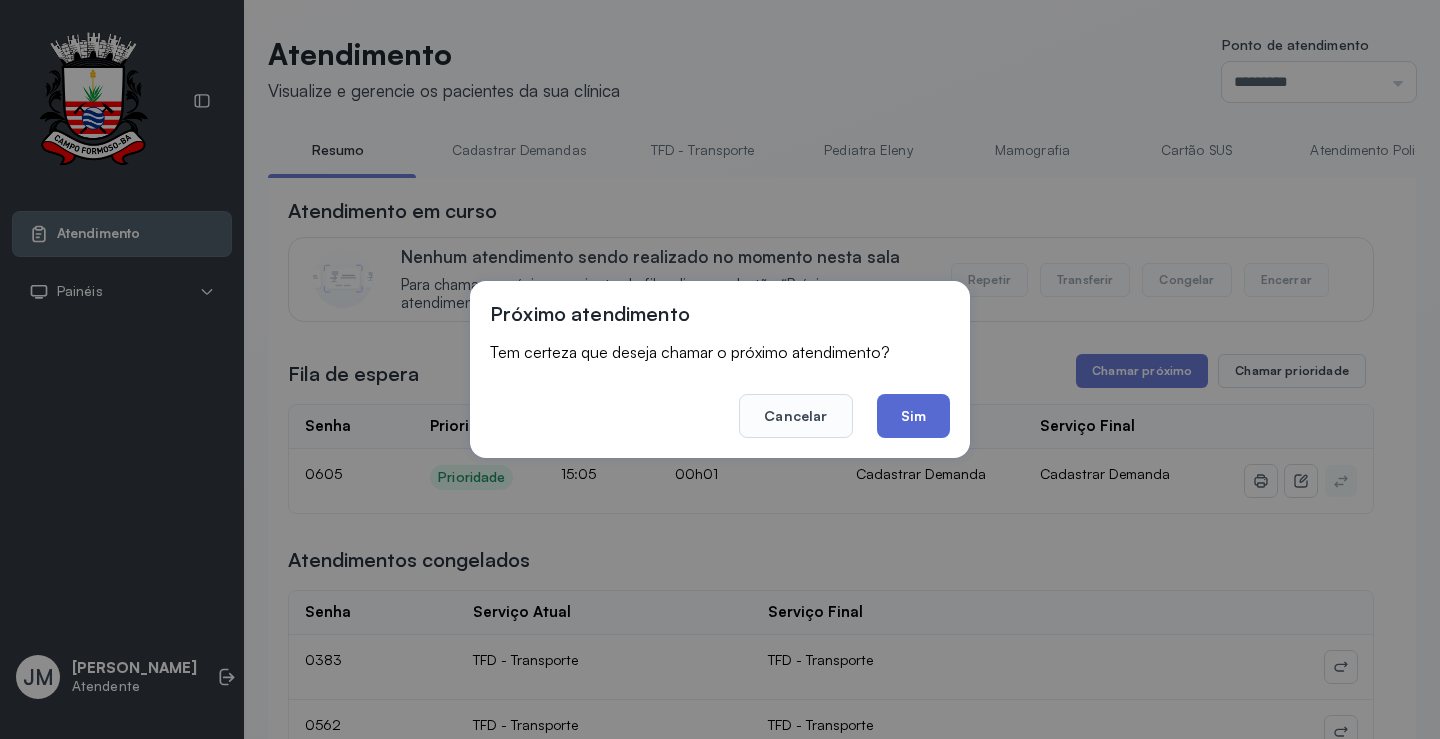 click on "Sim" 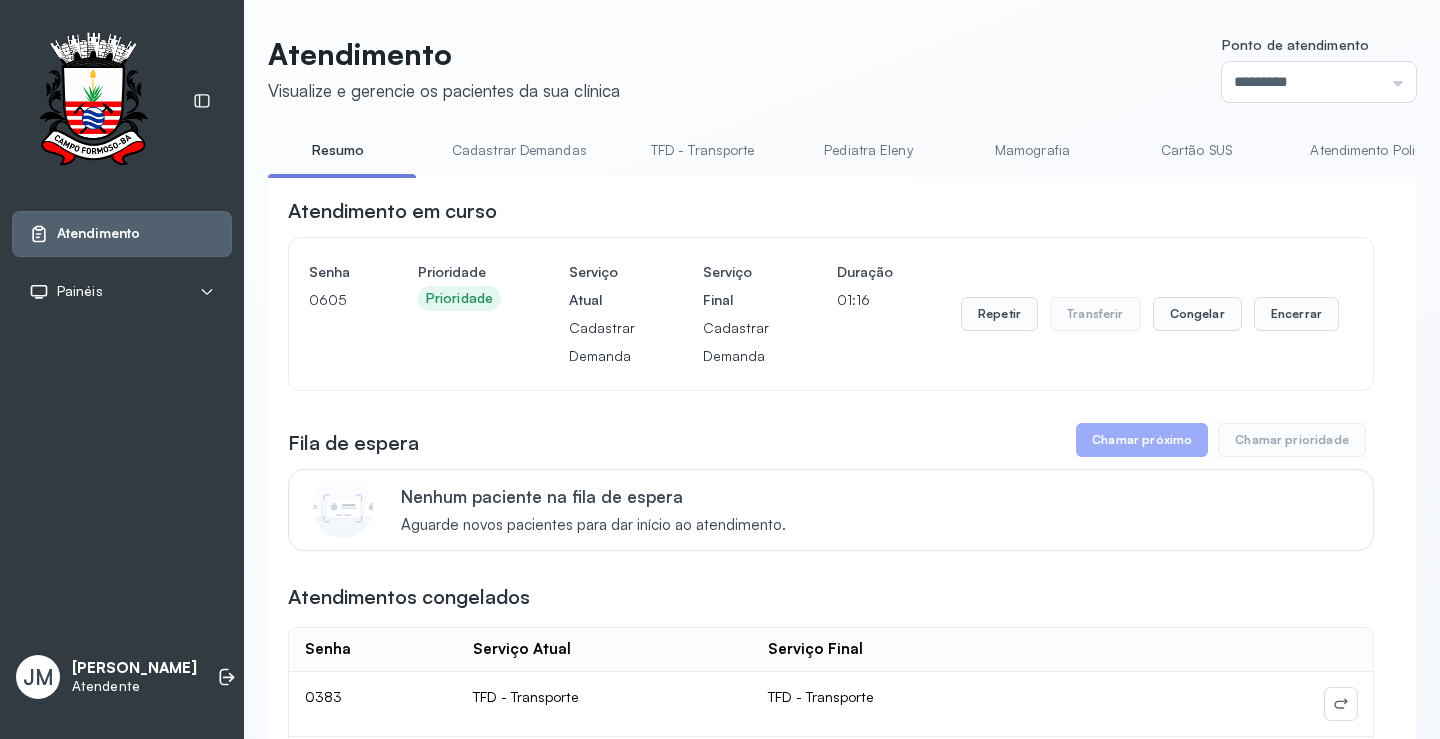 click on "TFD - Transporte" at bounding box center [703, 150] 